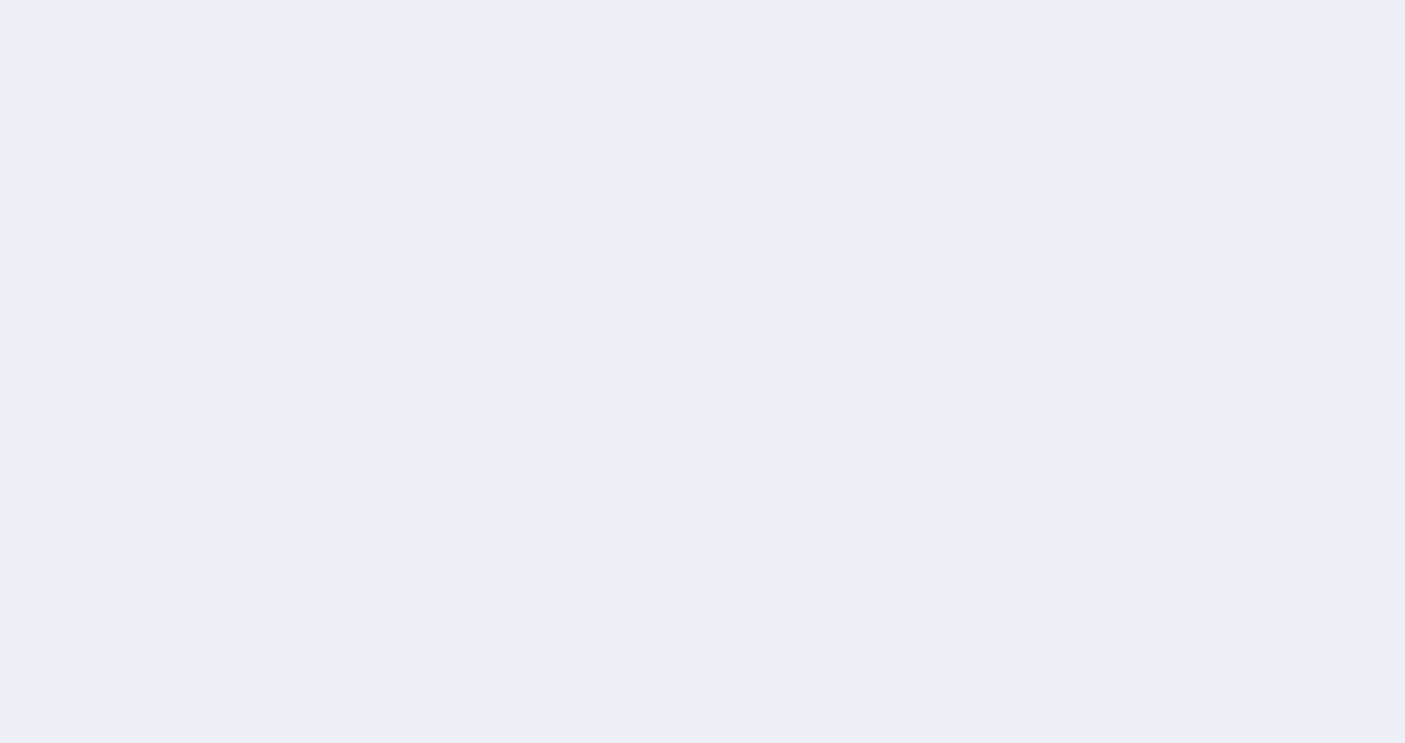 scroll, scrollTop: 0, scrollLeft: 0, axis: both 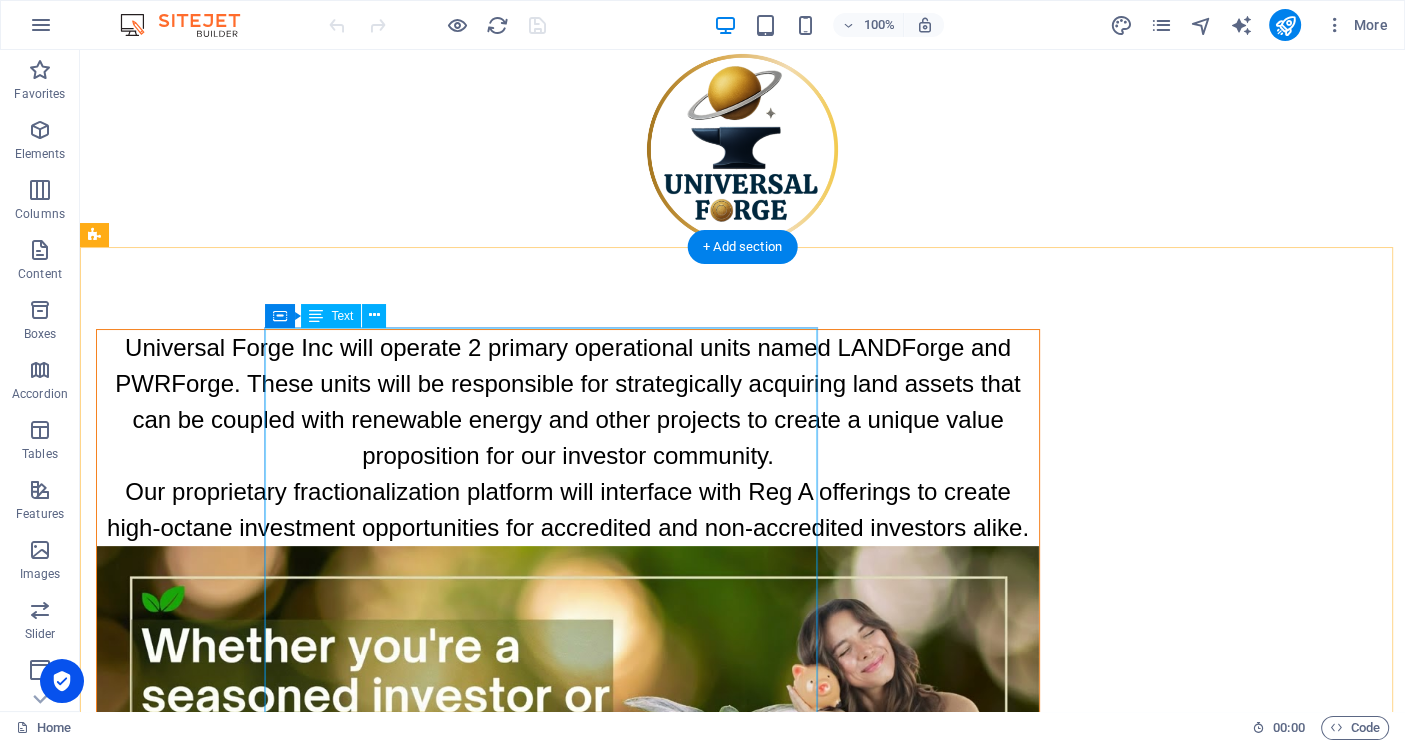 click on "Universal Forge Inc will operate 2 primary operational units named LANDForge and PWRForge. These units will be responsible for strategically acquiring land assets that can be coupled with renewable energy and other projects to create a unique value proposition for our investor community. Our proprietary fractionalization platform will interface with Reg A offerings to create high-octane investment opportunities for accredited and non-accredited investors alike." at bounding box center [568, 438] 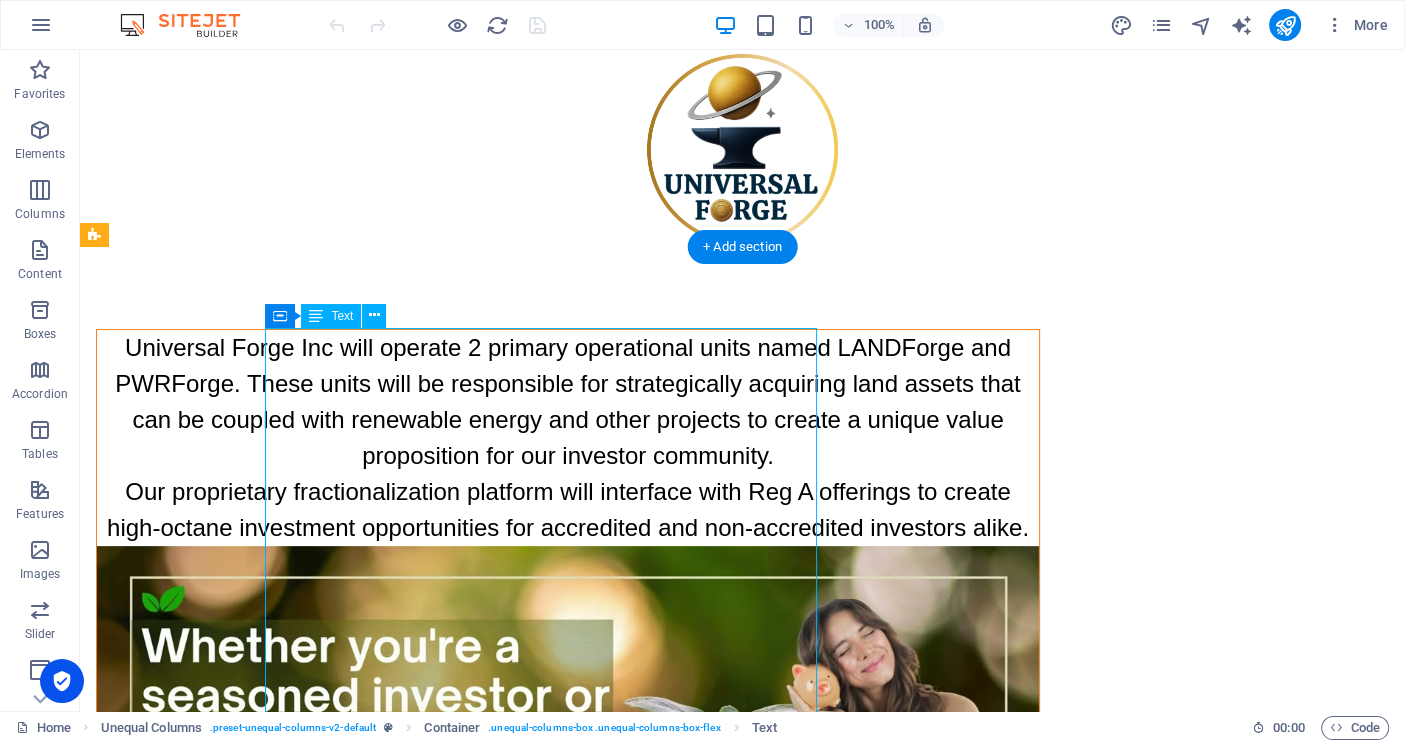 click on "Universal Forge Inc will operate 2 primary operational units named LANDForge and PWRForge. These units will be responsible for strategically acquiring land assets that can be coupled with renewable energy and other projects to create a unique value proposition for our investor community. Our proprietary fractionalization platform will interface with Reg A offerings to create high-octane investment opportunities for accredited and non-accredited investors alike." at bounding box center [568, 438] 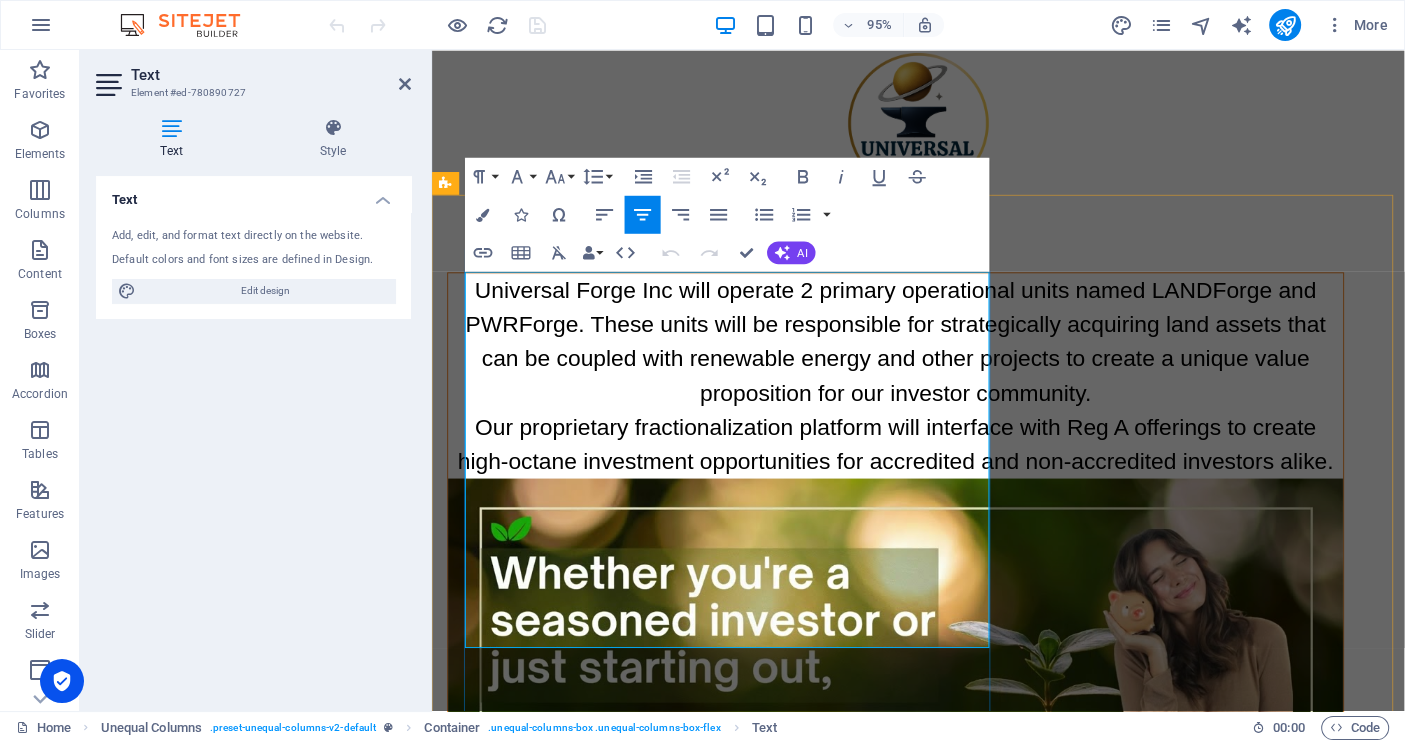 click on "Universal Forge Inc will operate 2 primary operational units named LANDForge and PWRForge. These units will be responsible for strategically acquiring land assets that can be coupled with renewable energy and other projects to create a unique value proposition for our investor community." at bounding box center (920, 357) 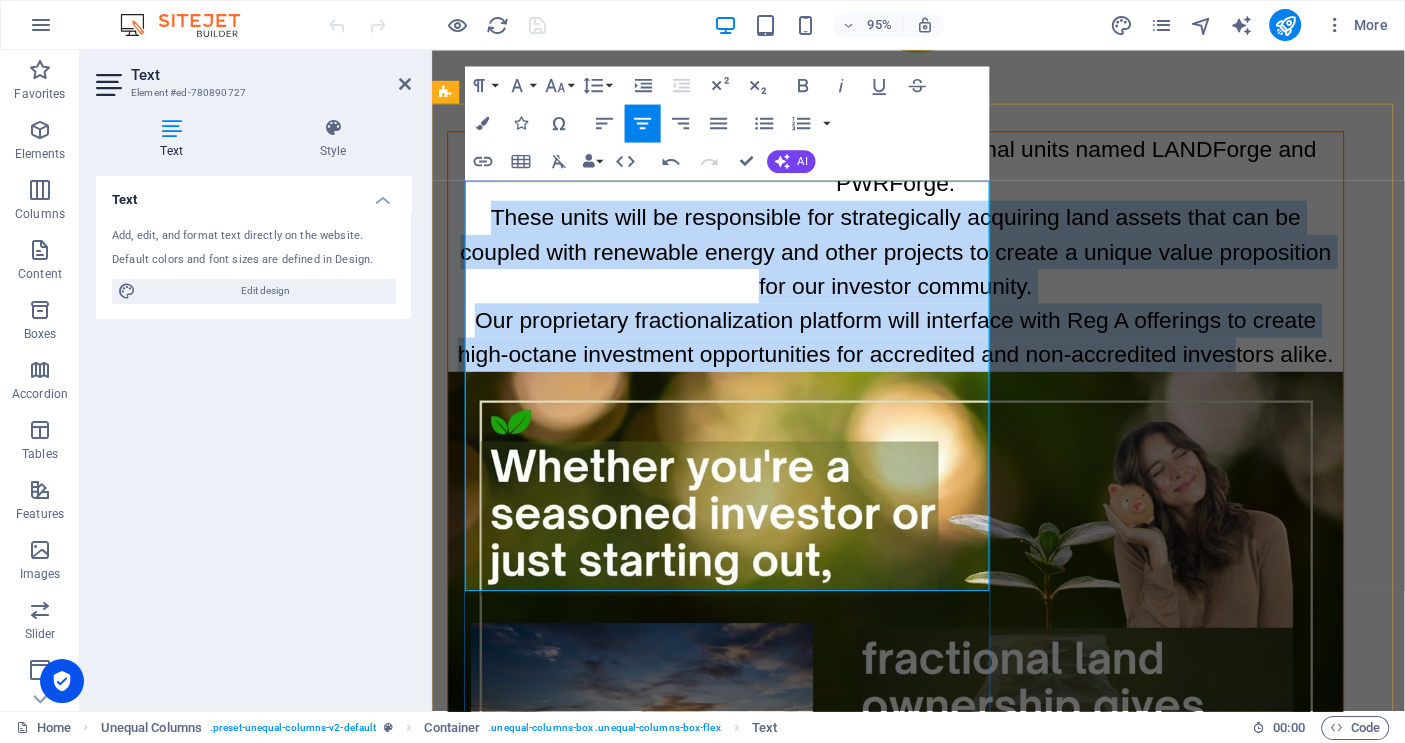 scroll, scrollTop: 359, scrollLeft: 0, axis: vertical 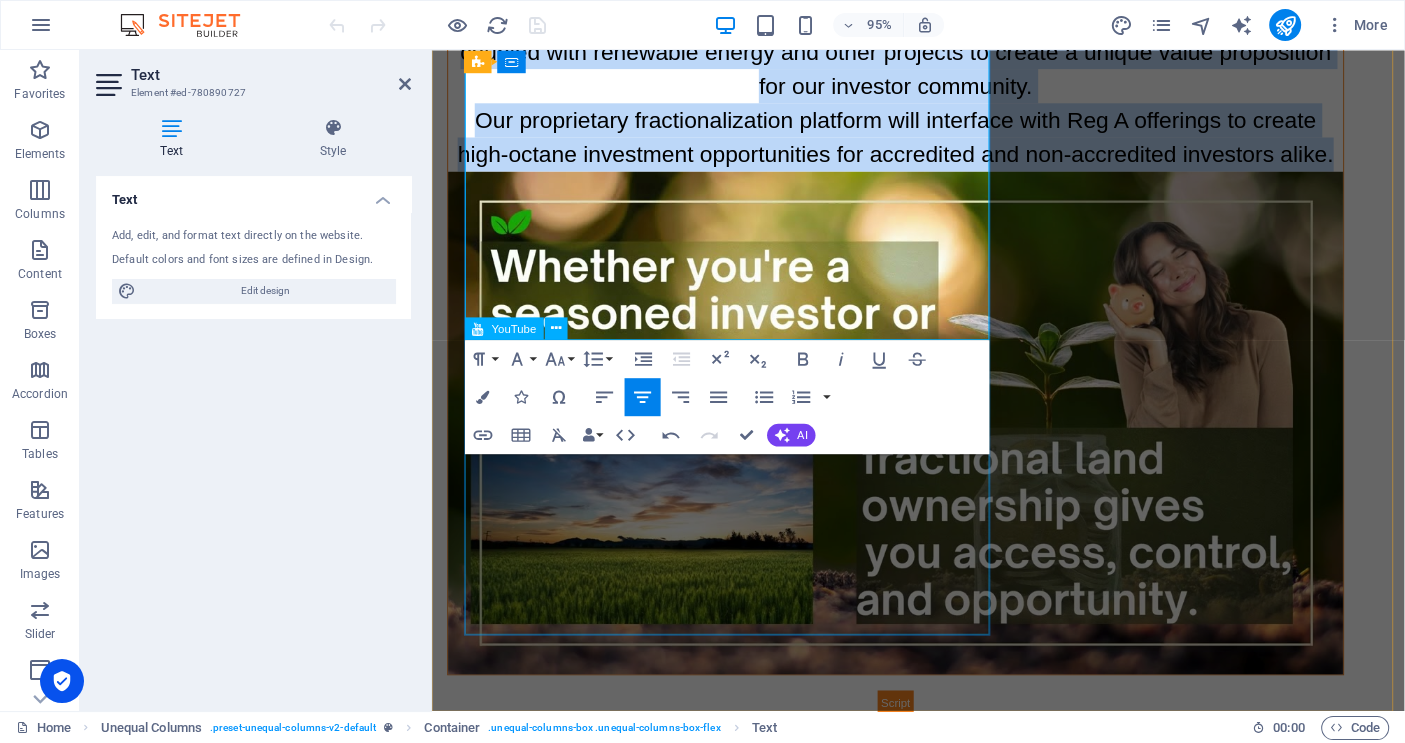 drag, startPoint x: 495, startPoint y: 407, endPoint x: 971, endPoint y: 363, distance: 478.0293 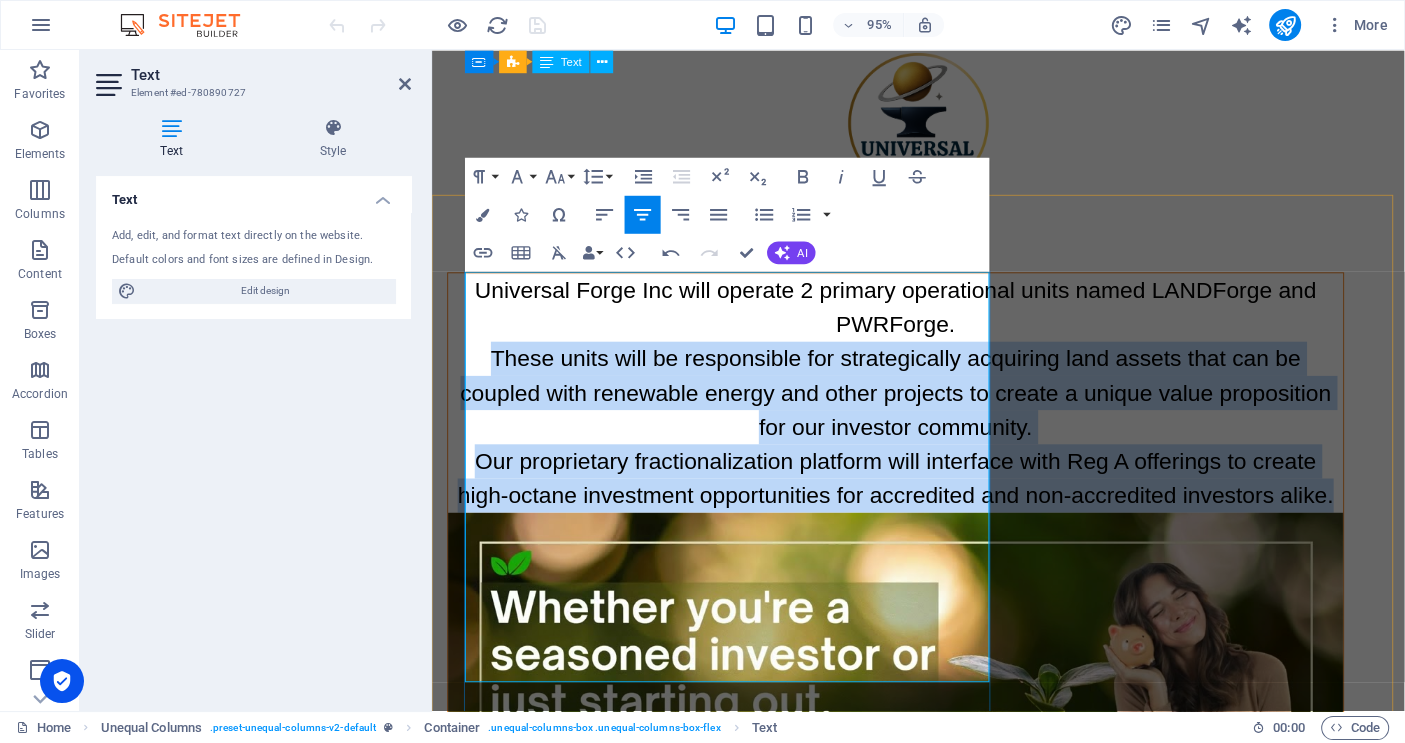 scroll, scrollTop: 0, scrollLeft: 0, axis: both 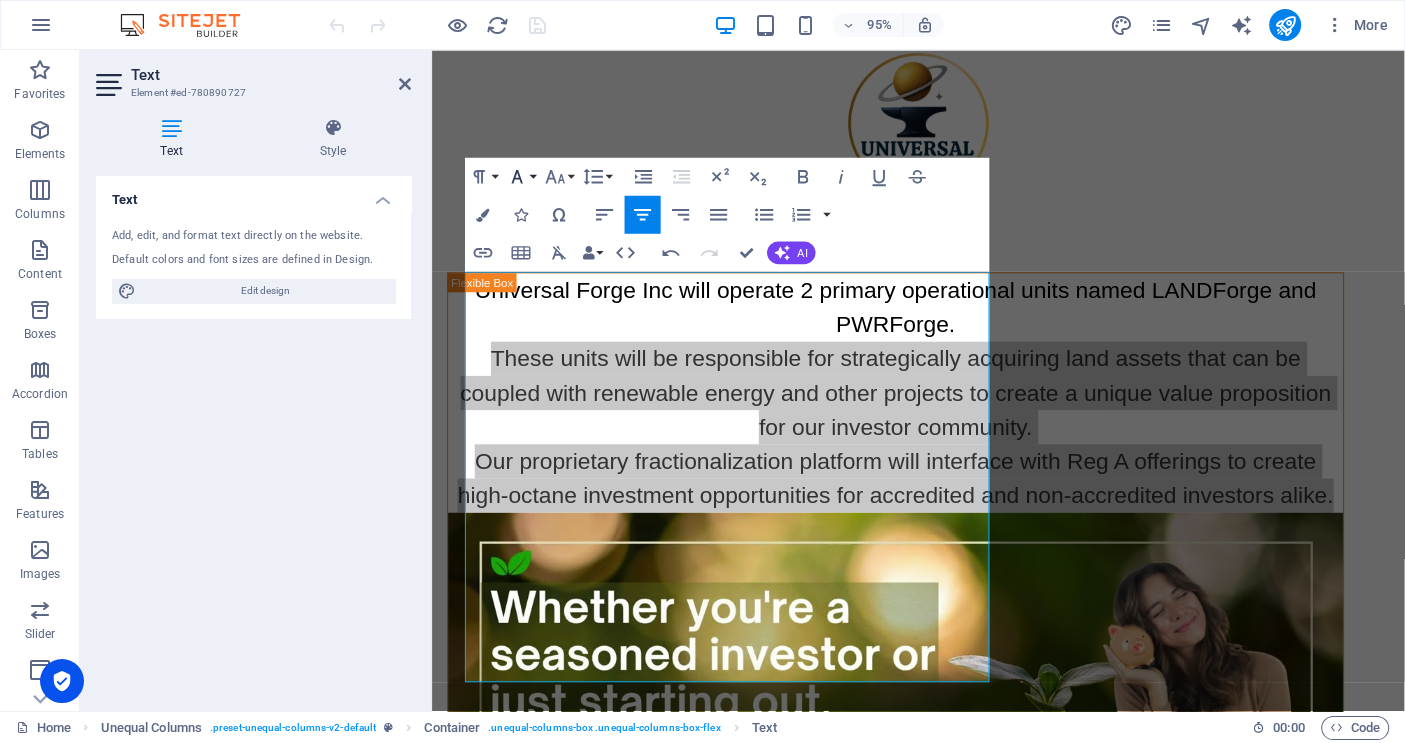 click on "Font Family" at bounding box center (521, 176) 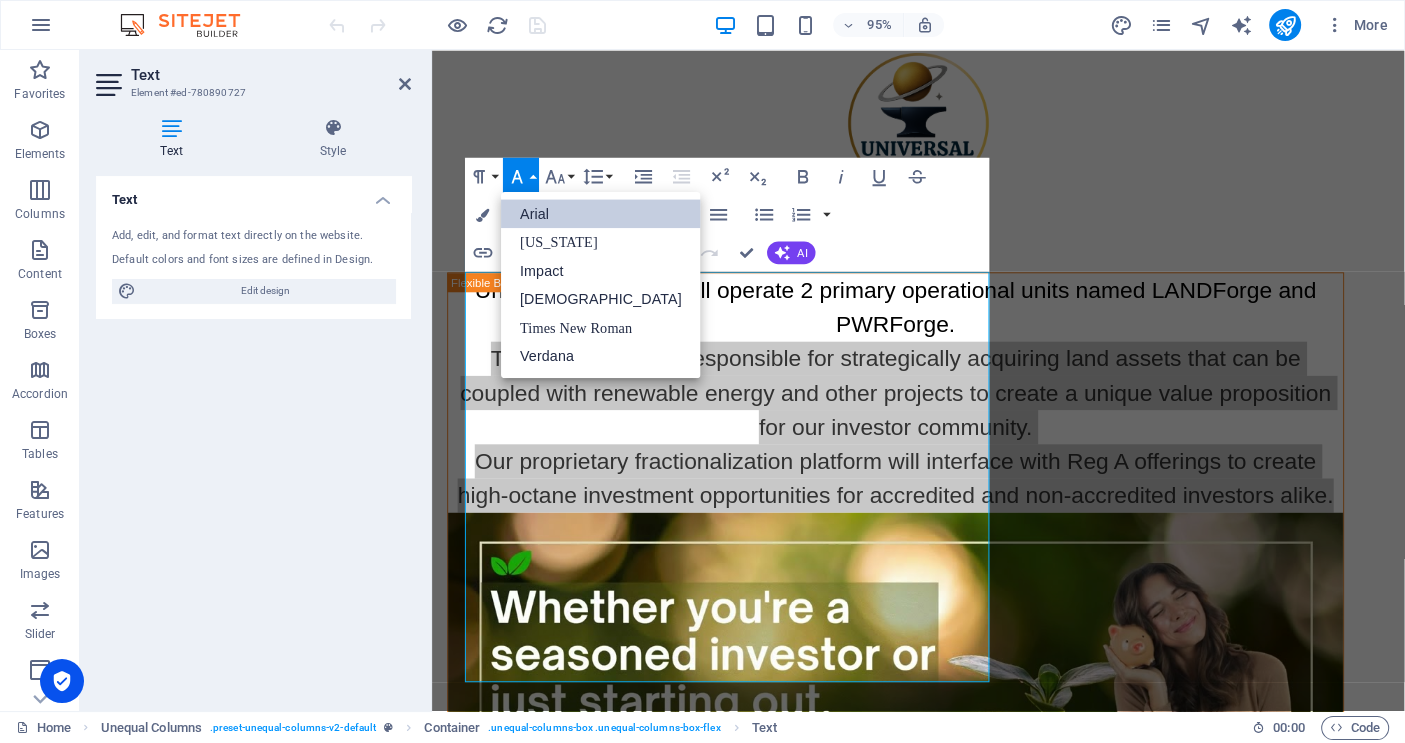 scroll, scrollTop: 0, scrollLeft: 0, axis: both 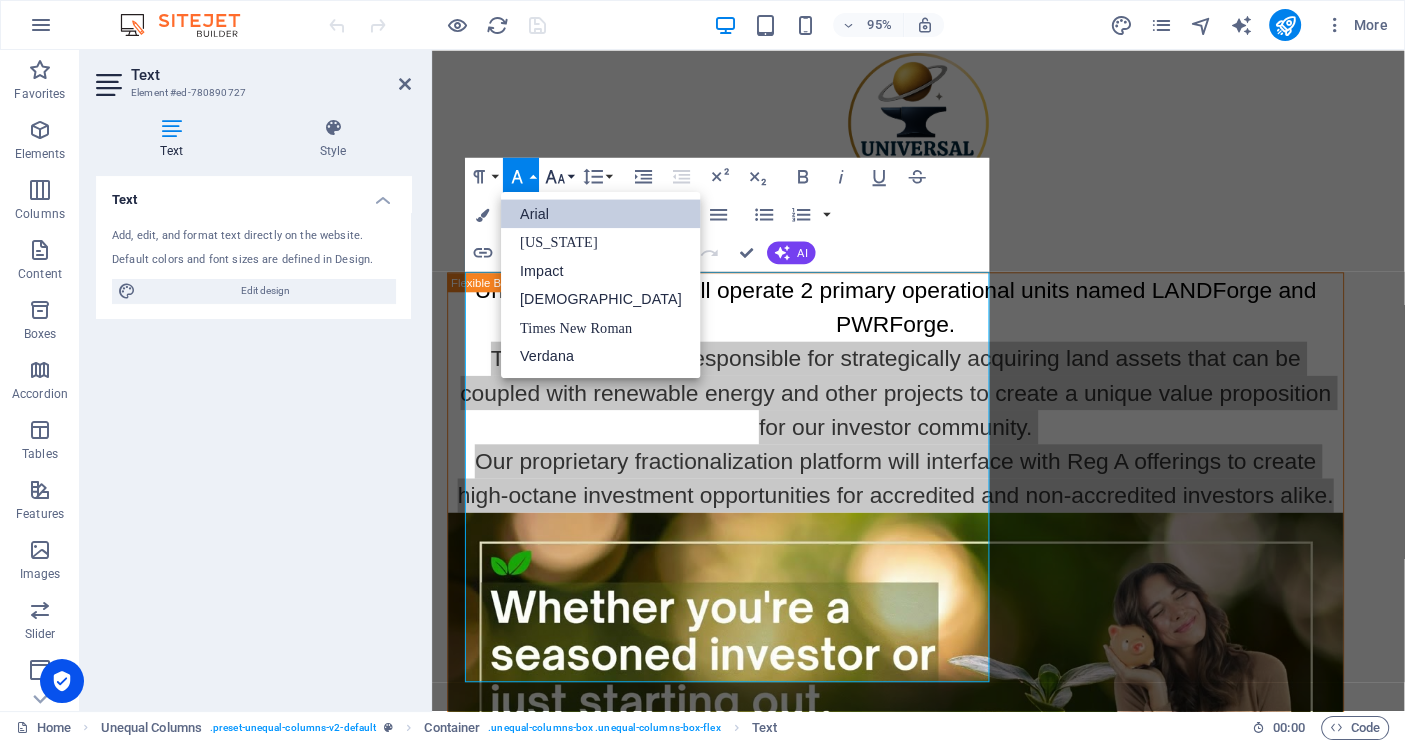click on "Font Size" at bounding box center (559, 176) 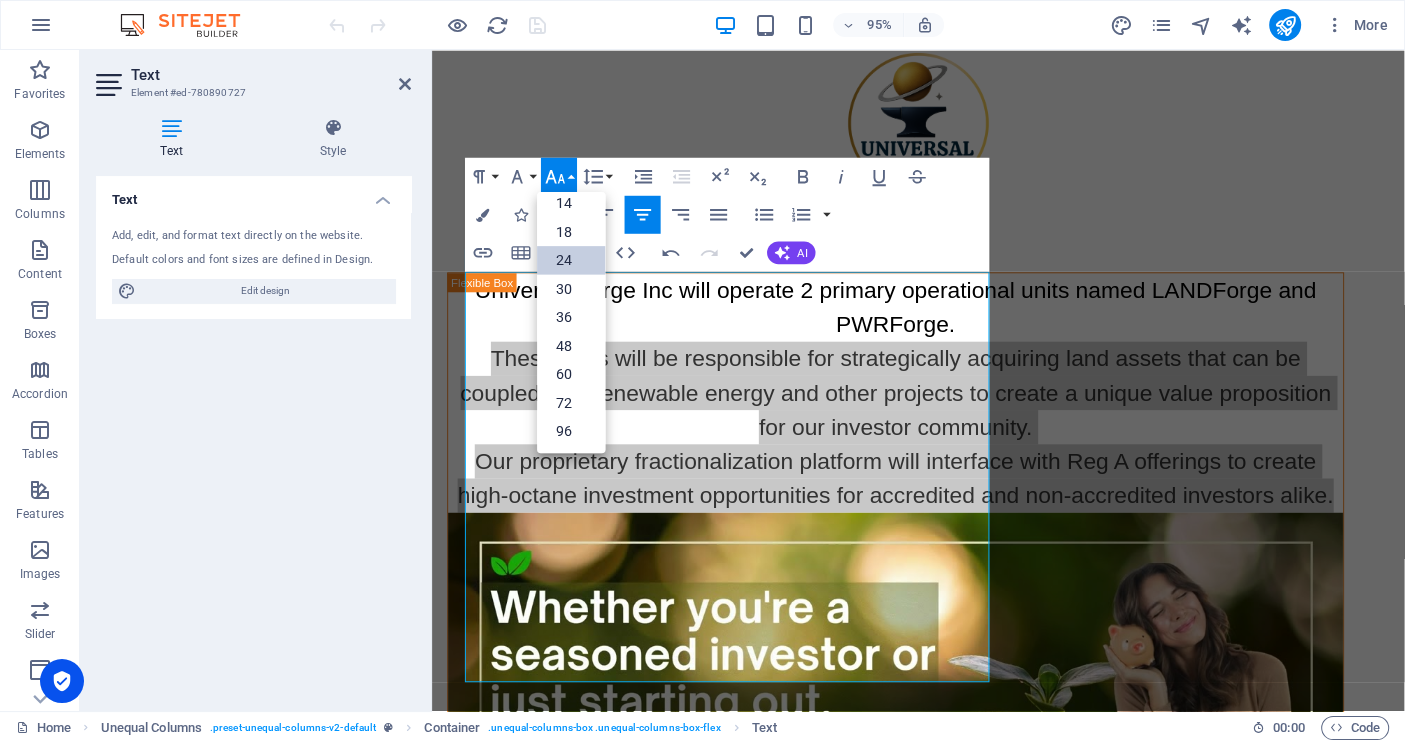 scroll, scrollTop: 160, scrollLeft: 0, axis: vertical 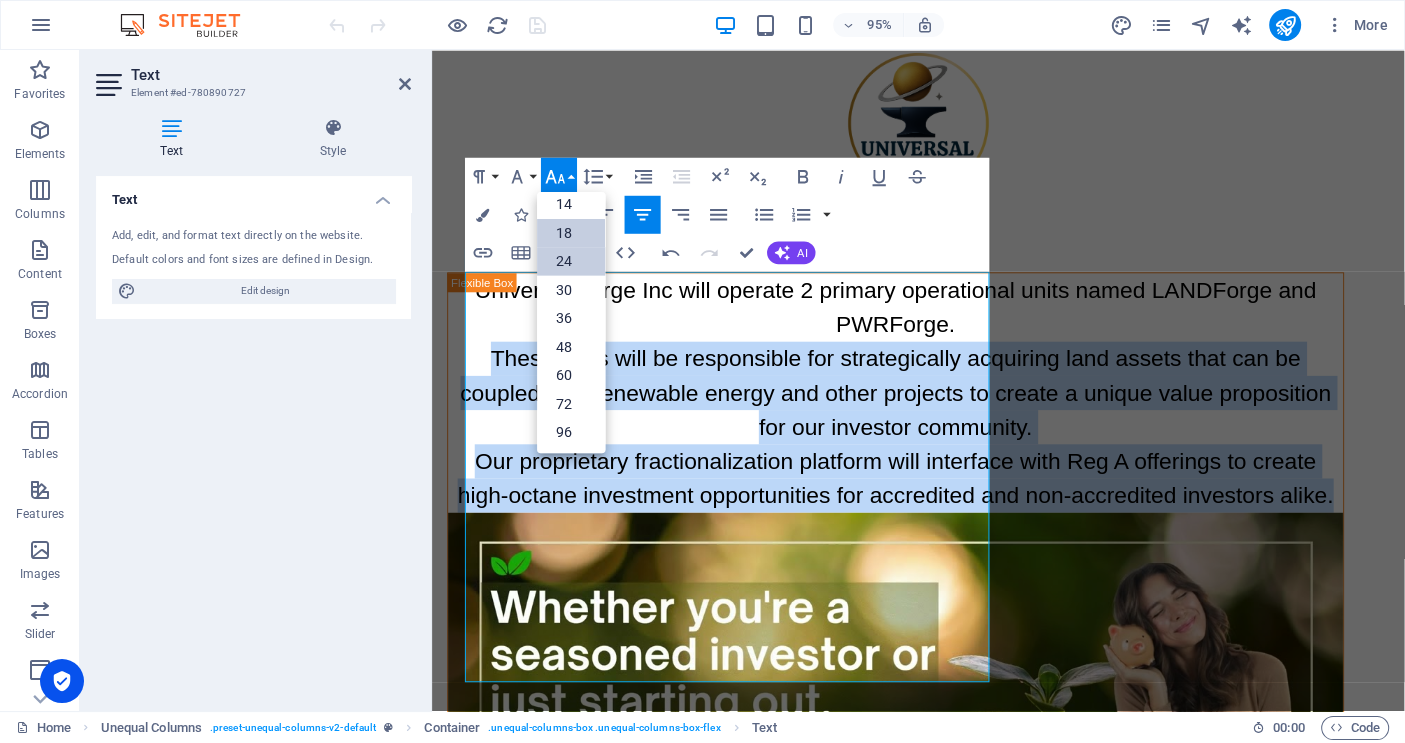 click on "18" at bounding box center (571, 232) 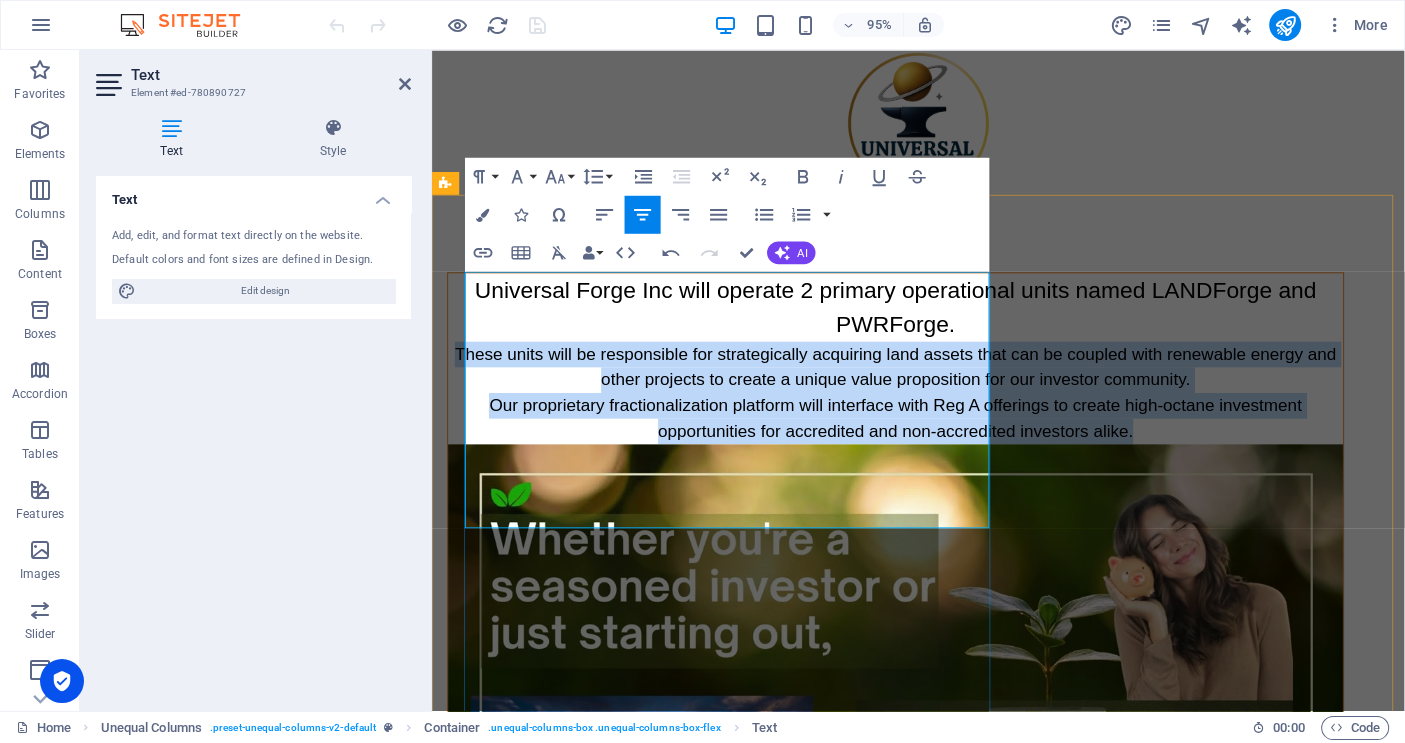 click on "These units will be responsible for strategically acquiring land assets that can be coupled with renewable energy and other projects to create a unique value proposition for our investor community." at bounding box center (920, 383) 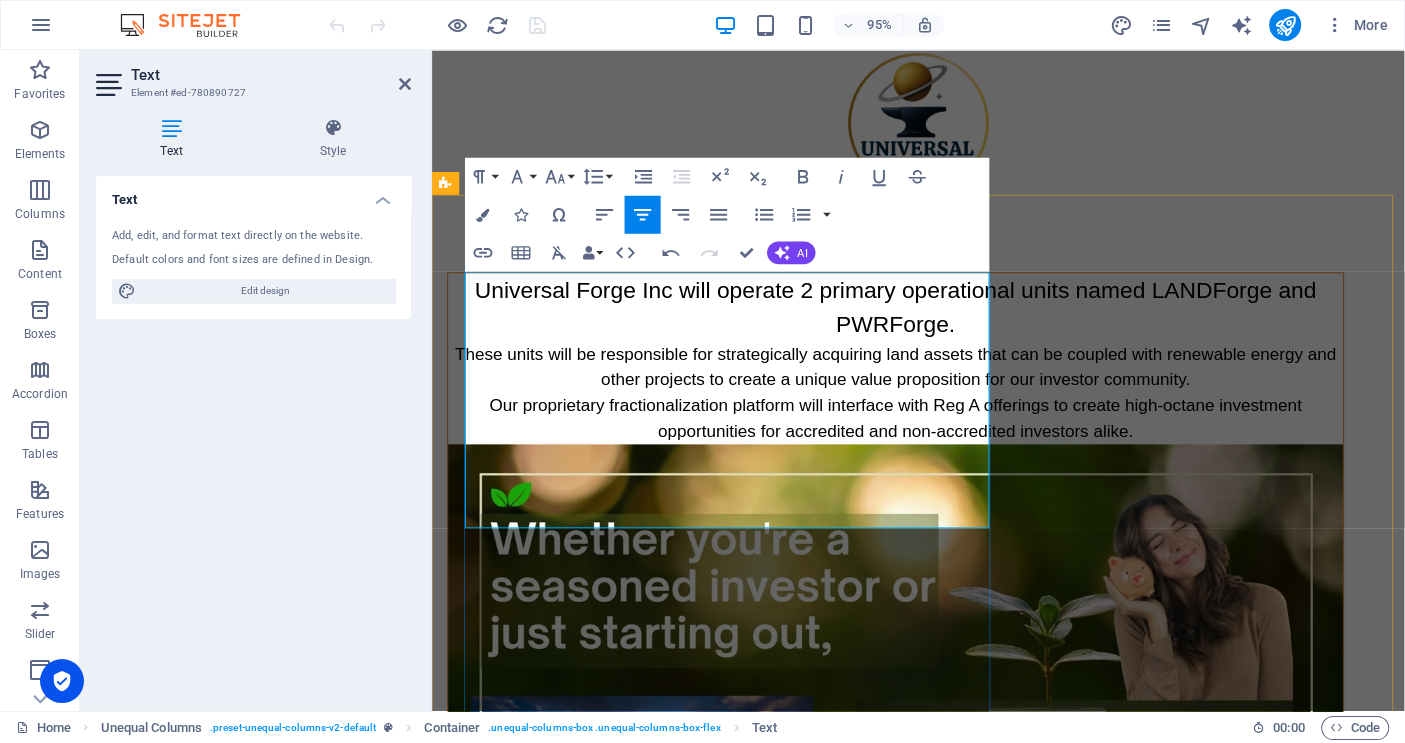 click on "Universal Forge Inc will operate 2 primary operational units named LANDForge and PWRForge." at bounding box center (920, 321) 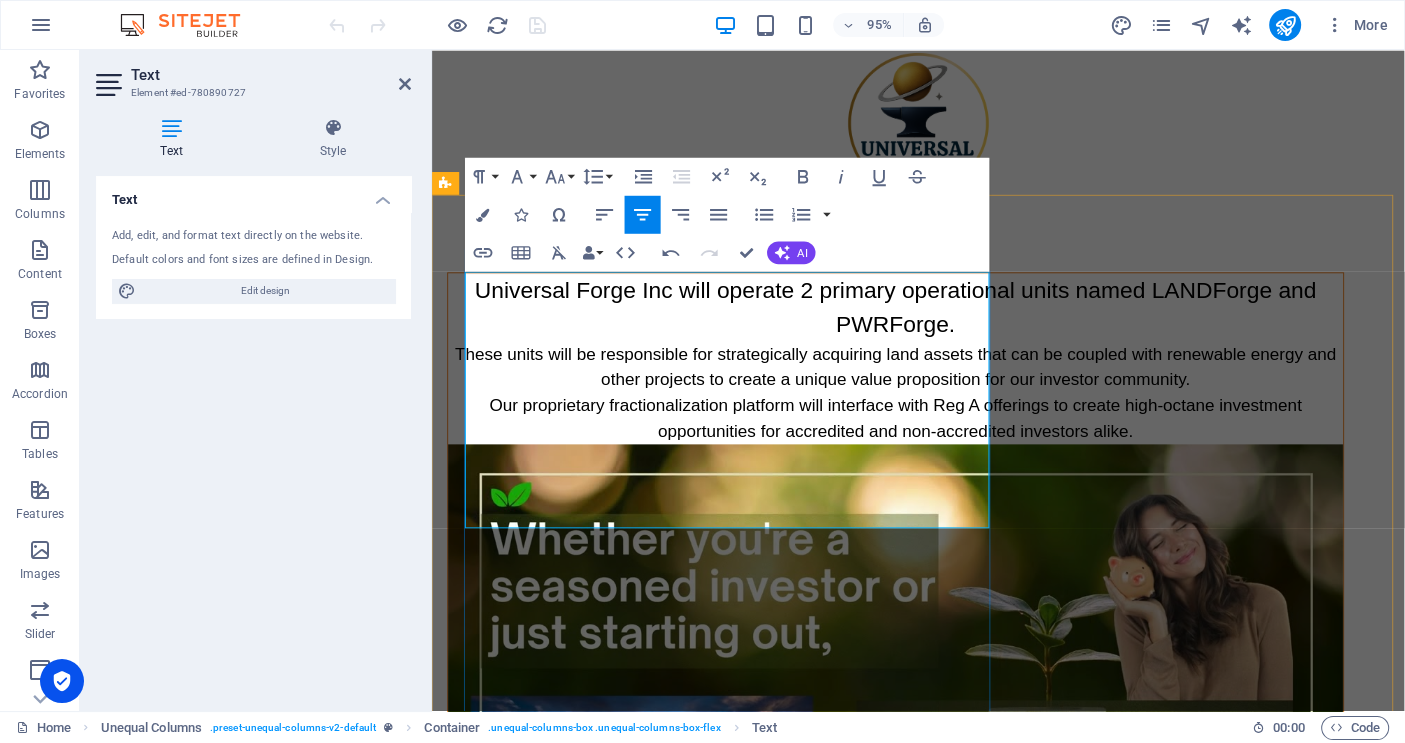click on "Universal Forge Inc will operate 2 primary operational units named LANDForge and PWRForge." at bounding box center (920, 320) 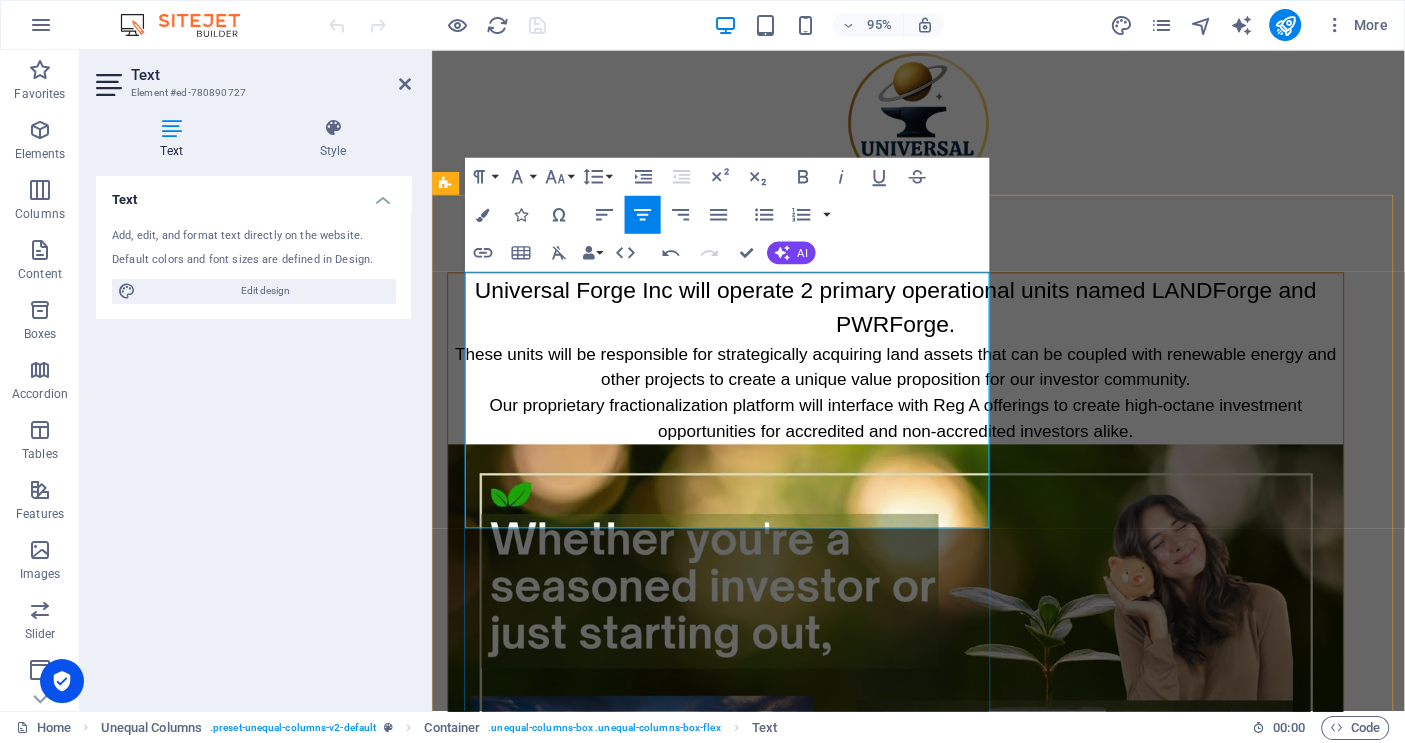 click on "Universal Forge Inc will operate 2 primary operational units named LANDForge and PWRForge." at bounding box center [920, 321] 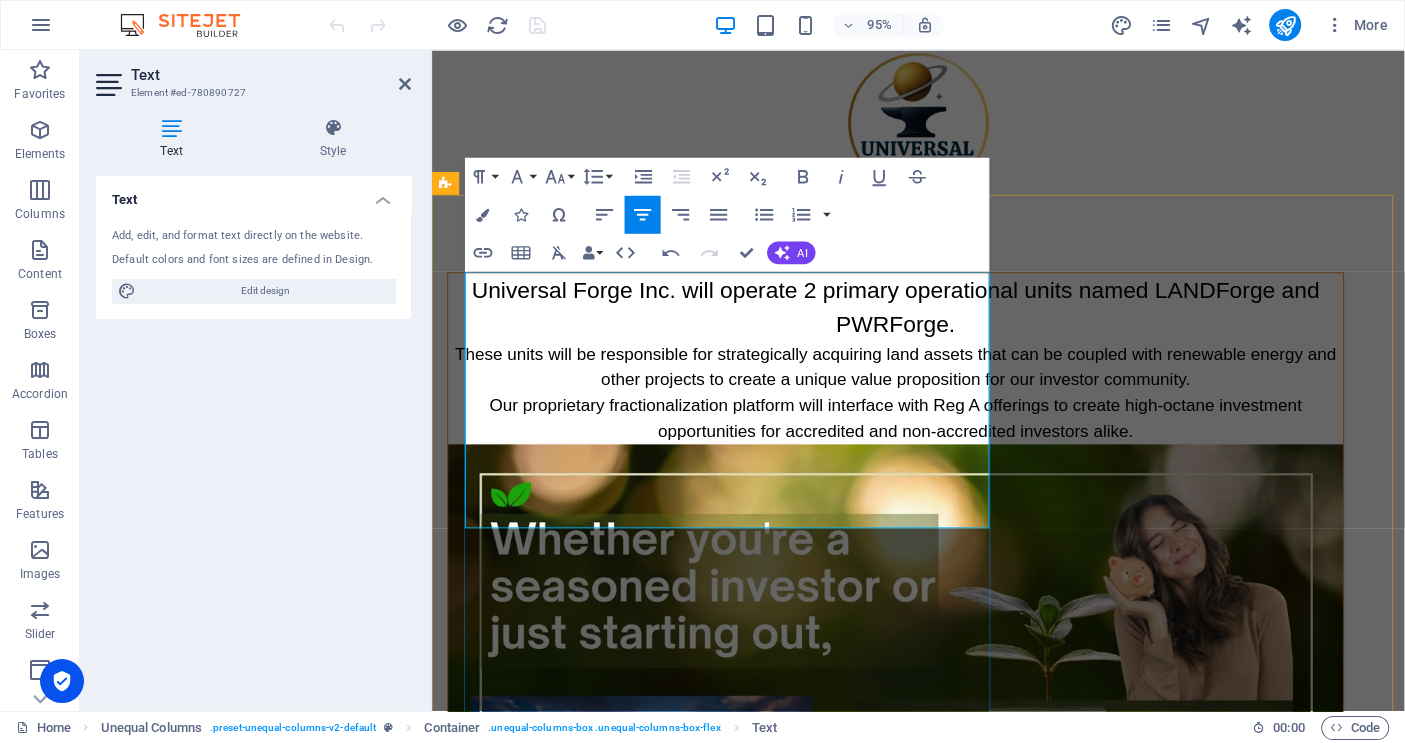 click on "These units will be responsible for strategically acquiring land assets that can be coupled with renewable energy and other projects to create a unique value proposition for our investor community." at bounding box center (920, 383) 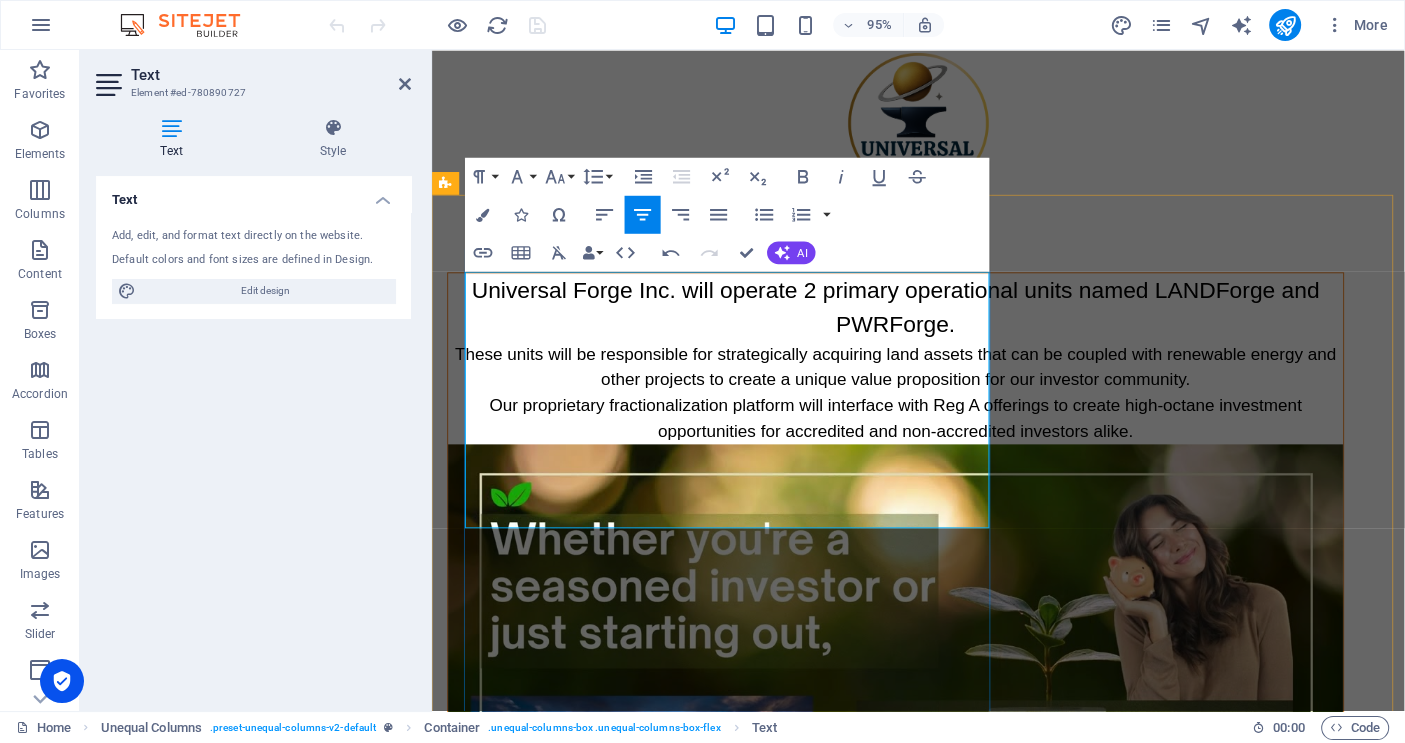 click on "Universal Forge Inc. will operate 2 primary operational units named LANDForge and PWRForge." at bounding box center (920, 320) 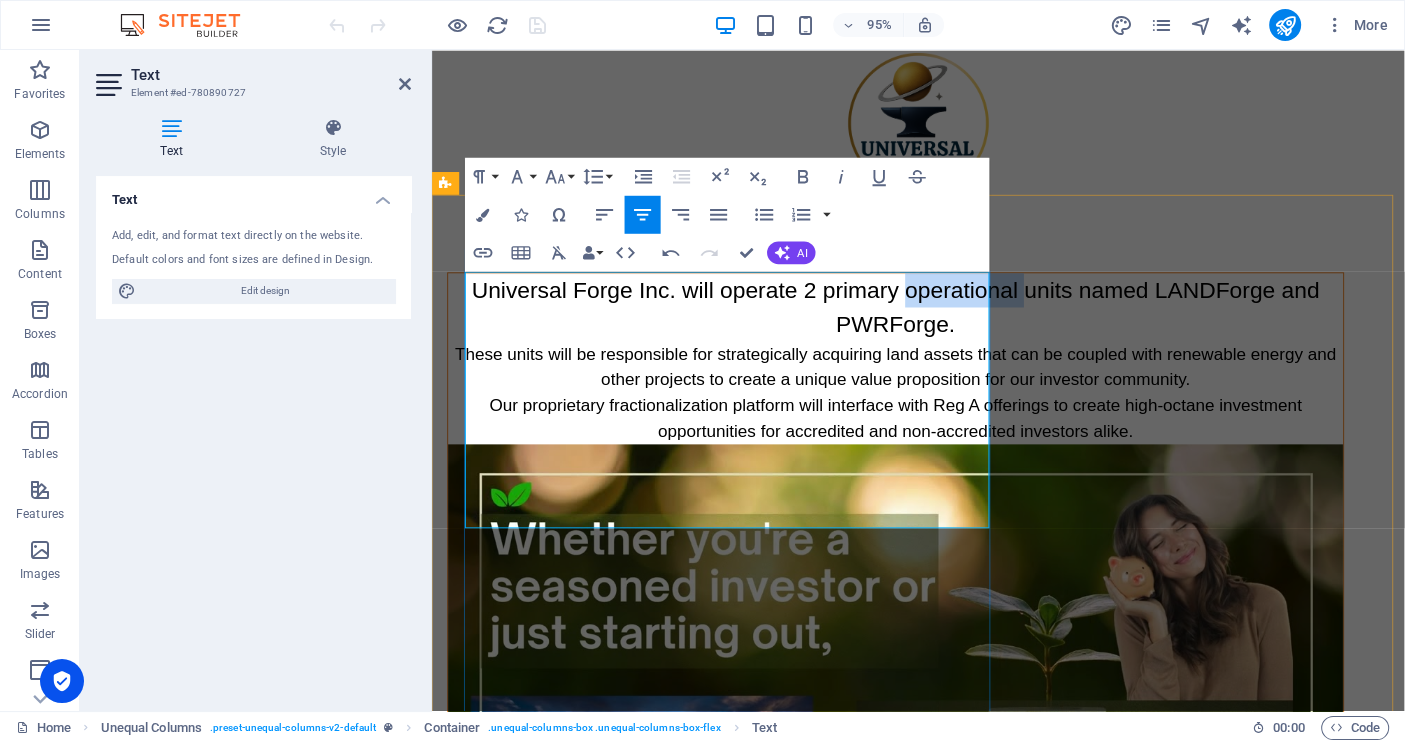 click on "Universal Forge Inc. will operate 2 primary operational units named LANDForge and PWRForge." at bounding box center [920, 320] 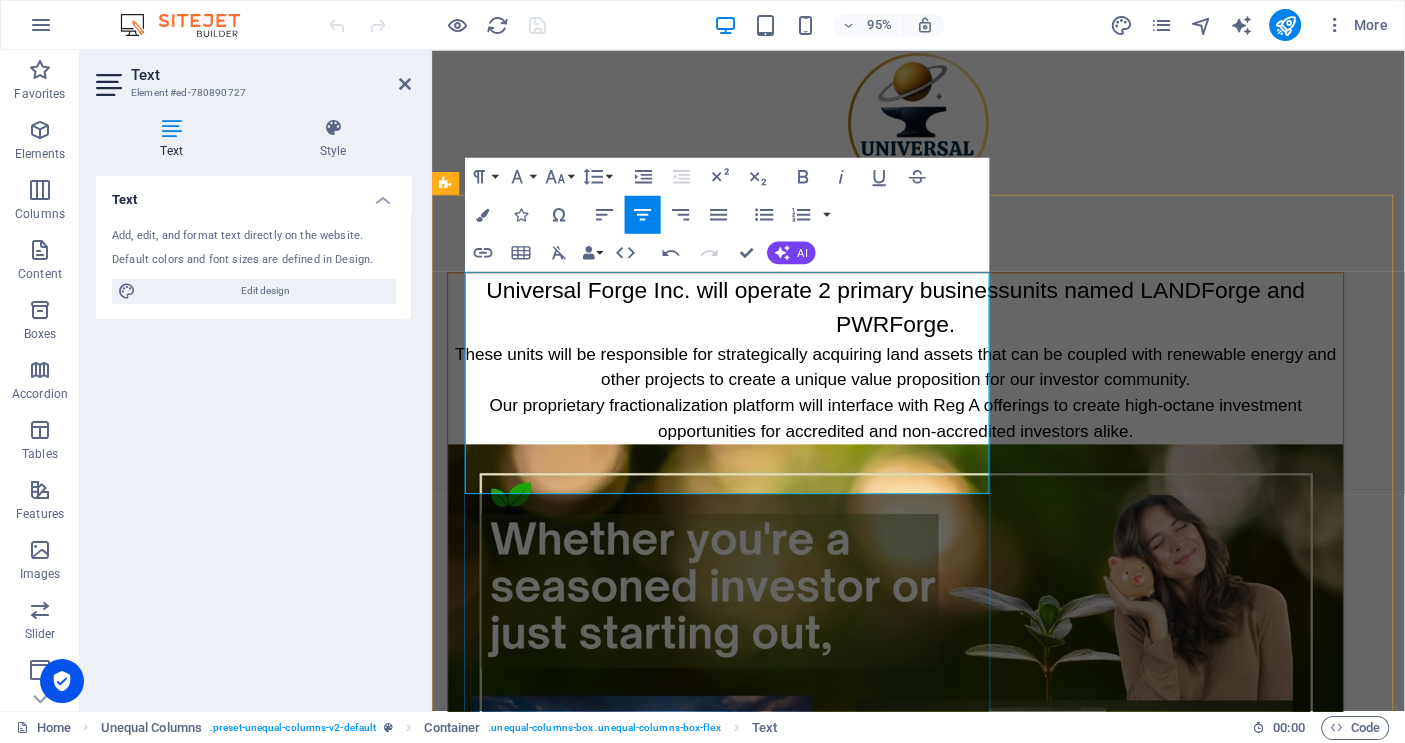click on "Universal Forge Inc. will operate 2 primary business  units named LANDForge and PWRForge." at bounding box center (920, 320) 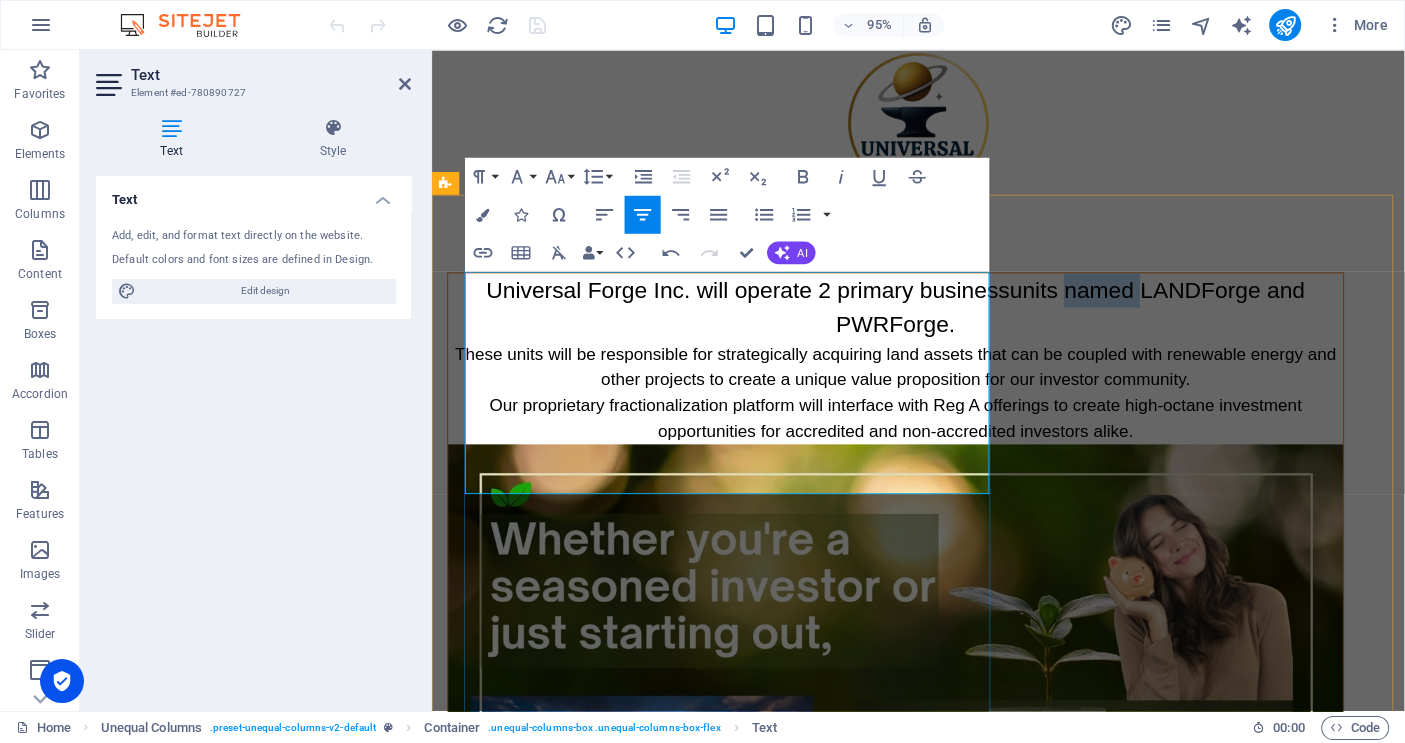 click on "Universal Forge Inc. will operate 2 primary business  units named LANDForge and PWRForge." at bounding box center [920, 320] 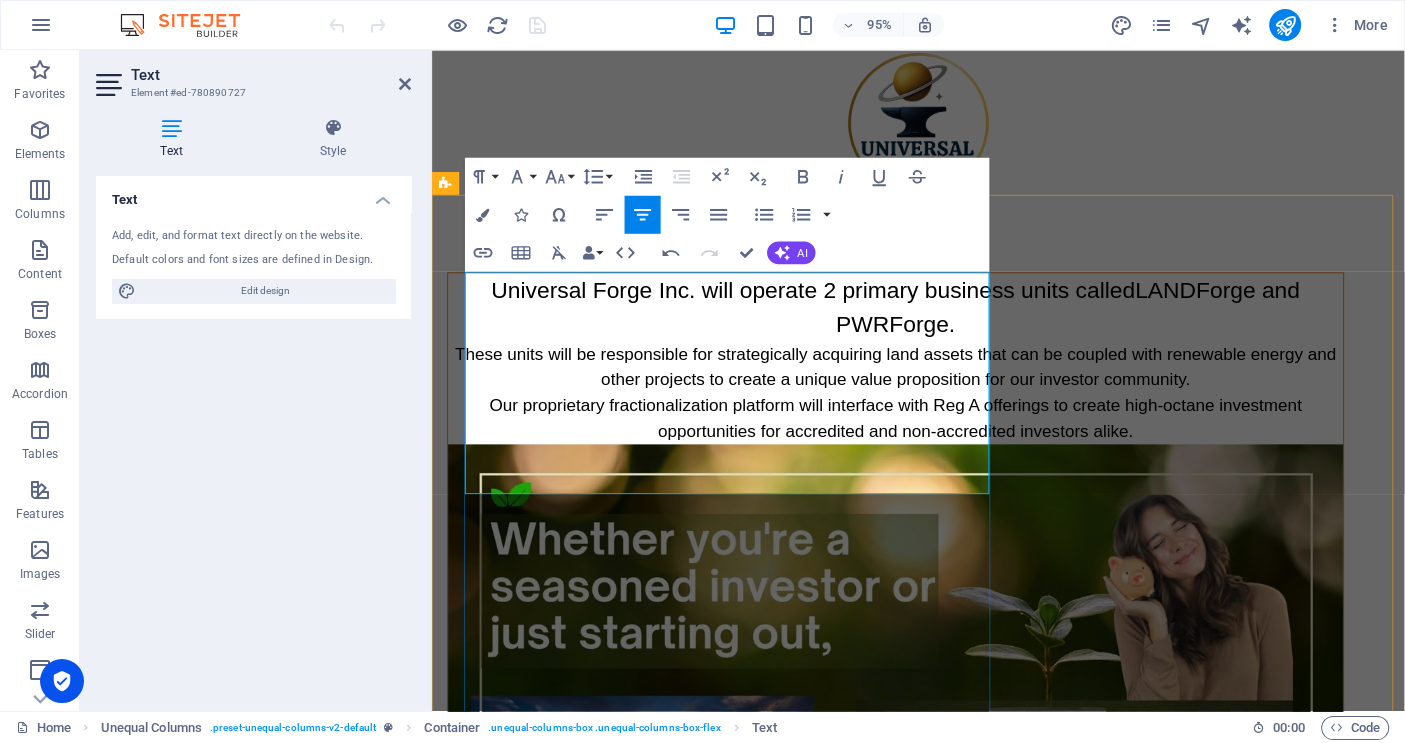 click on "Universal Forge Inc. will operate 2 primary business units called  LANDForge and PWRForge." at bounding box center (920, 321) 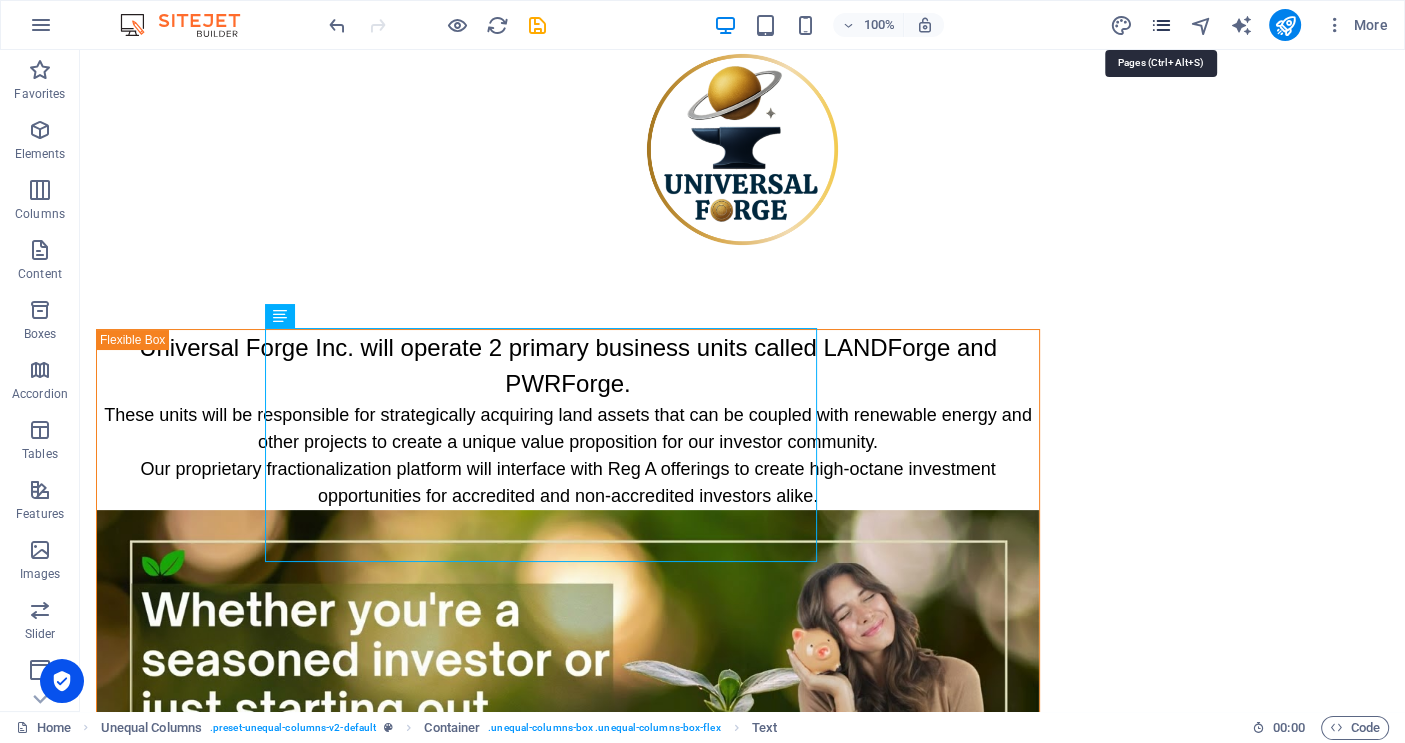 click at bounding box center [1160, 25] 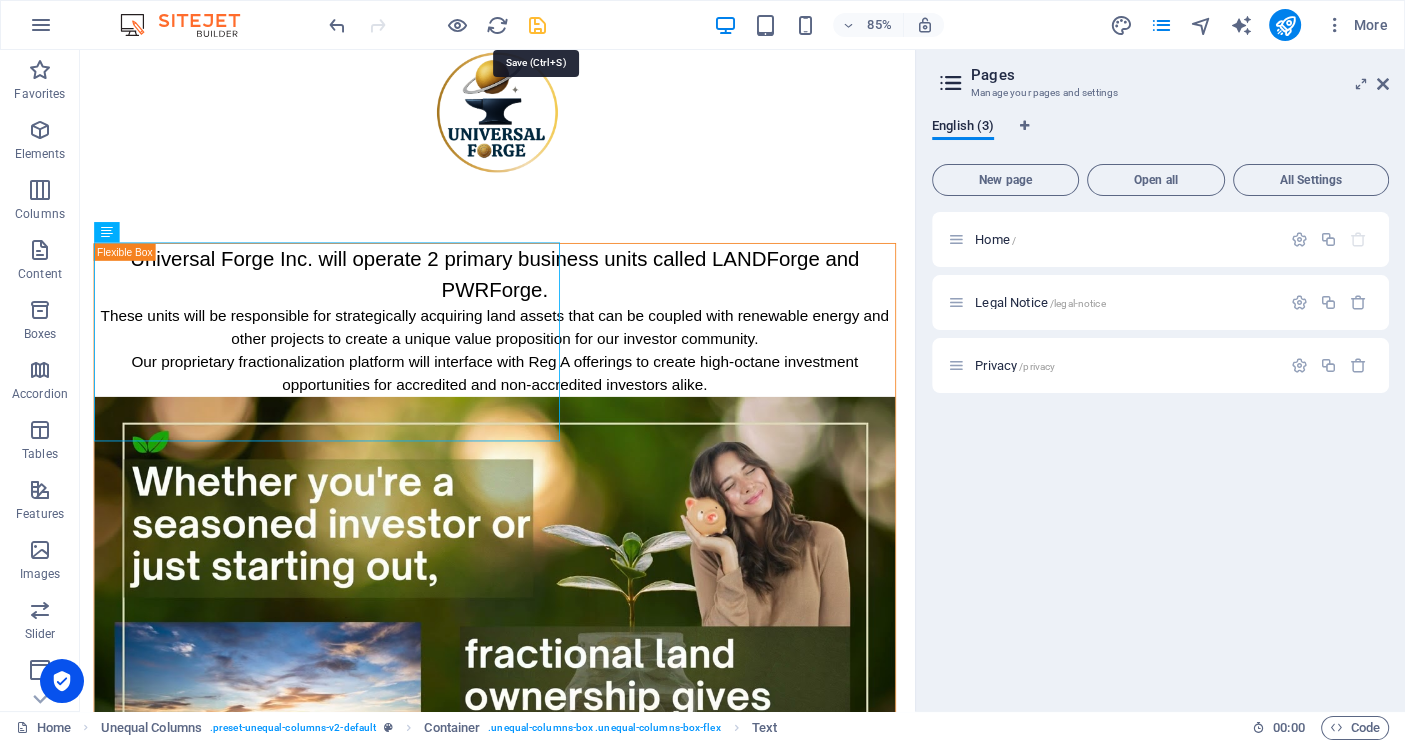 click at bounding box center [537, 25] 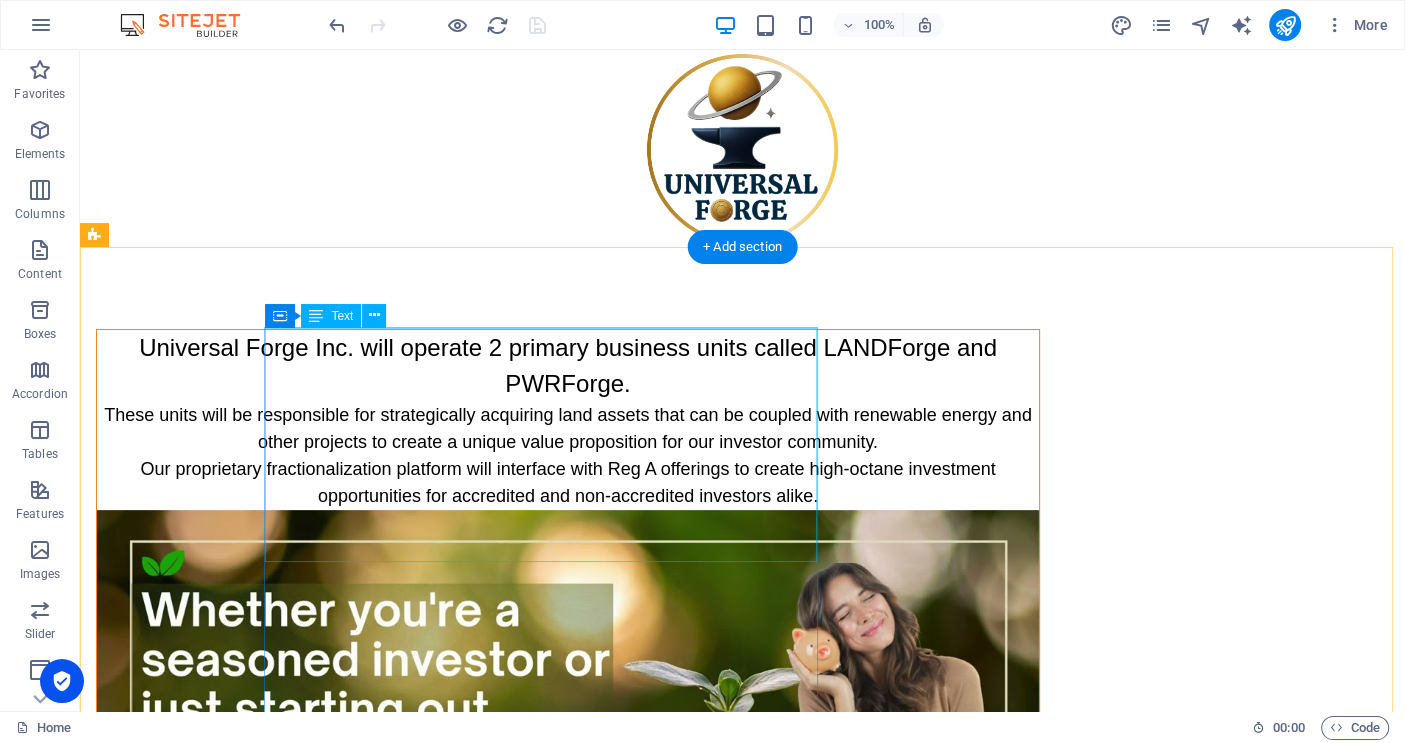 click on "Universal Forge Inc. will operate 2 primary business units called LANDForge and PWRForge. These units will be responsible for strategically acquiring land assets that can be coupled with renewable energy and other projects to create a unique value proposition for our investor community. Our proprietary fractionalization platform will interface with Reg A offerings to create high-octane investment opportunities for accredited and non-accredited investors alike." at bounding box center (568, 420) 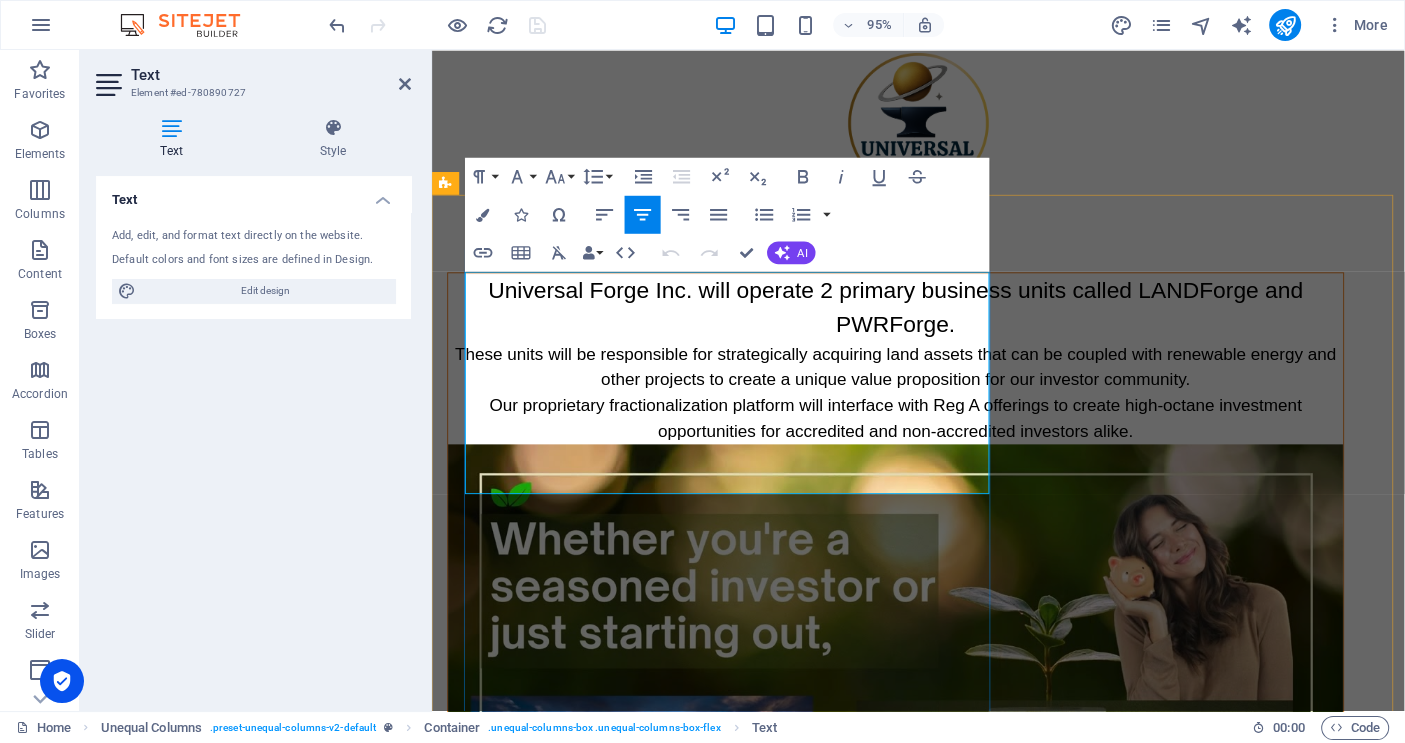 click on "These units will be responsible for strategically acquiring land assets that can be coupled with renewable energy and other projects to create a unique value proposition for our investor community." at bounding box center (920, 383) 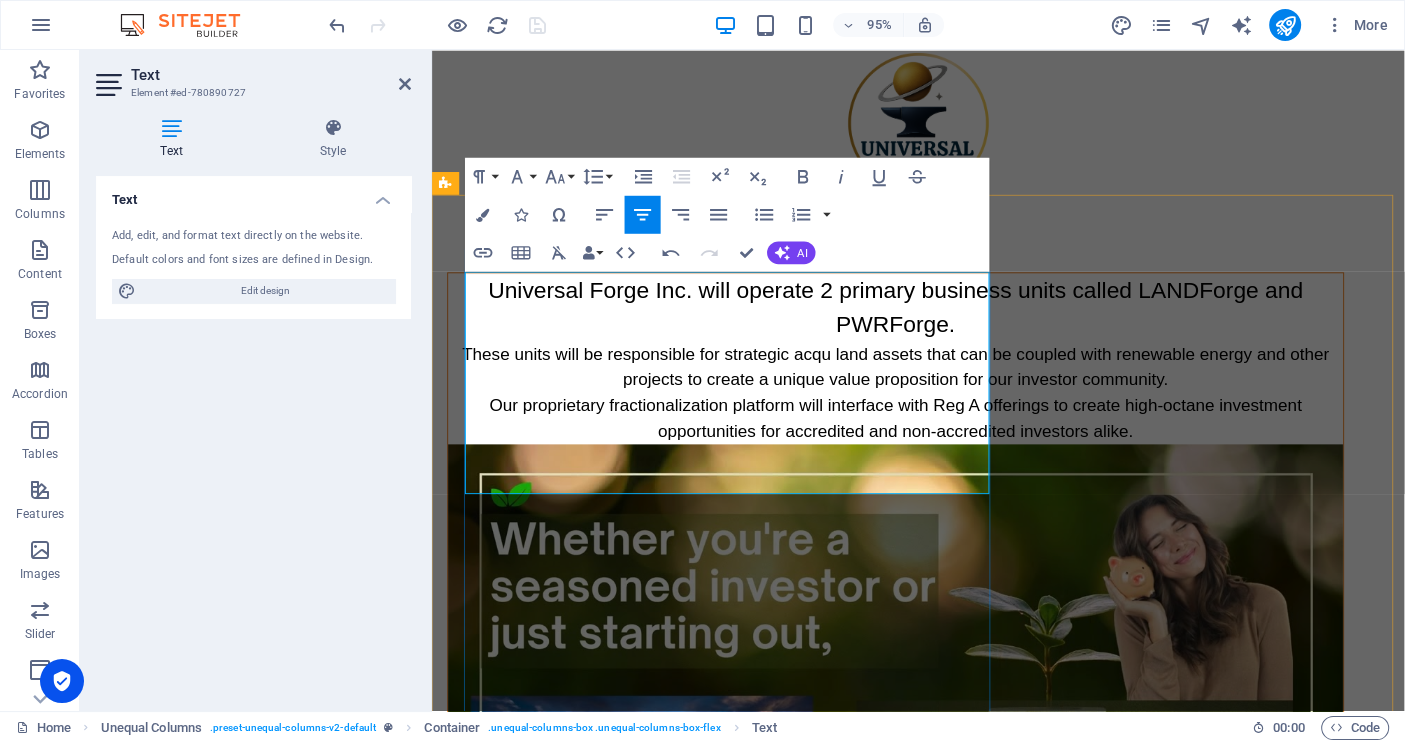 type 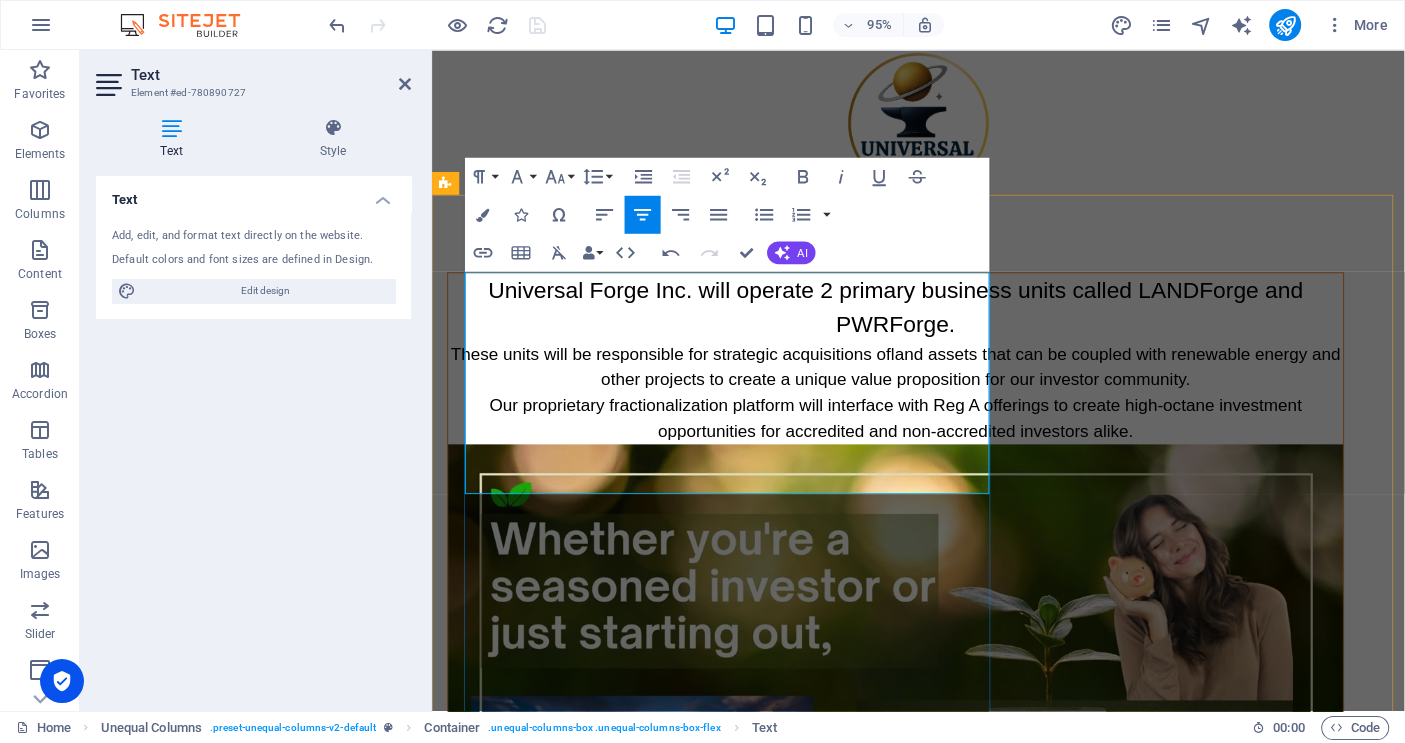 click on "Our proprietary fractionalization platform will interface with Reg A offerings to create high-octane investment opportunities for accredited and non-accredited investors alike." at bounding box center (920, 438) 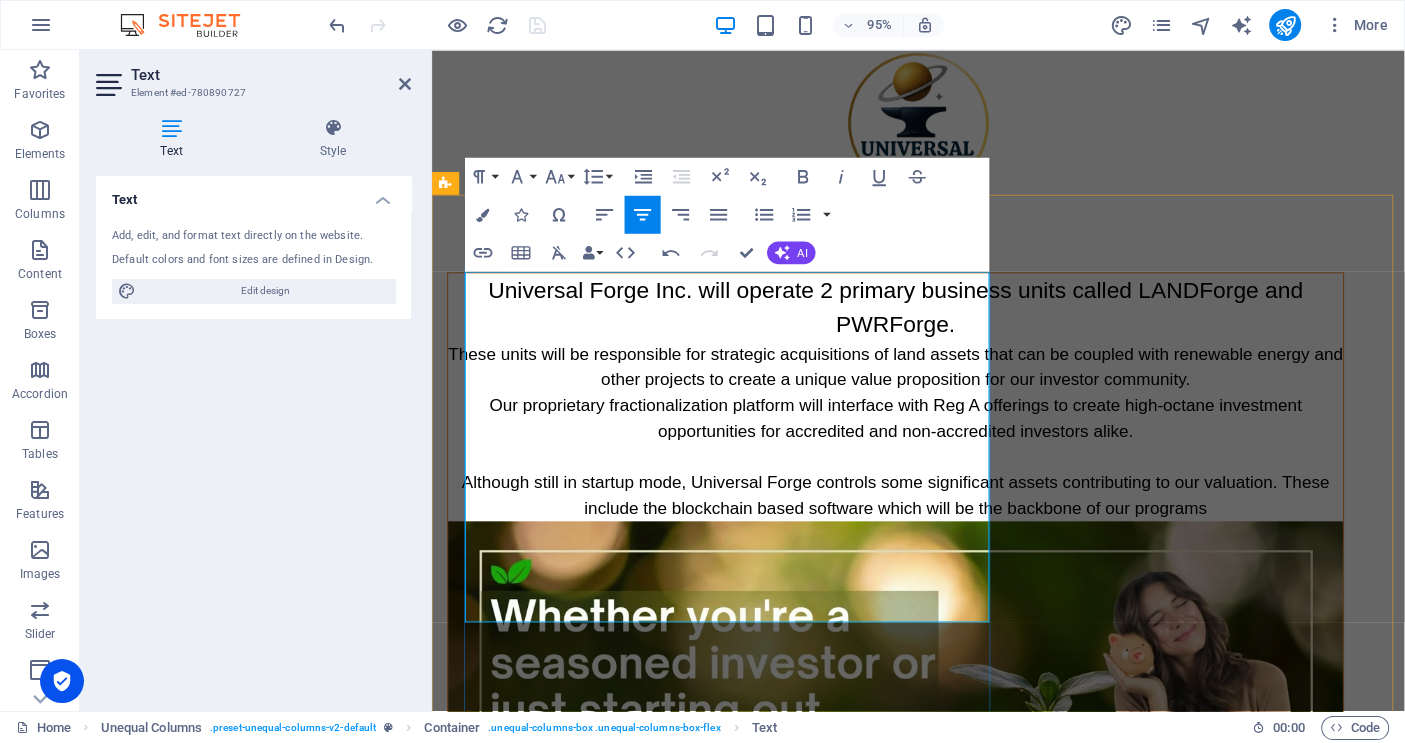 click on "Although still in startup mode, Universal Forge controls some significant assets contributing to our valuation. These include the blockchain based software which will be the backbone of our programs" at bounding box center [919, 518] 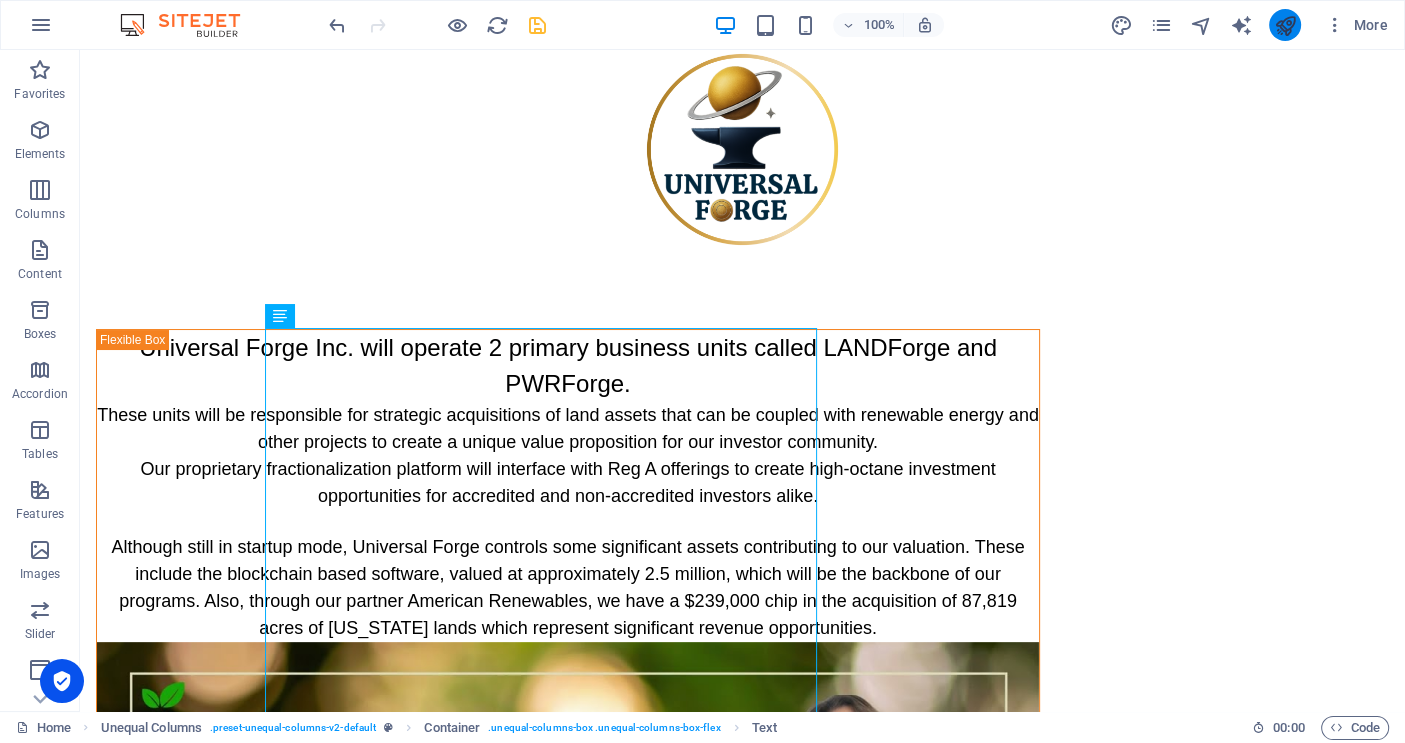 click at bounding box center [1284, 25] 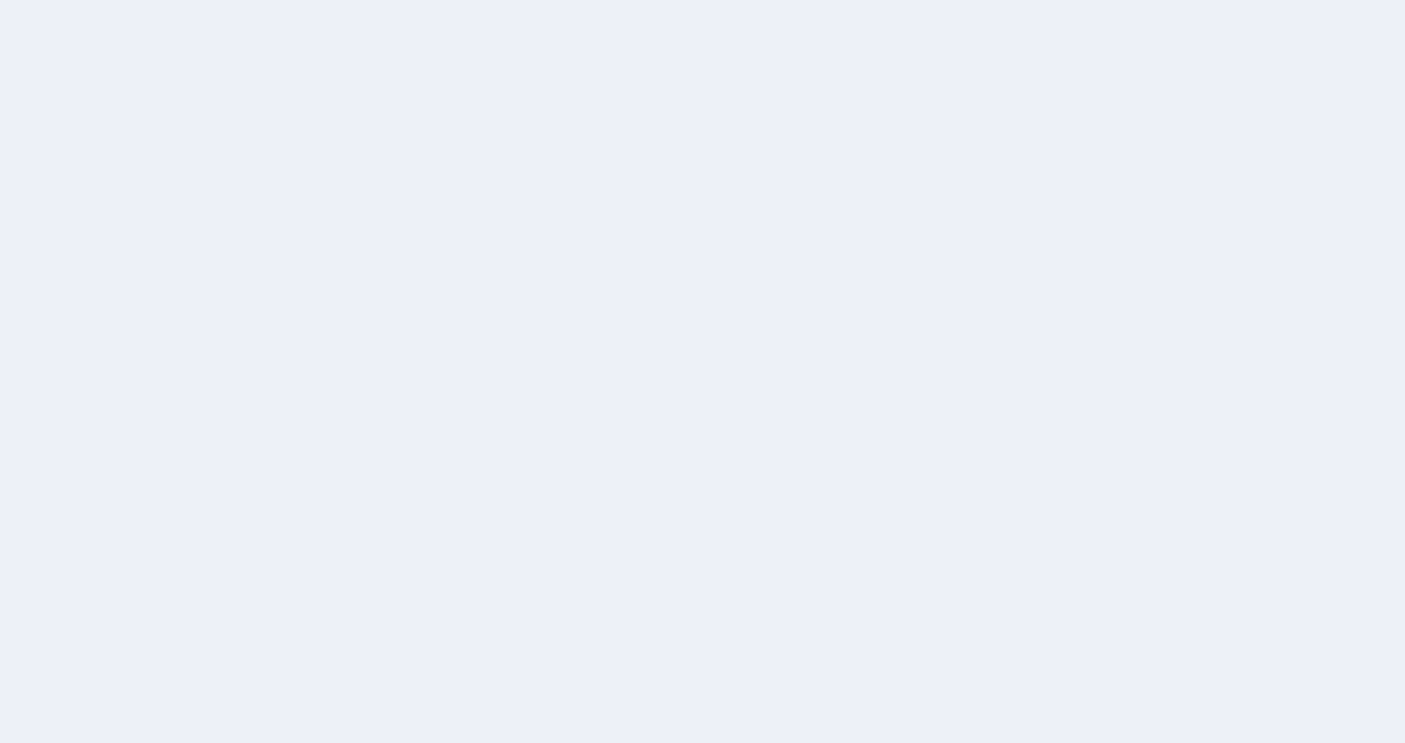 scroll, scrollTop: 0, scrollLeft: 0, axis: both 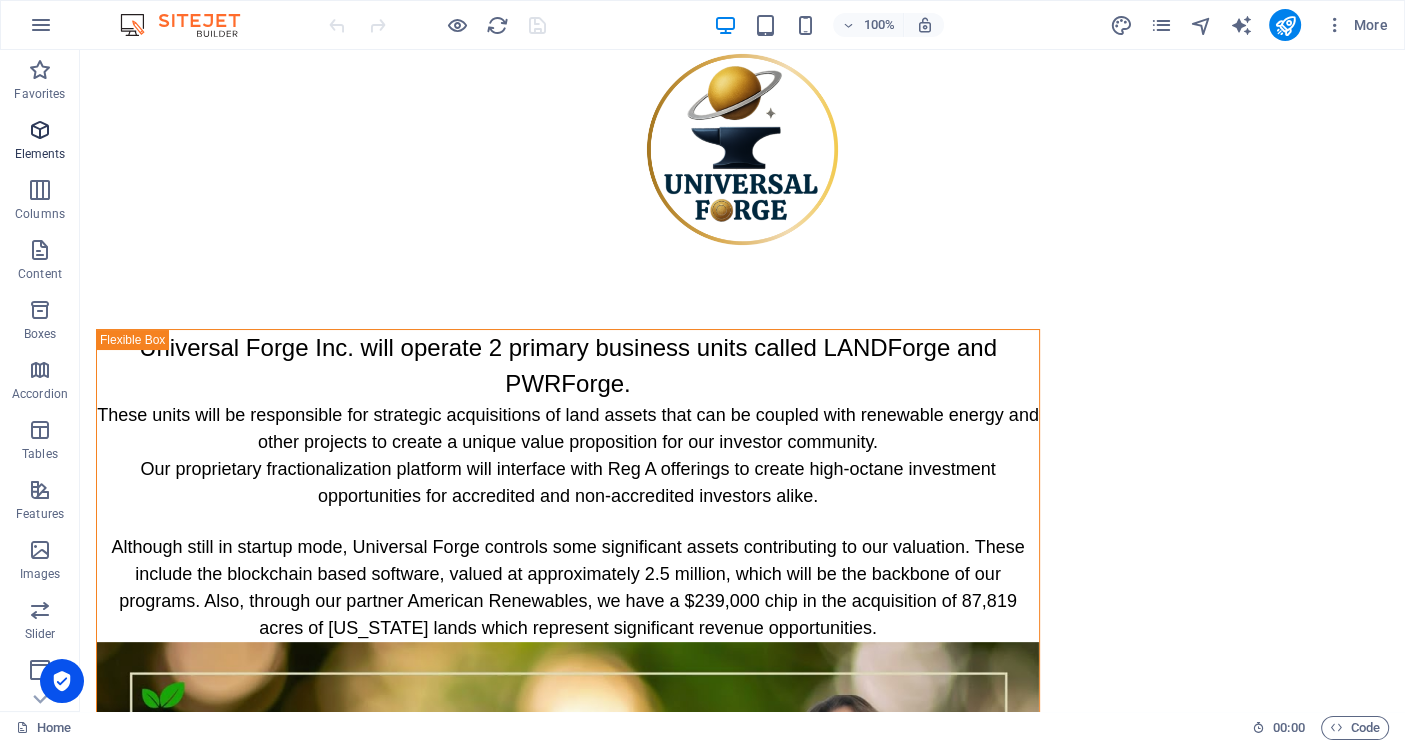 click at bounding box center (40, 130) 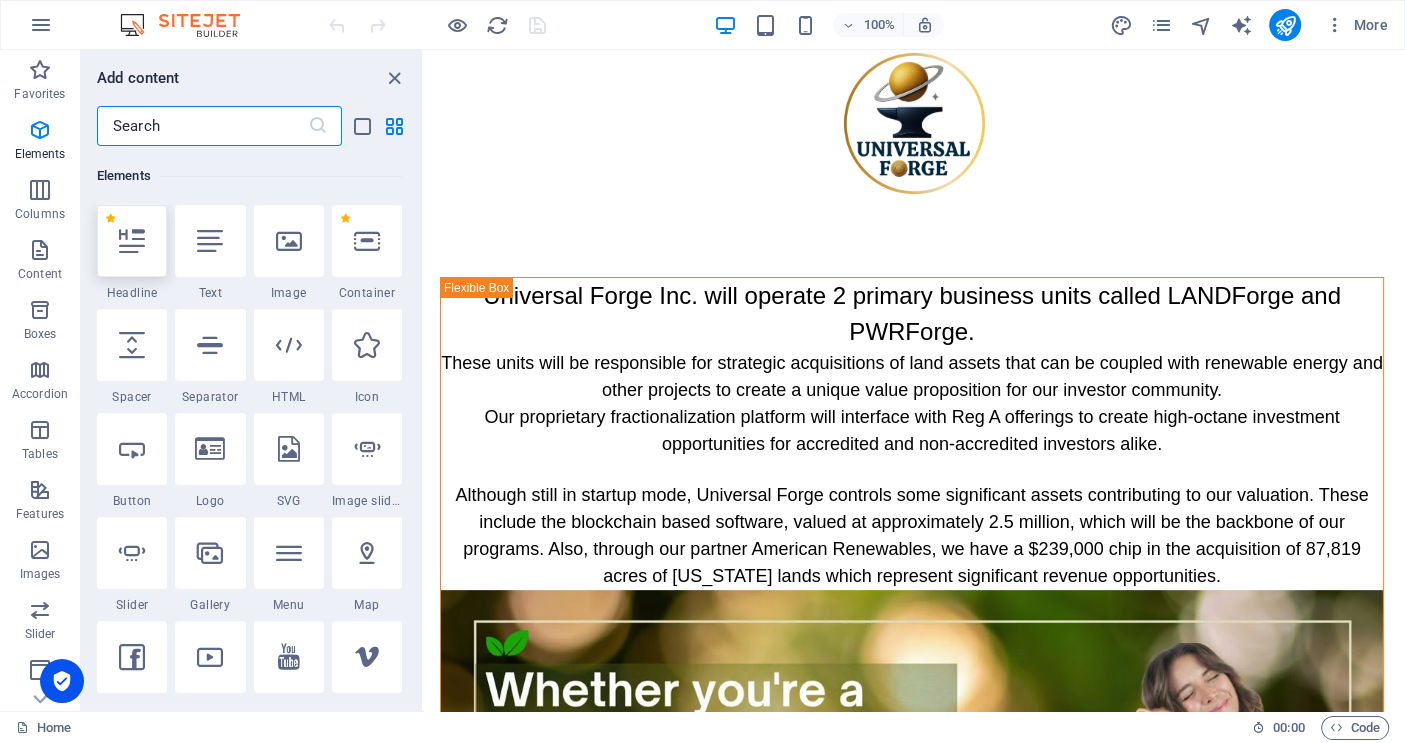 scroll, scrollTop: 213, scrollLeft: 0, axis: vertical 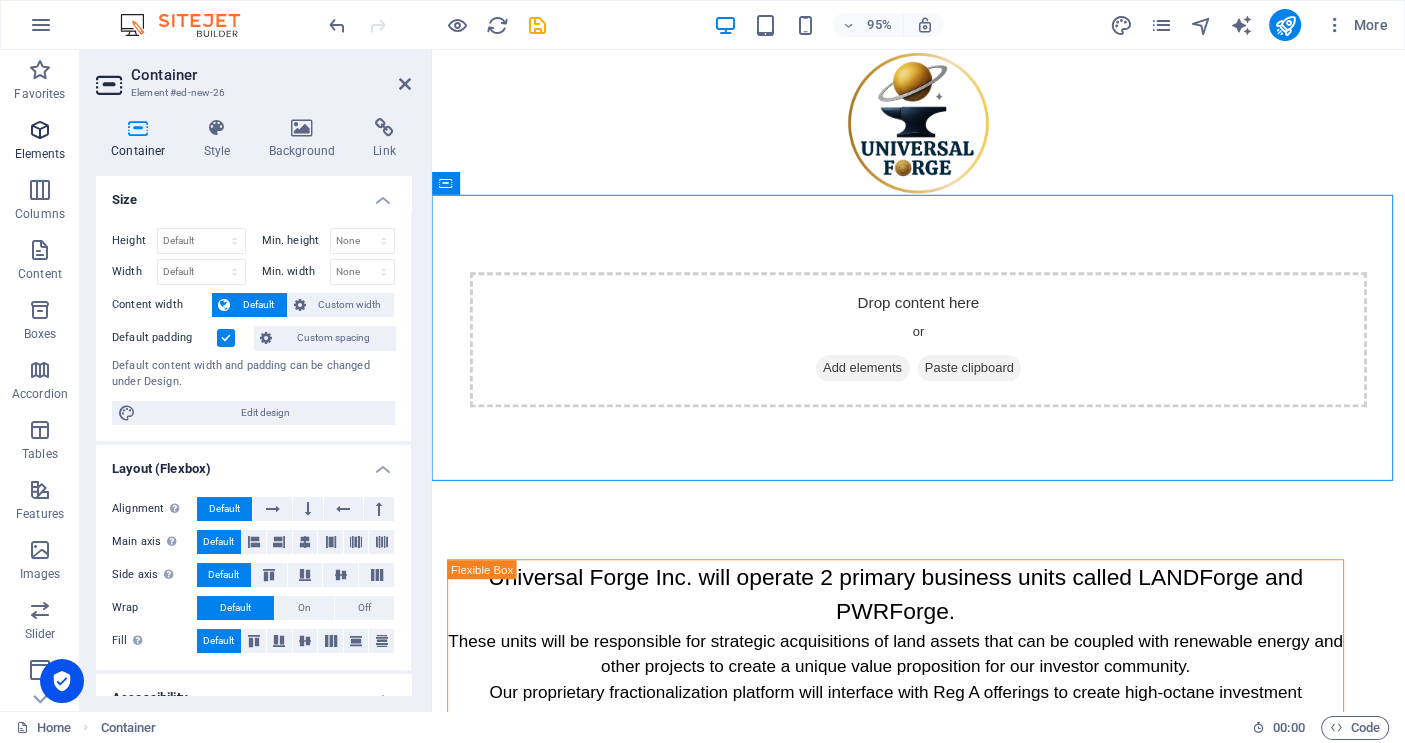click at bounding box center [40, 130] 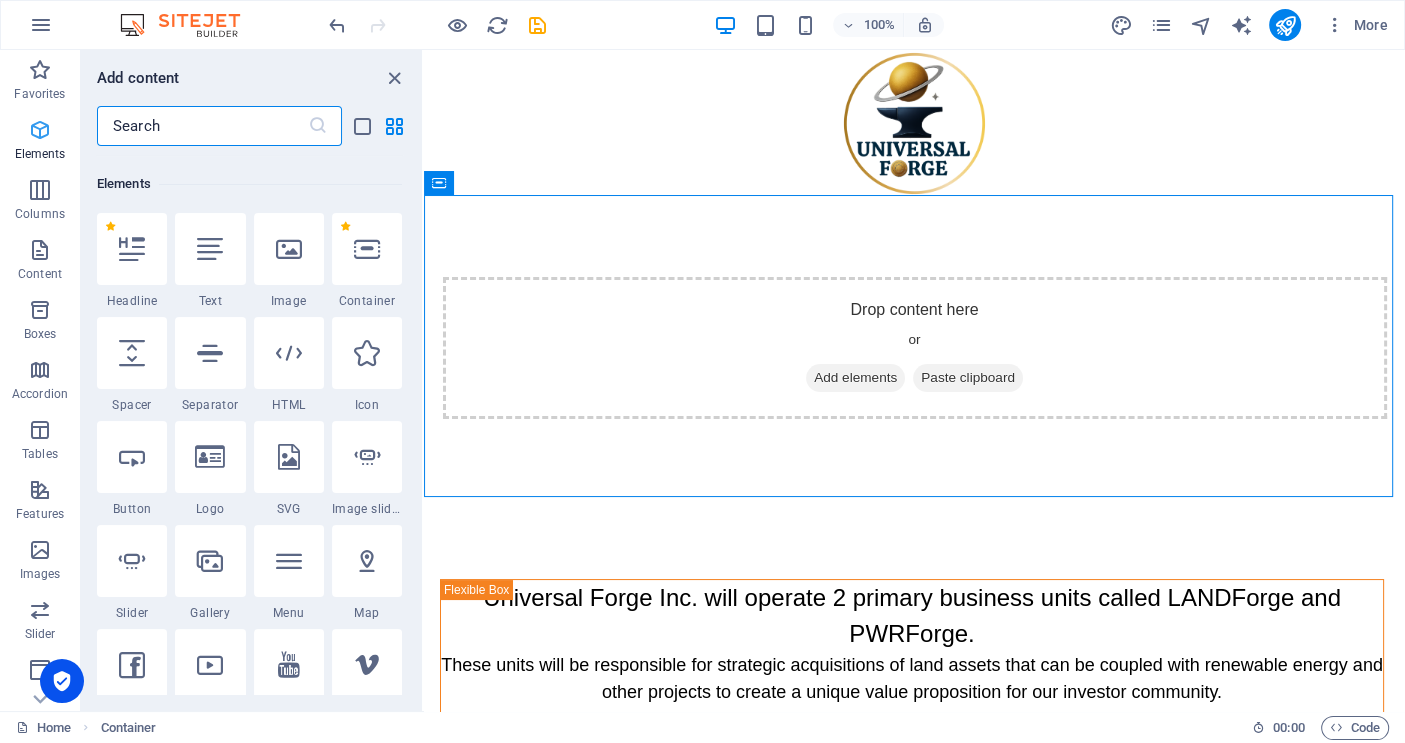 scroll, scrollTop: 213, scrollLeft: 0, axis: vertical 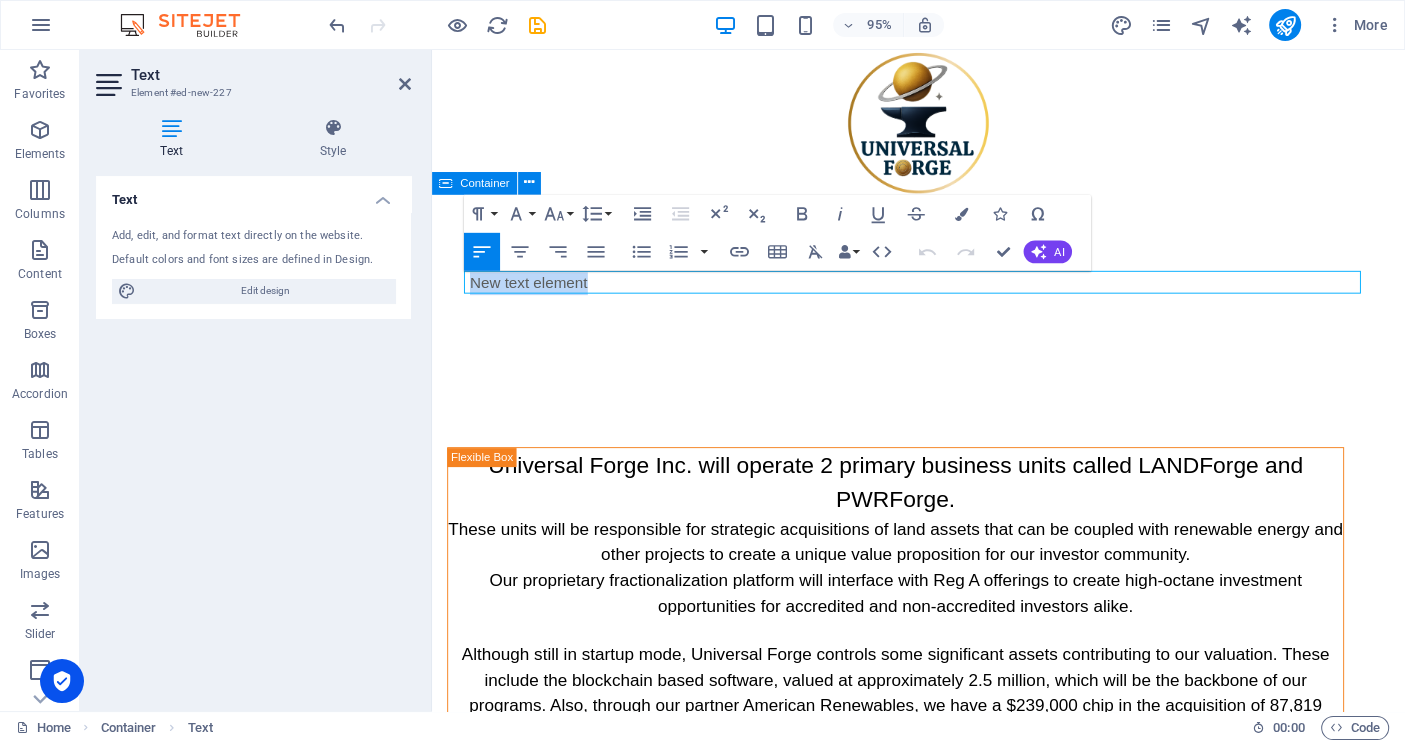 type 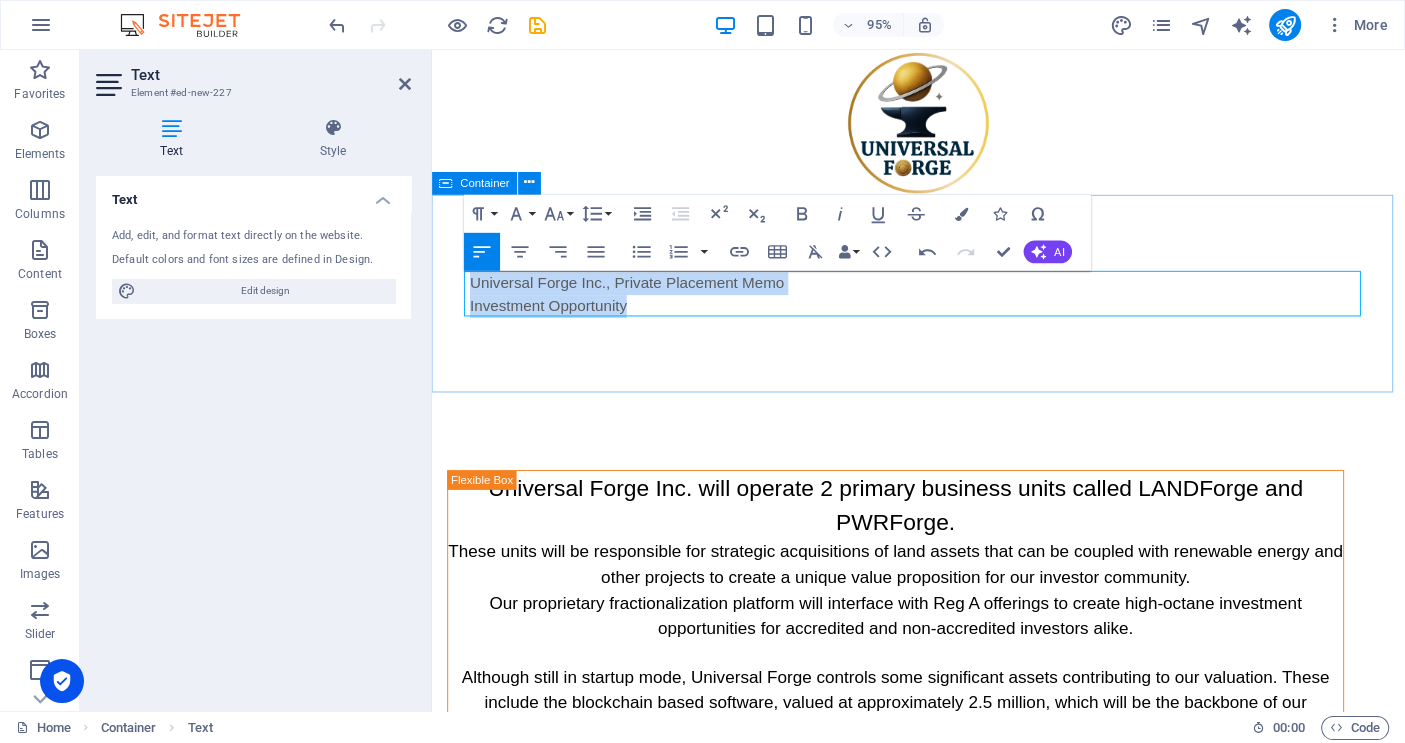 drag, startPoint x: 646, startPoint y: 319, endPoint x: 443, endPoint y: 278, distance: 207.09901 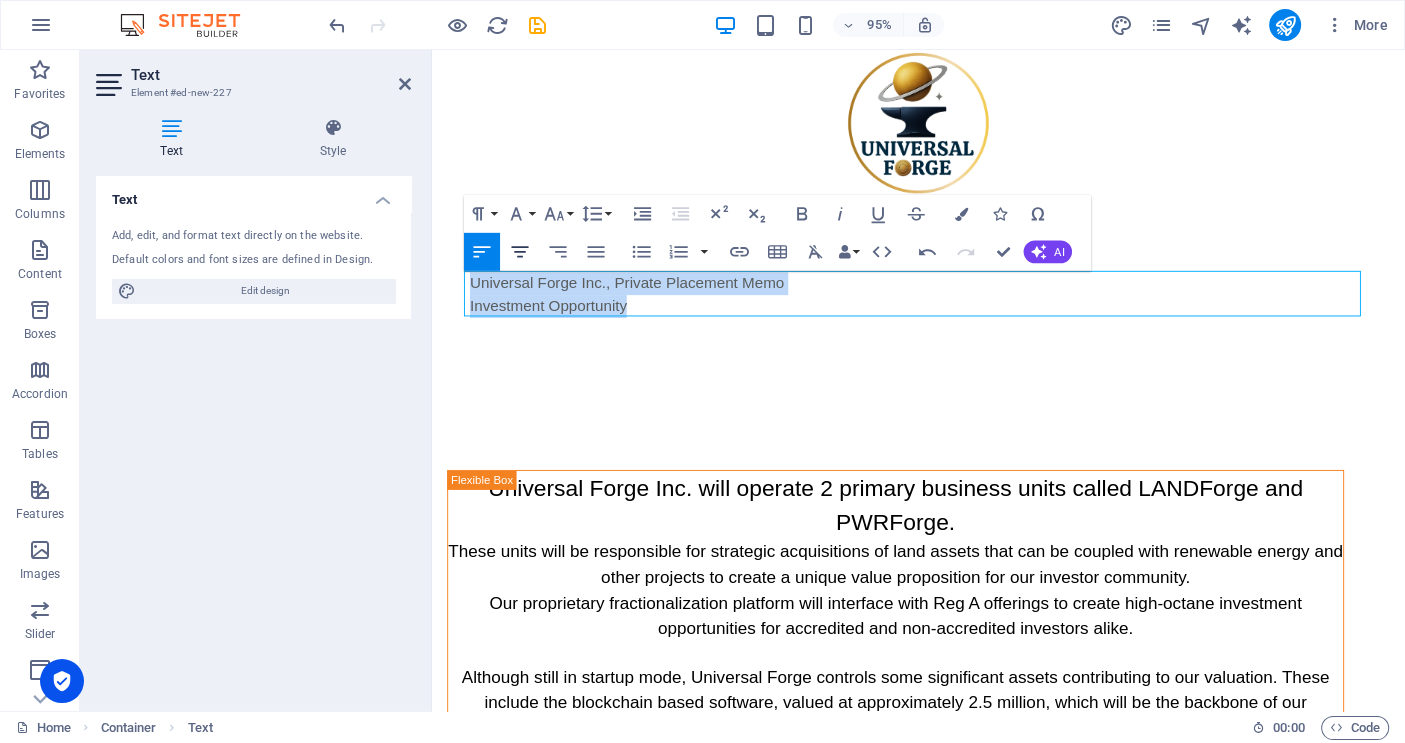 click 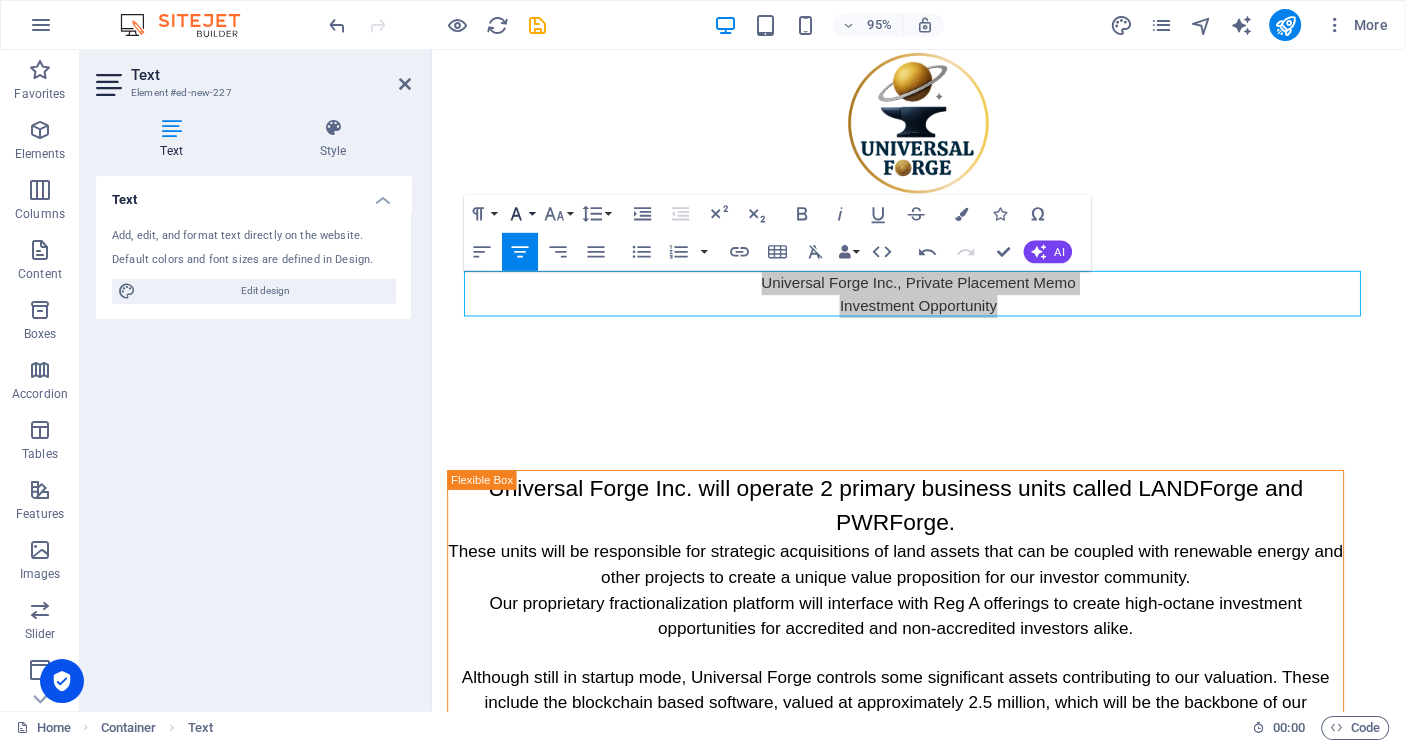 click on "Font Family" at bounding box center [520, 213] 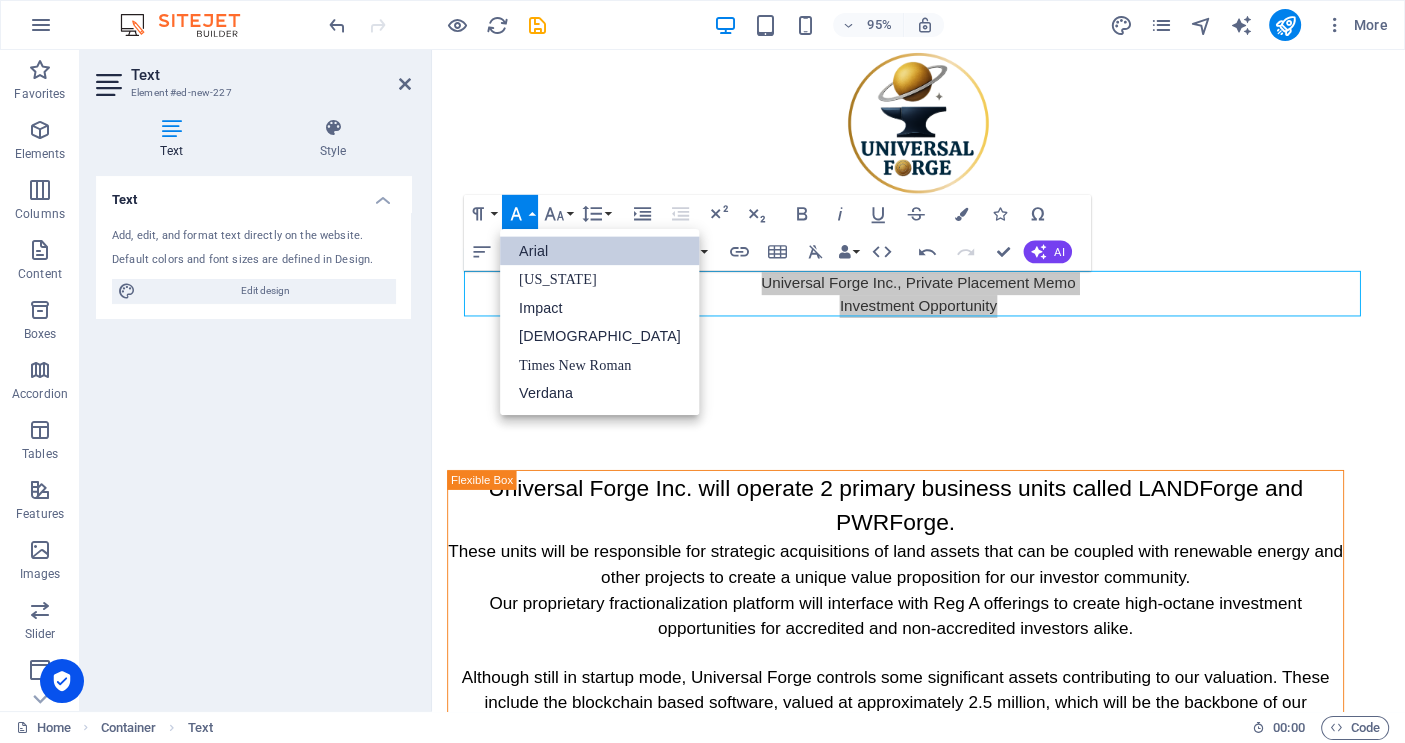 scroll, scrollTop: 0, scrollLeft: 0, axis: both 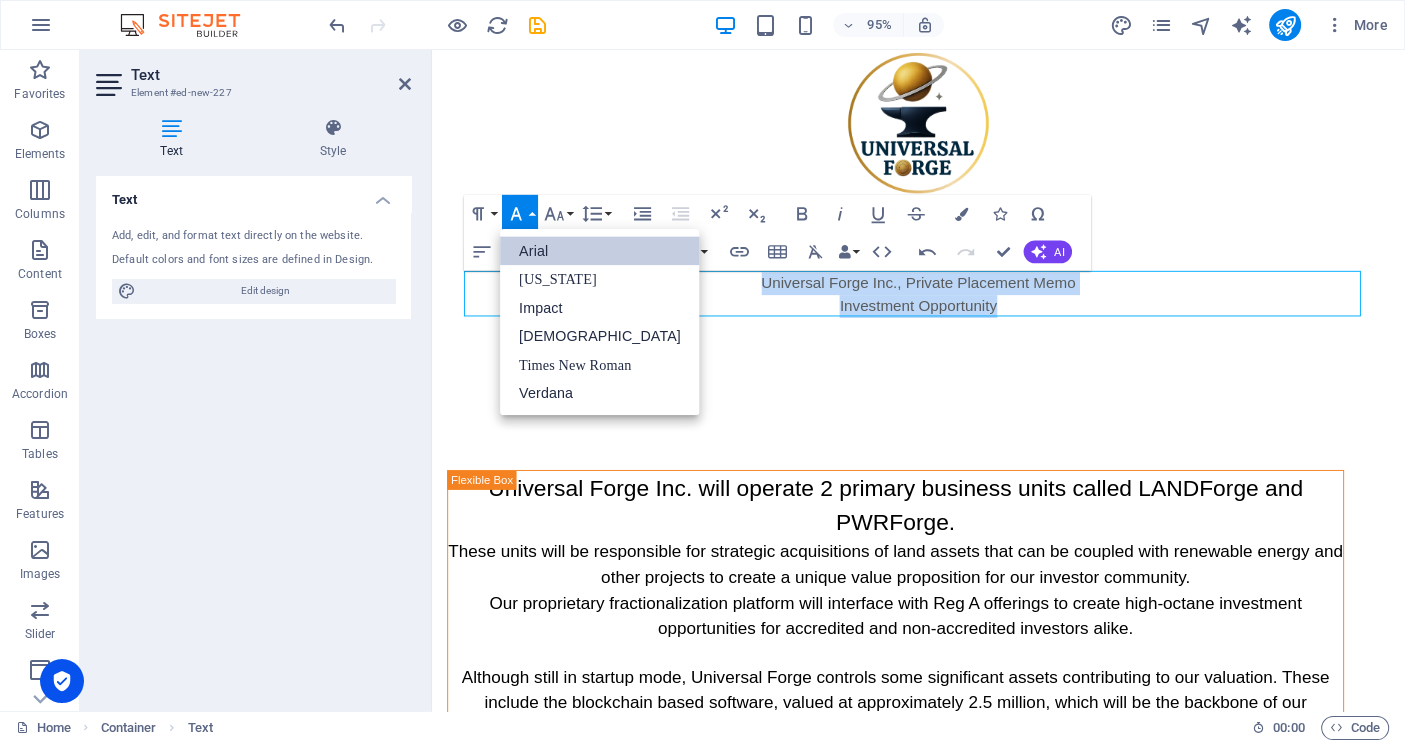 click on "Arial" at bounding box center [600, 250] 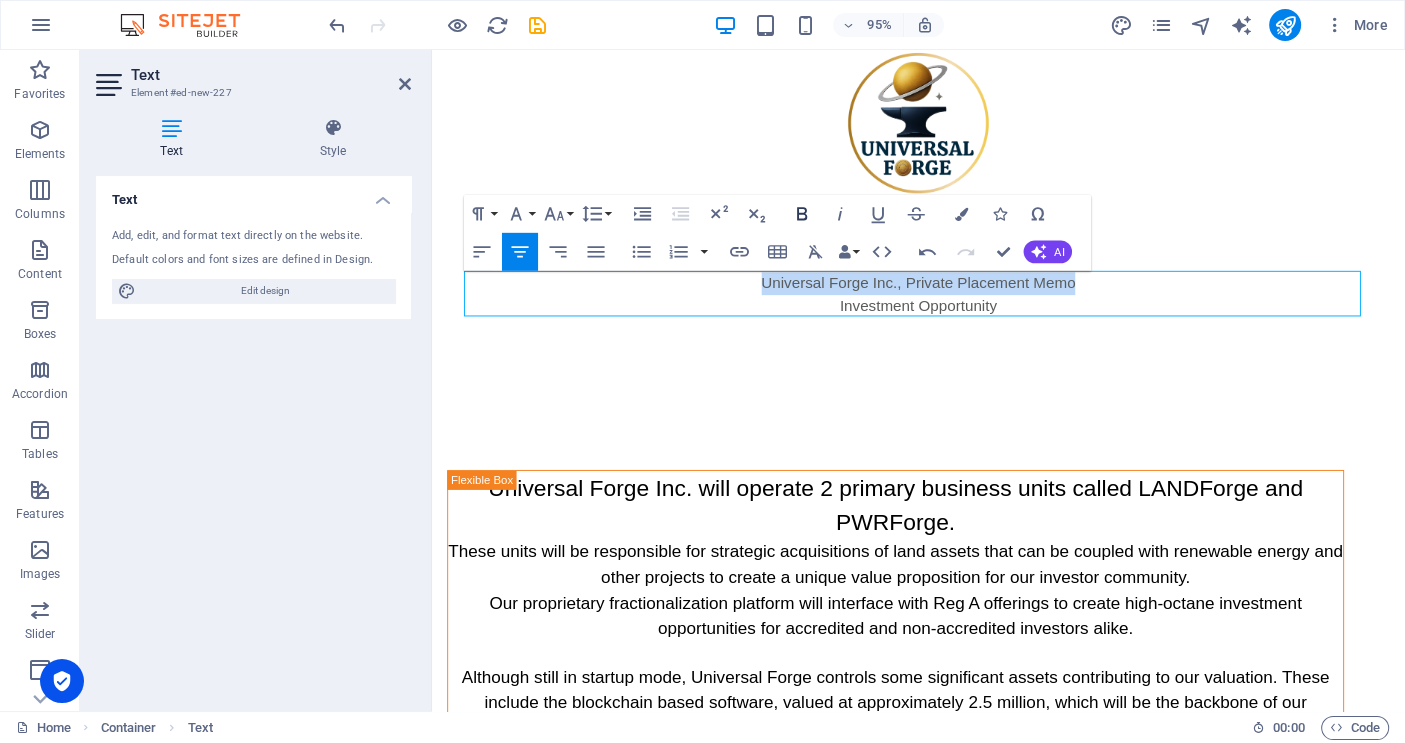 click 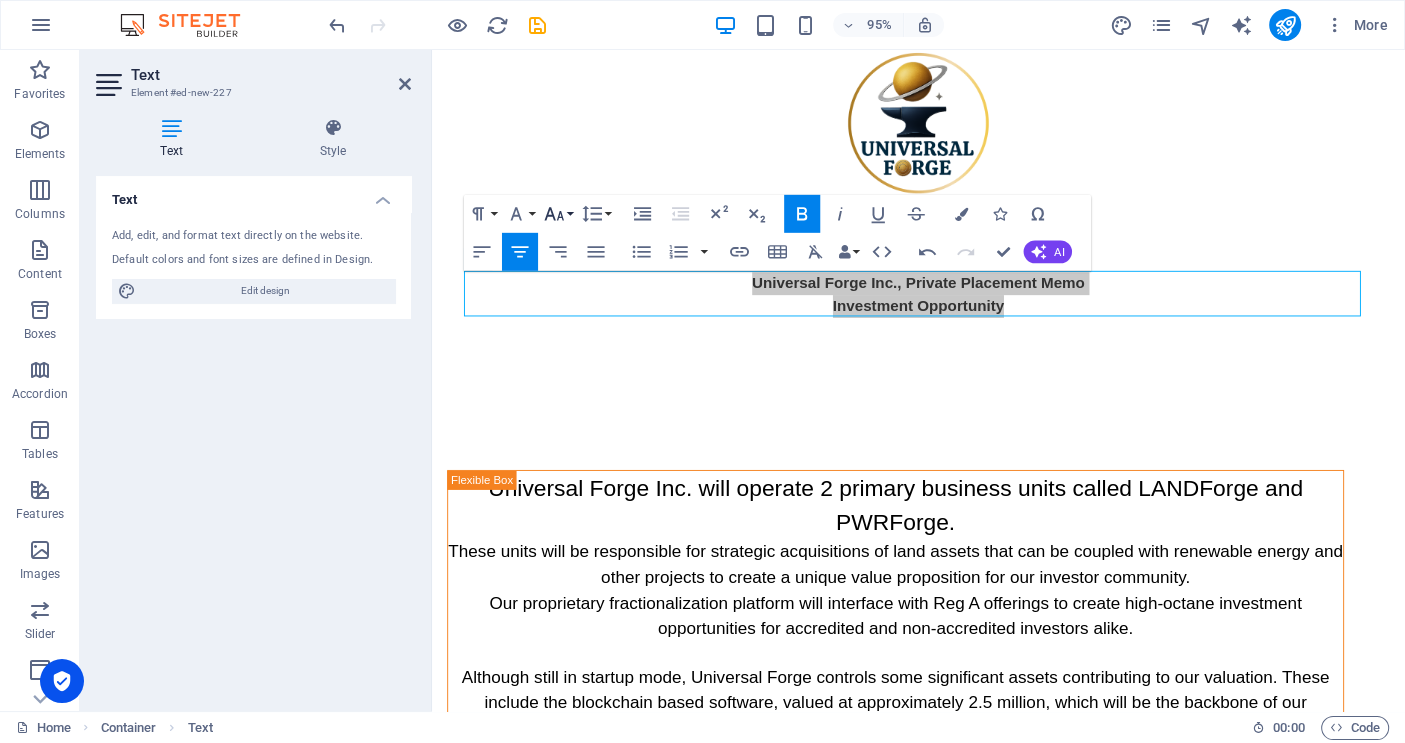 click on "Font Size" at bounding box center [558, 213] 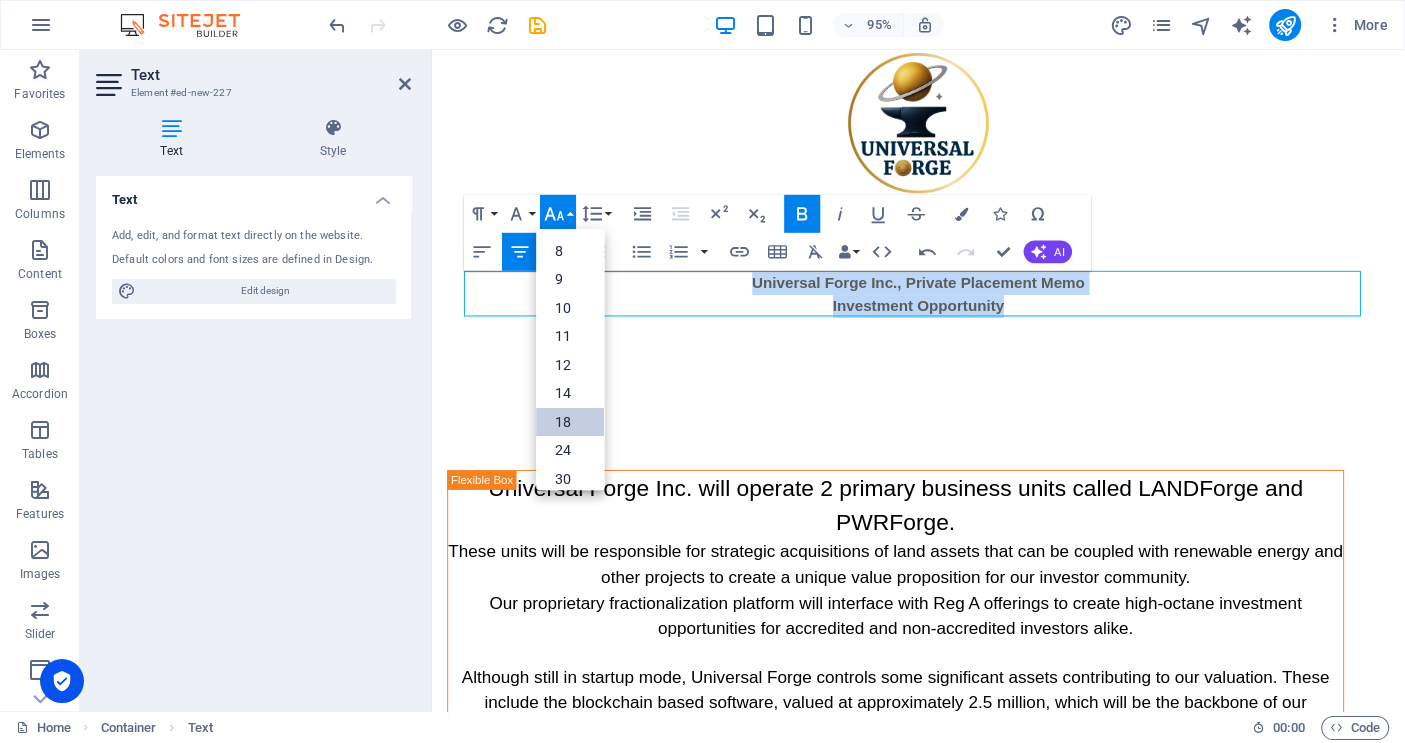 click on "18" at bounding box center (571, 421) 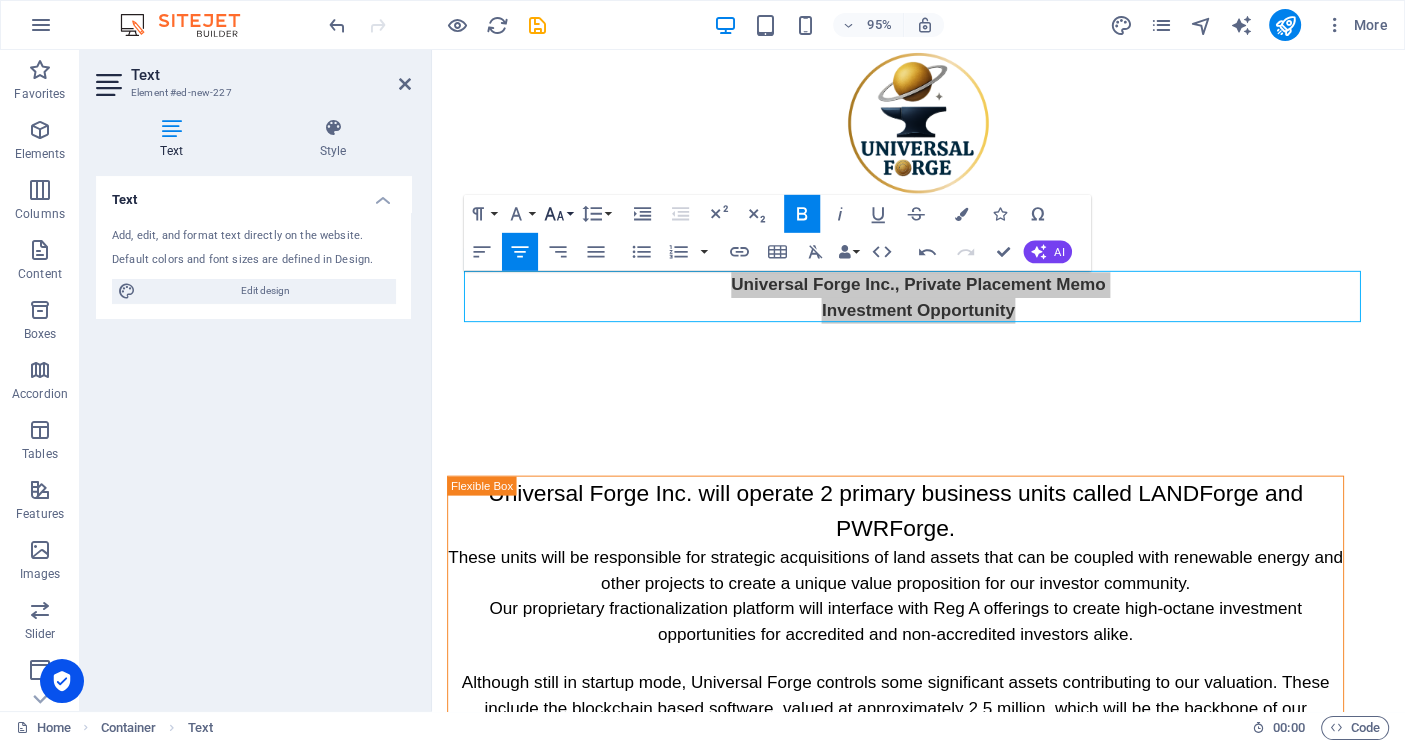 click on "Font Size" at bounding box center [558, 213] 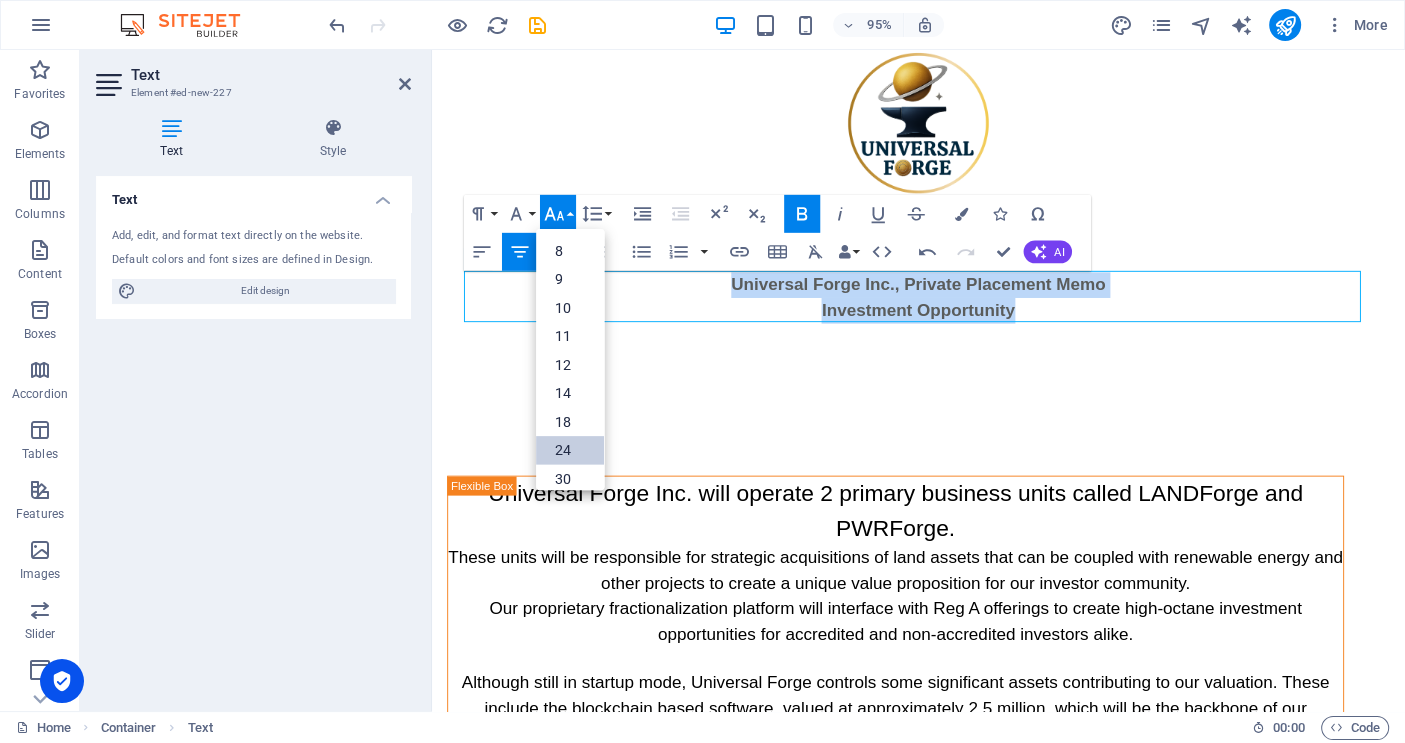 click on "24" at bounding box center (571, 450) 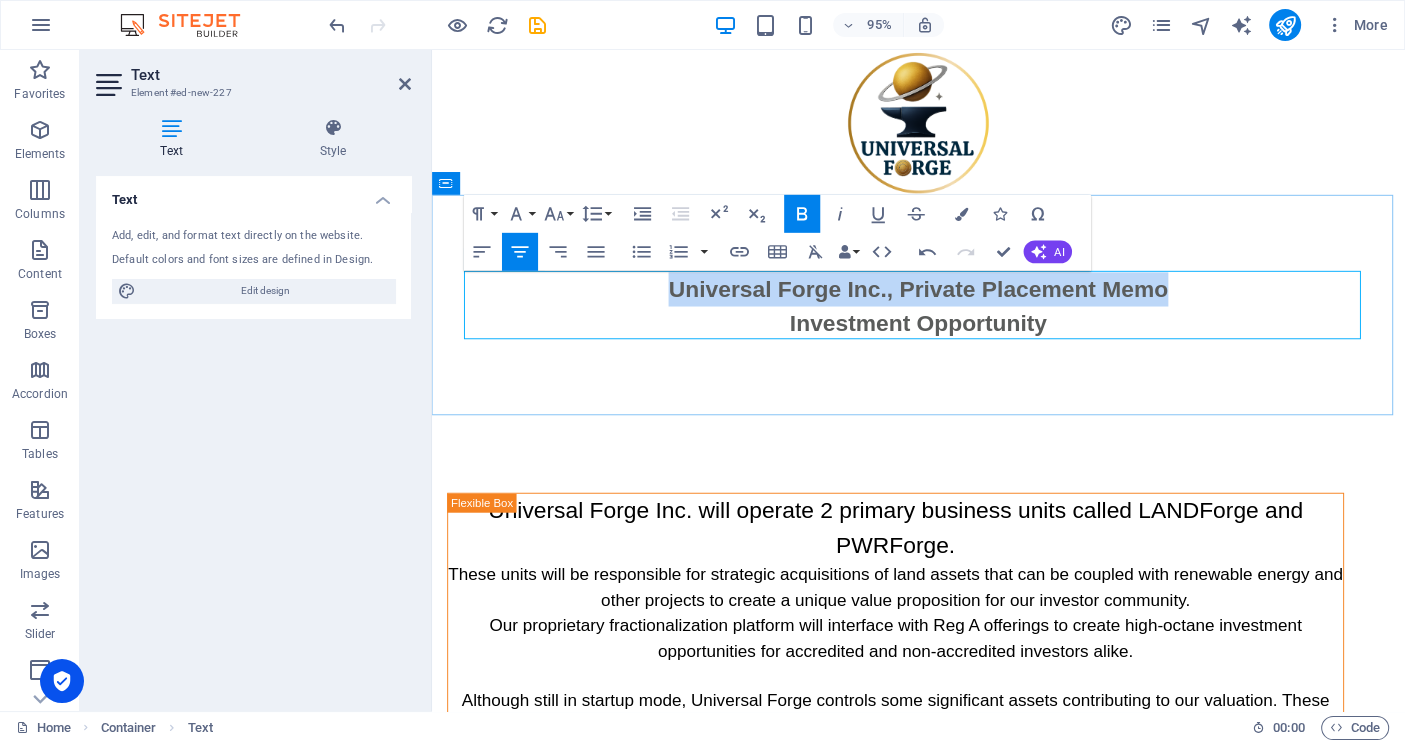 click on "Investment Opportunity" at bounding box center (944, 337) 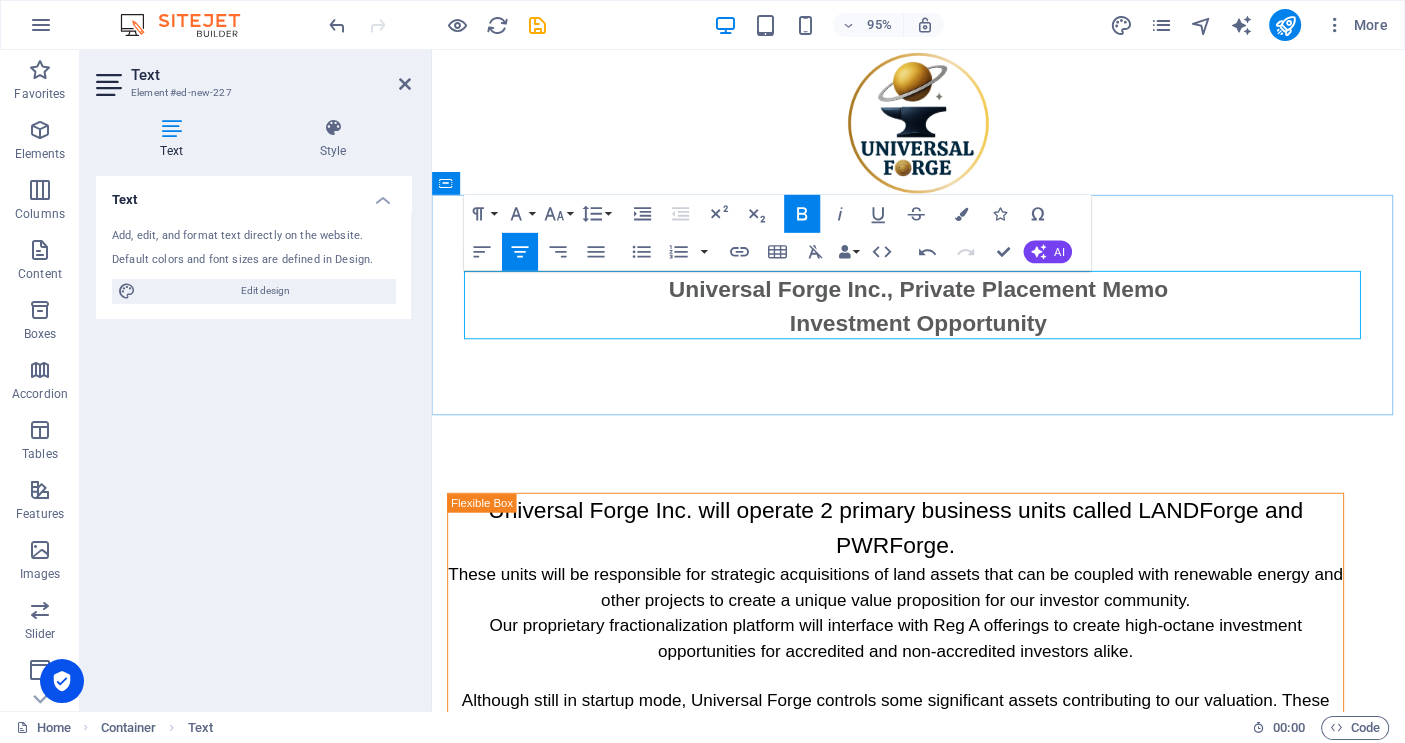 click on "Investment Opportunity" at bounding box center (944, 338) 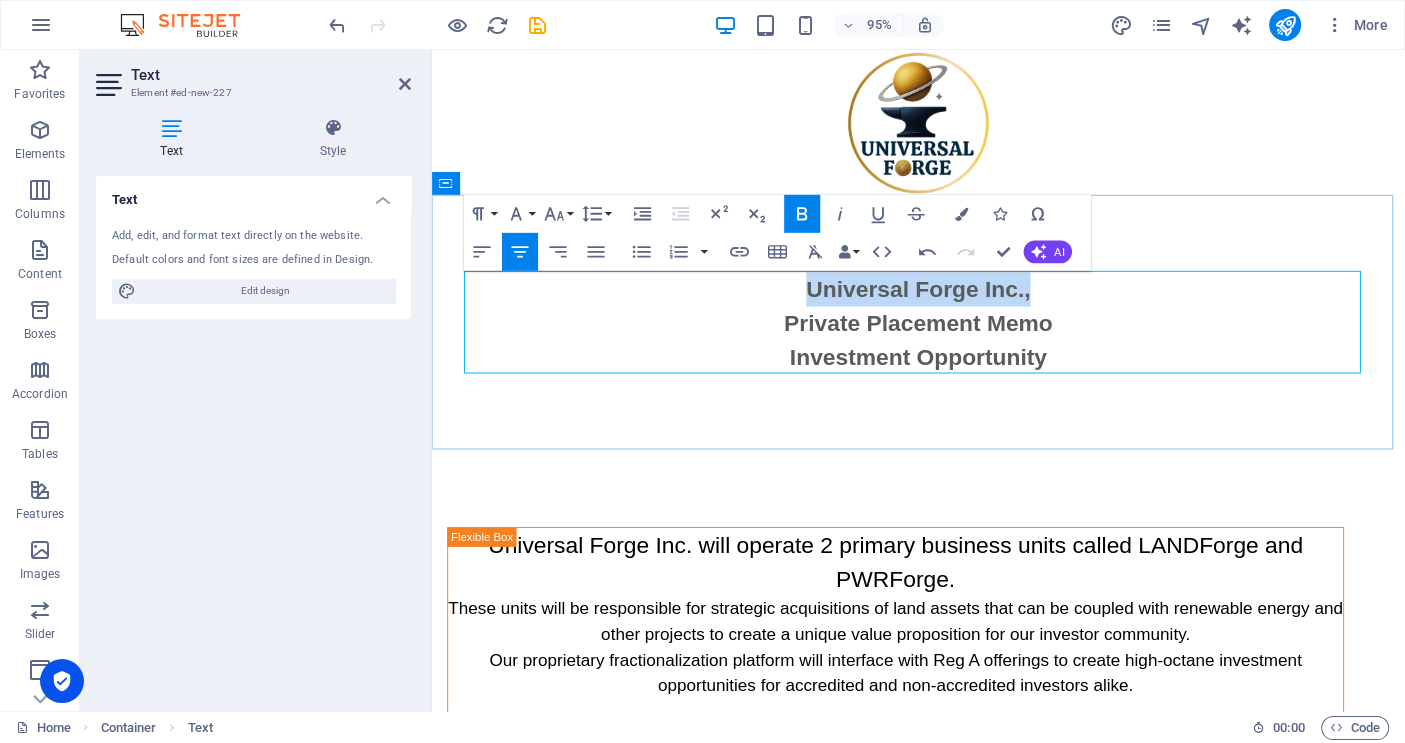 drag, startPoint x: 1061, startPoint y: 304, endPoint x: 816, endPoint y: 303, distance: 245.00204 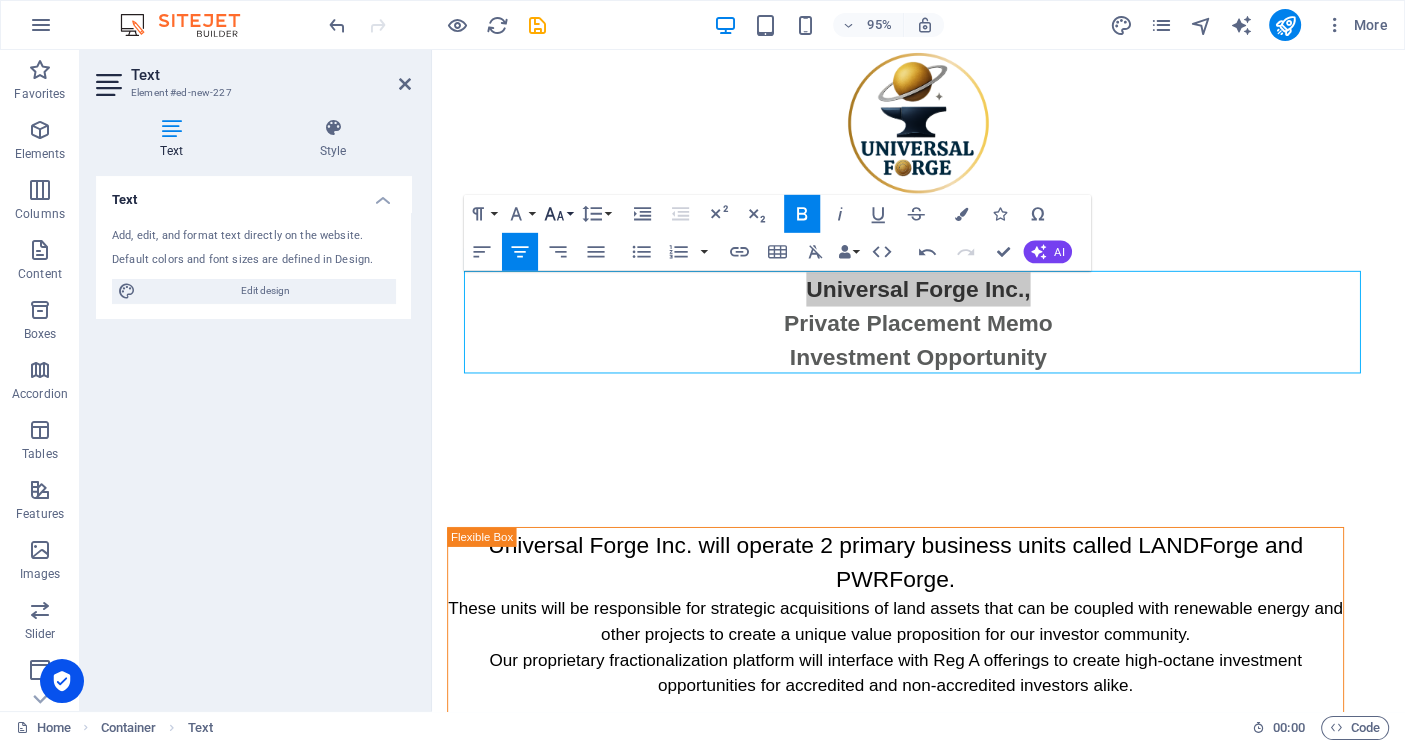click on "Font Size" at bounding box center (558, 213) 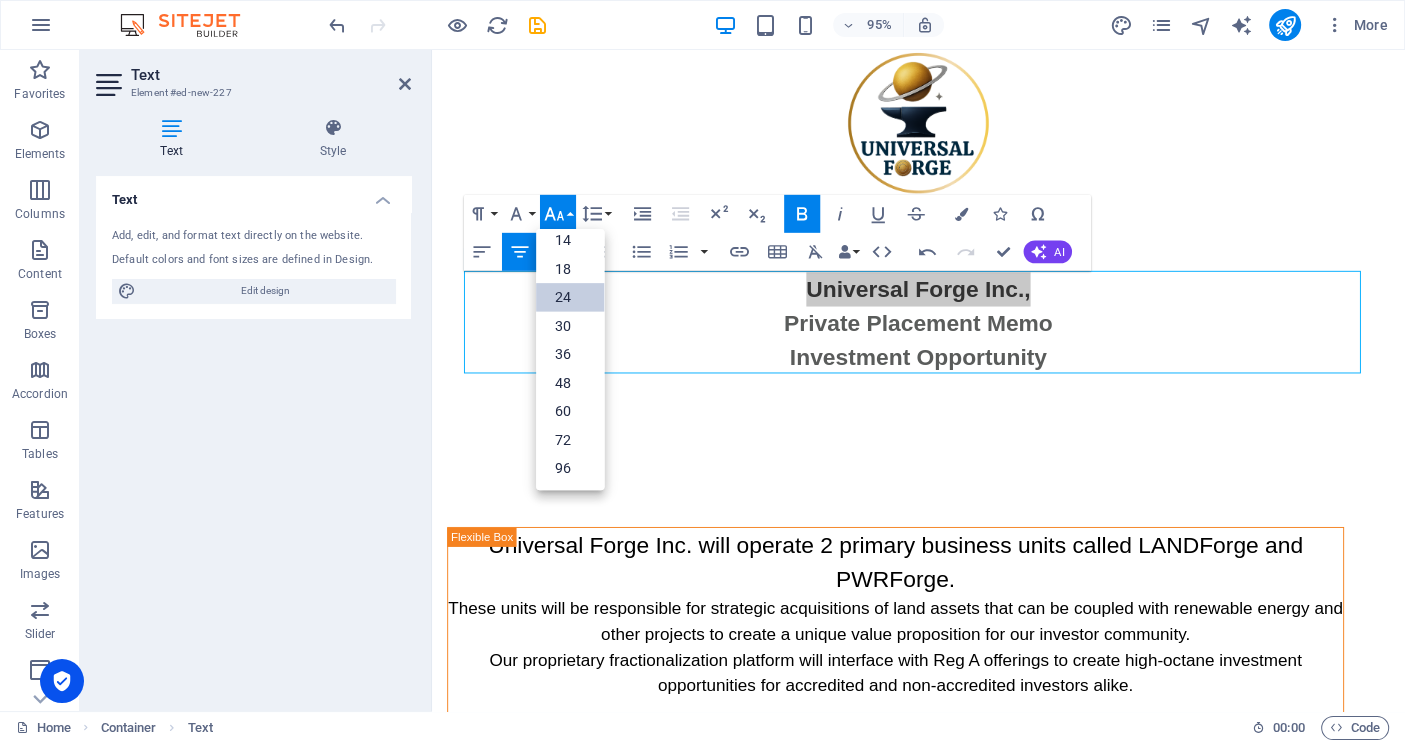 scroll, scrollTop: 160, scrollLeft: 0, axis: vertical 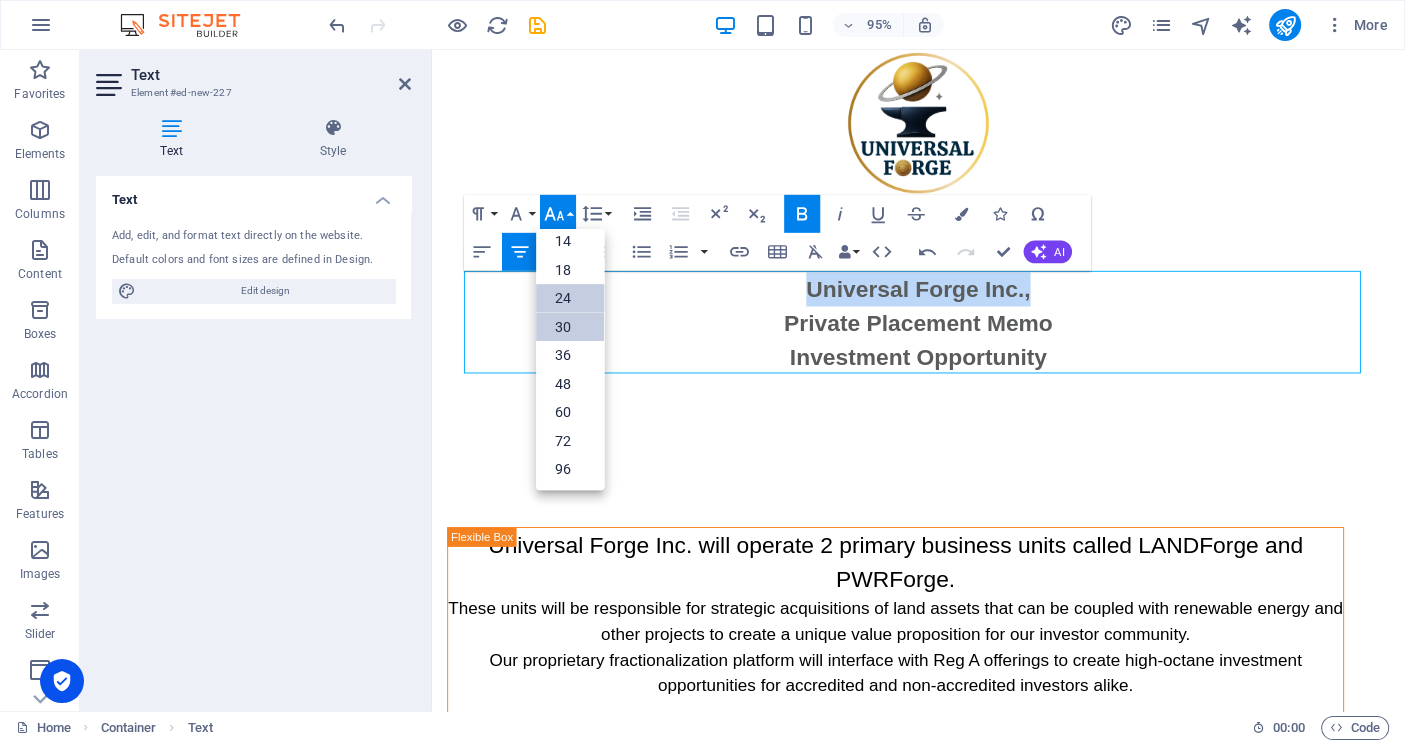 click on "30" at bounding box center [571, 326] 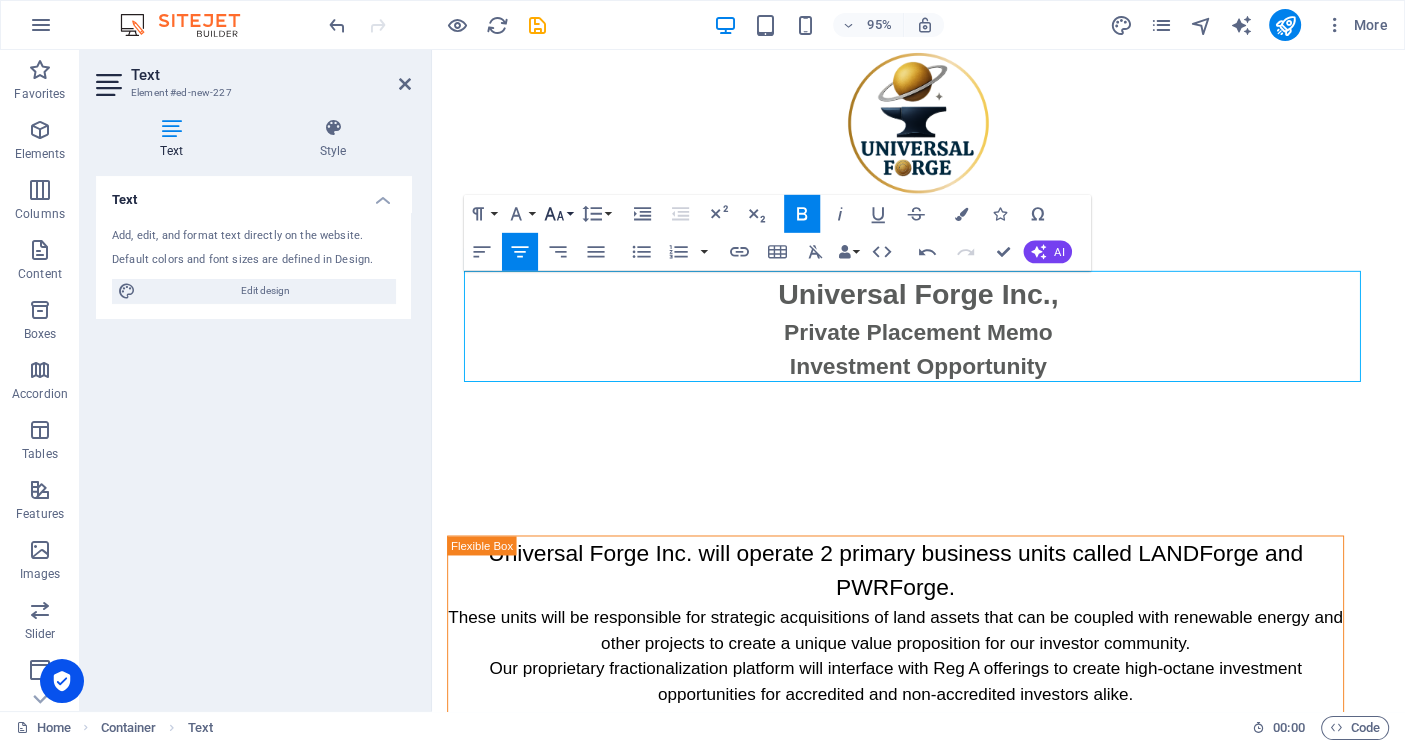 click on "Font Size" at bounding box center (558, 213) 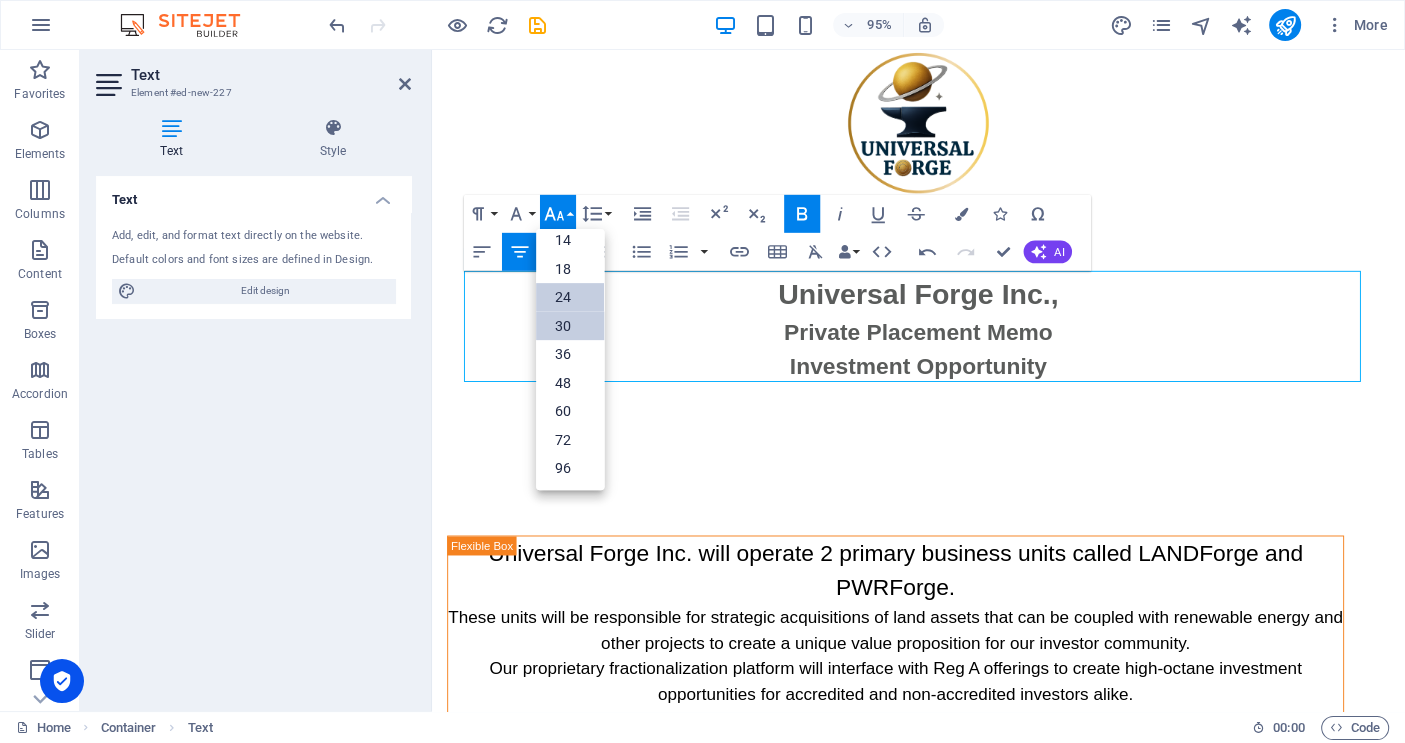 scroll, scrollTop: 160, scrollLeft: 0, axis: vertical 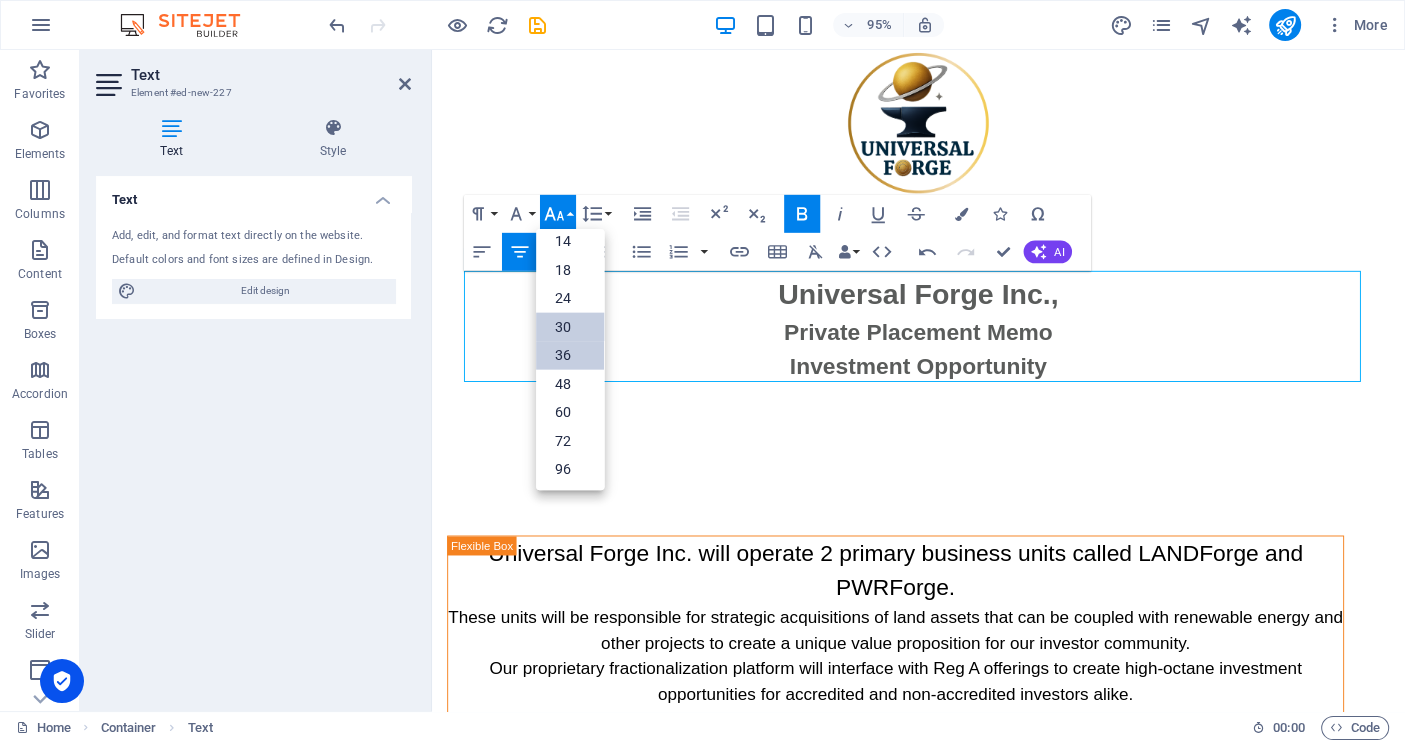 click on "36" at bounding box center [571, 355] 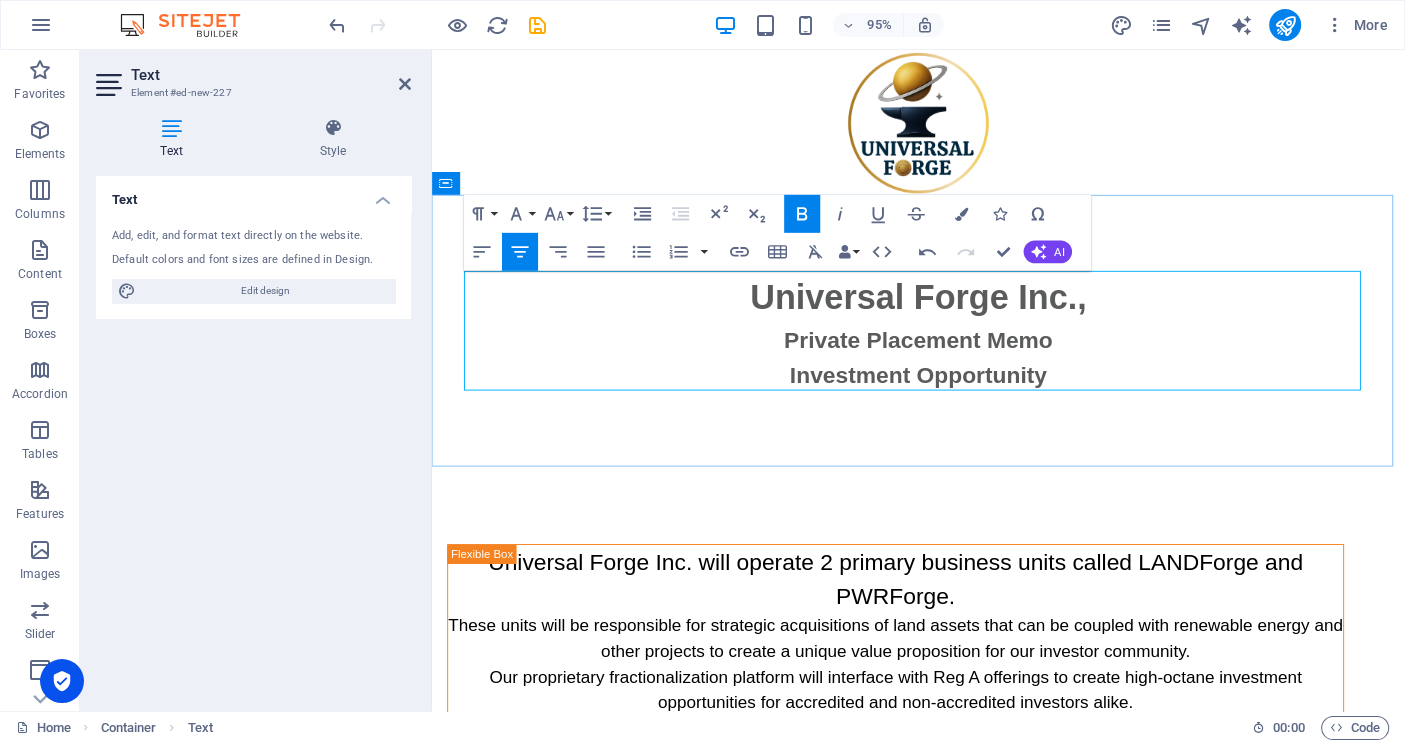 click on "Private Placement Memo" at bounding box center (944, 355) 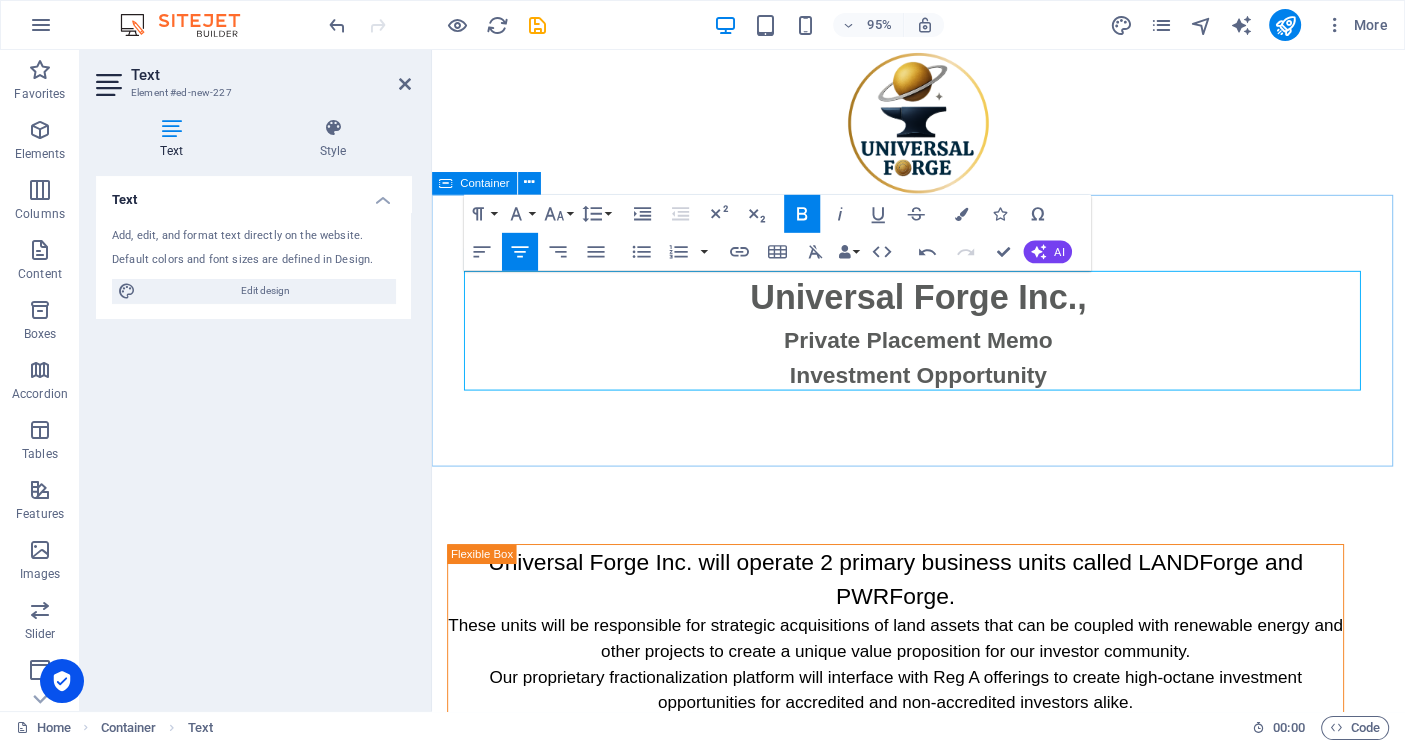 click at bounding box center [446, 182] 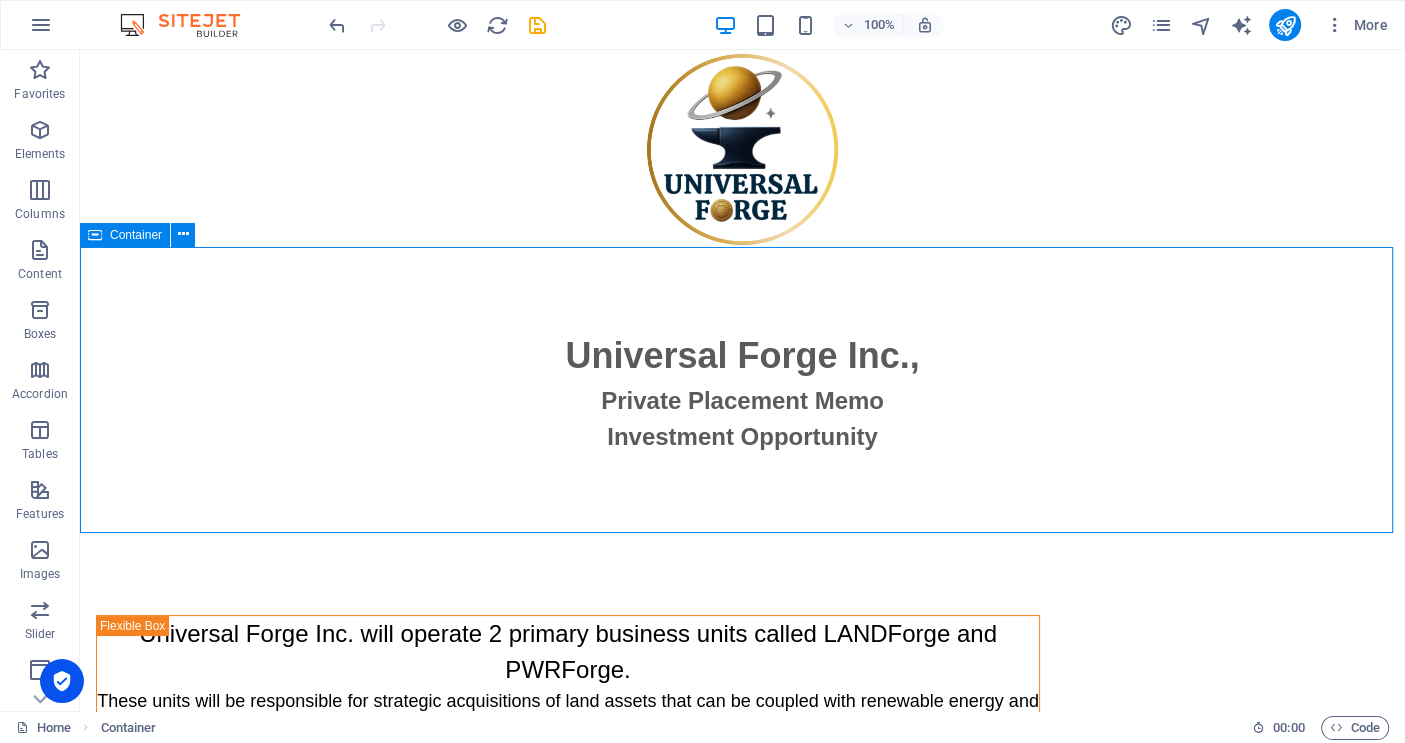 click on "Container" at bounding box center [136, 235] 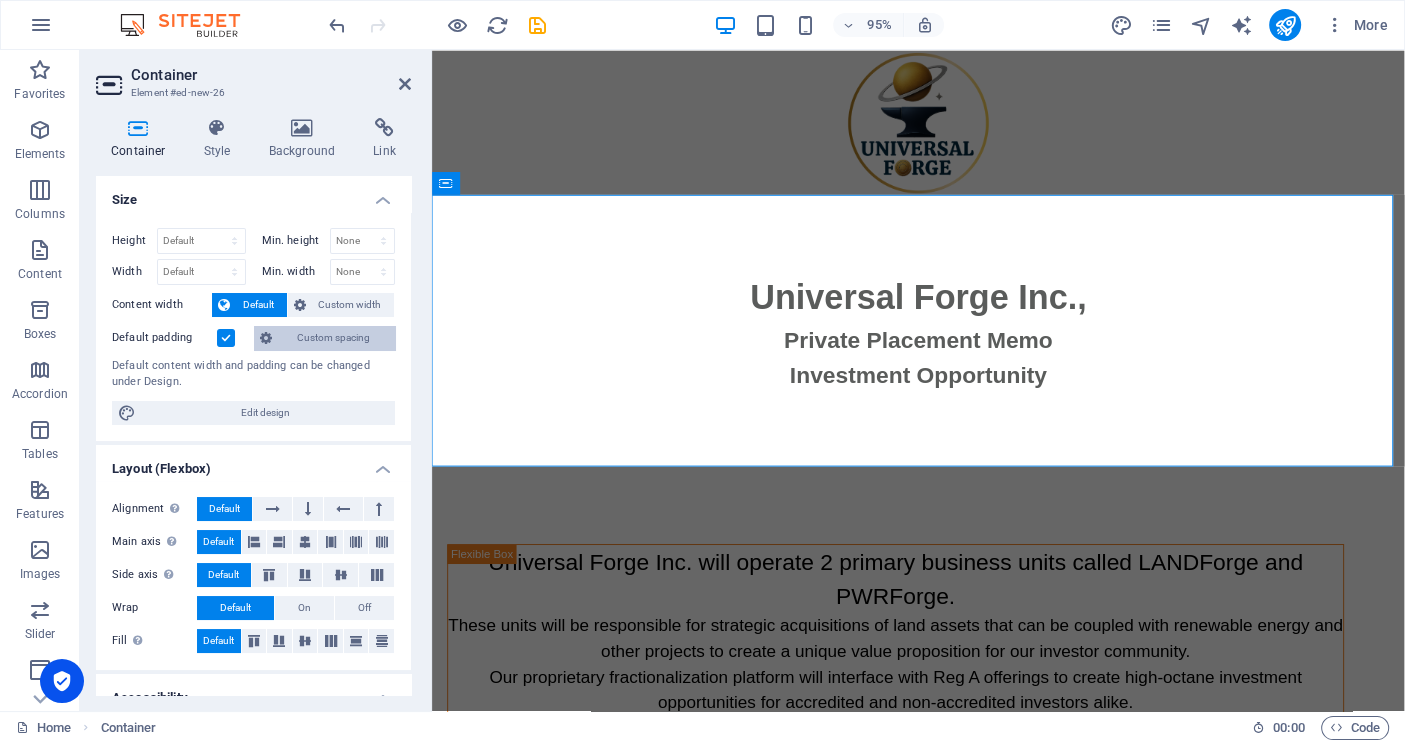 click on "Custom spacing" at bounding box center [333, 338] 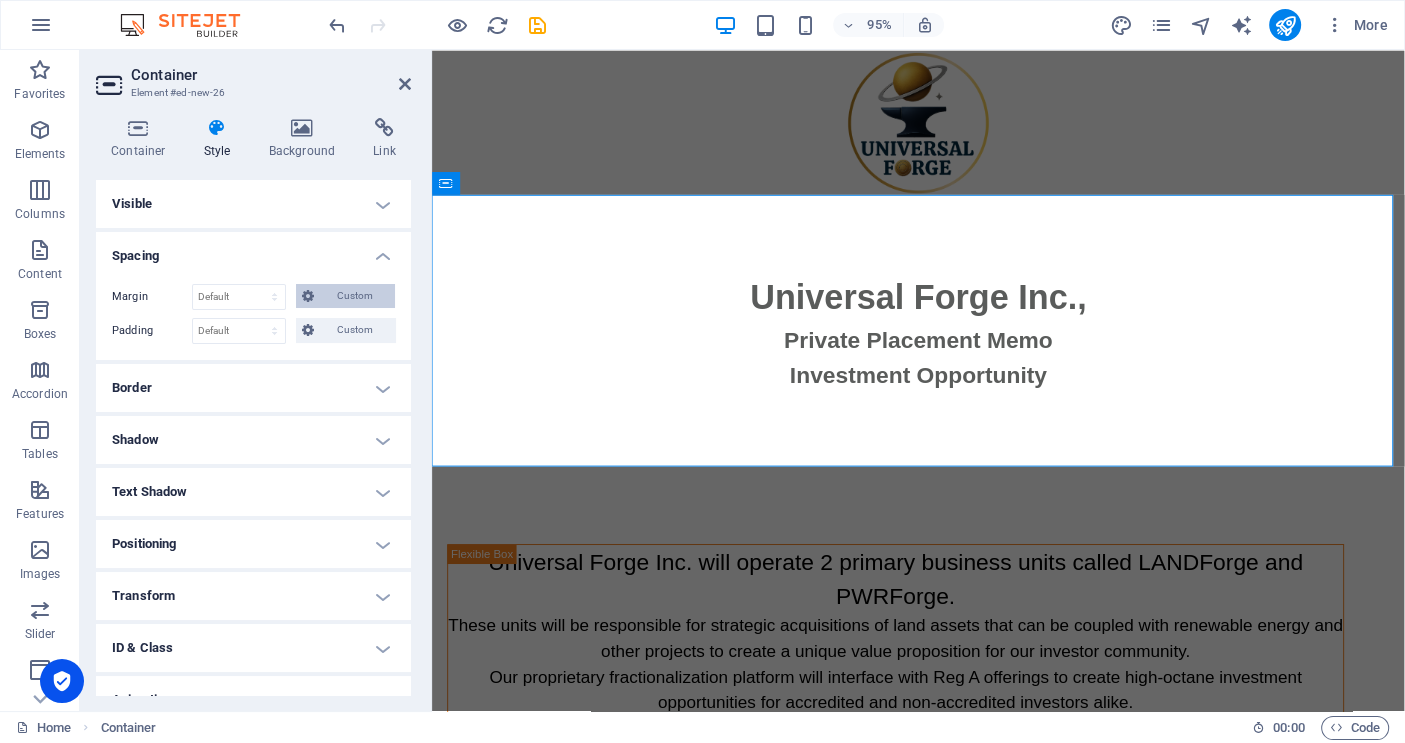 click on "Custom" at bounding box center [354, 296] 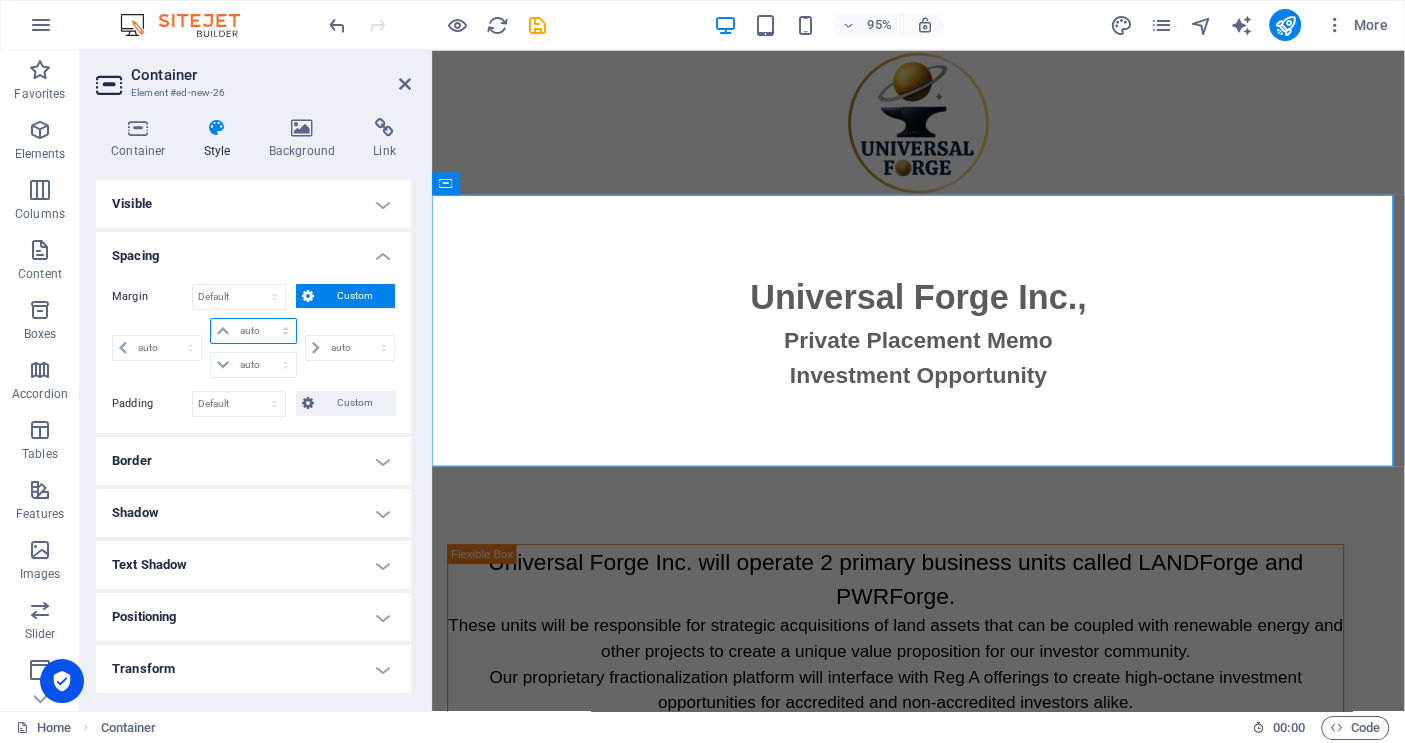 click on "auto px % rem vw vh" at bounding box center [253, 331] 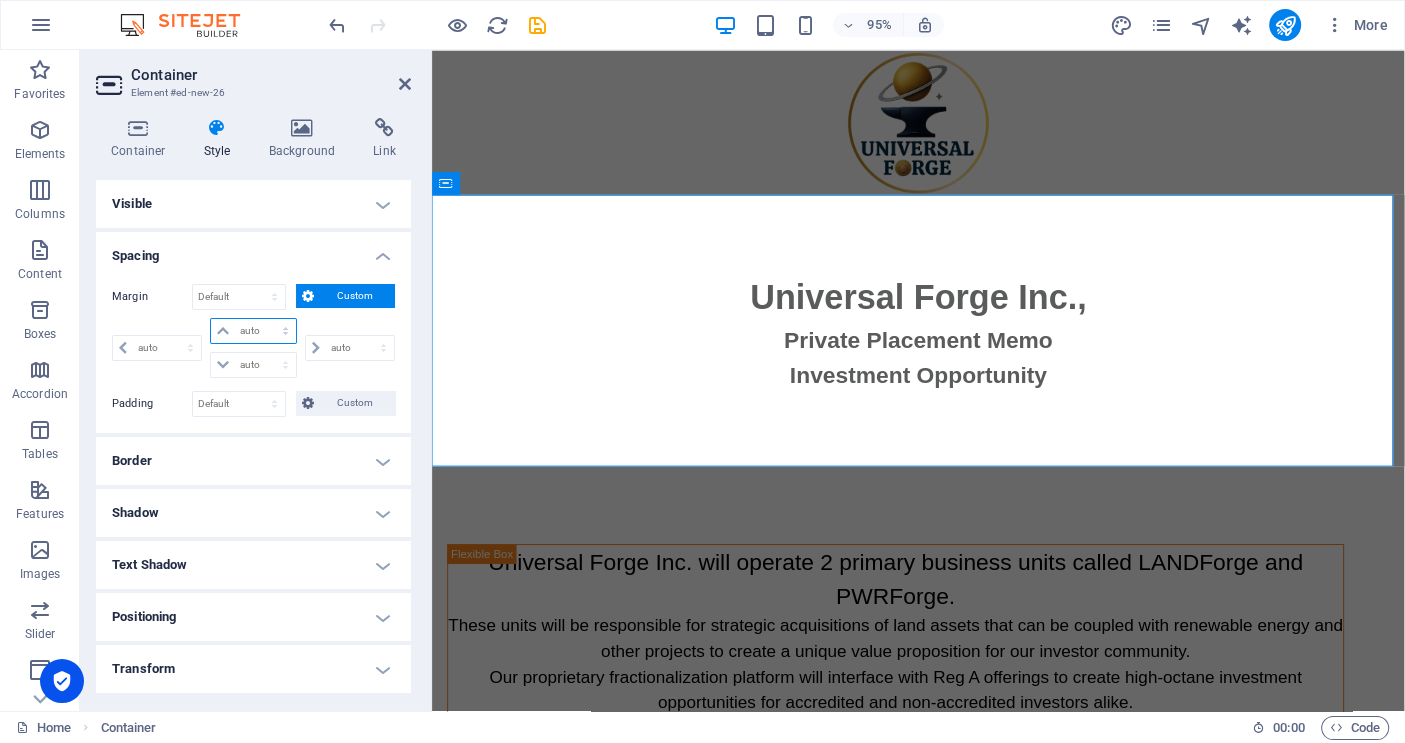 select on "px" 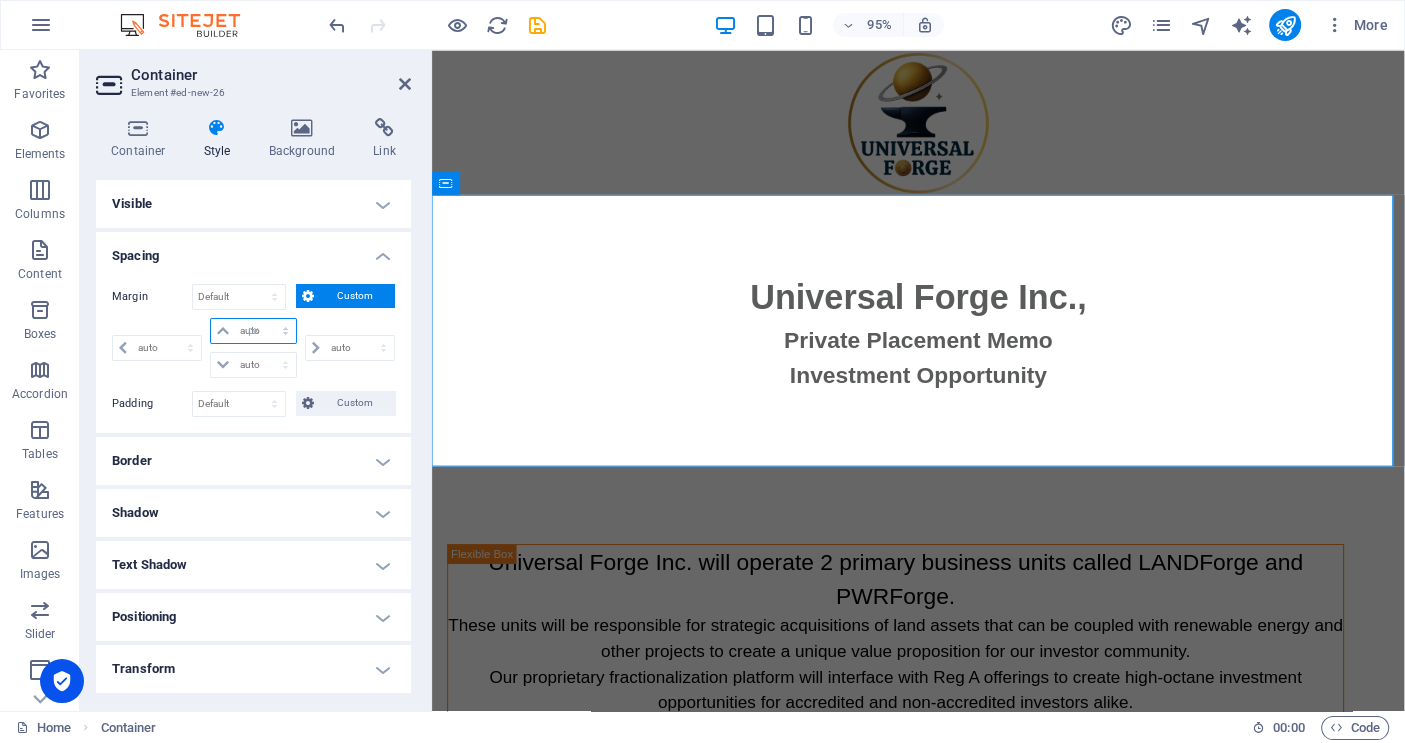 click on "auto px % rem vw vh" at bounding box center (253, 331) 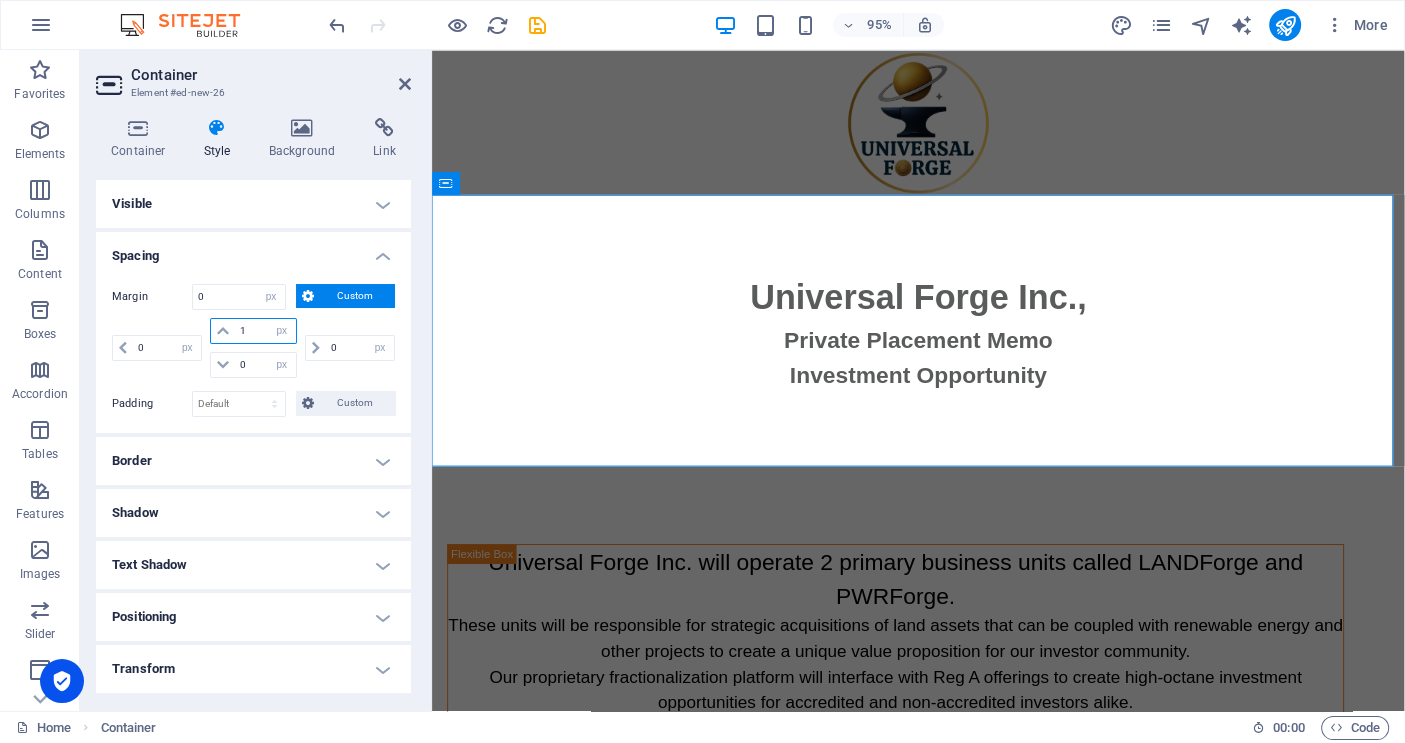 type on "10" 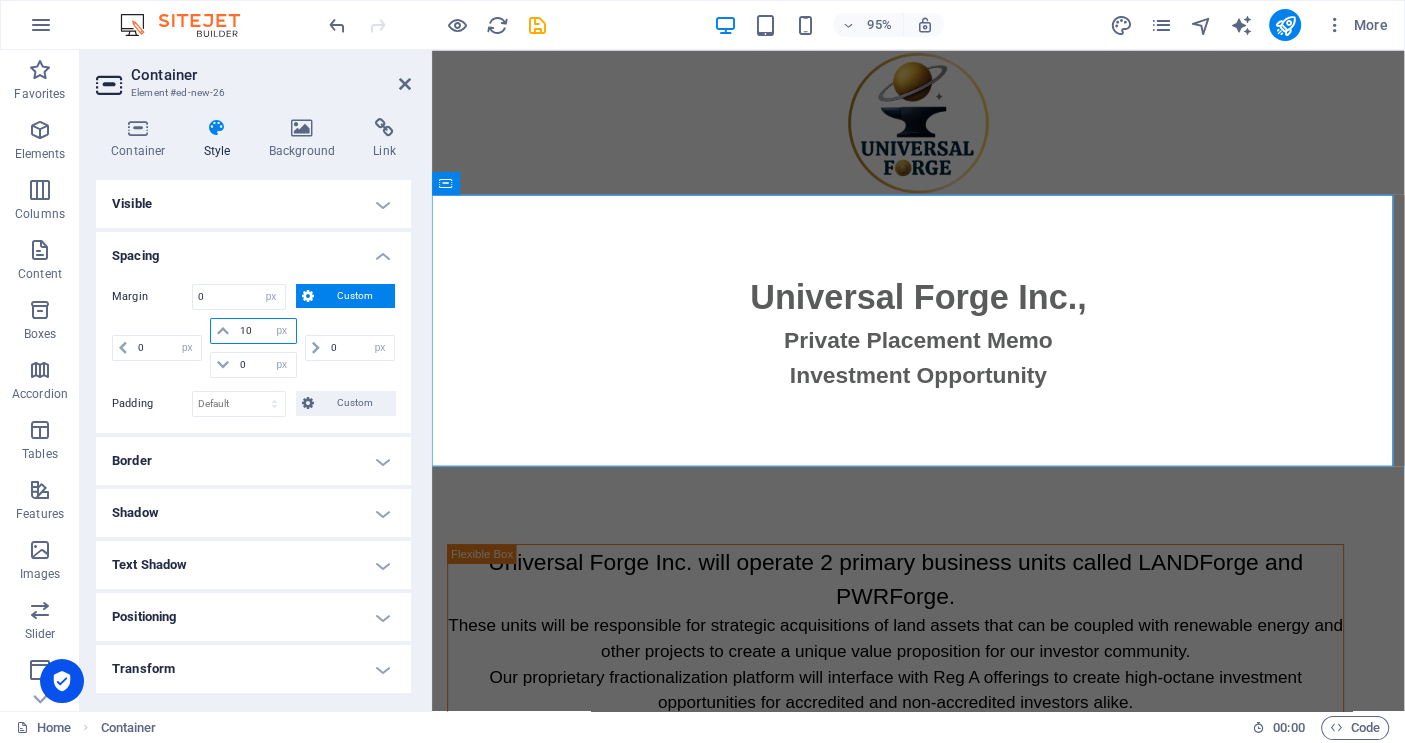 type 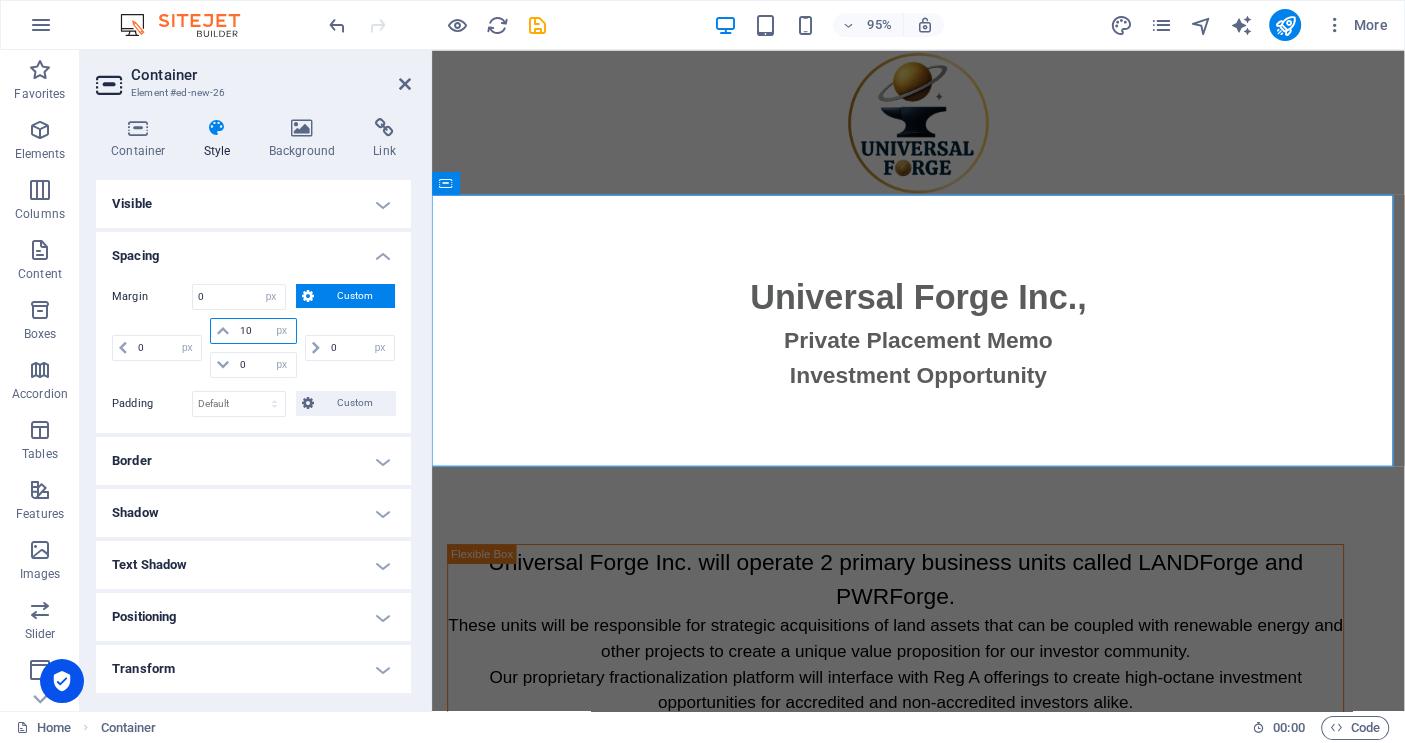 select on "DISABLED_OPTION_VALUE" 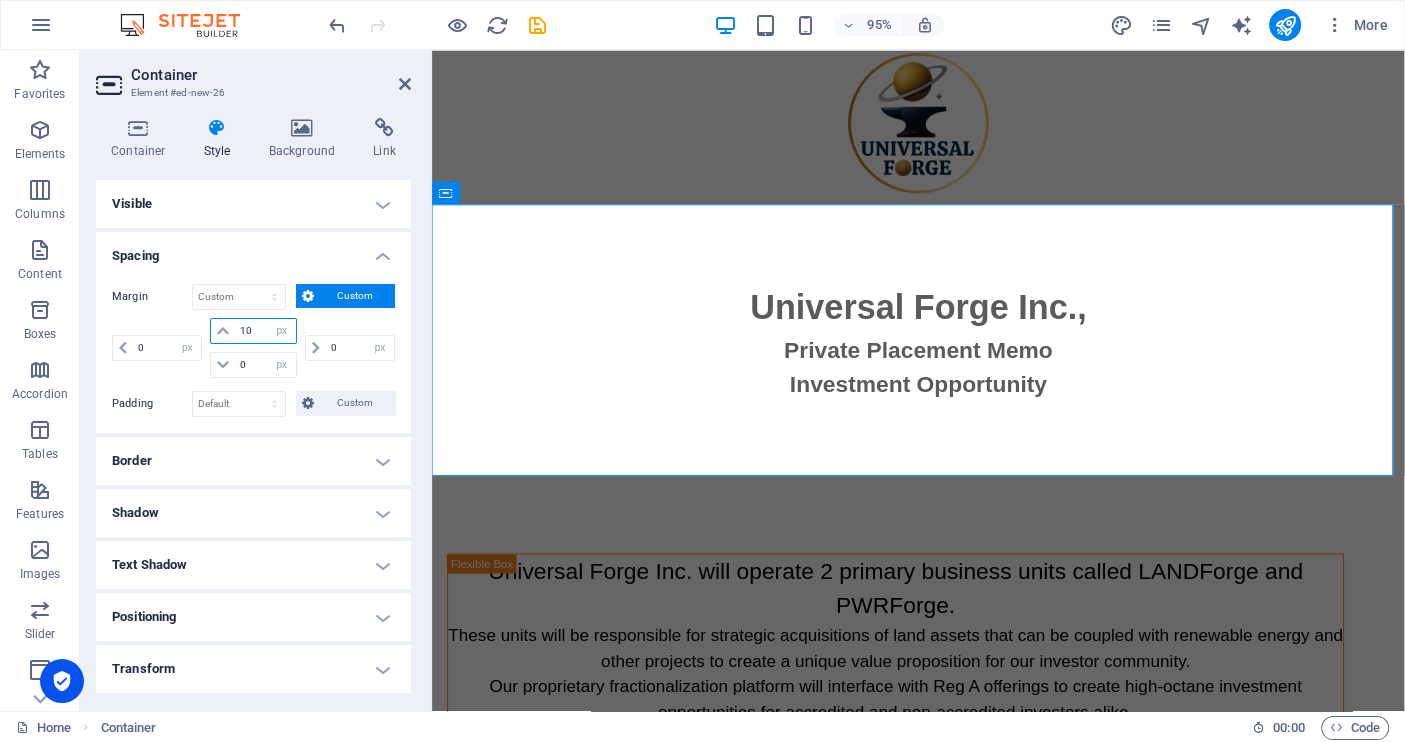 type on "1" 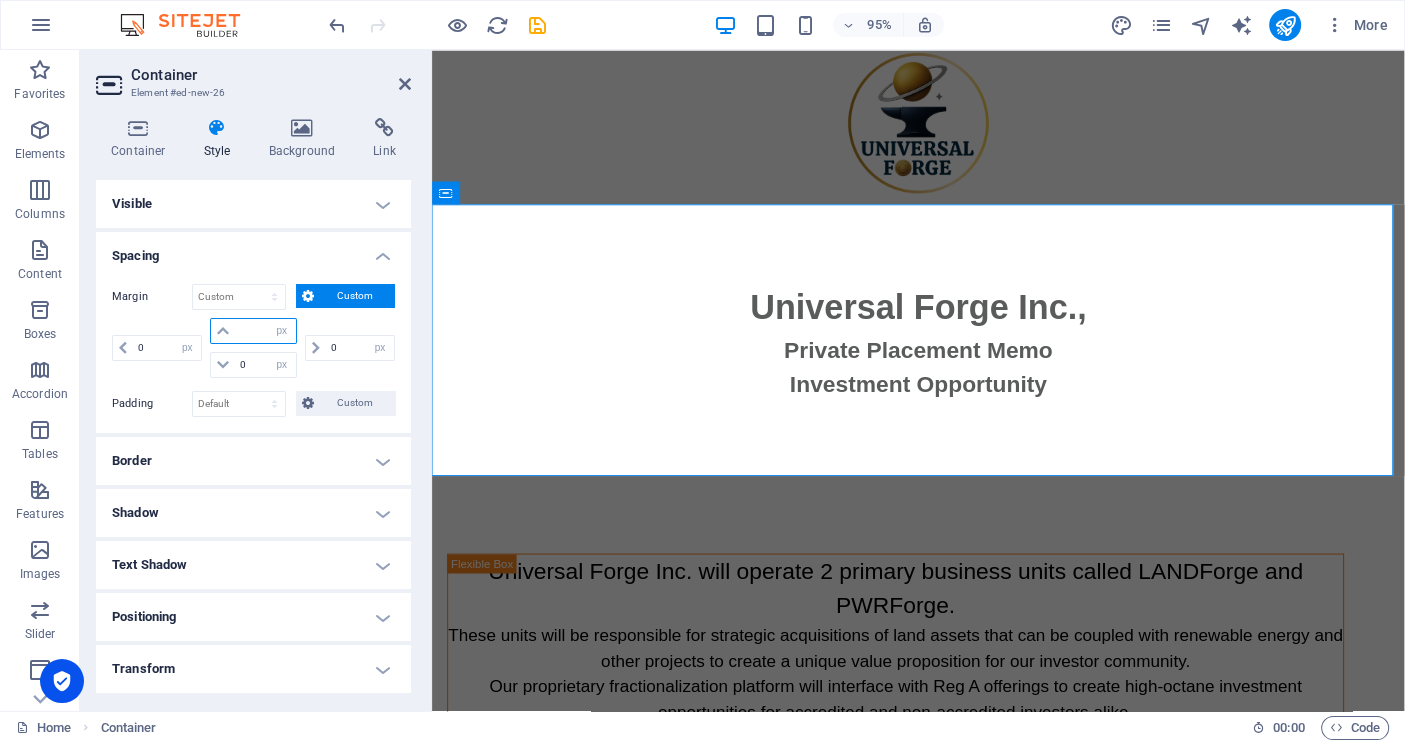 type 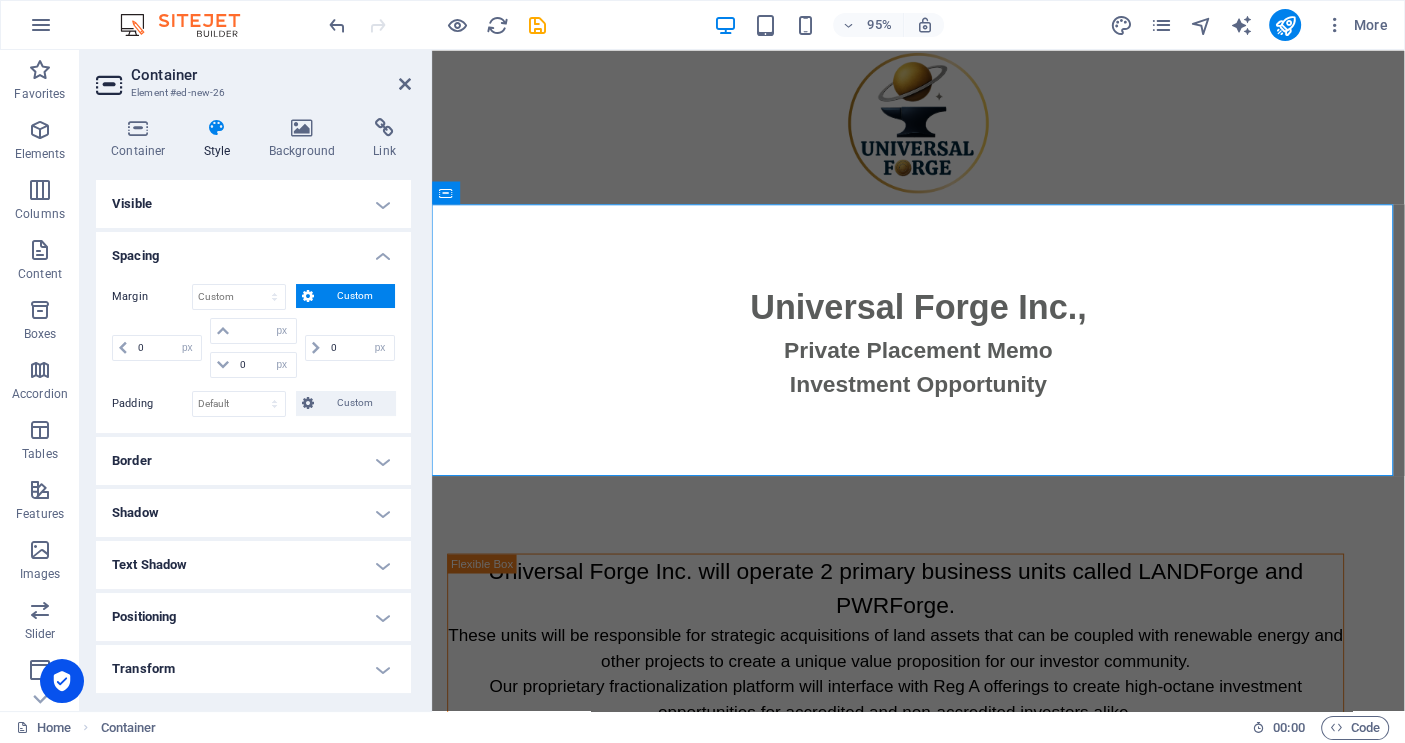 click on "Spacing" at bounding box center [253, 250] 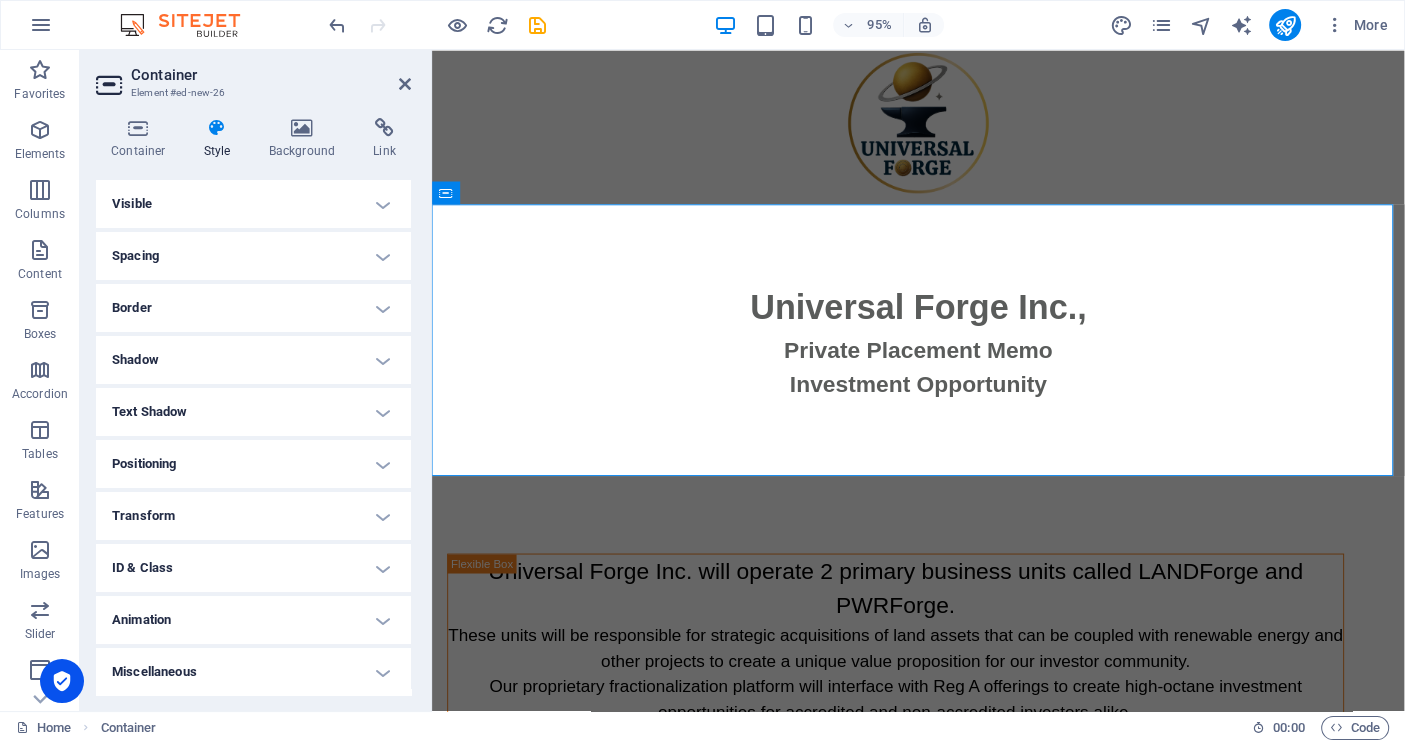 click on "Spacing" at bounding box center (253, 256) 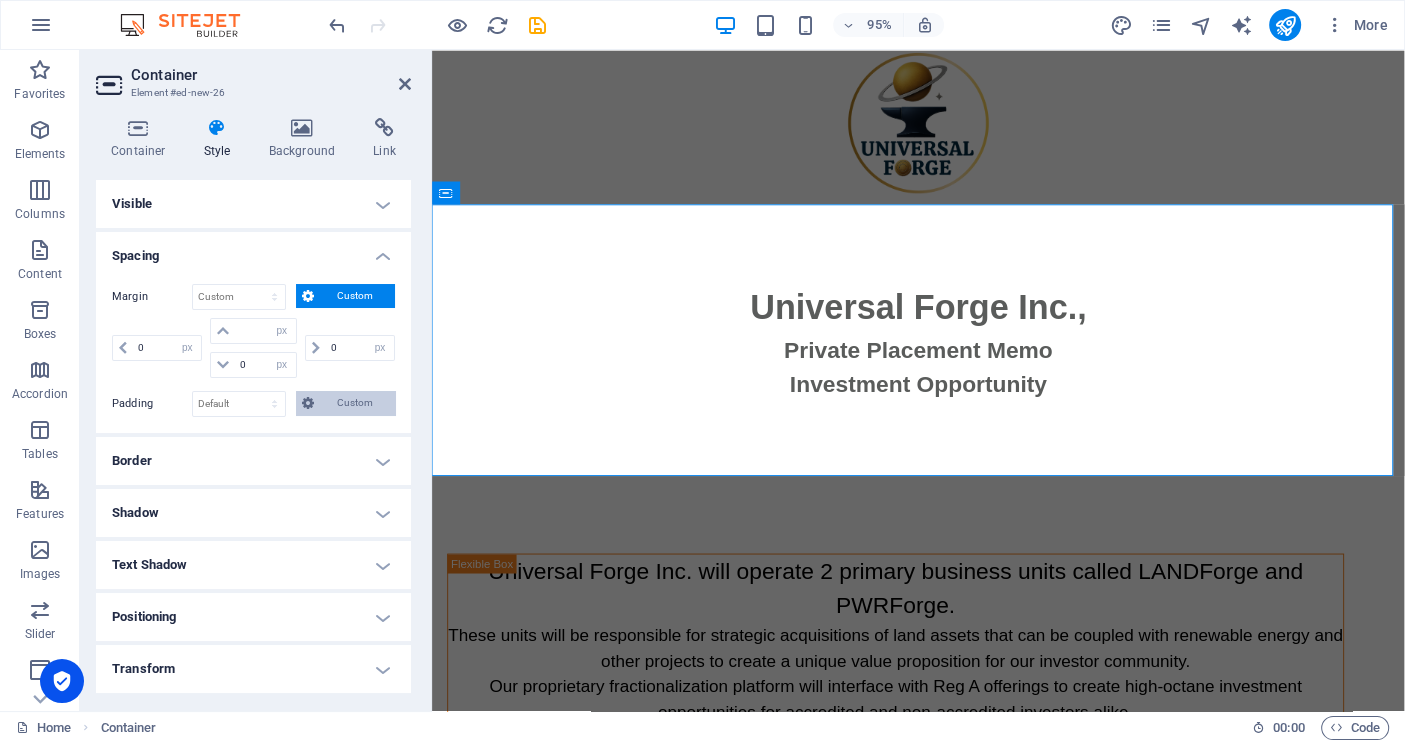 click on "Custom" at bounding box center (354, 403) 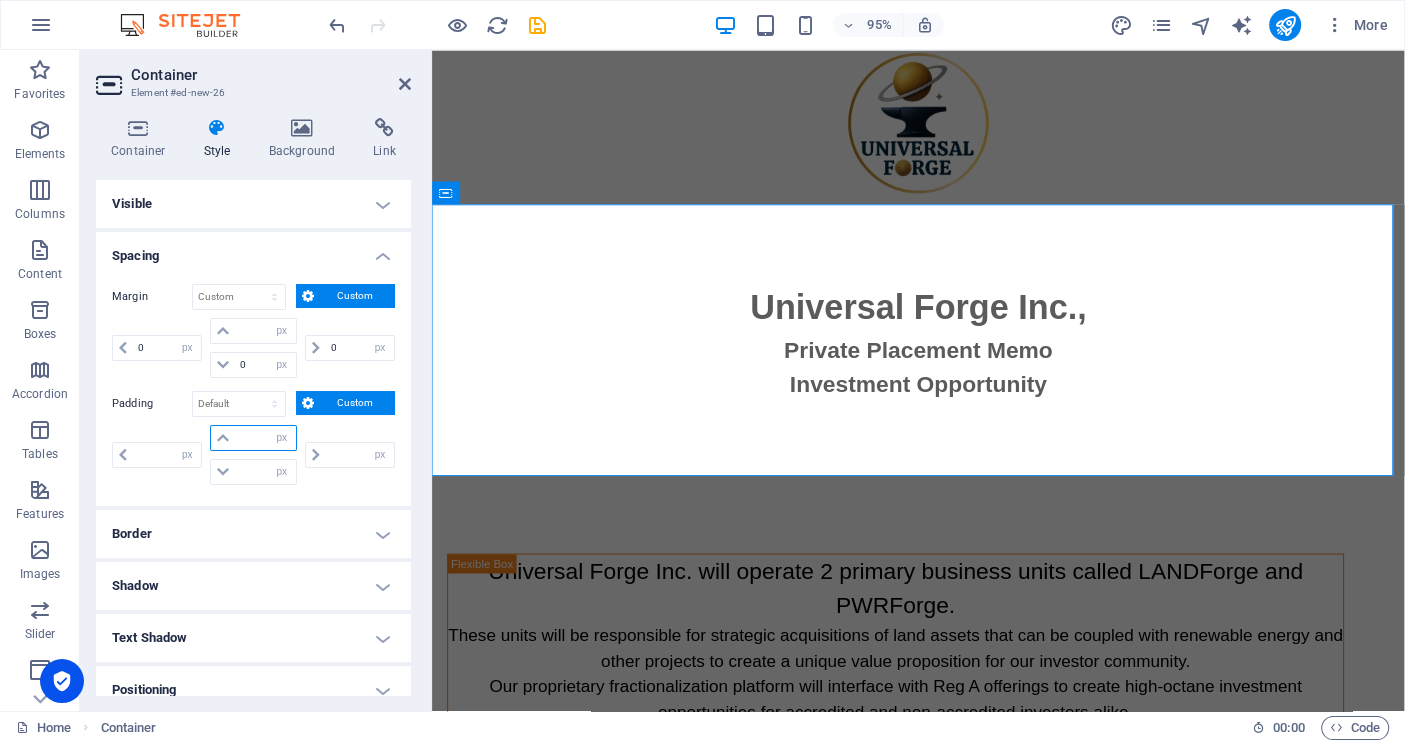 click at bounding box center (265, 438) 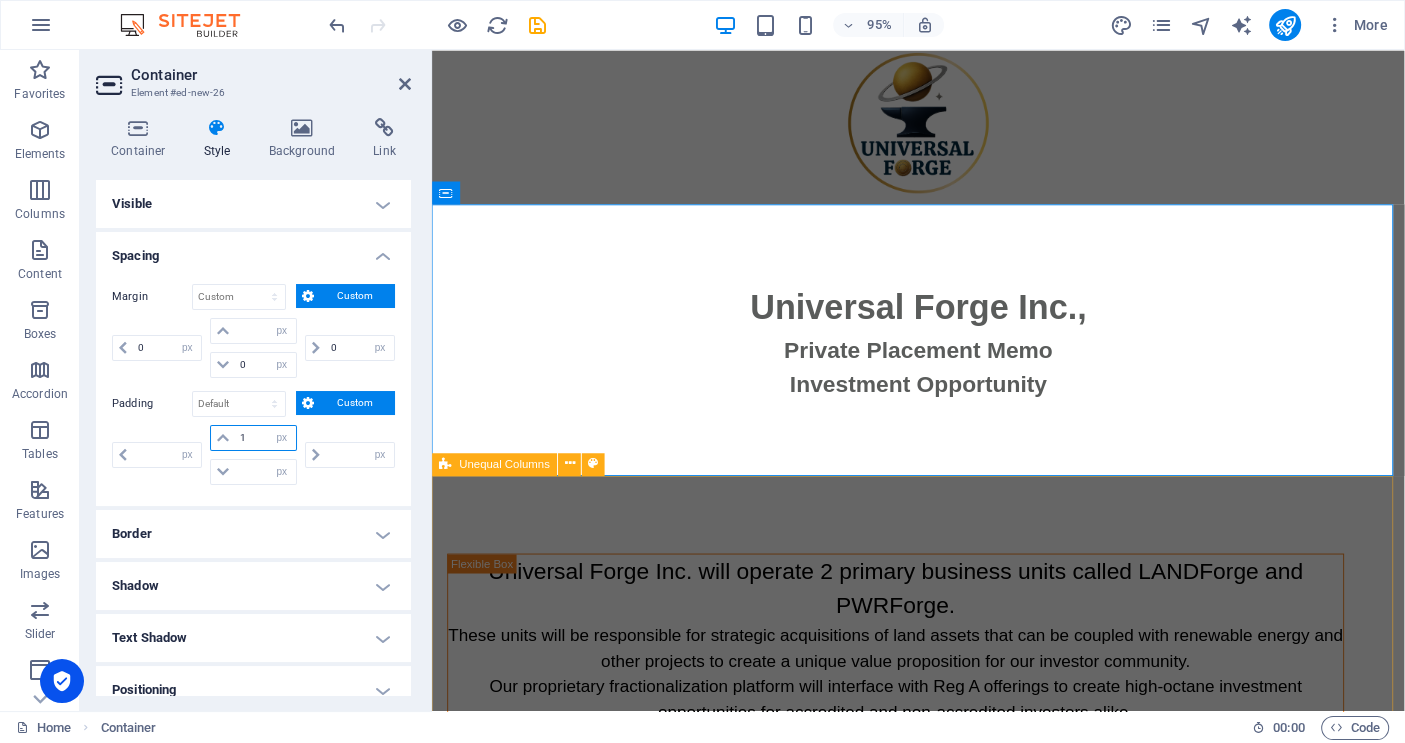 type on "10" 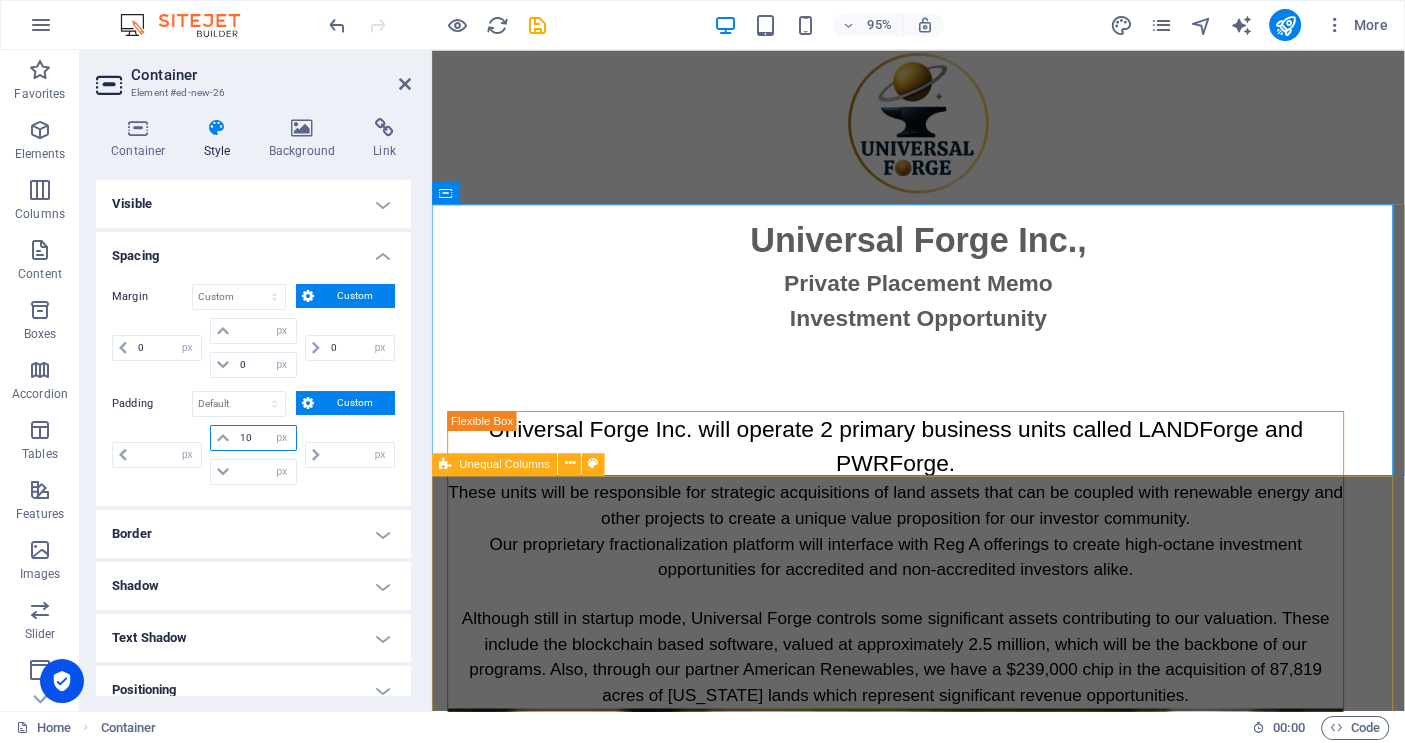 type on "0" 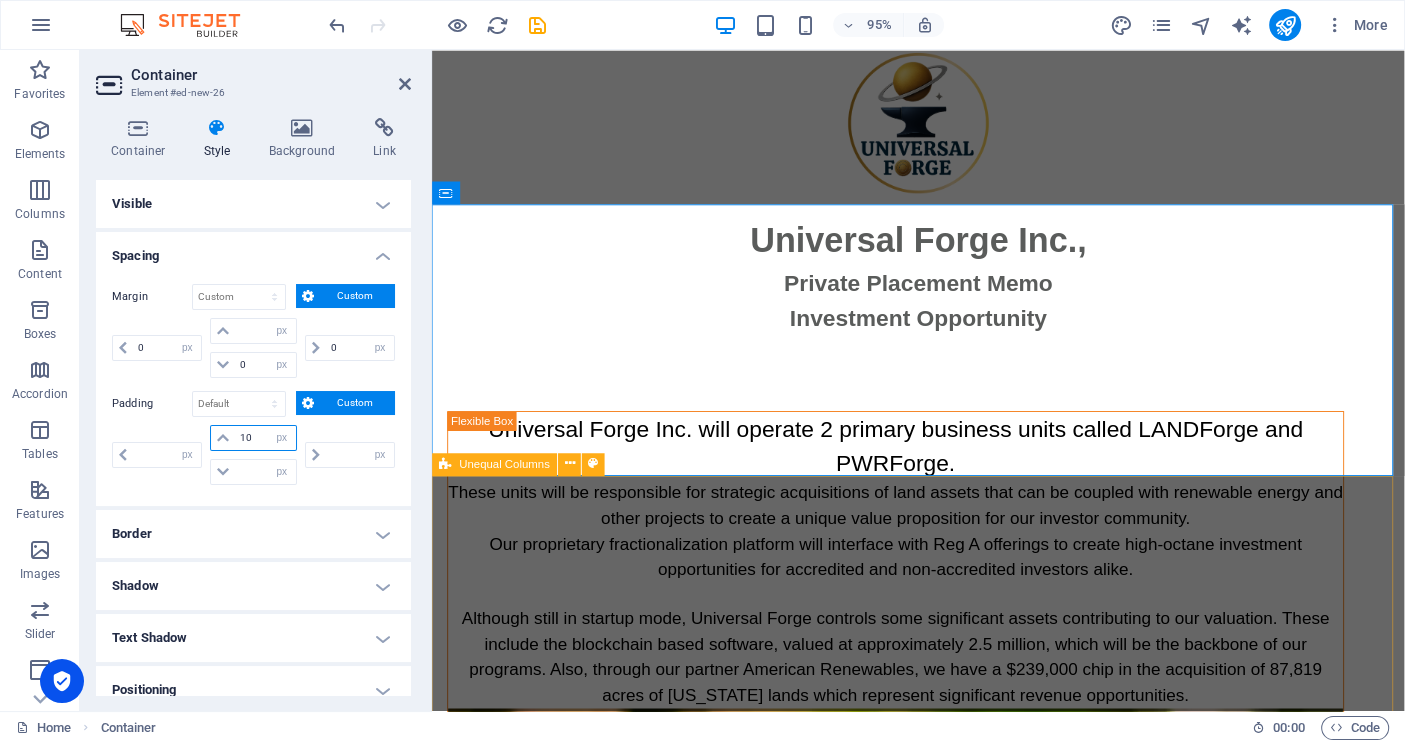 type on "0" 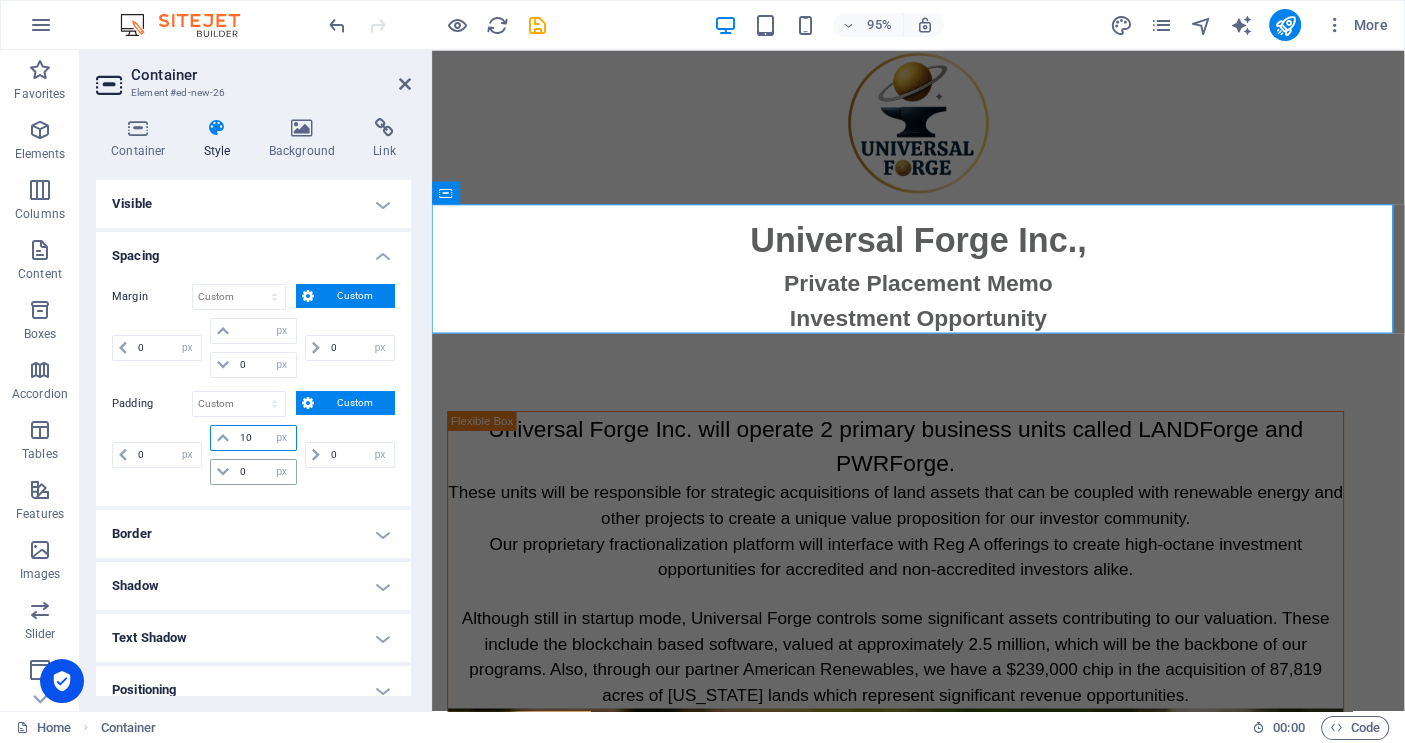 type on "10" 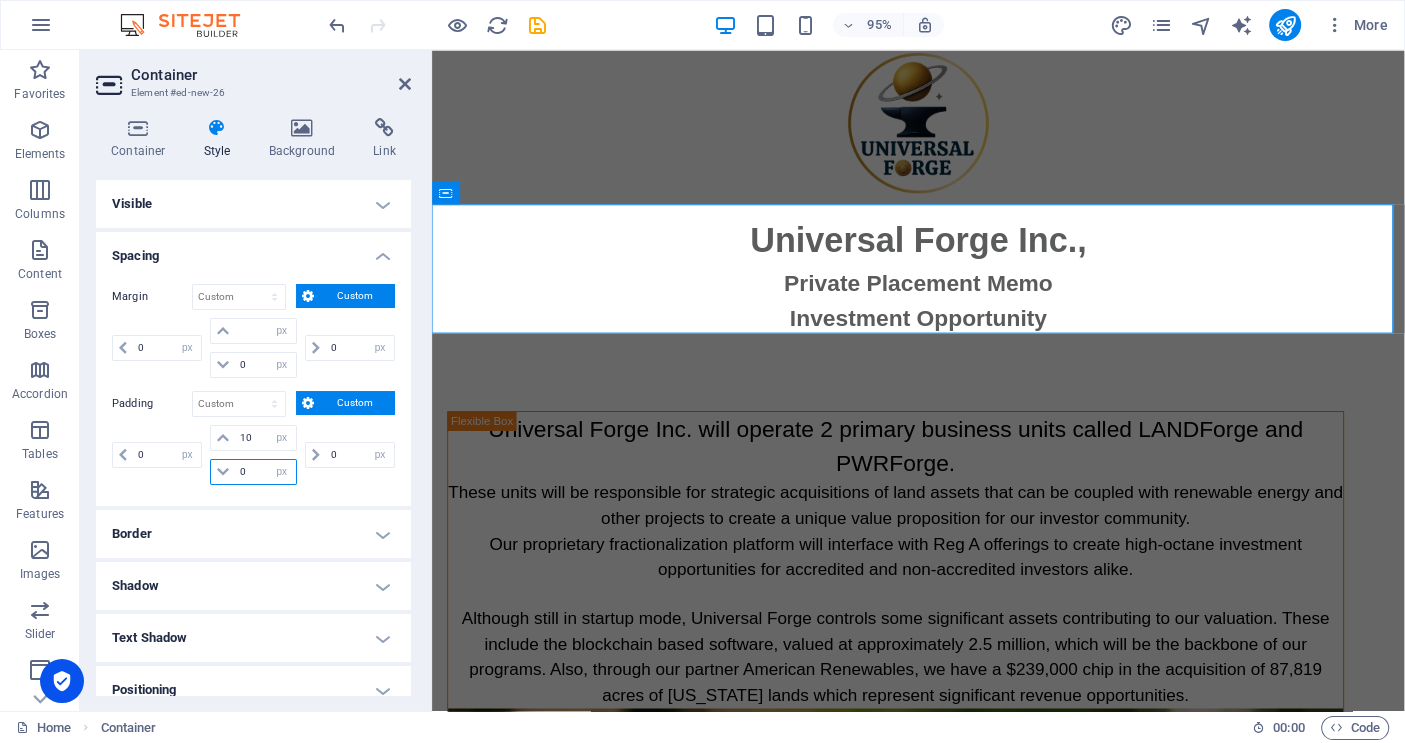 click on "0" at bounding box center (265, 472) 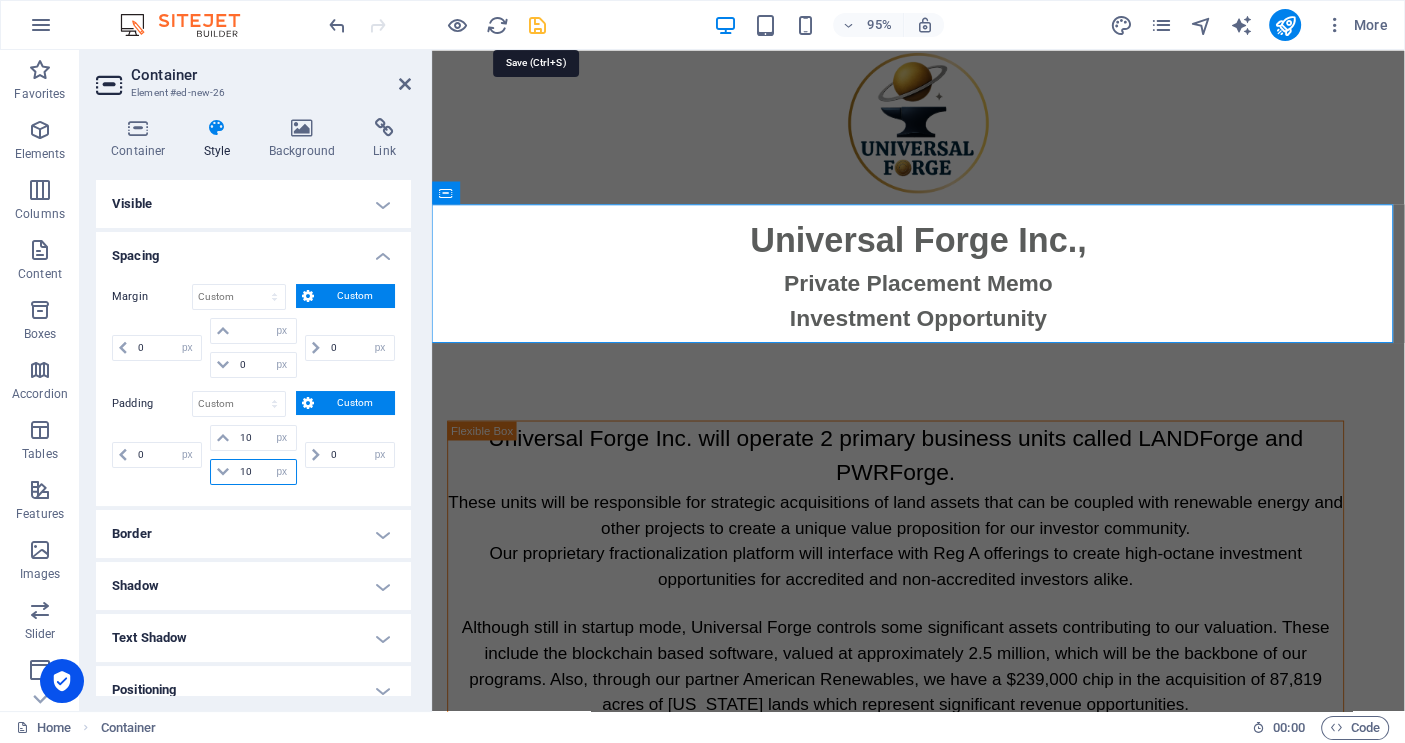 type on "10" 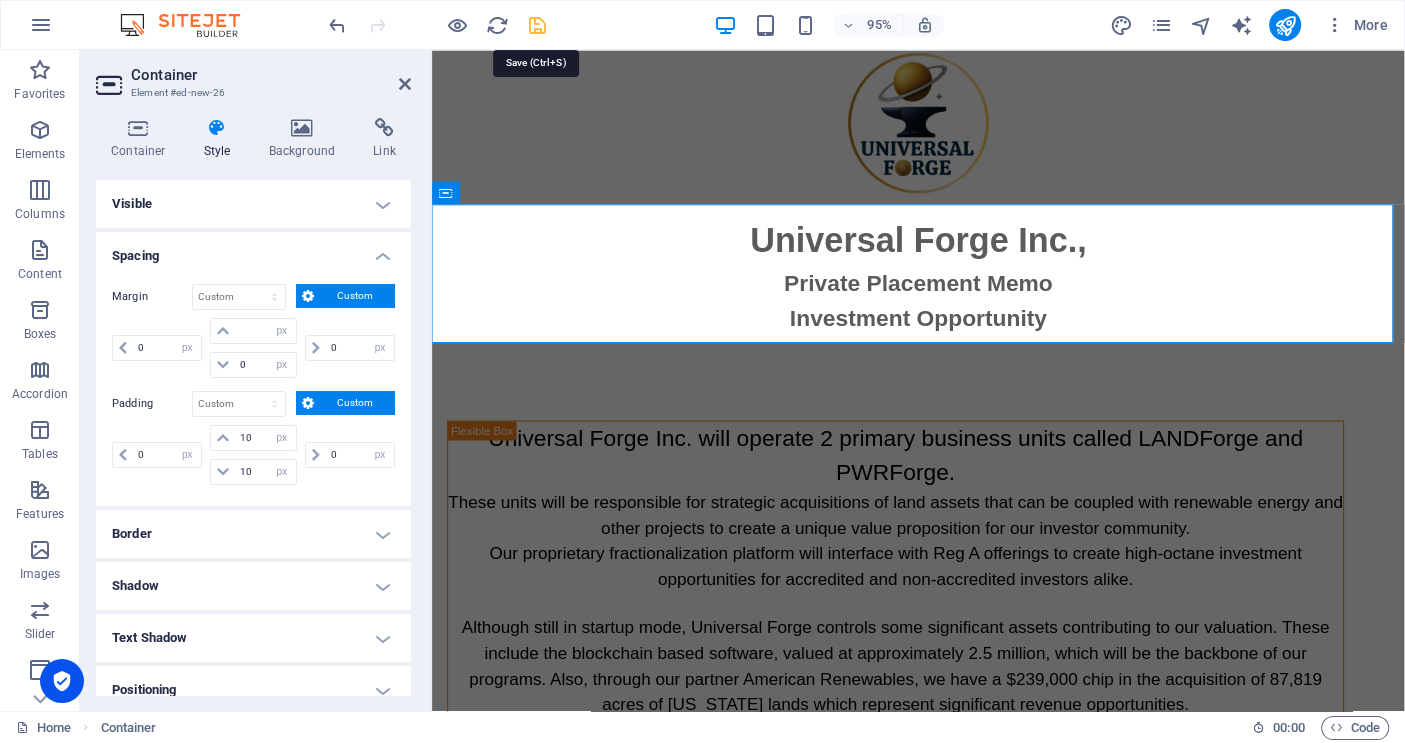 click at bounding box center [537, 25] 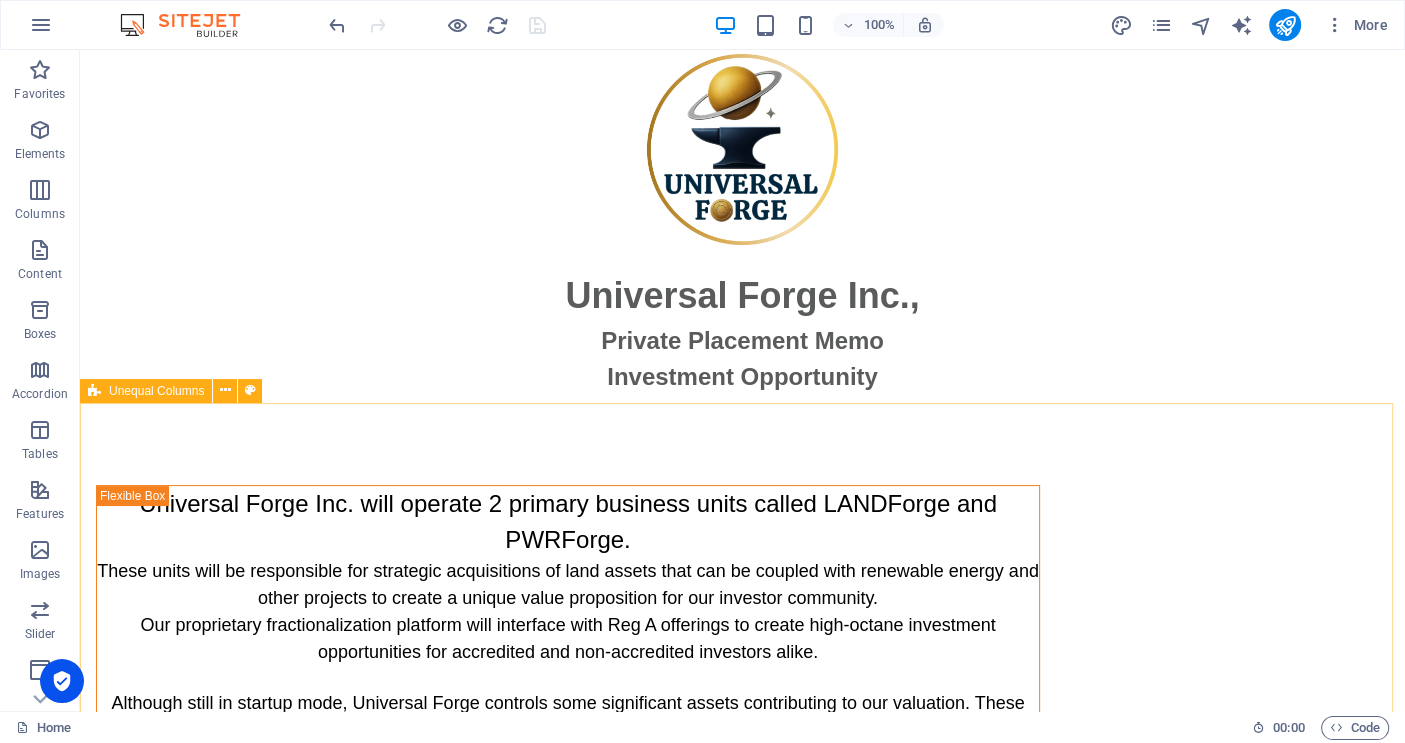 click on "Unequal Columns" at bounding box center [156, 391] 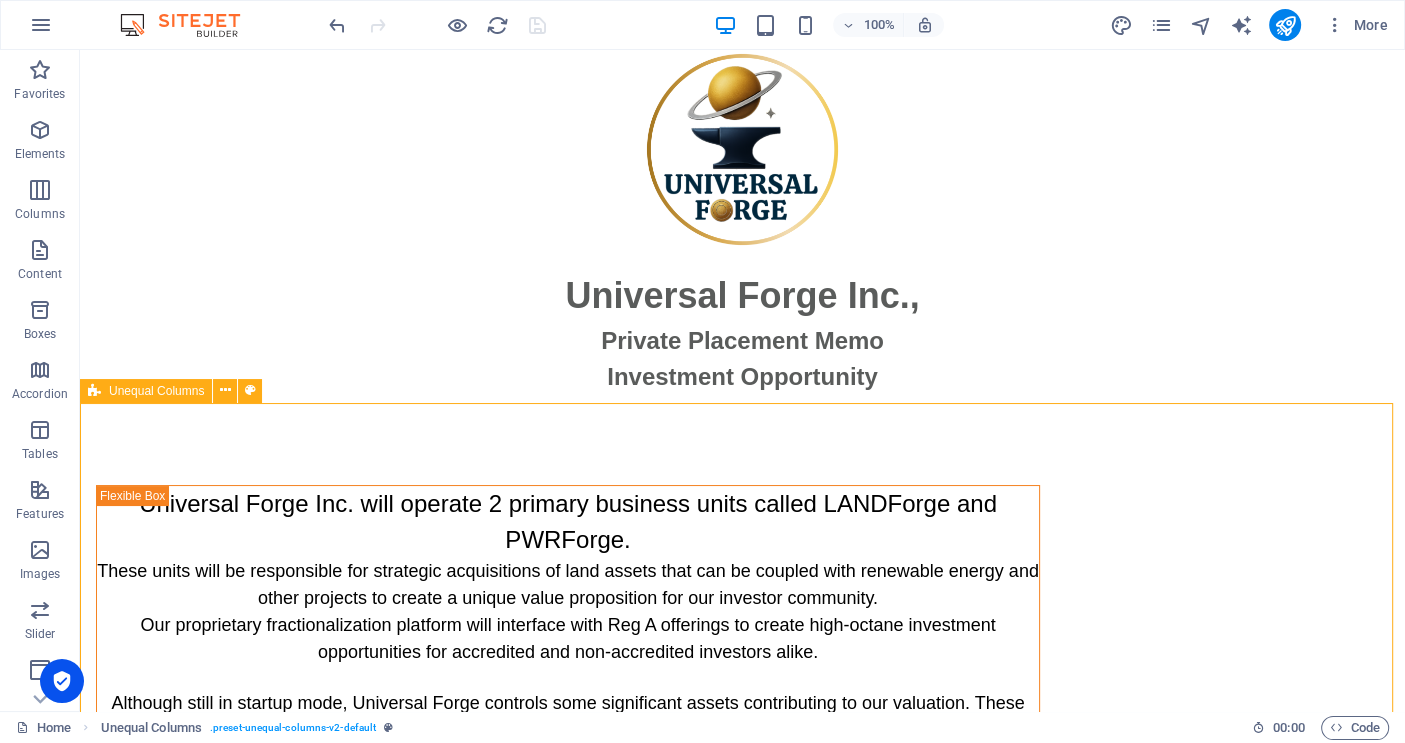 click on "Unequal Columns" at bounding box center (156, 391) 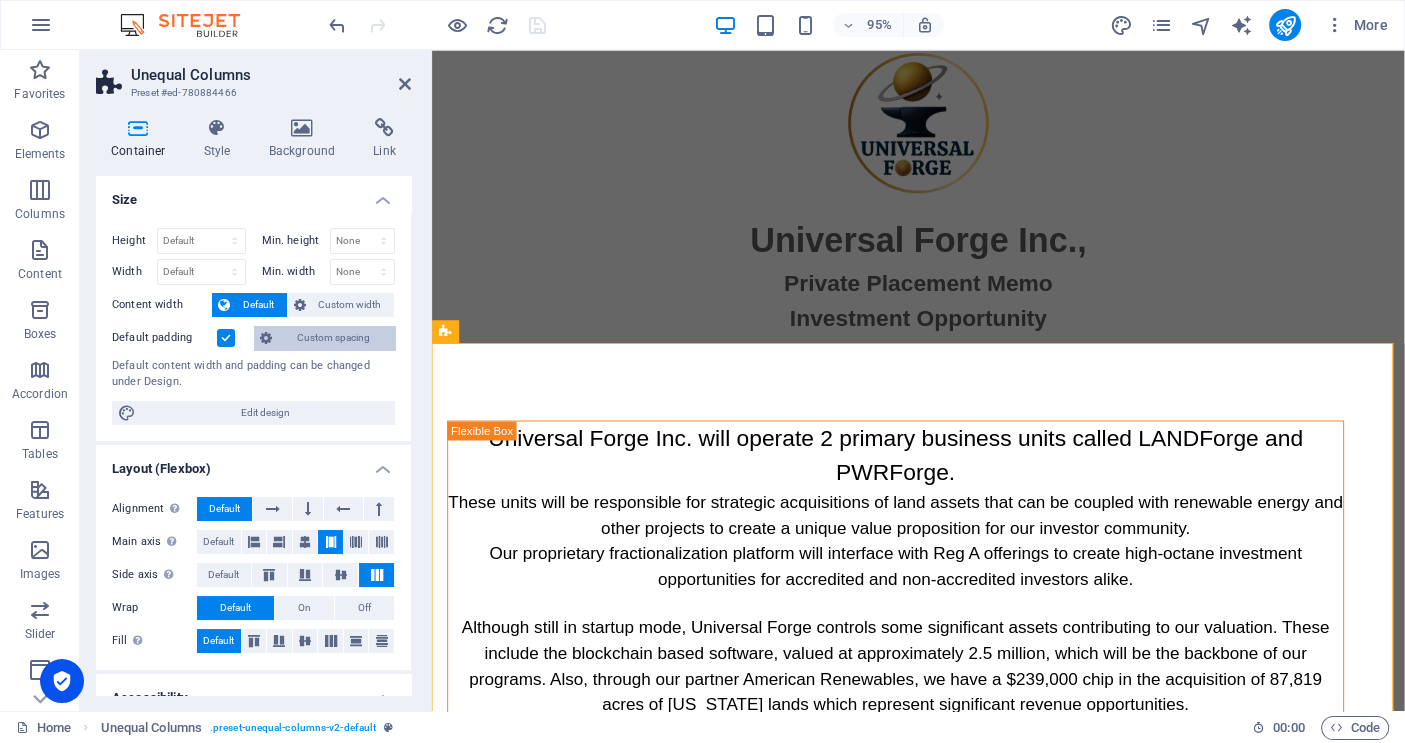 click on "Custom spacing" at bounding box center [333, 338] 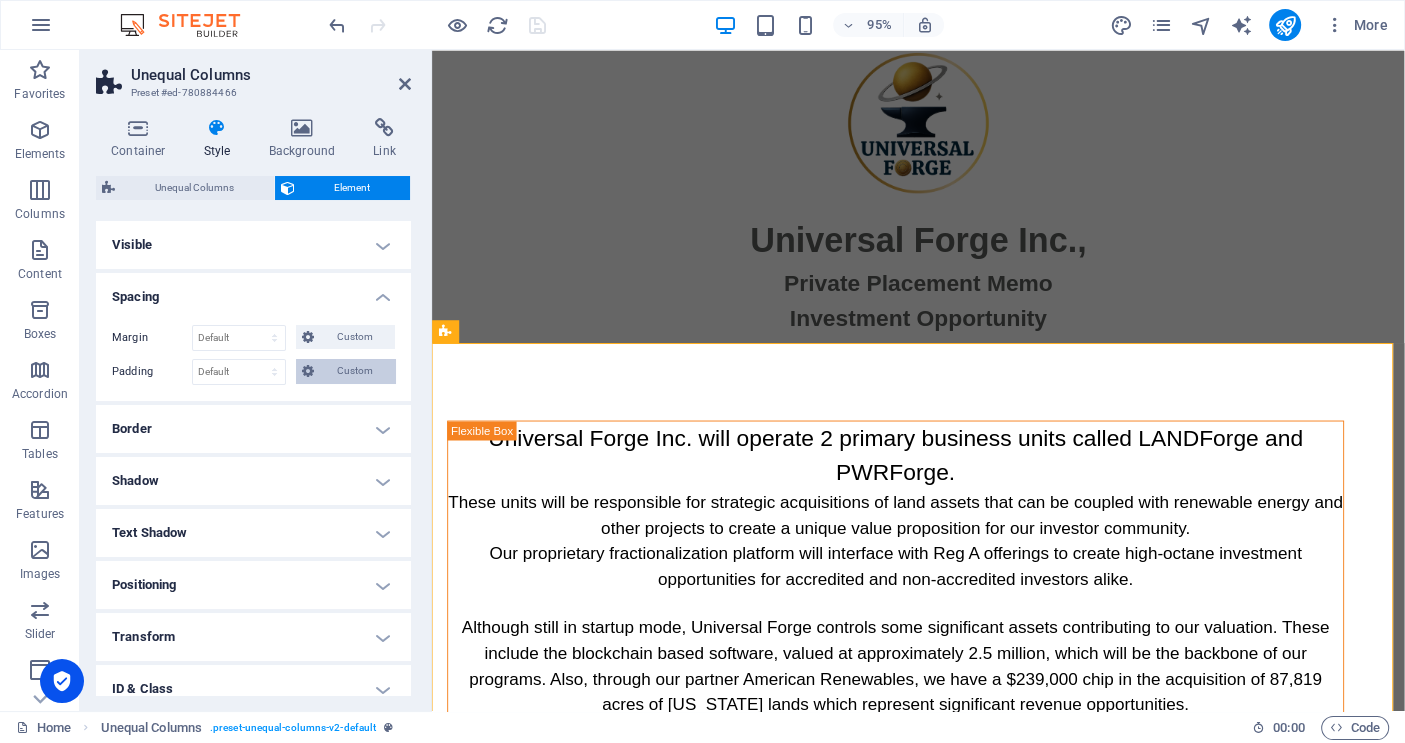 click on "Custom" at bounding box center [354, 371] 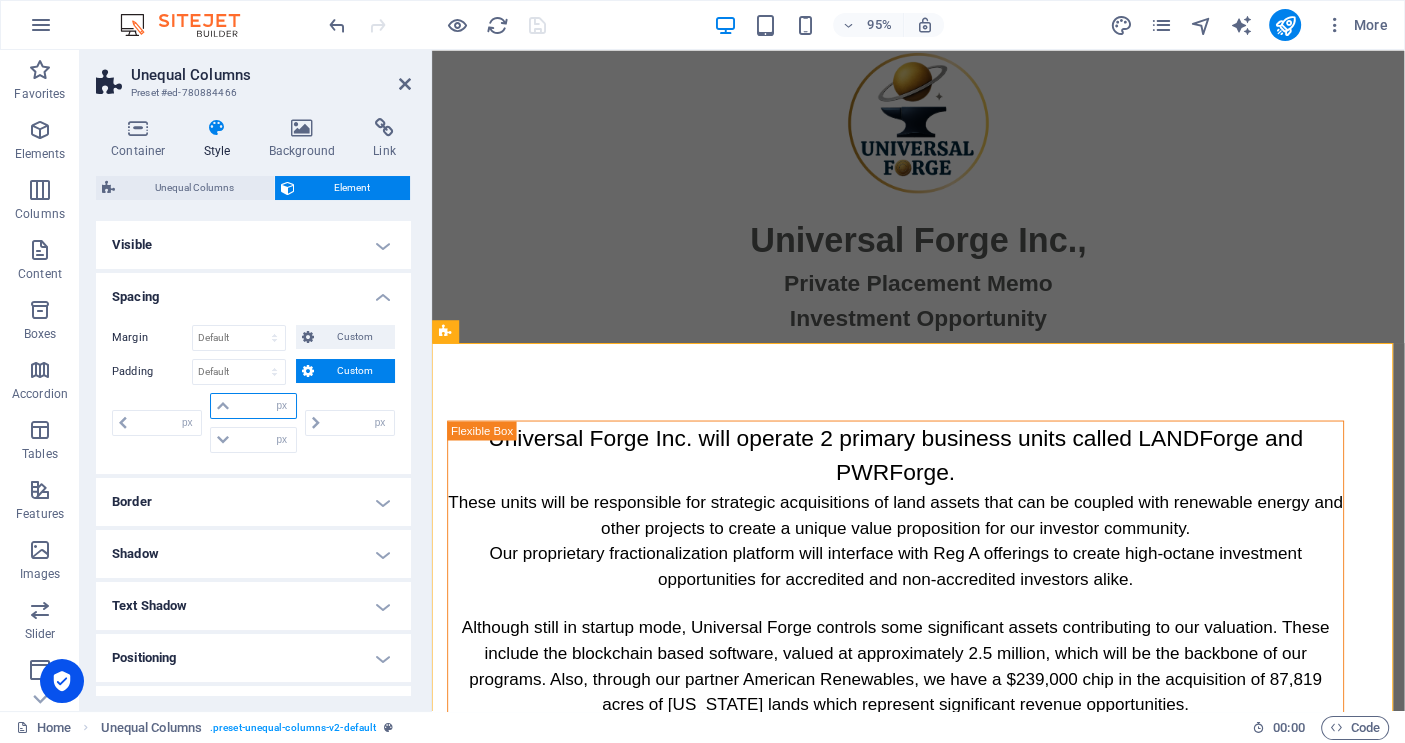 click at bounding box center [265, 406] 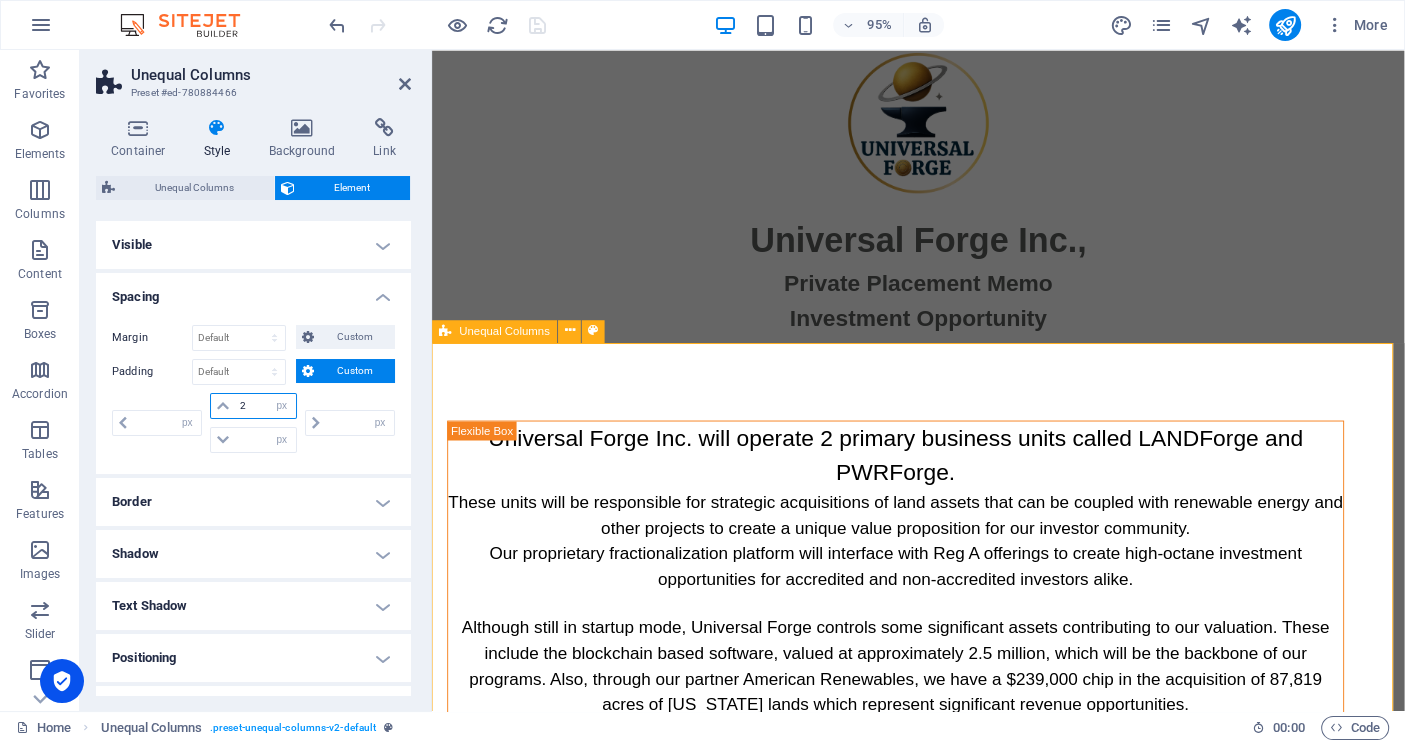 type on "25" 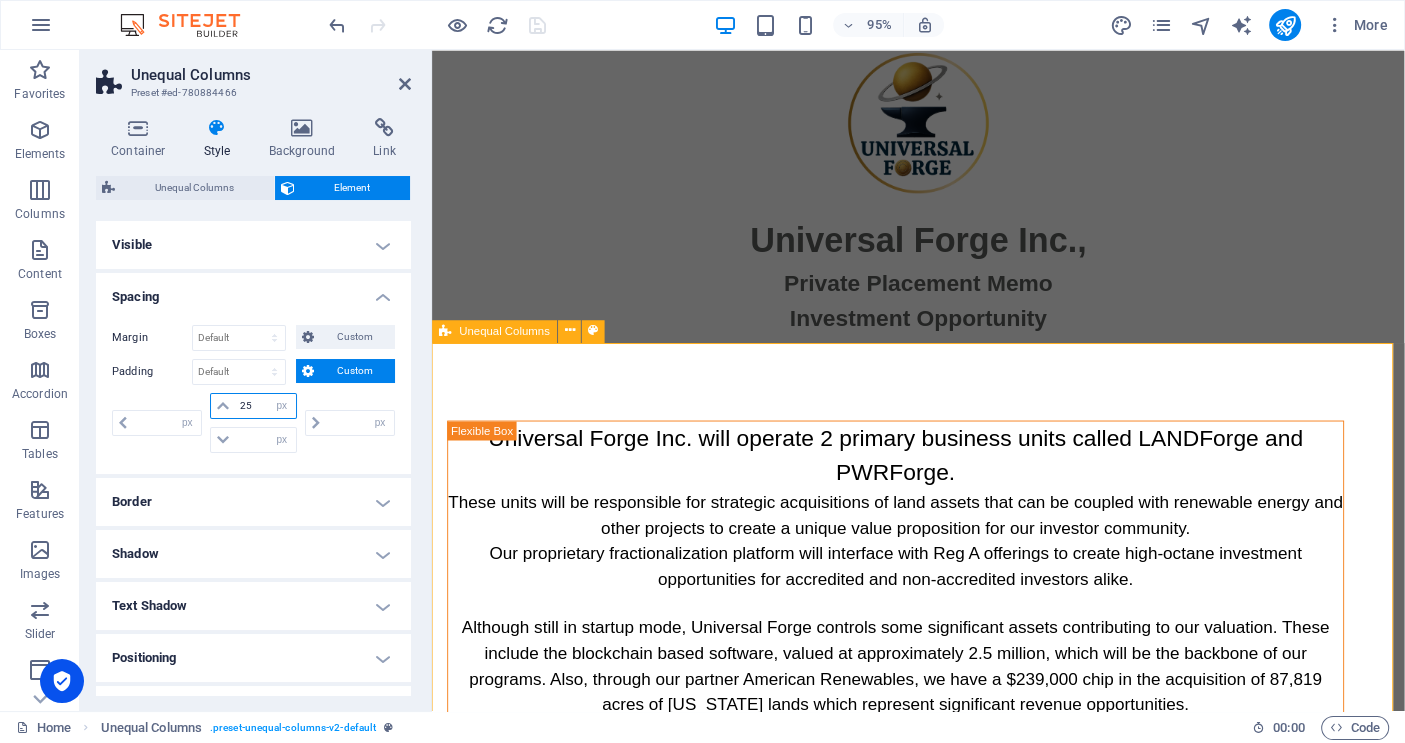 type on "0" 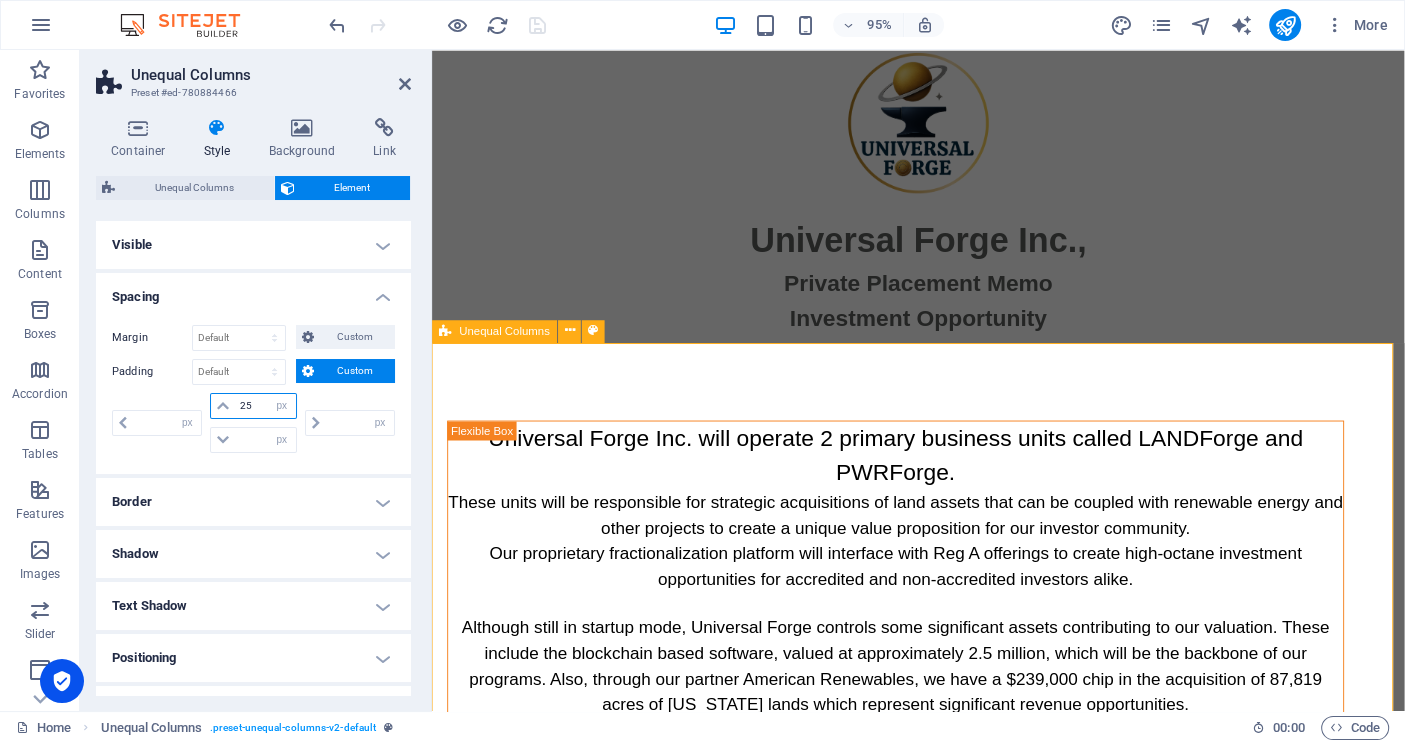 type on "0" 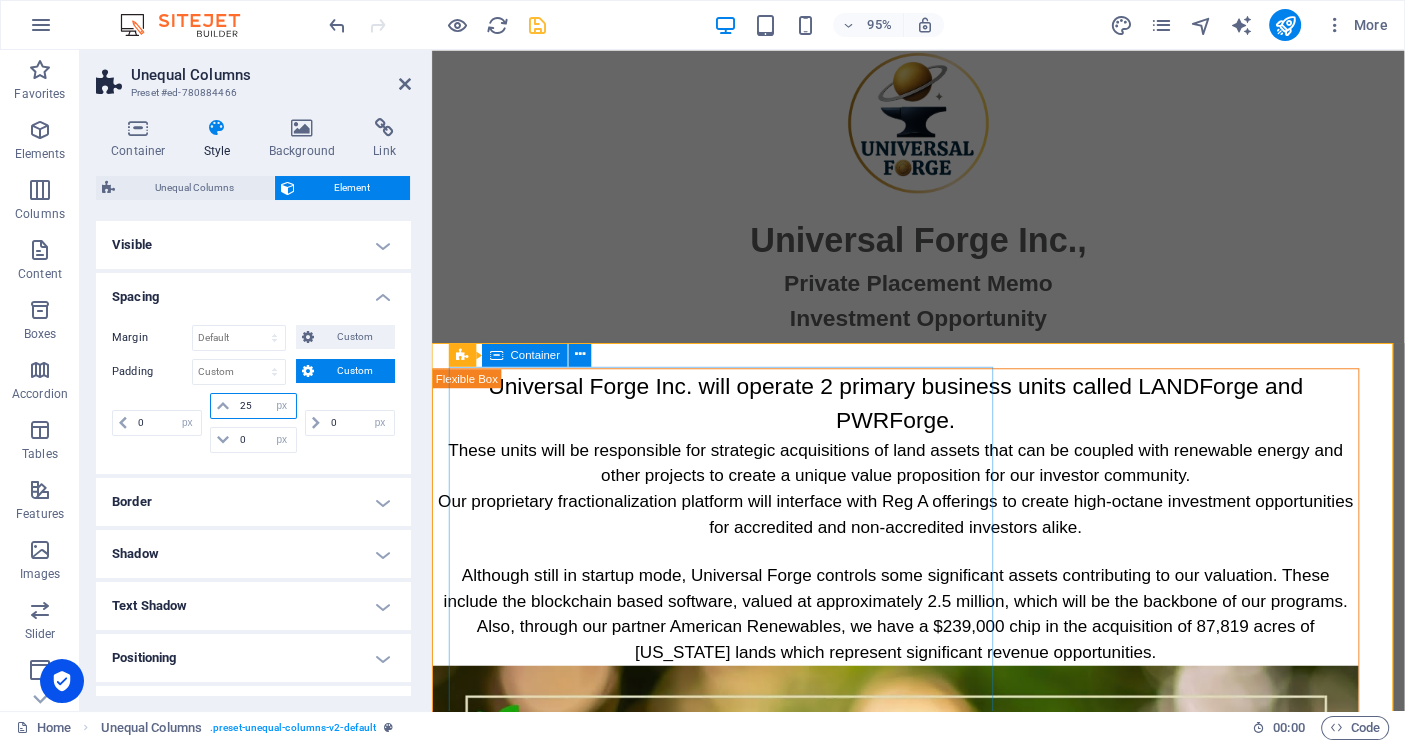 type on "2" 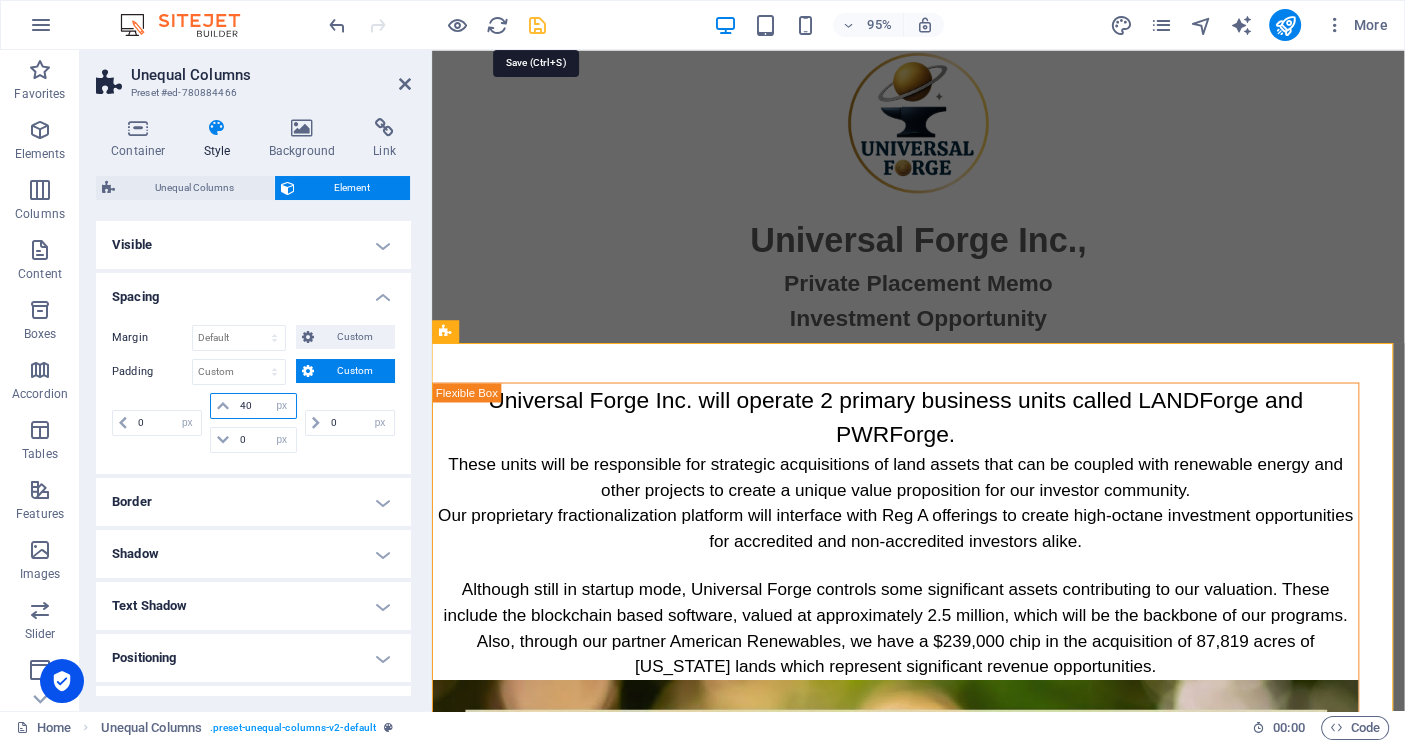 type on "40" 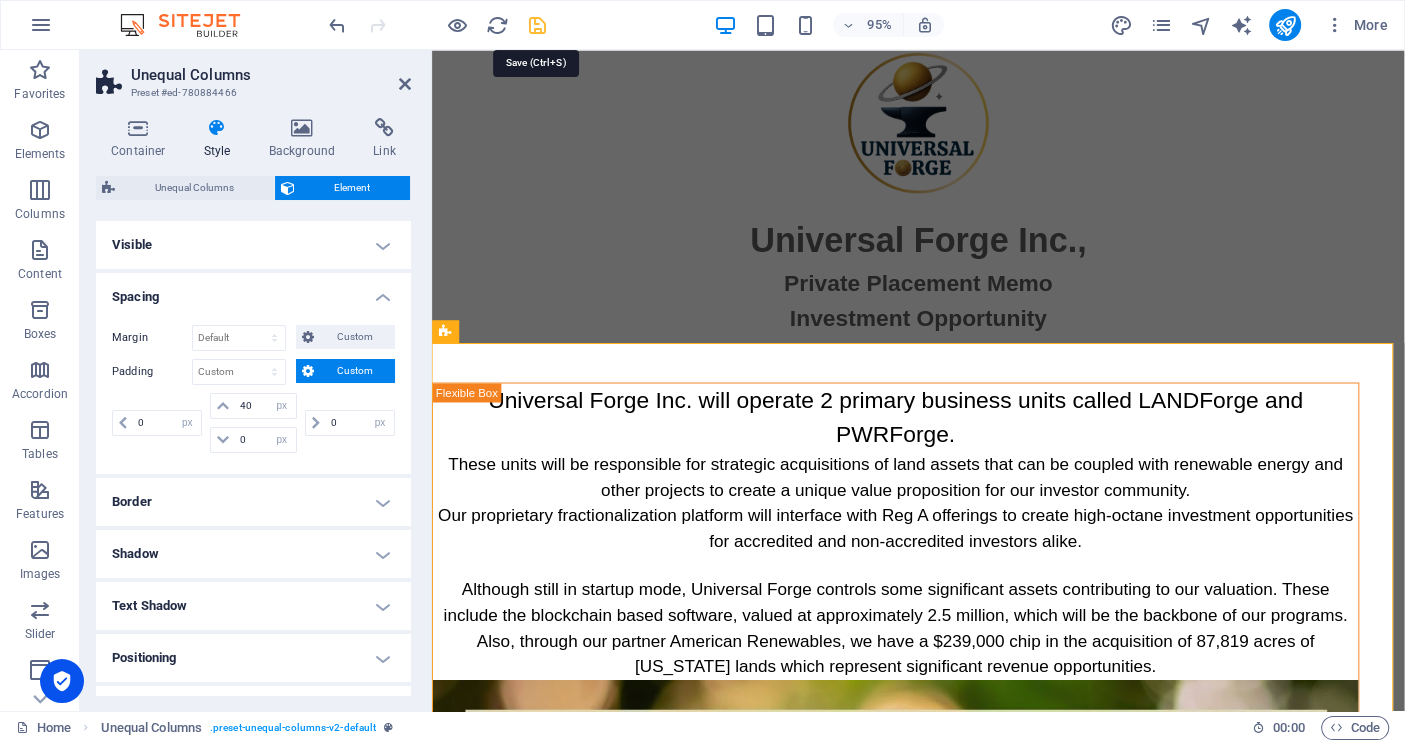 click at bounding box center (537, 25) 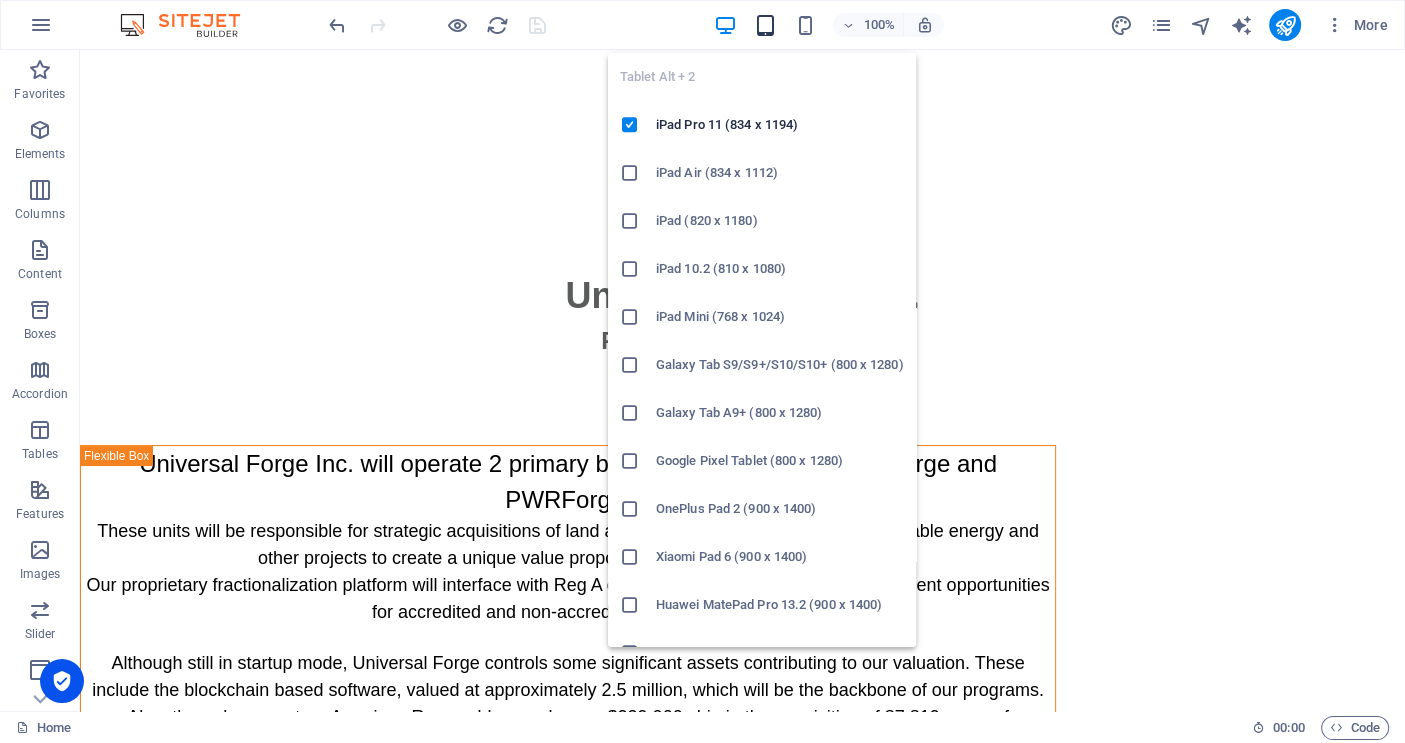 click at bounding box center (765, 25) 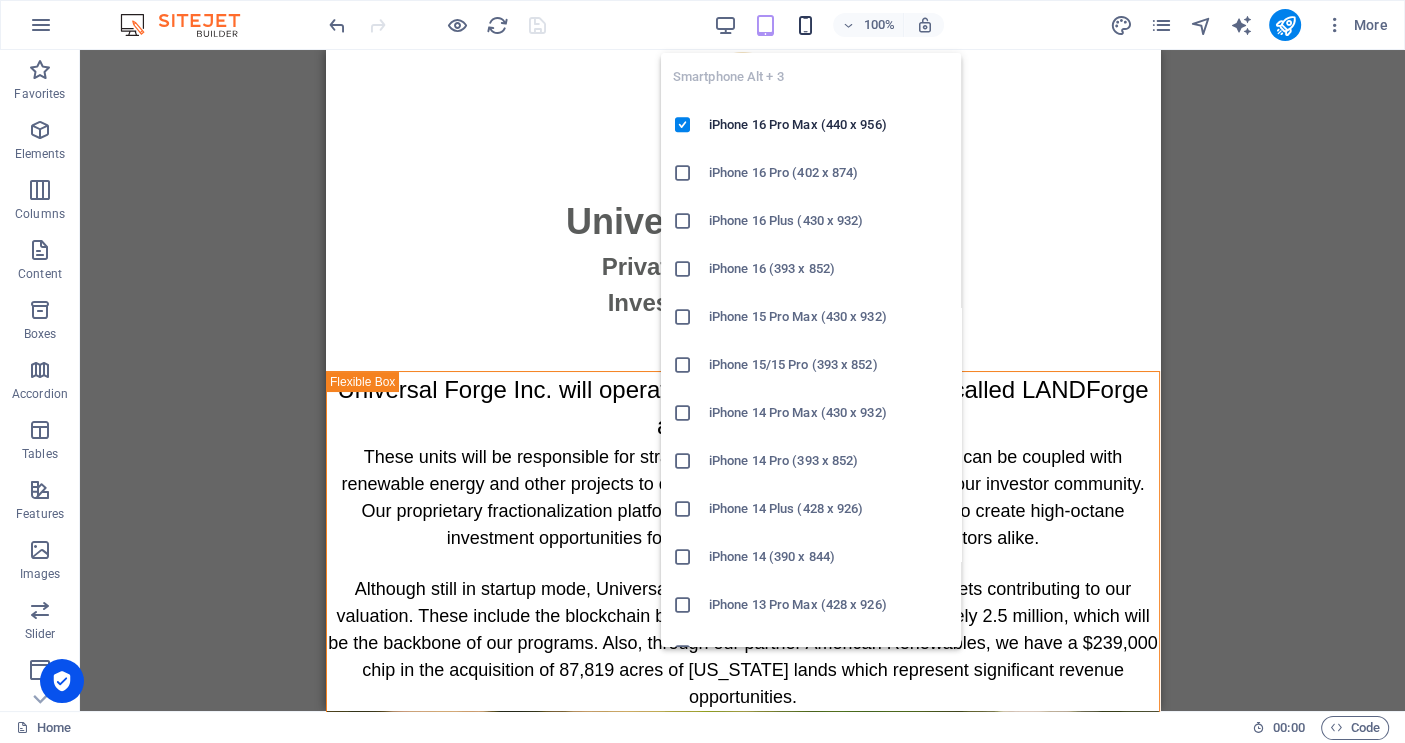 click at bounding box center (805, 25) 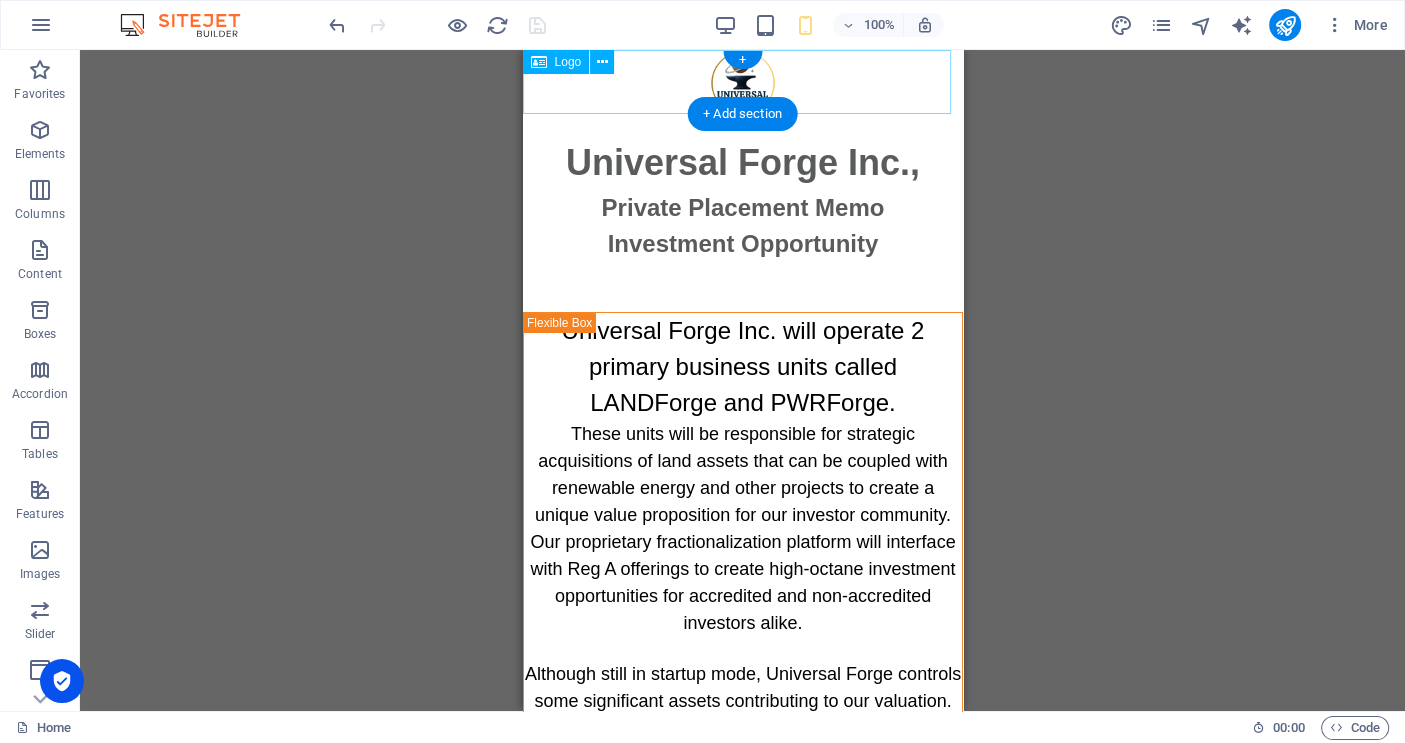 click at bounding box center [742, 83] 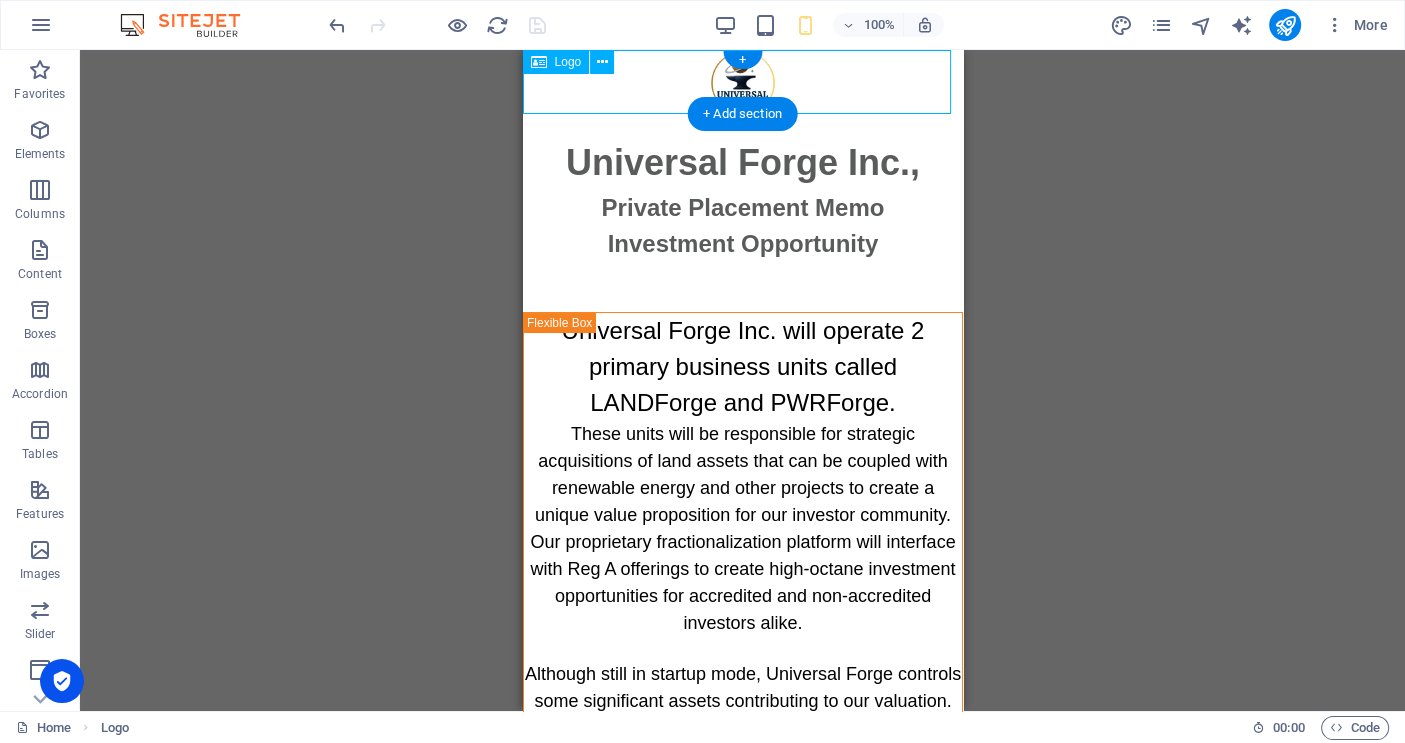 click at bounding box center [742, 83] 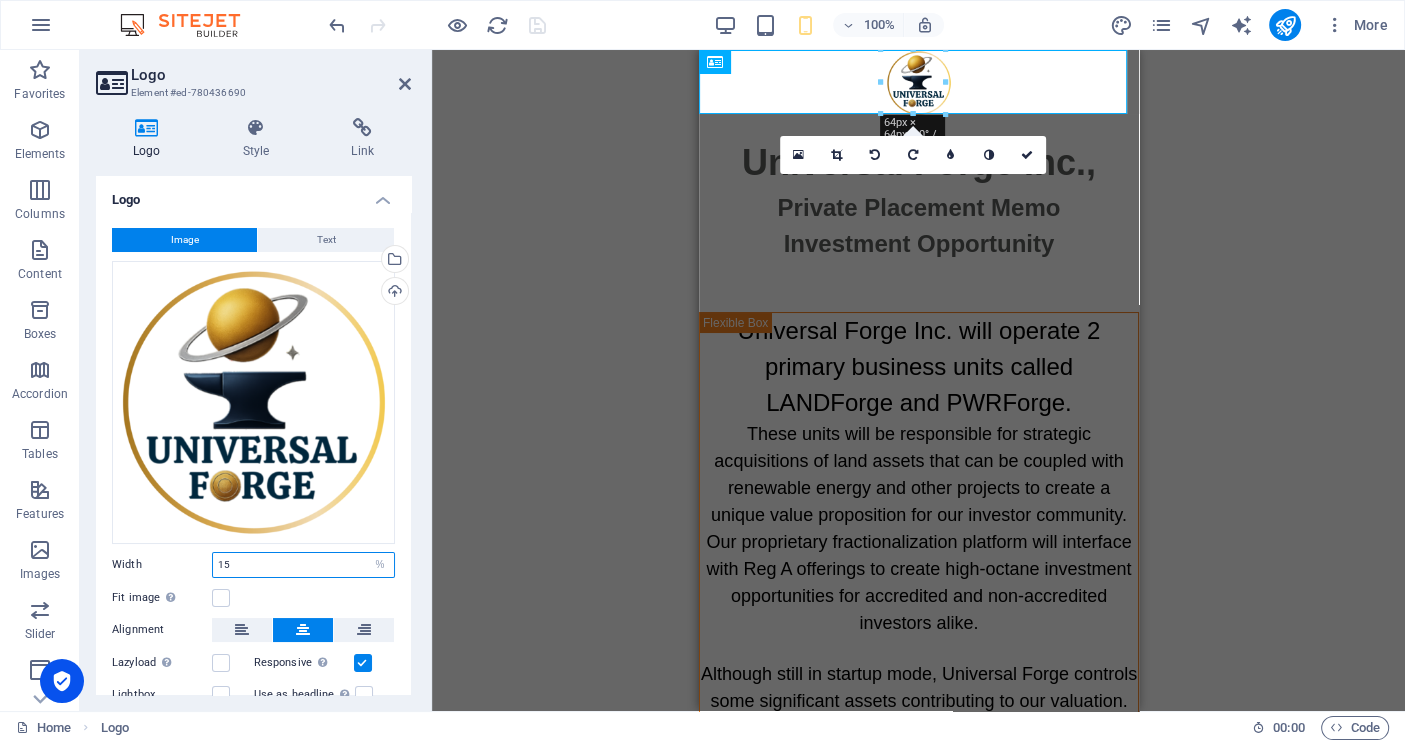 drag, startPoint x: 250, startPoint y: 557, endPoint x: 186, endPoint y: 561, distance: 64.12488 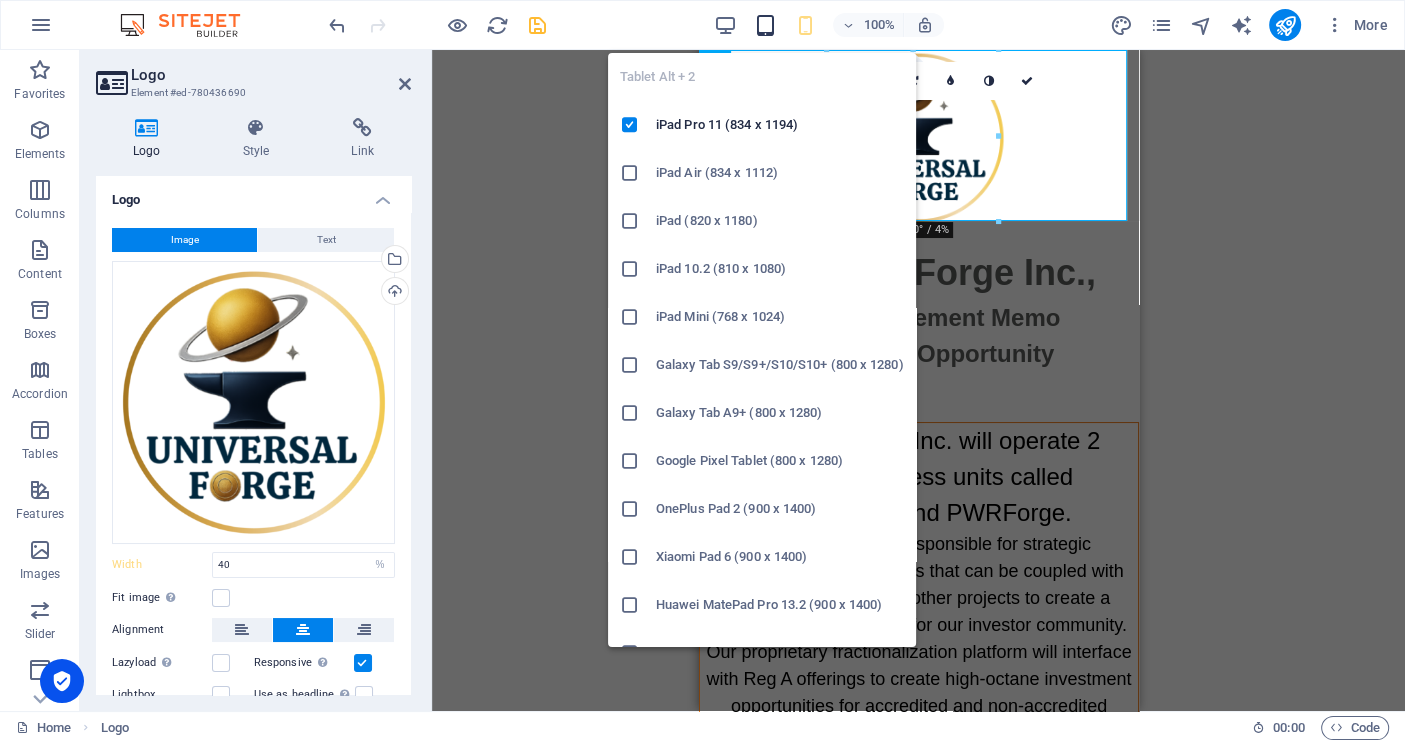 click at bounding box center (765, 25) 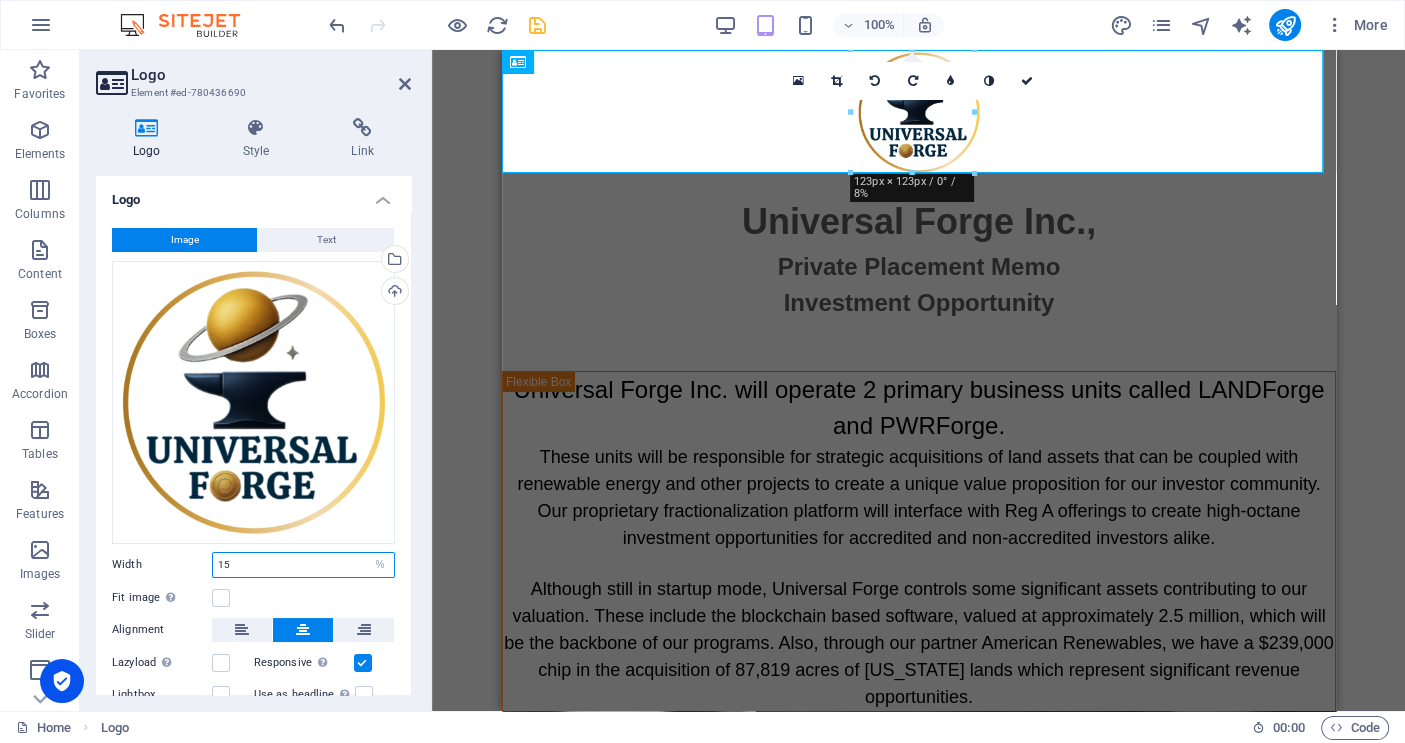 drag, startPoint x: 255, startPoint y: 554, endPoint x: 197, endPoint y: 552, distance: 58.034473 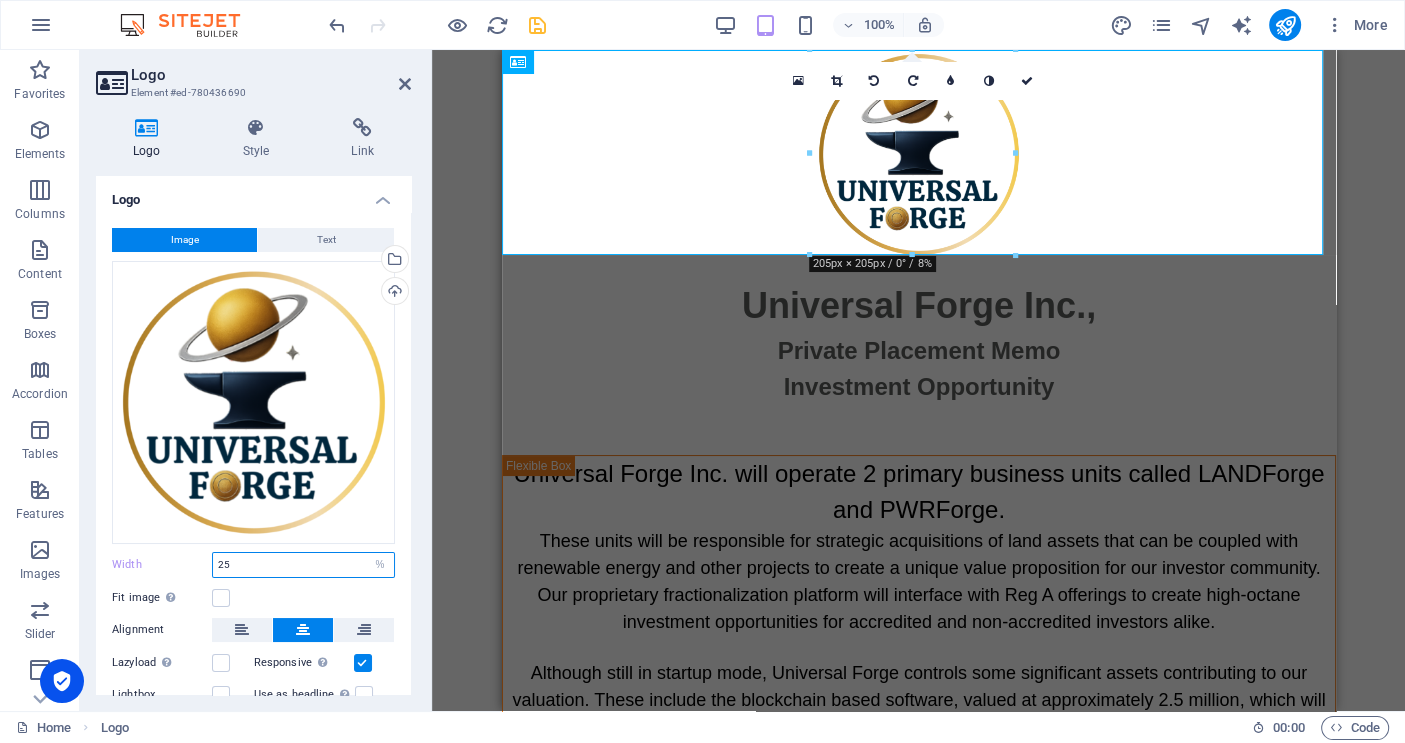 type on "25" 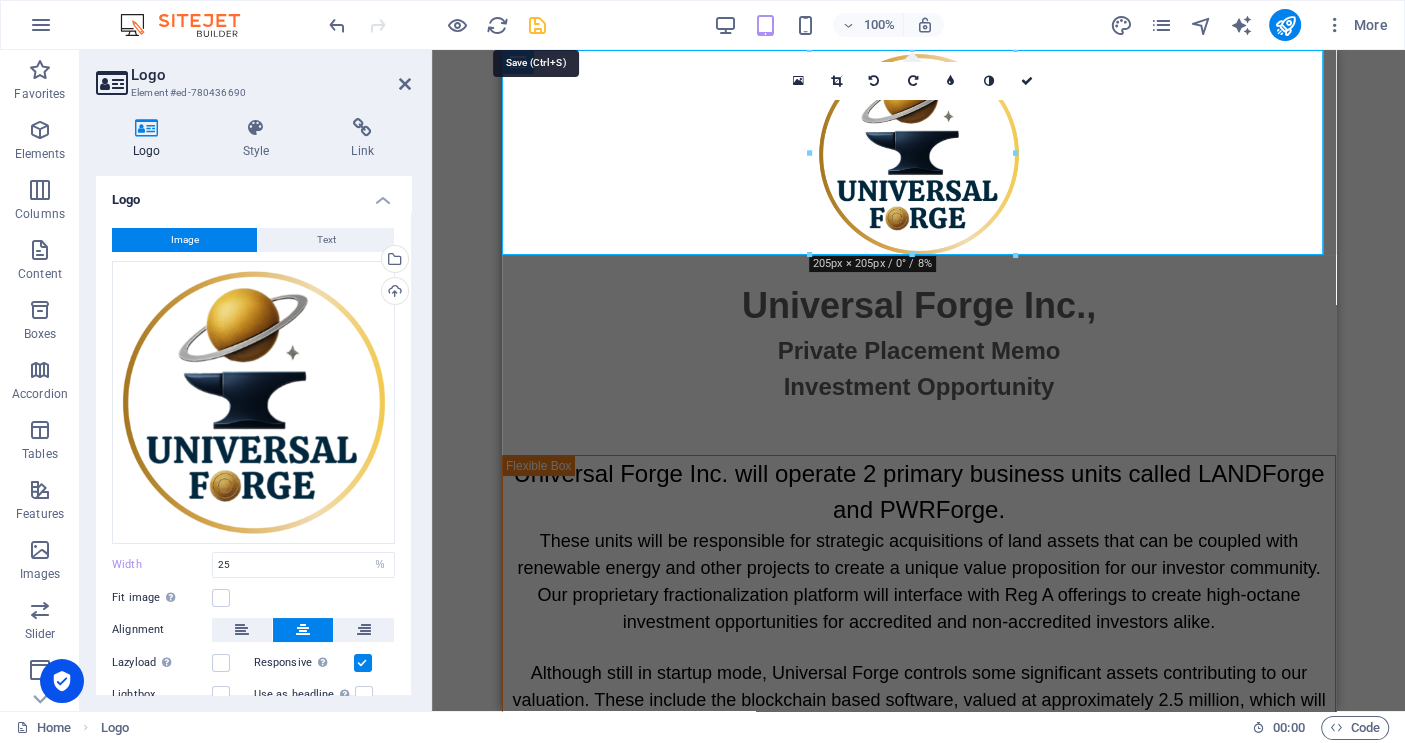 click at bounding box center [537, 25] 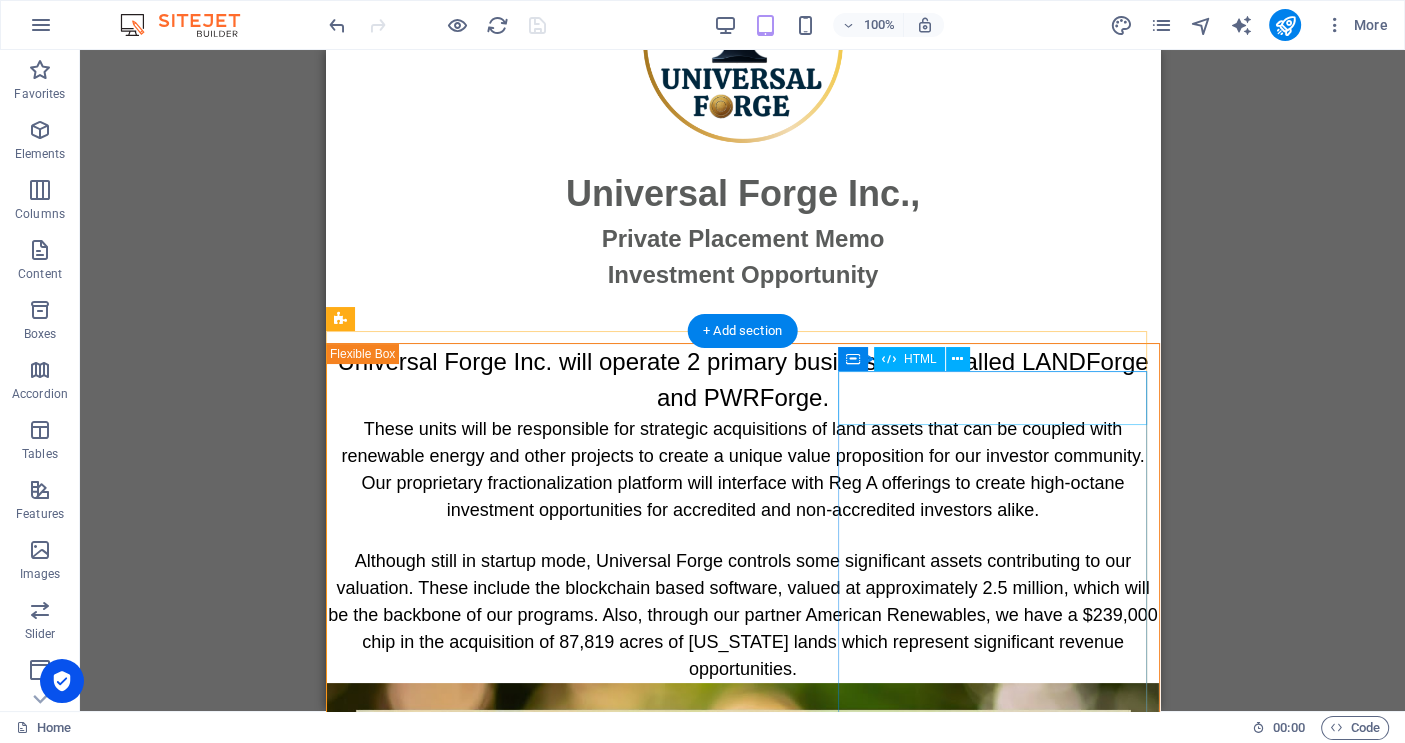 scroll, scrollTop: 80, scrollLeft: 0, axis: vertical 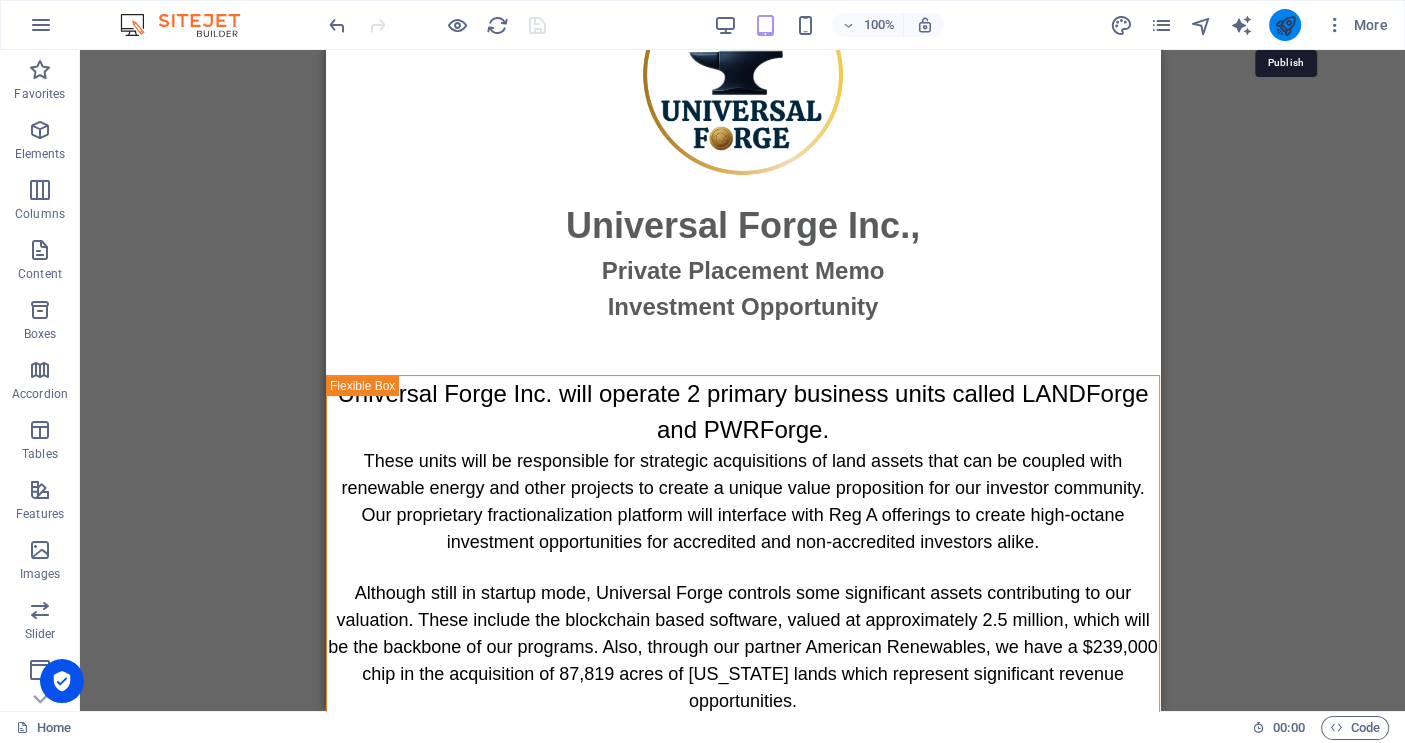 click at bounding box center [1284, 25] 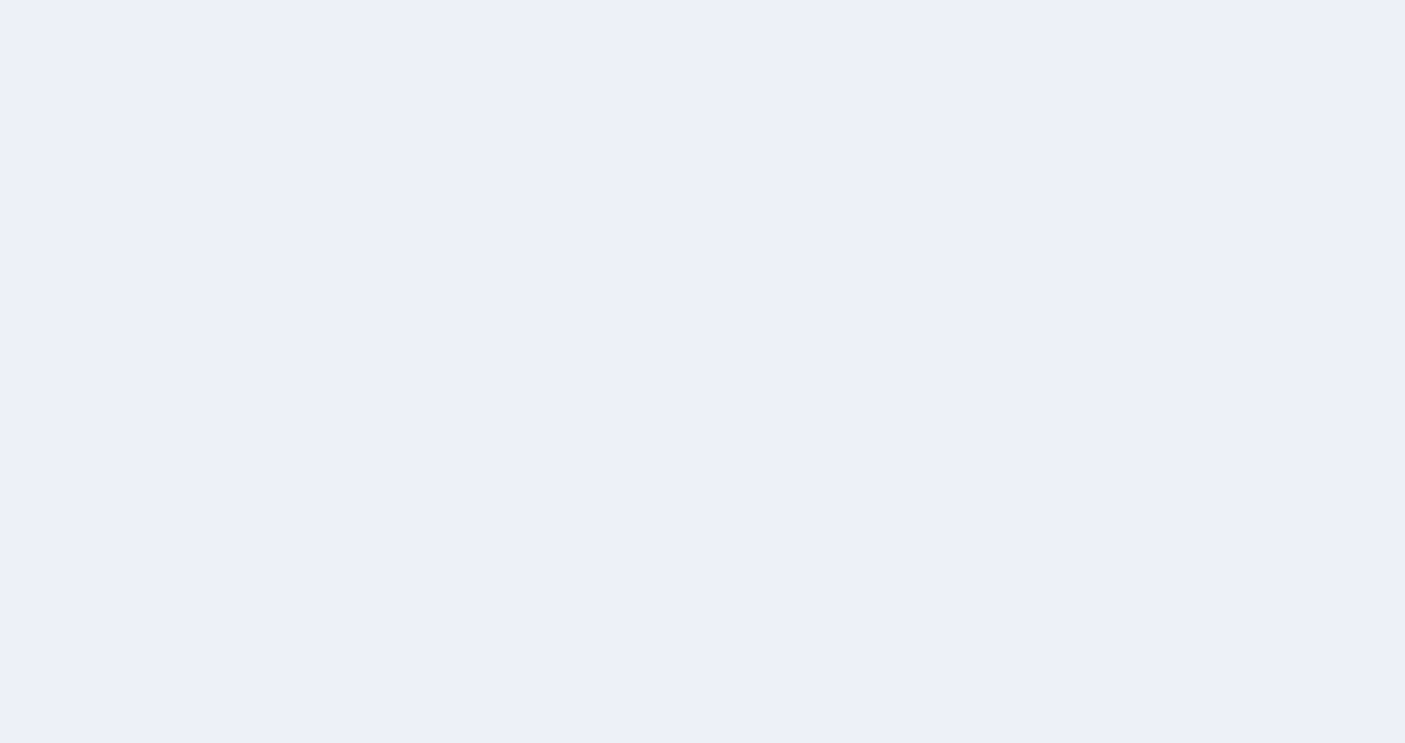 scroll, scrollTop: 0, scrollLeft: 0, axis: both 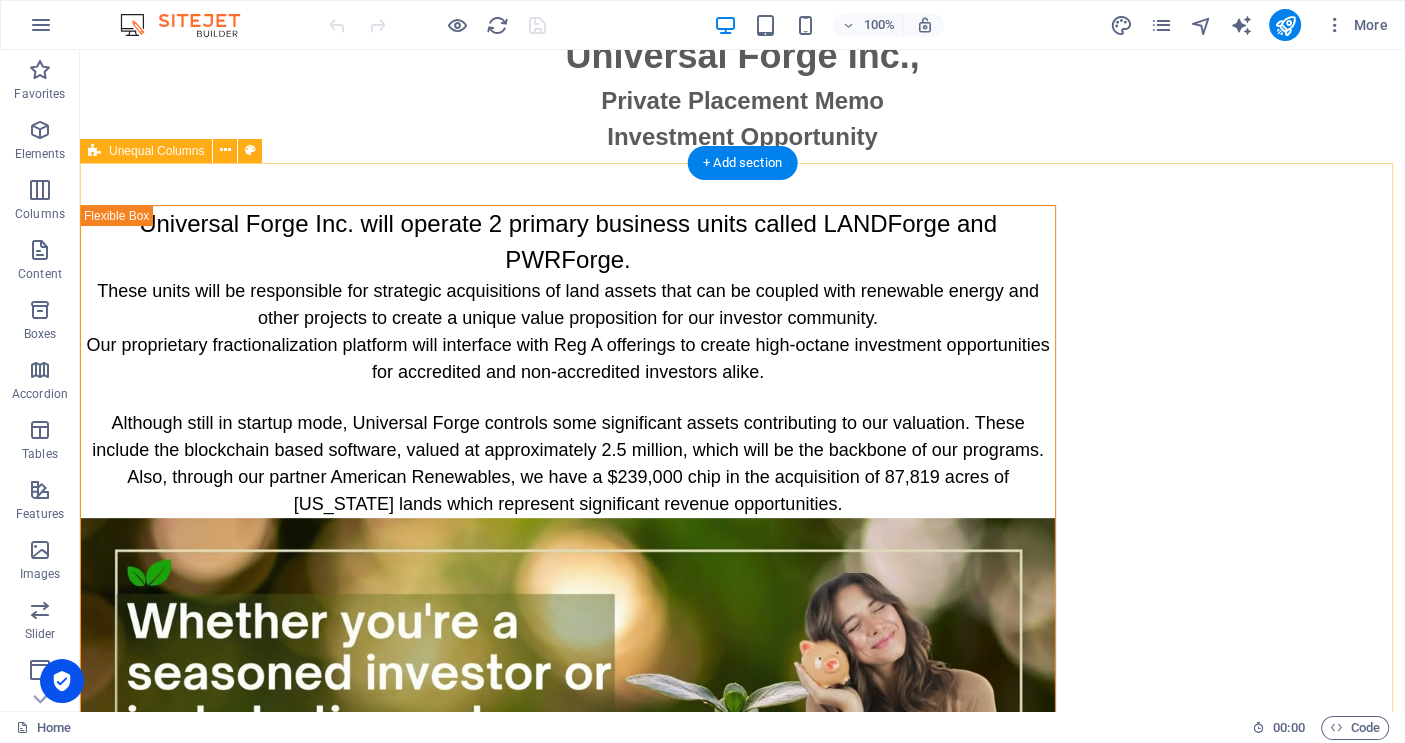 click on "Universal Forge Inc. will operate 2 primary business units called LANDForge and PWRForge. These units will be responsible for strategic acquisitions of land assets that can be coupled with renewable energy and other projects to create a unique value proposition for our investor community. Our proprietary fractionalization platform will interface with Reg A offerings to create high-octane investment opportunities for accredited and non-accredited investors alike. Although still in startup mode, Universal Forge controls some significant assets contributing to our valuation. These include the blockchain based software, valued at approximately 2.5 million, which will be the backbone of our programs. Also, through our partner American Renewables, we have a $239,000 chip in the acquisition of 87,819 acres of Texas lands which represent significant revenue opportunities." at bounding box center [742, 650] 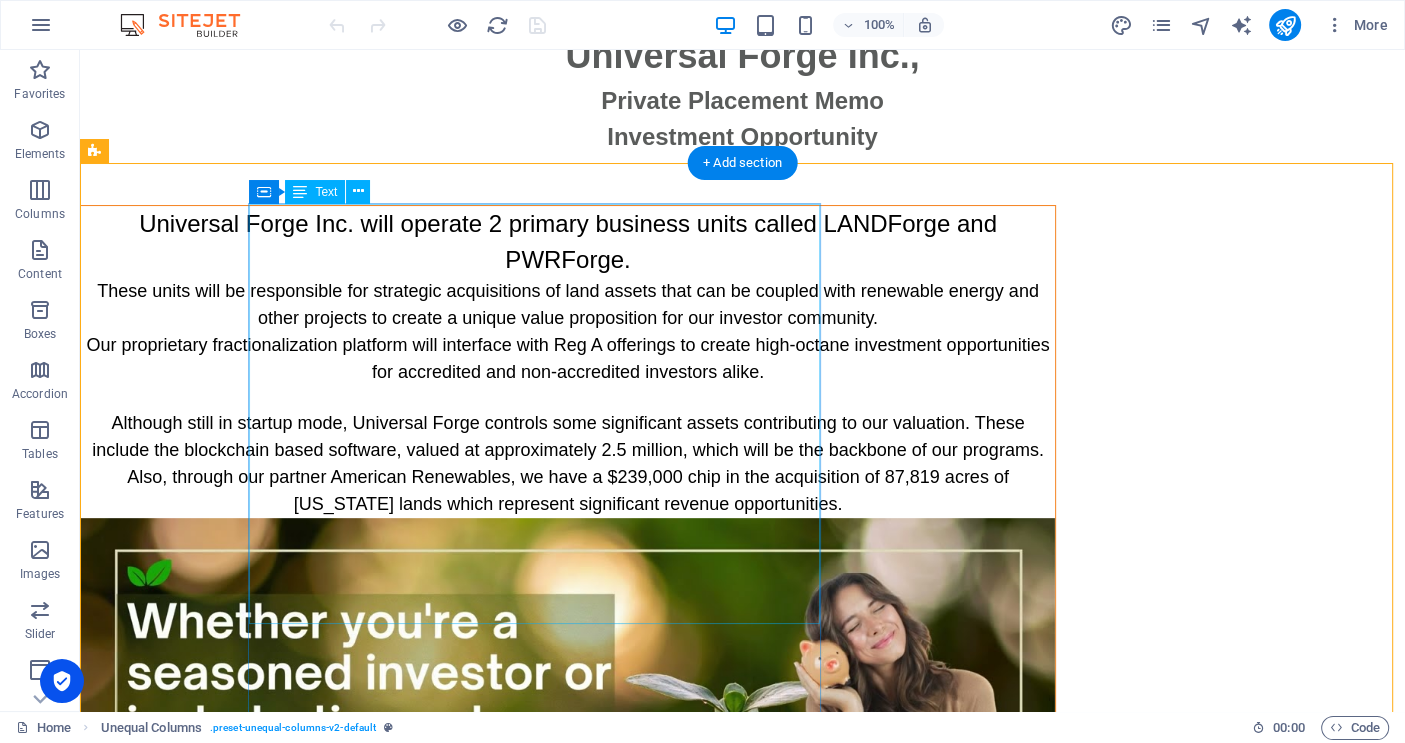 click on "Universal Forge Inc. will operate 2 primary business units called LANDForge and PWRForge. These units will be responsible for strategic acquisitions of land assets that can be coupled with renewable energy and other projects to create a unique value proposition for our investor community. Our proprietary fractionalization platform will interface with Reg A offerings to create high-octane investment opportunities for accredited and non-accredited investors alike. Although still in startup mode, Universal Forge controls some significant assets contributing to our valuation. These include the blockchain based software, valued at approximately 2.5 million, which will be the backbone of our programs. Also, through our partner American Renewables, we have a $239,000 chip in the acquisition of 87,819 acres of Texas lands which represent significant revenue opportunities." at bounding box center [568, 362] 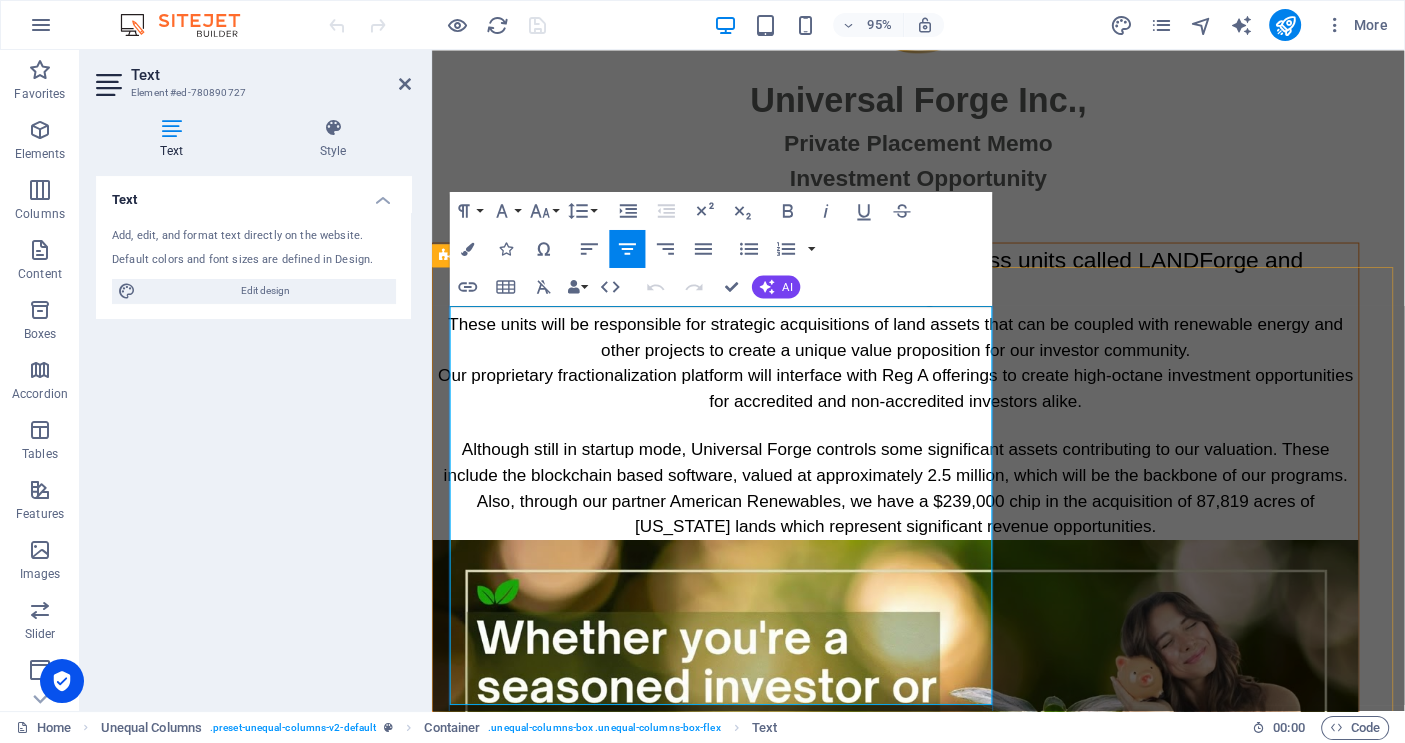 scroll, scrollTop: 240, scrollLeft: 0, axis: vertical 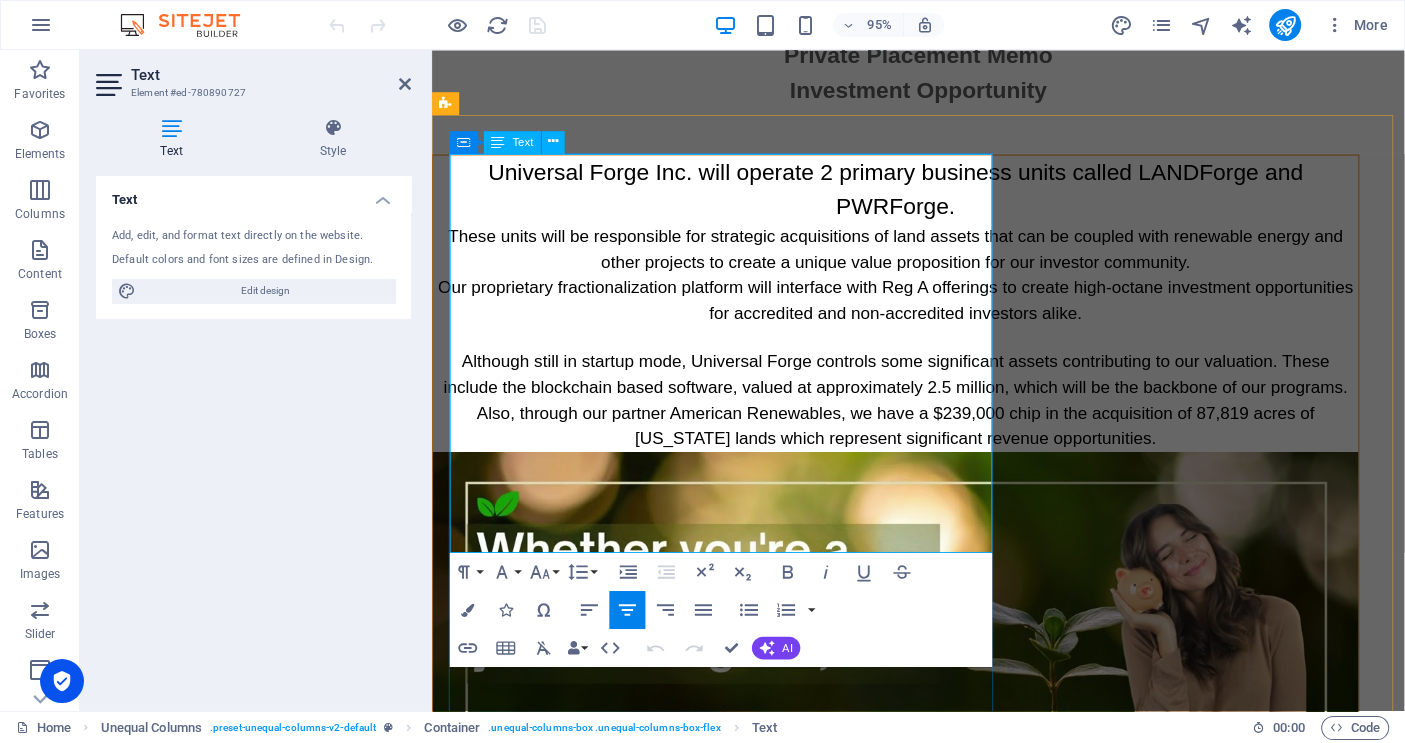 click on "These units will be responsible for strategic acquisitions of land assets that can be coupled with renewable energy and other projects to create a unique value proposition for our investor community." at bounding box center [920, 259] 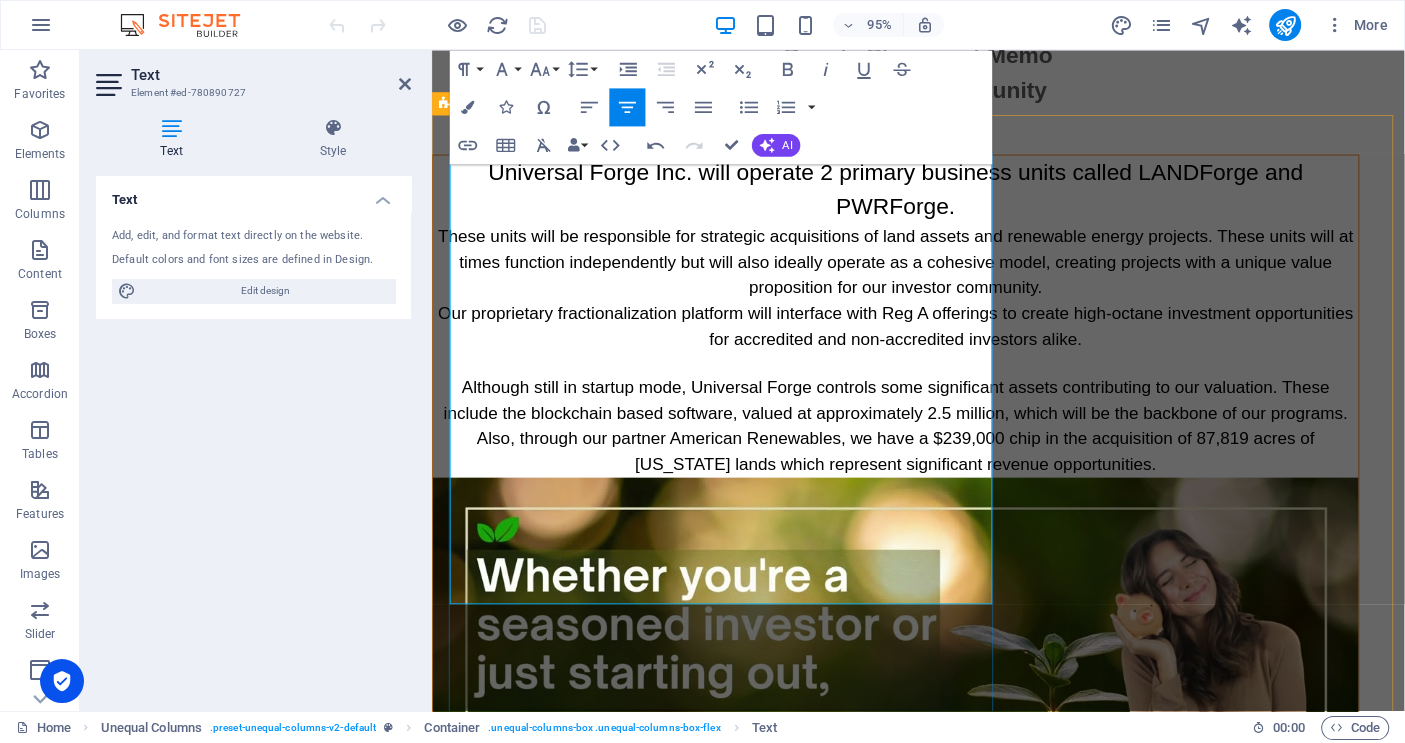 click on "These units will be responsible for strategic acquisitions of land assets and renewable energy projects. These units will at times function independently but will also ideally operate as a cohesive model, creating projects with a unique value proposition for our investor community." at bounding box center (919, 273) 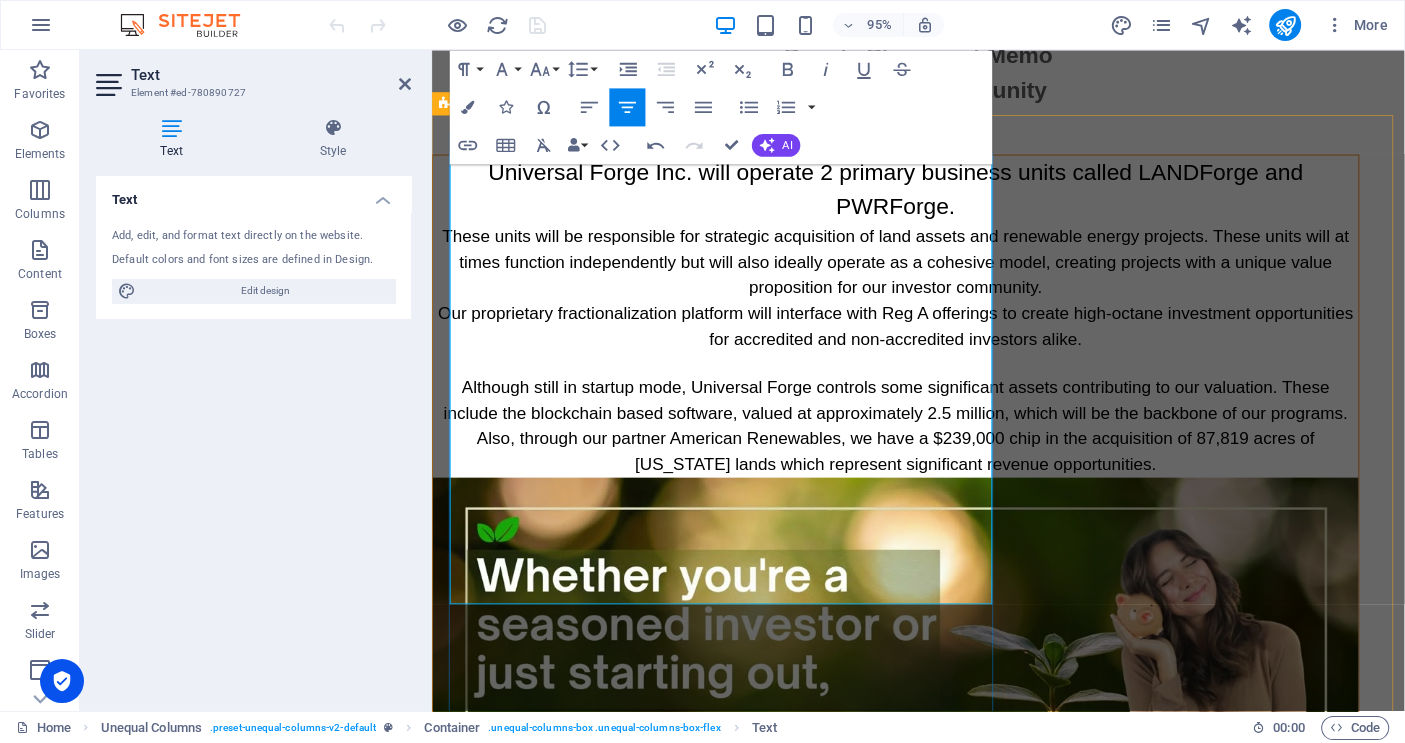 click on "These units will be responsible for strategic acquisition of land assets and renewable energy projects. These units will at times function independently but will also ideally operate as a cohesive model, creating projects with a unique value proposition for our investor community." at bounding box center (920, 273) 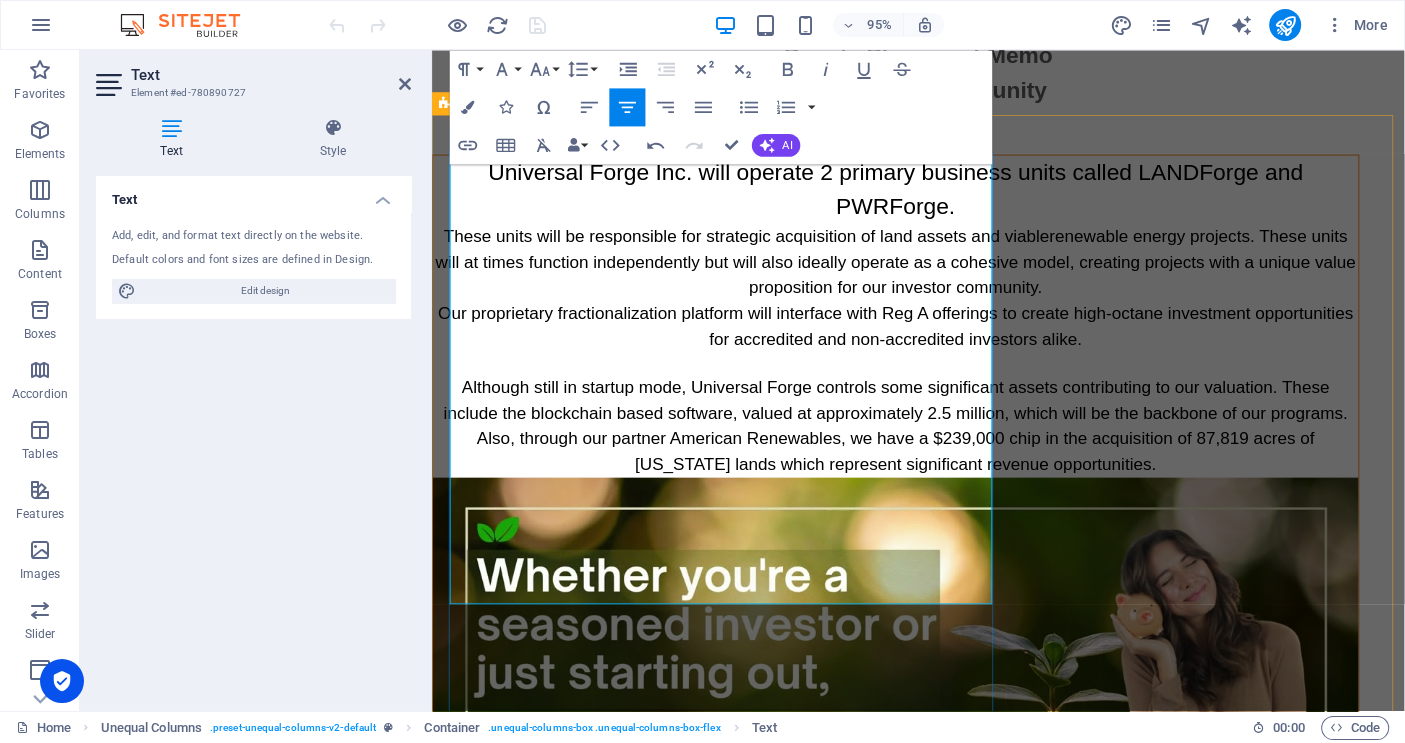 click on "These units will be responsible for strategic acquisition of land assets and viable  renewable energy projects. These units will at times function independently but will also ideally operate as a cohesive model, creating projects with a unique value proposition for our investor community." at bounding box center [920, 273] 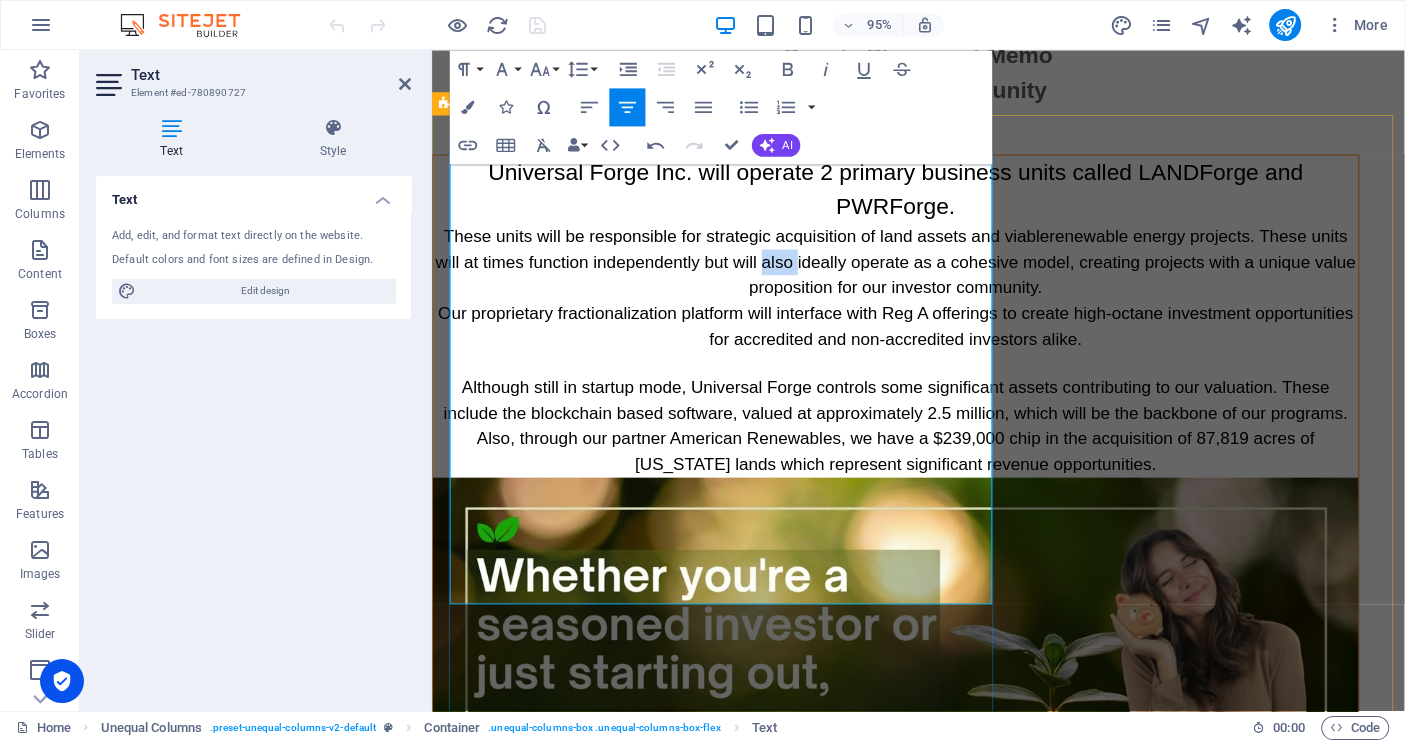 click on "These units will be responsible for strategic acquisition of land assets and viable  renewable energy projects. These units will at times function independently but will also ideally operate as a cohesive model, creating projects with a unique value proposition for our investor community." at bounding box center [920, 273] 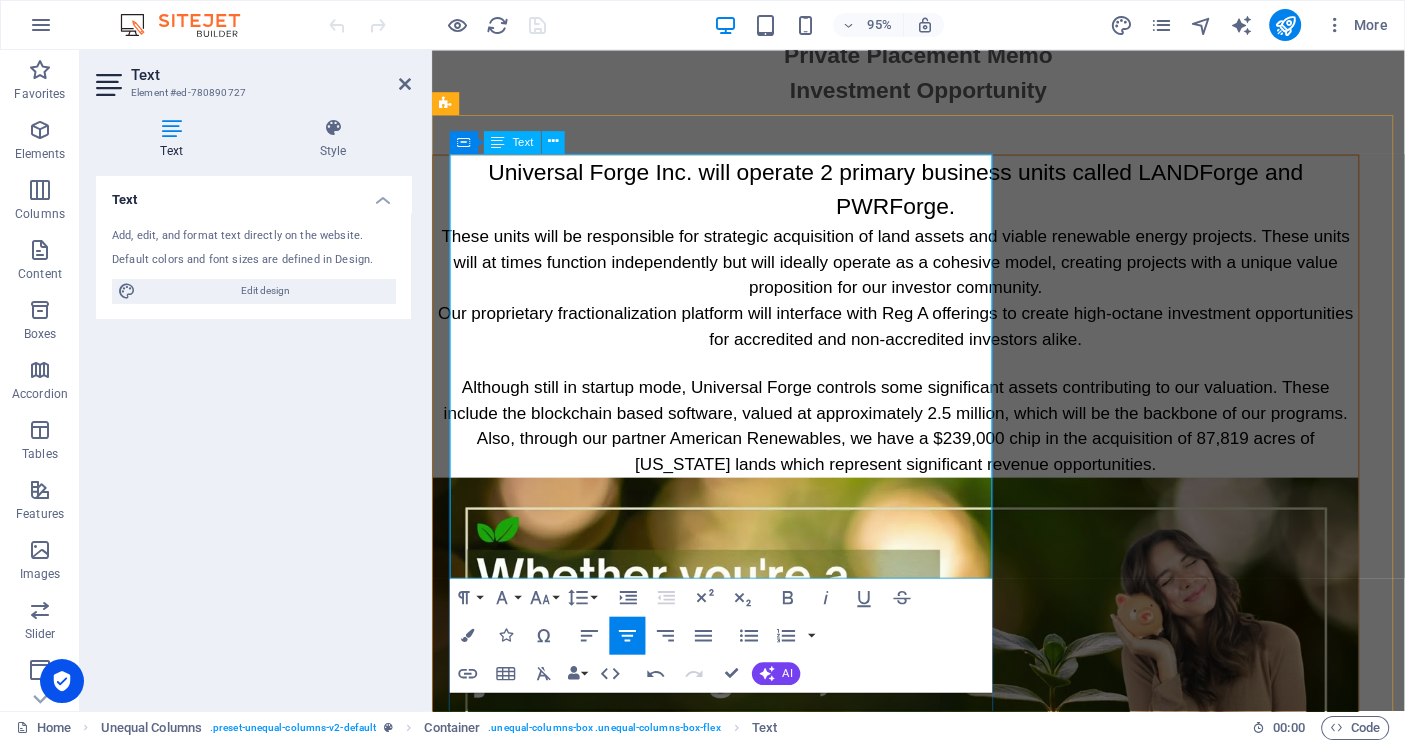 click on "Our proprietary fractionalization platform will interface with Reg A offerings to create high-octane investment opportunities for accredited and non-accredited investors alike." at bounding box center [920, 341] 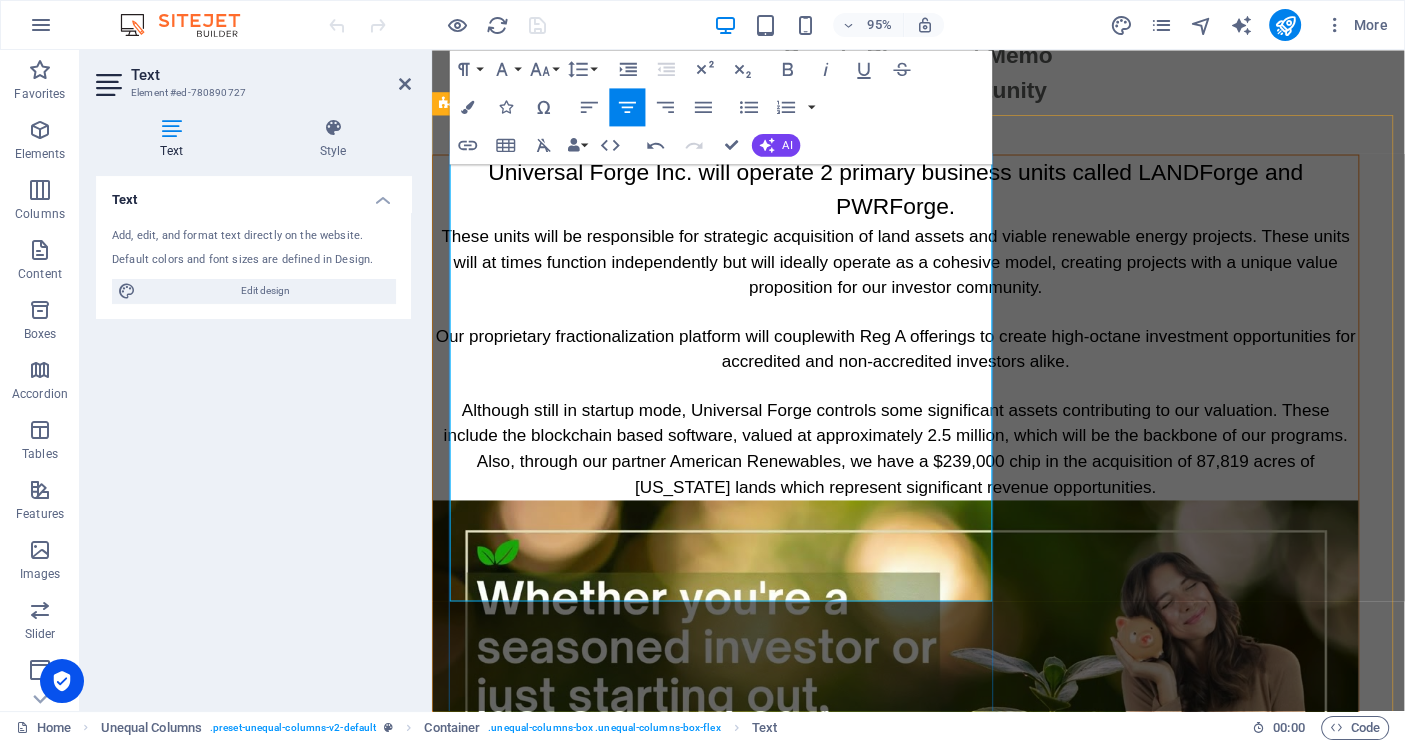 click at bounding box center [920, 404] 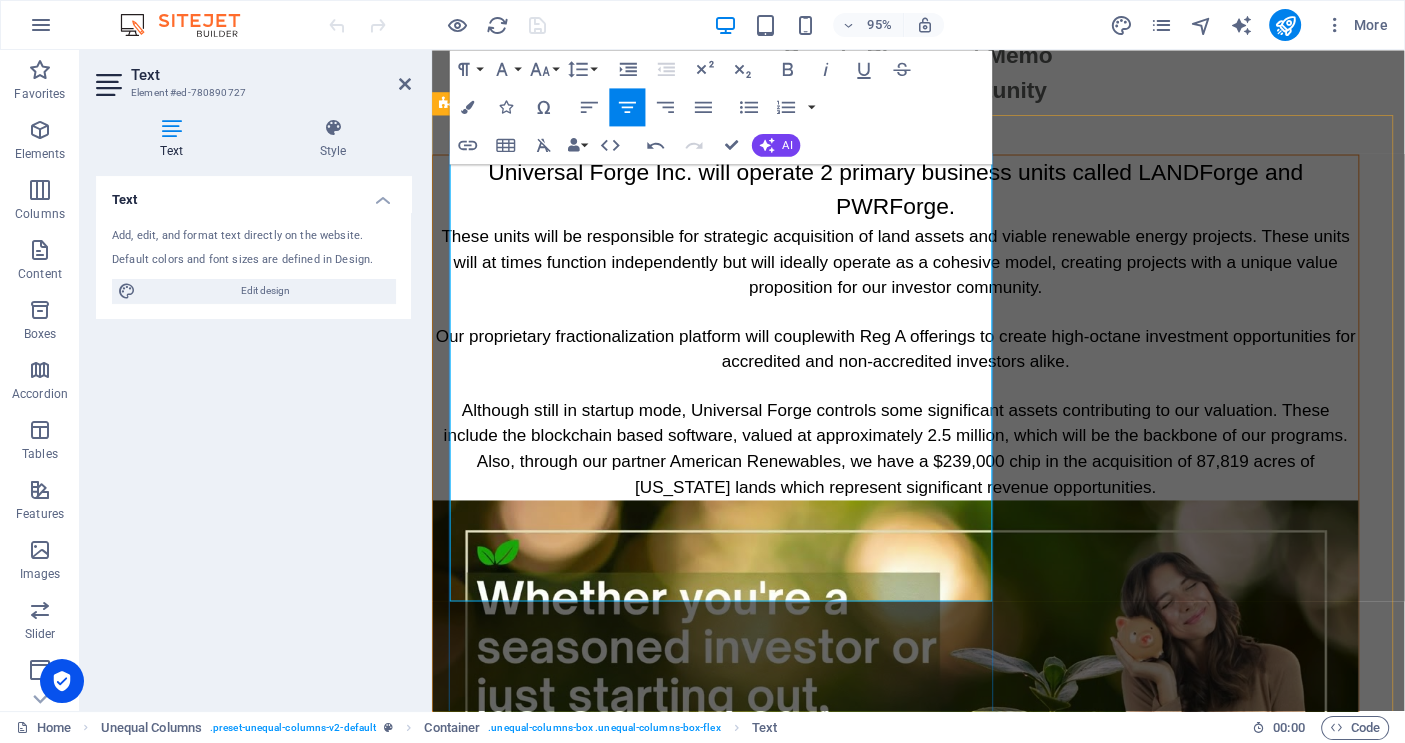click at bounding box center [920, 404] 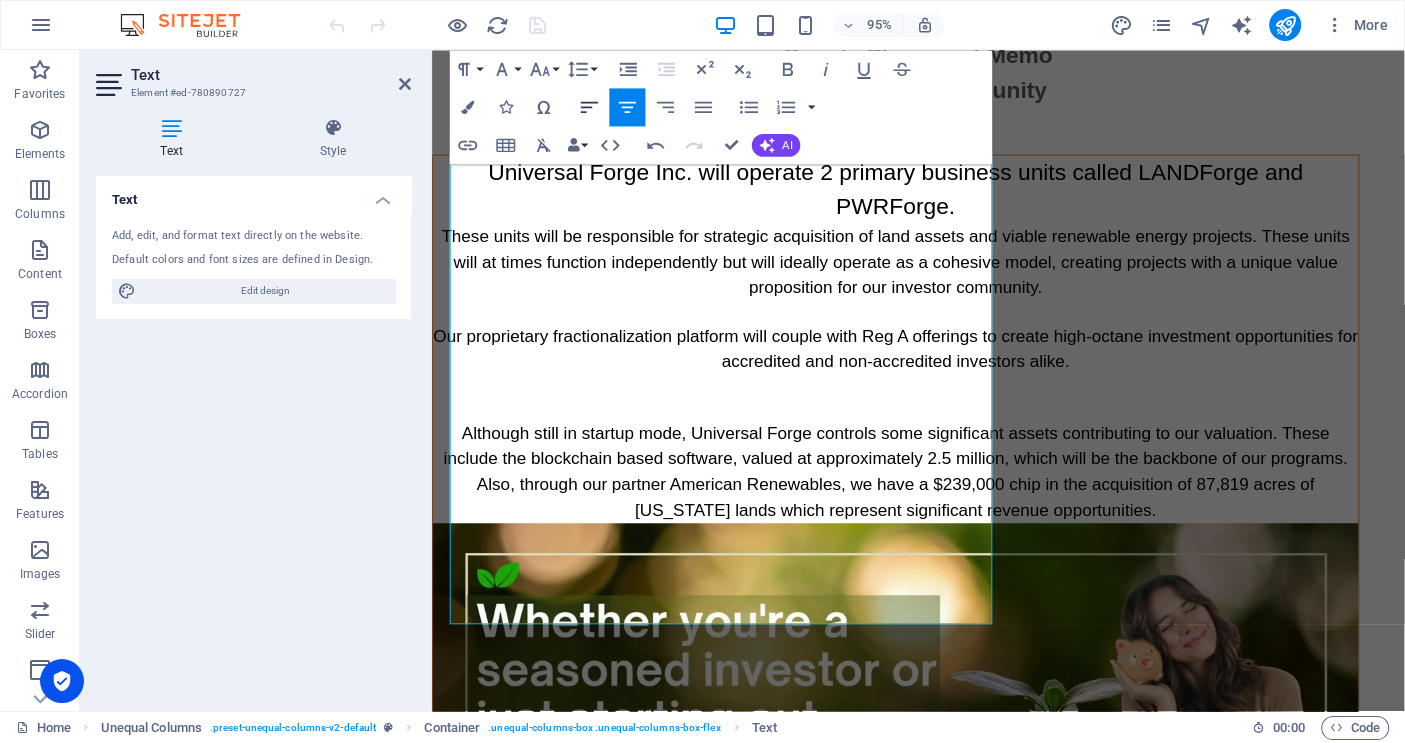 click 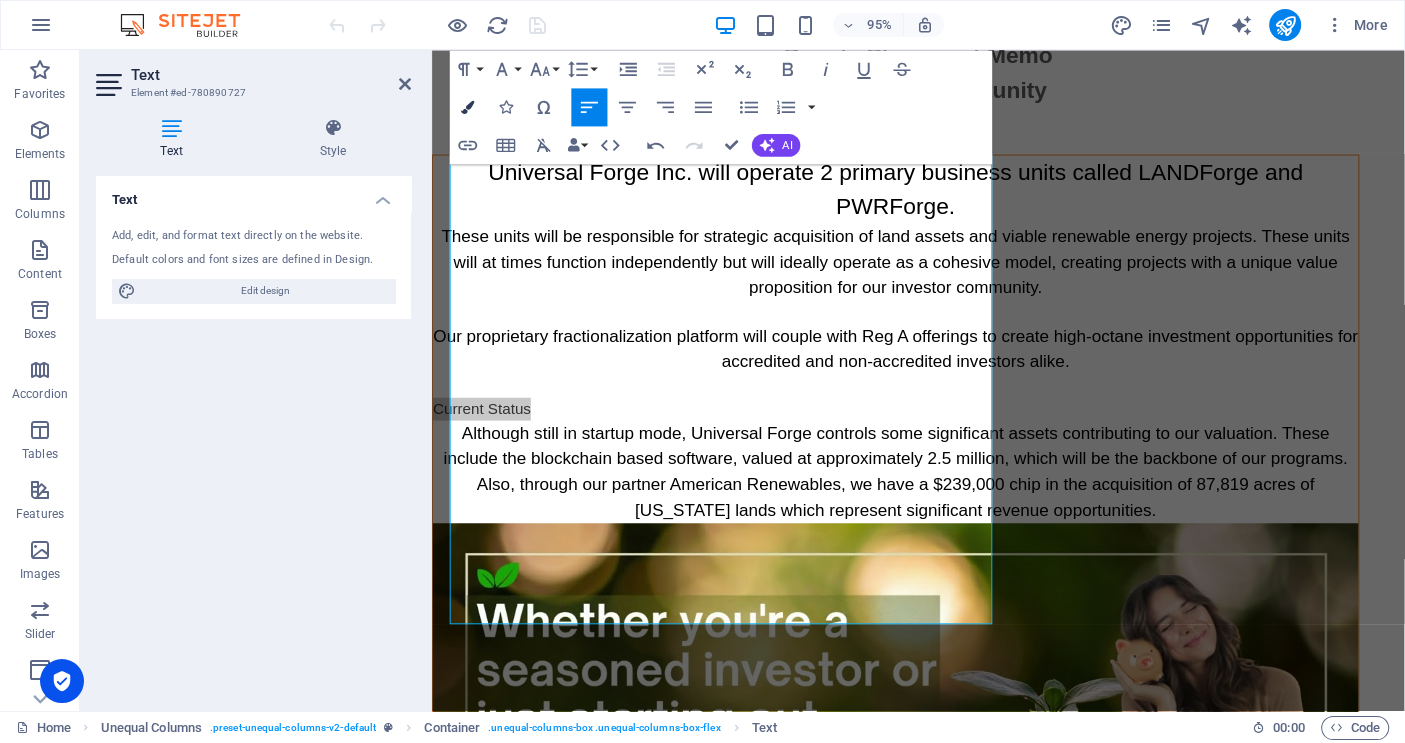 click at bounding box center [467, 106] 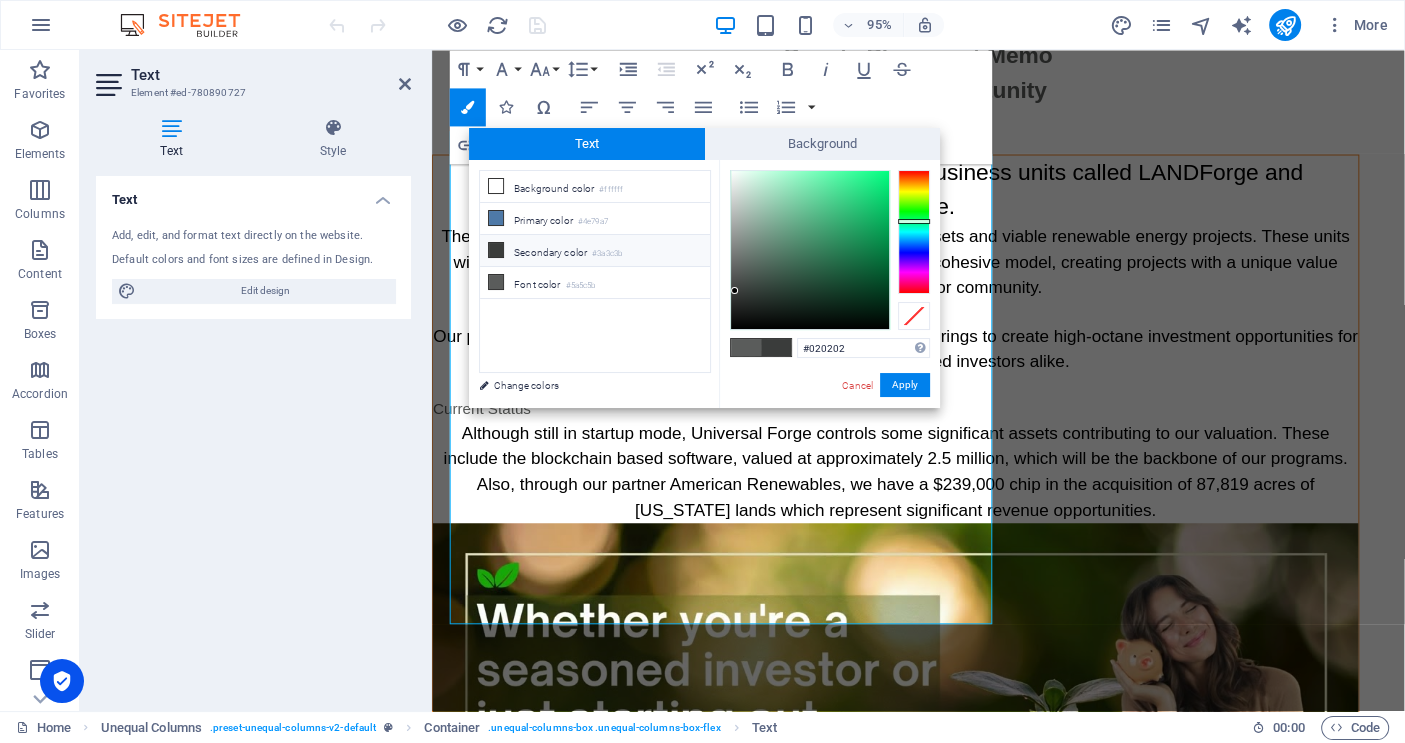 type on "#000000" 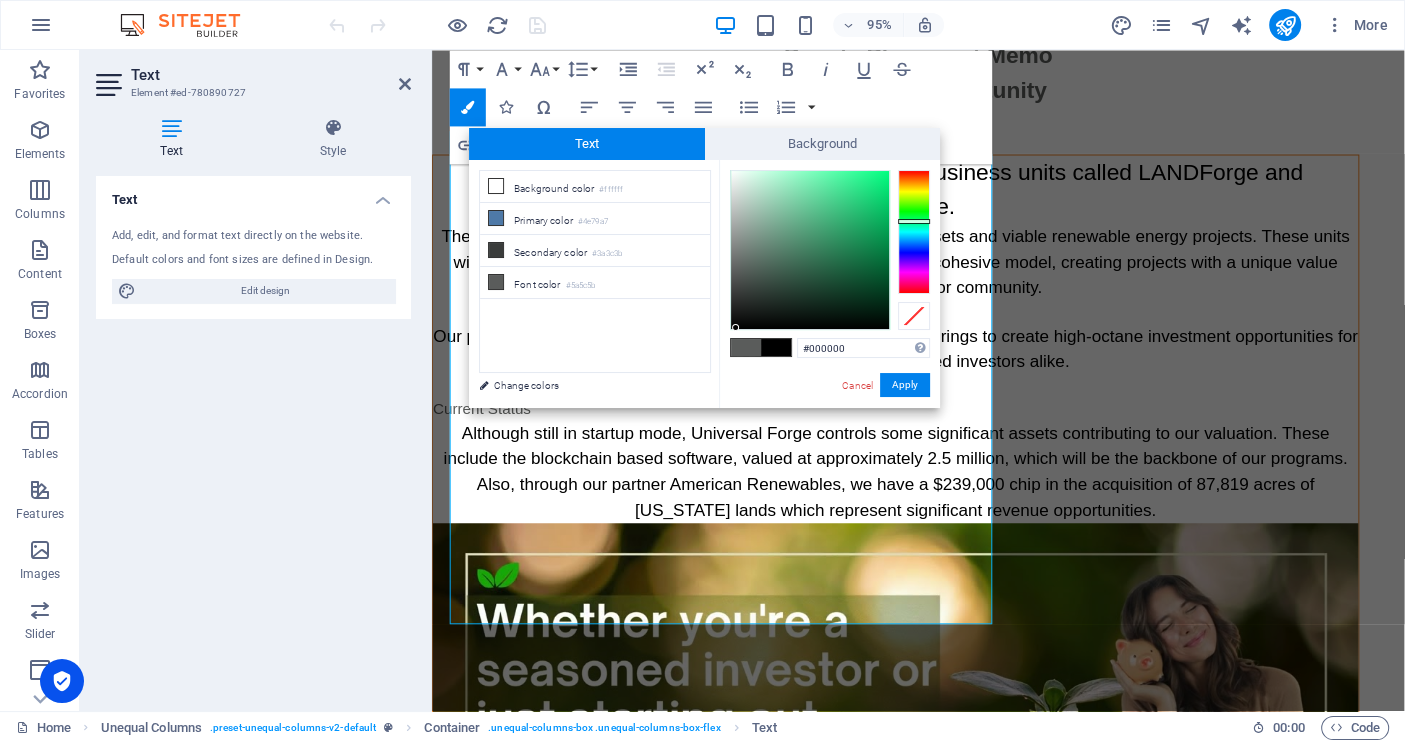 drag, startPoint x: 731, startPoint y: 275, endPoint x: 736, endPoint y: 330, distance: 55.226807 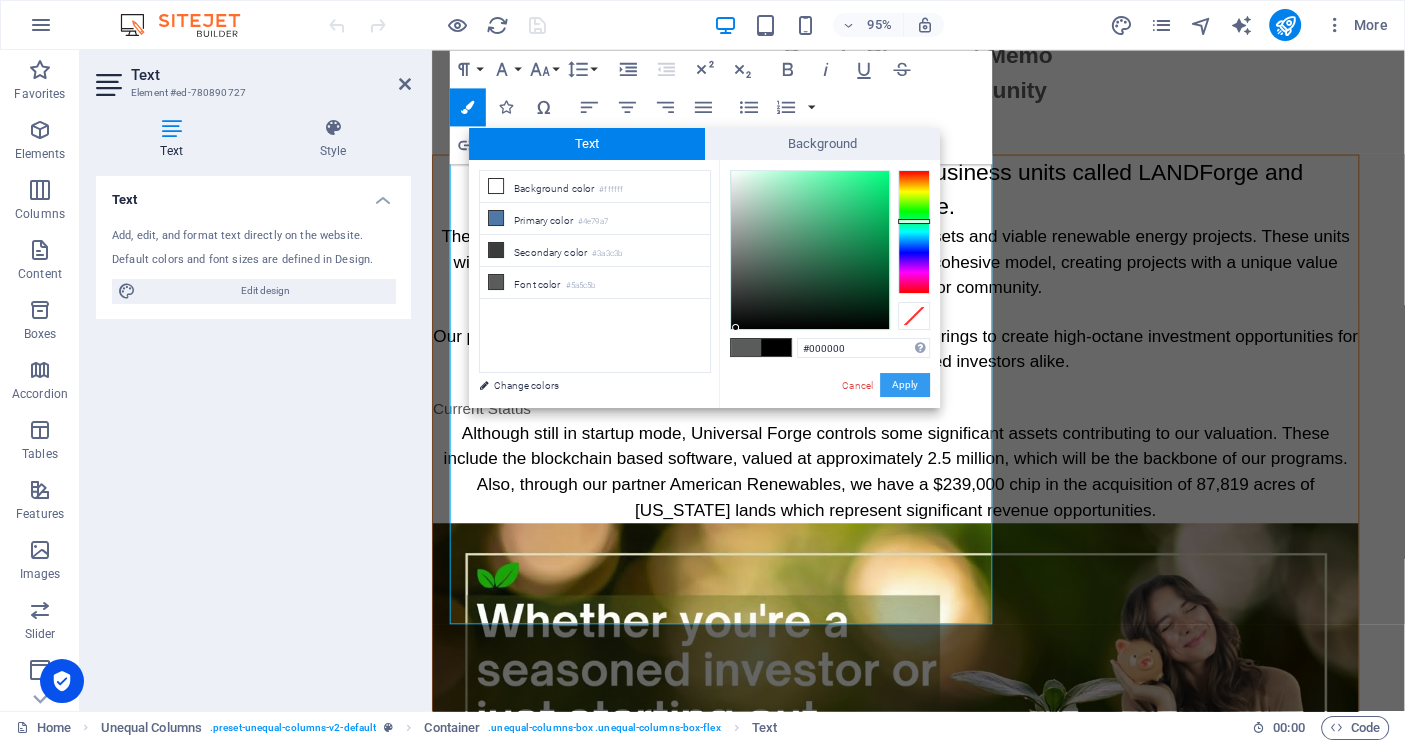 click on "Apply" at bounding box center [905, 385] 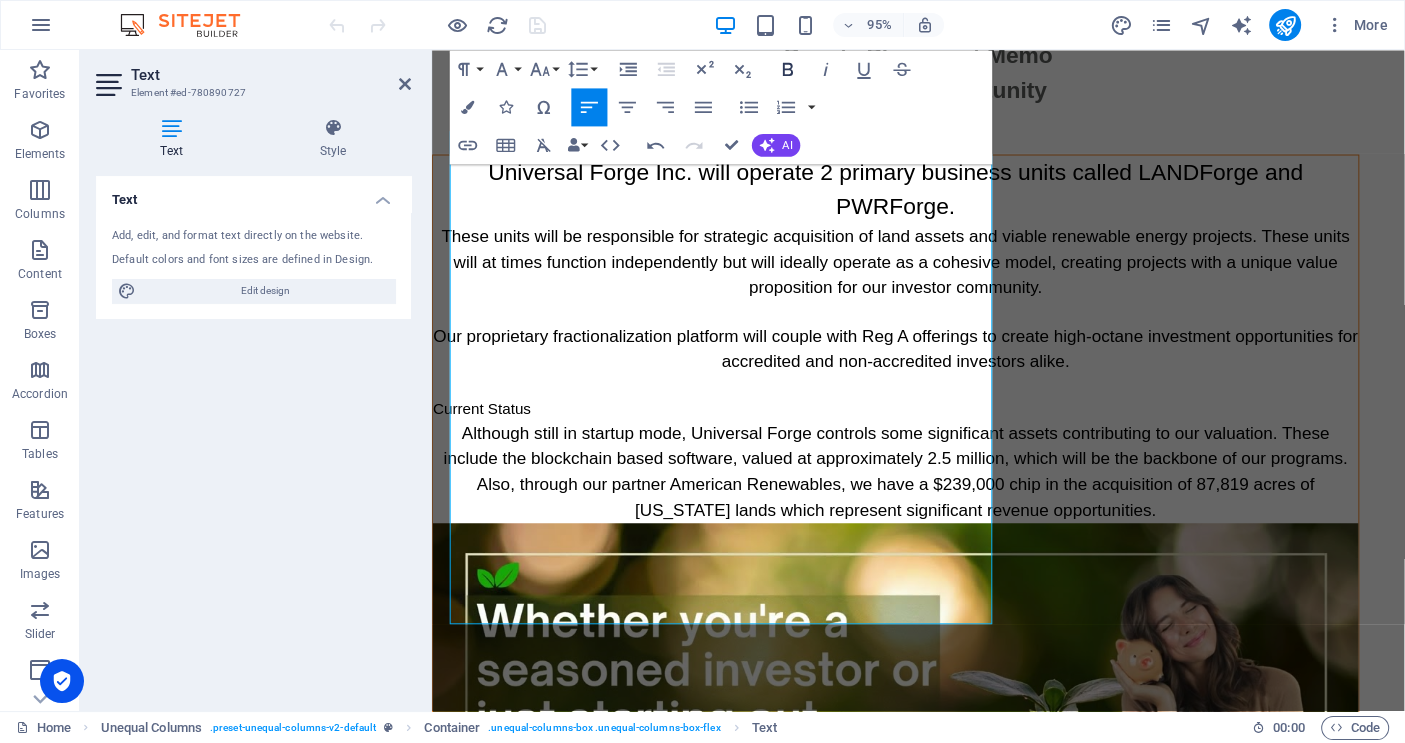 click 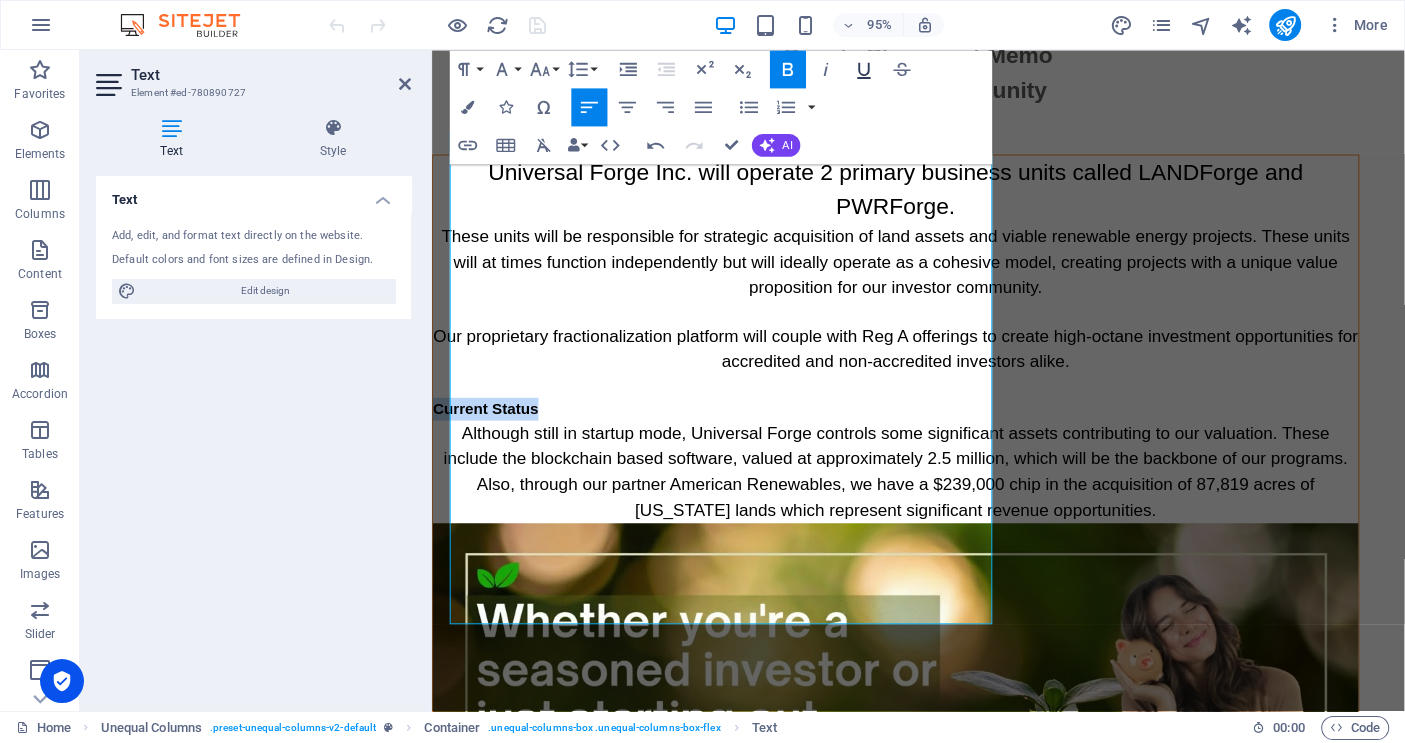 click 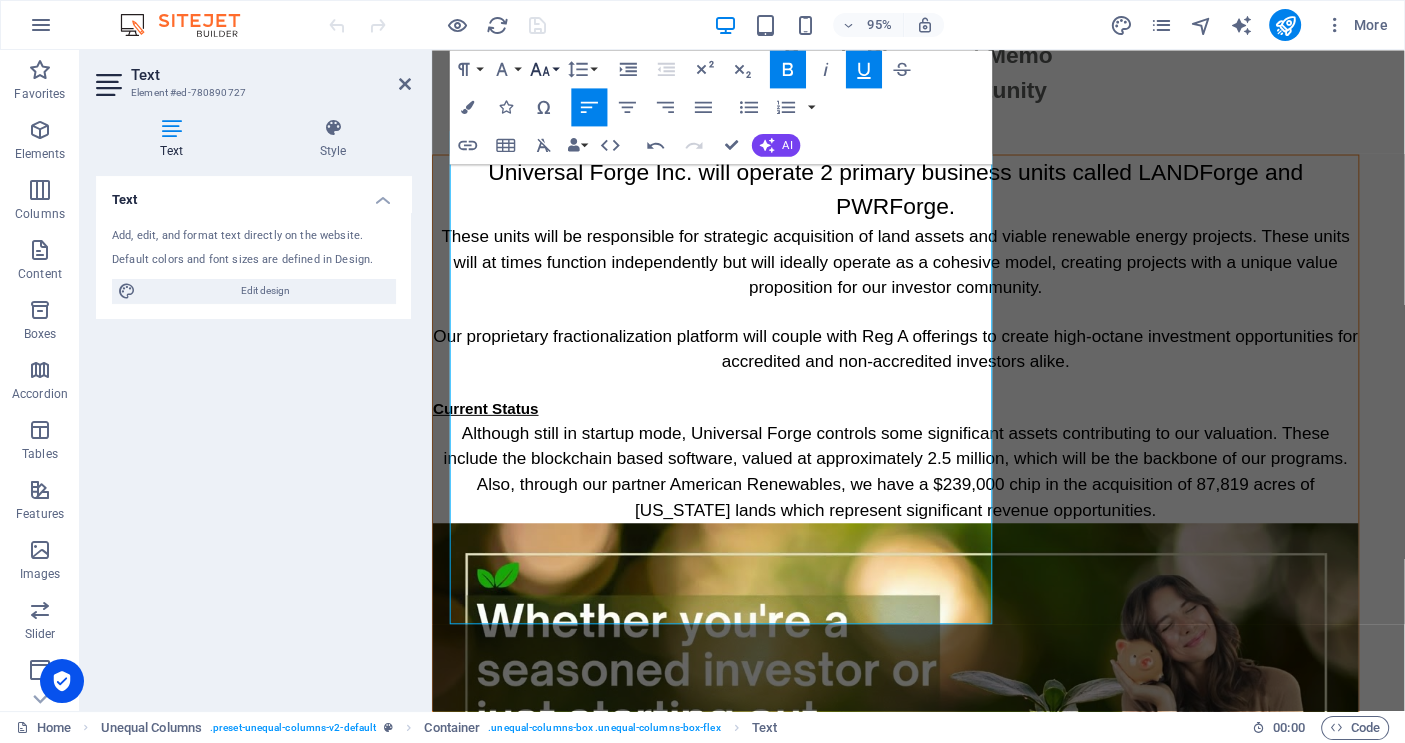 click on "Font Size" at bounding box center (544, 69) 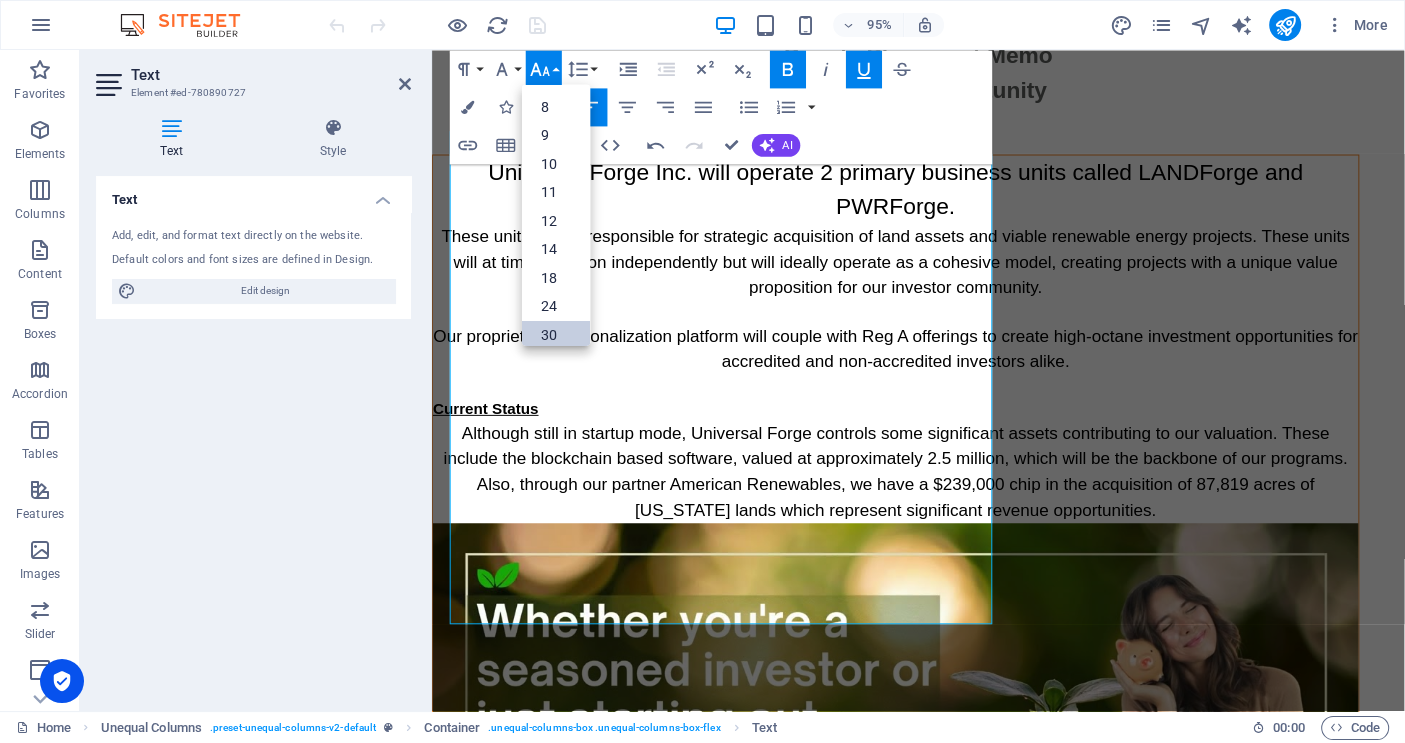 drag, startPoint x: 556, startPoint y: 322, endPoint x: 131, endPoint y: 267, distance: 428.54404 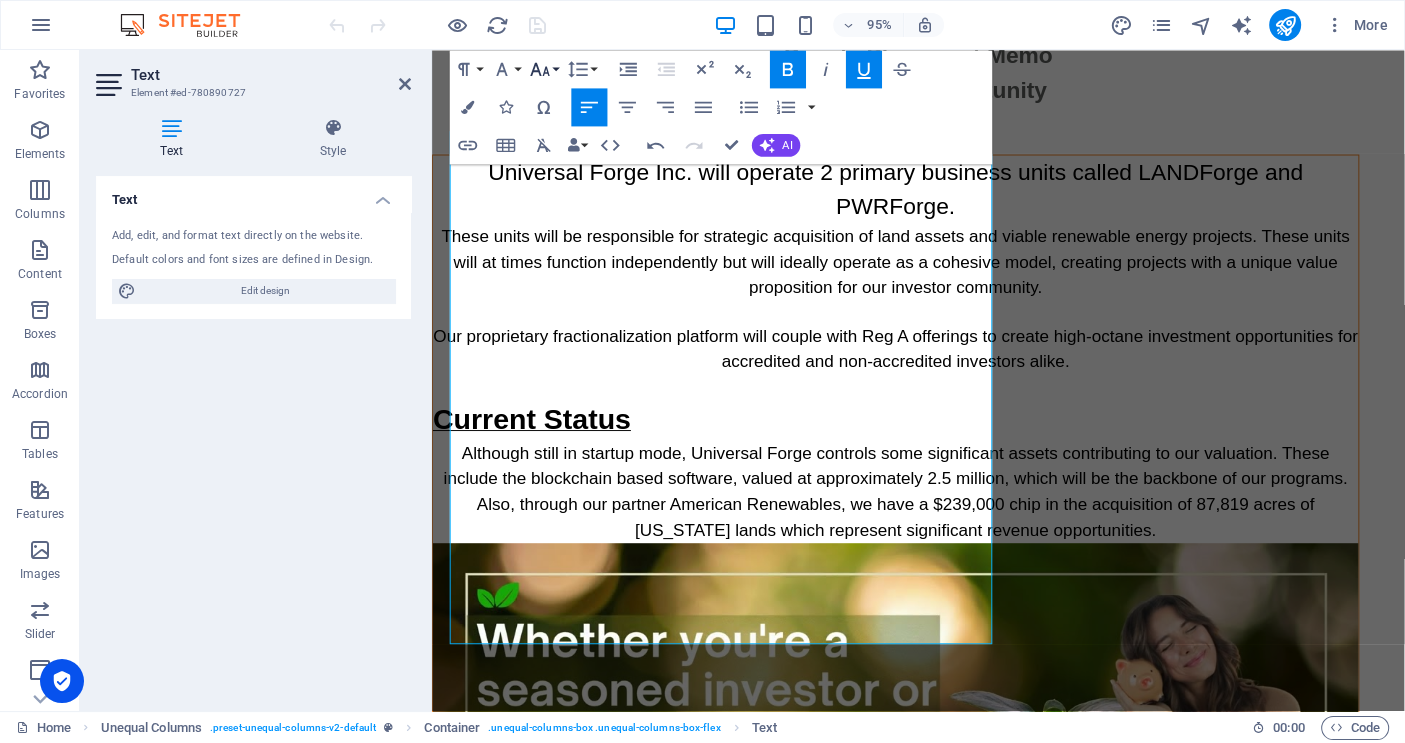 click on "Font Size" at bounding box center [544, 69] 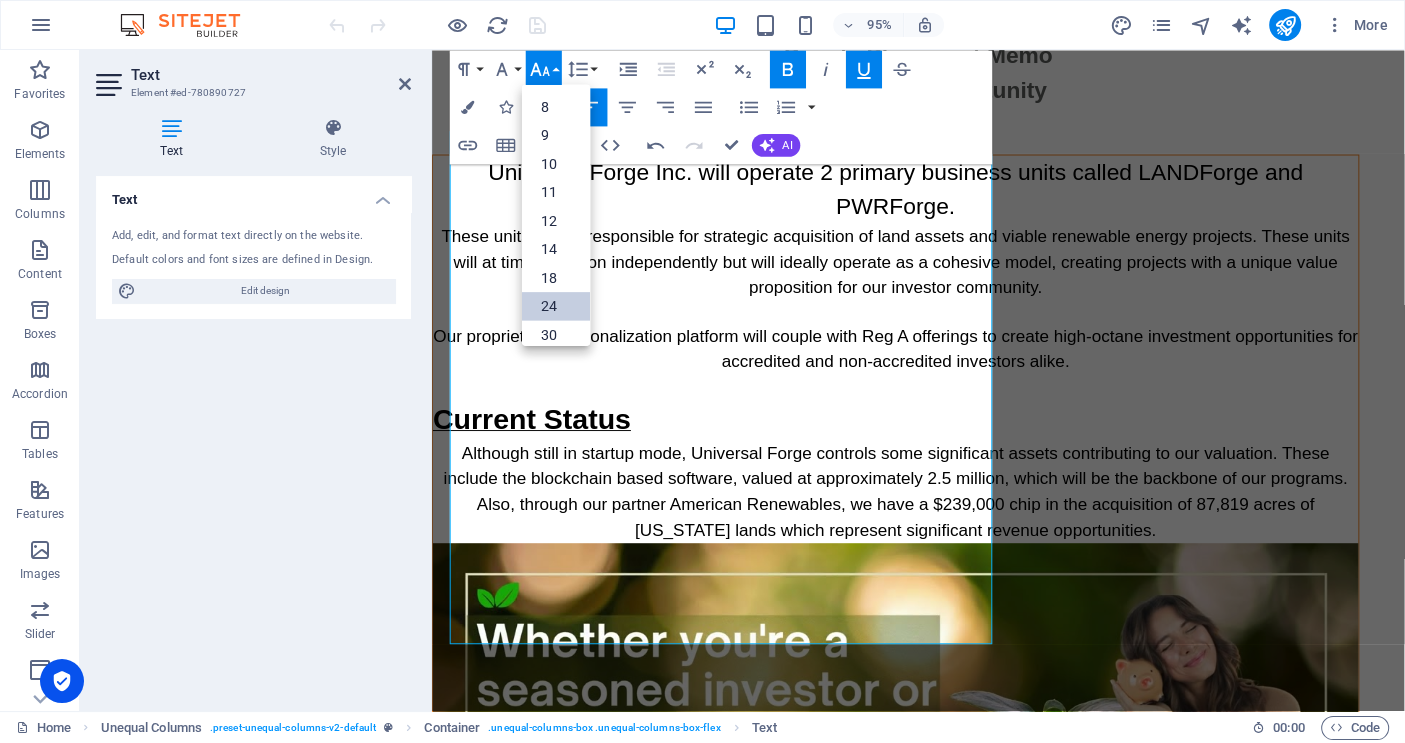 click on "24" at bounding box center [556, 305] 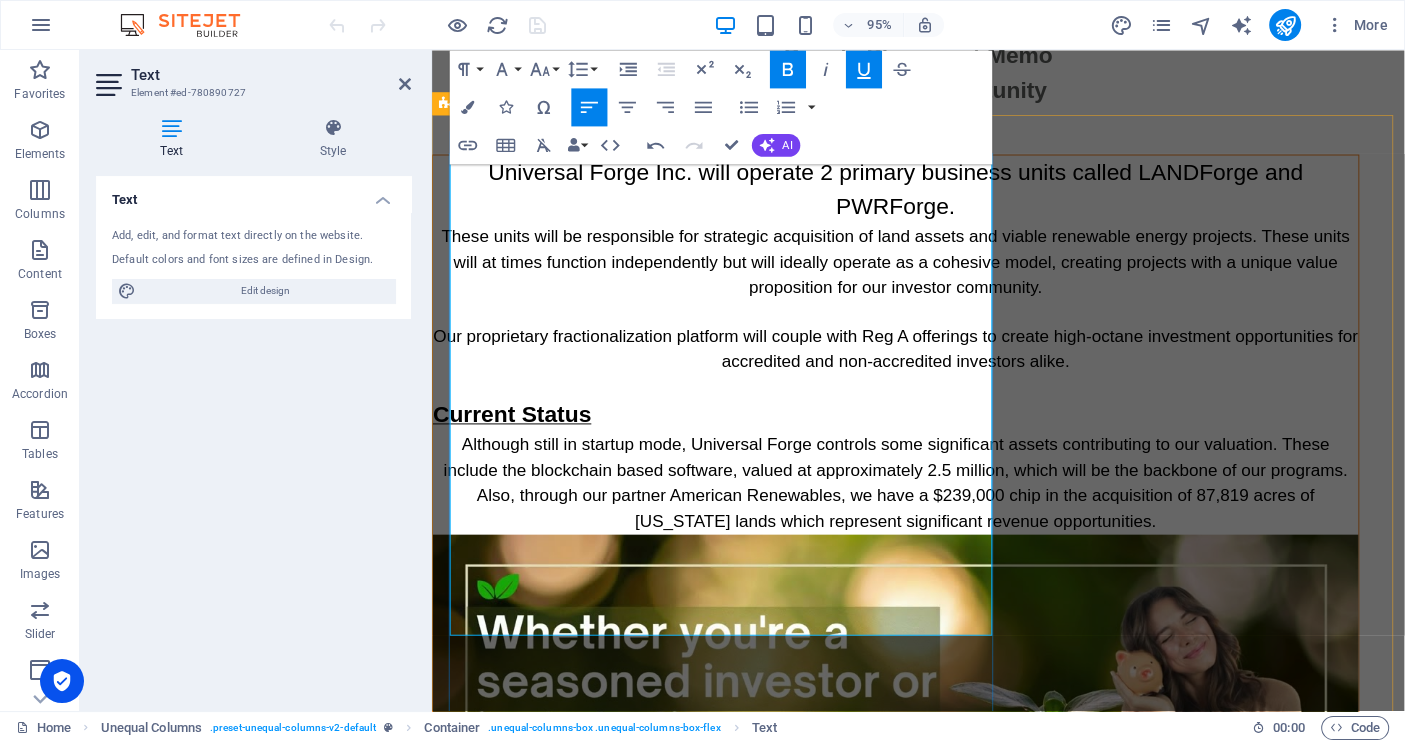 click on "Although still in startup mode, Universal Forge controls some significant assets contributing to our valuation. These include the blockchain based software, valued at approximately 2.5 million, which will be the backbone of our programs. Also, through our partner American Renewables, we have a $239,000 chip in the acquisition of 87,819 acres of Texas lands which represent significant revenue opportunities." at bounding box center [920, 505] 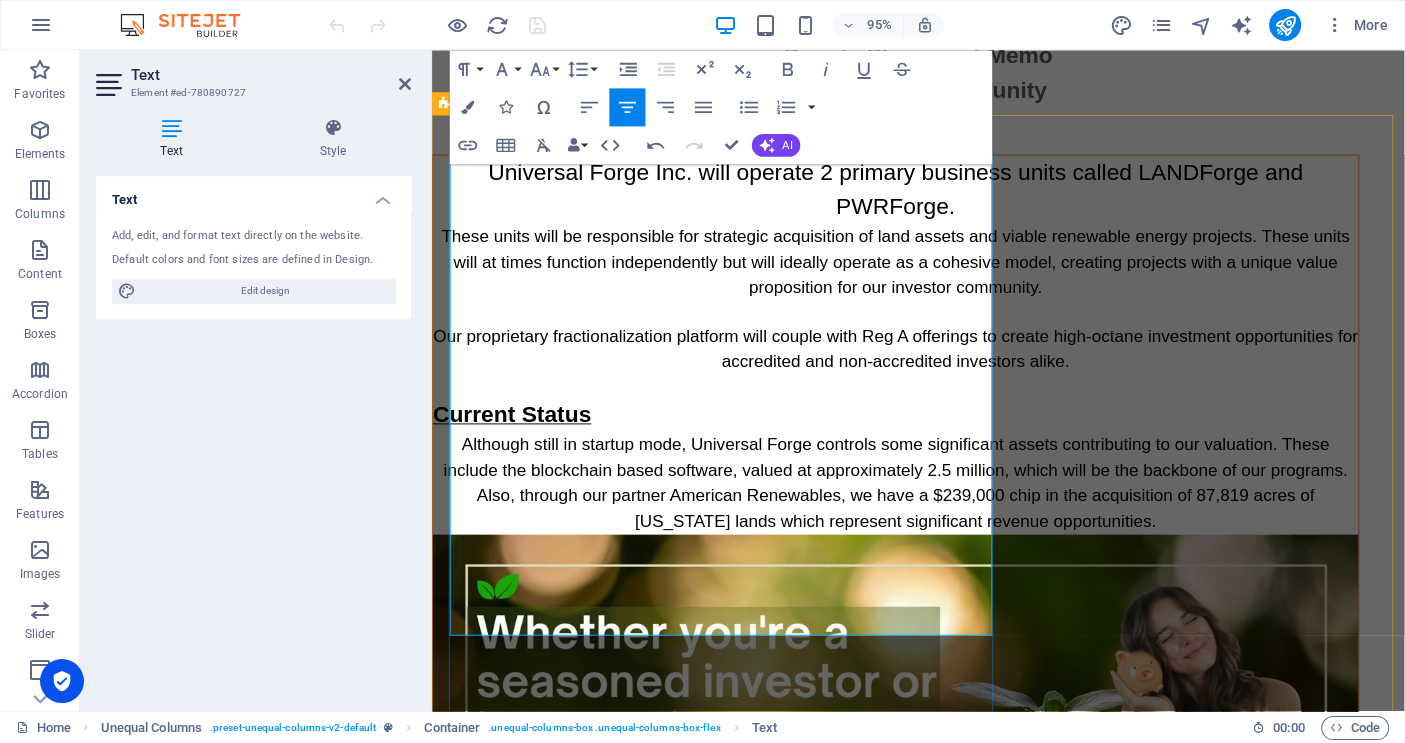 click on "Current Status" at bounding box center [920, 434] 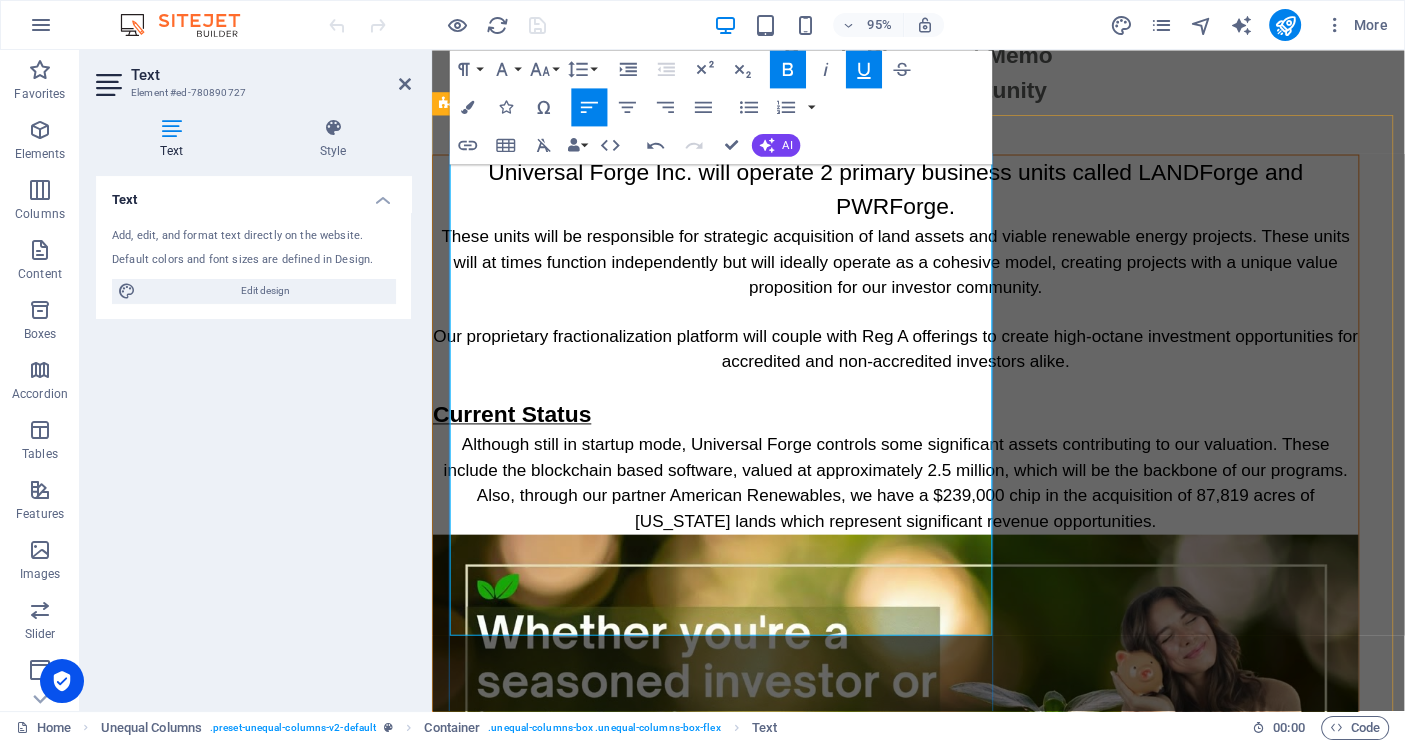 click on "Although still in startup mode, Universal Forge controls some significant assets contributing to our valuation. These include the blockchain based software, valued at approximately 2.5 million, which will be the backbone of our programs. Also, through our partner American Renewables, we have a $239,000 chip in the acquisition of 87,819 acres of Texas lands which represent significant revenue opportunities." at bounding box center [920, 505] 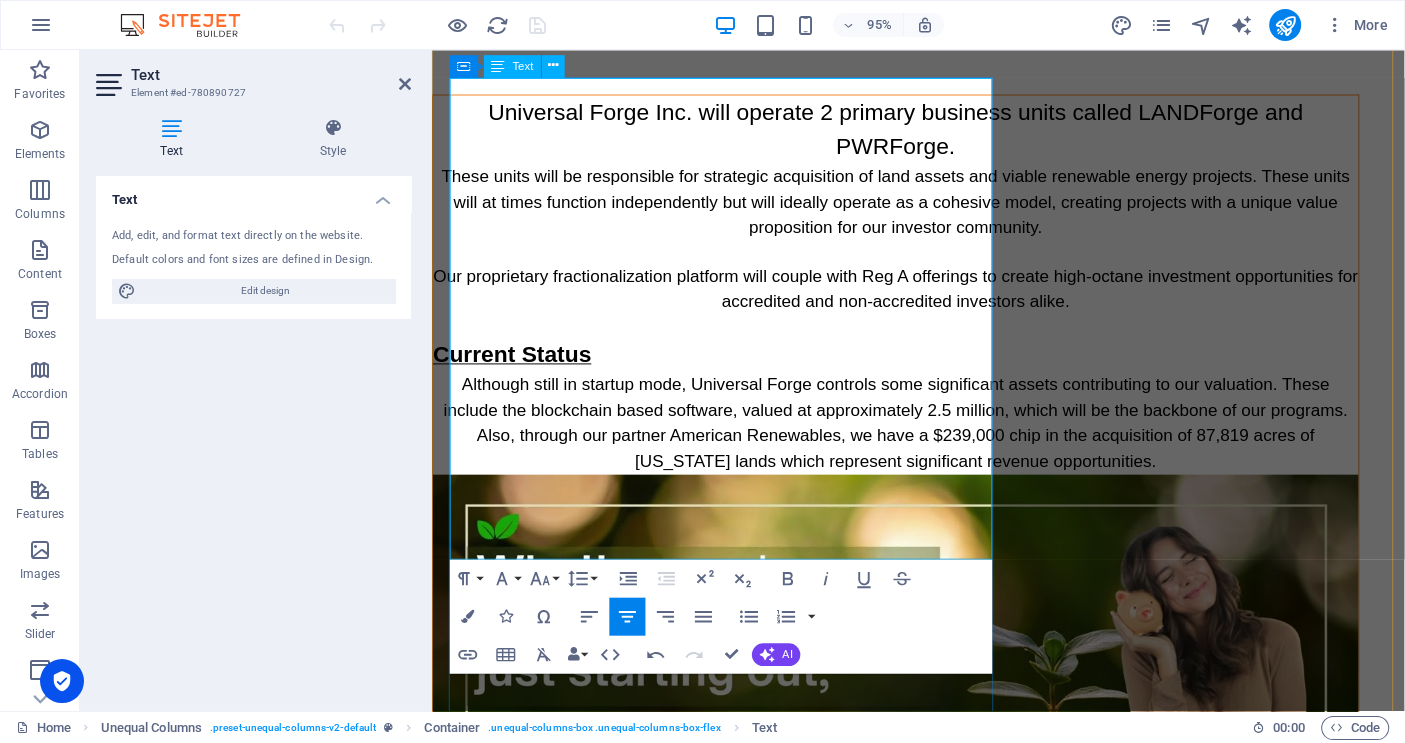 scroll, scrollTop: 320, scrollLeft: 0, axis: vertical 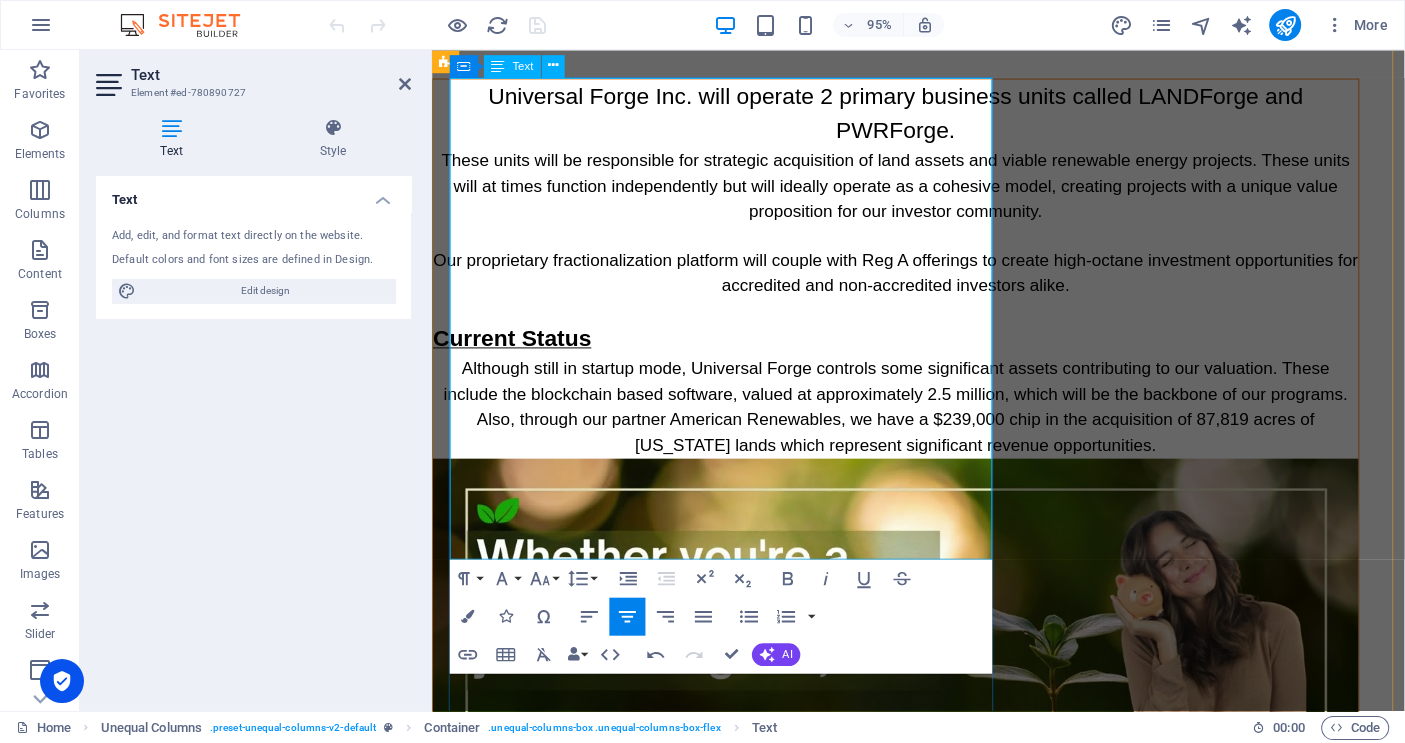 click on "Current Status" at bounding box center [516, 353] 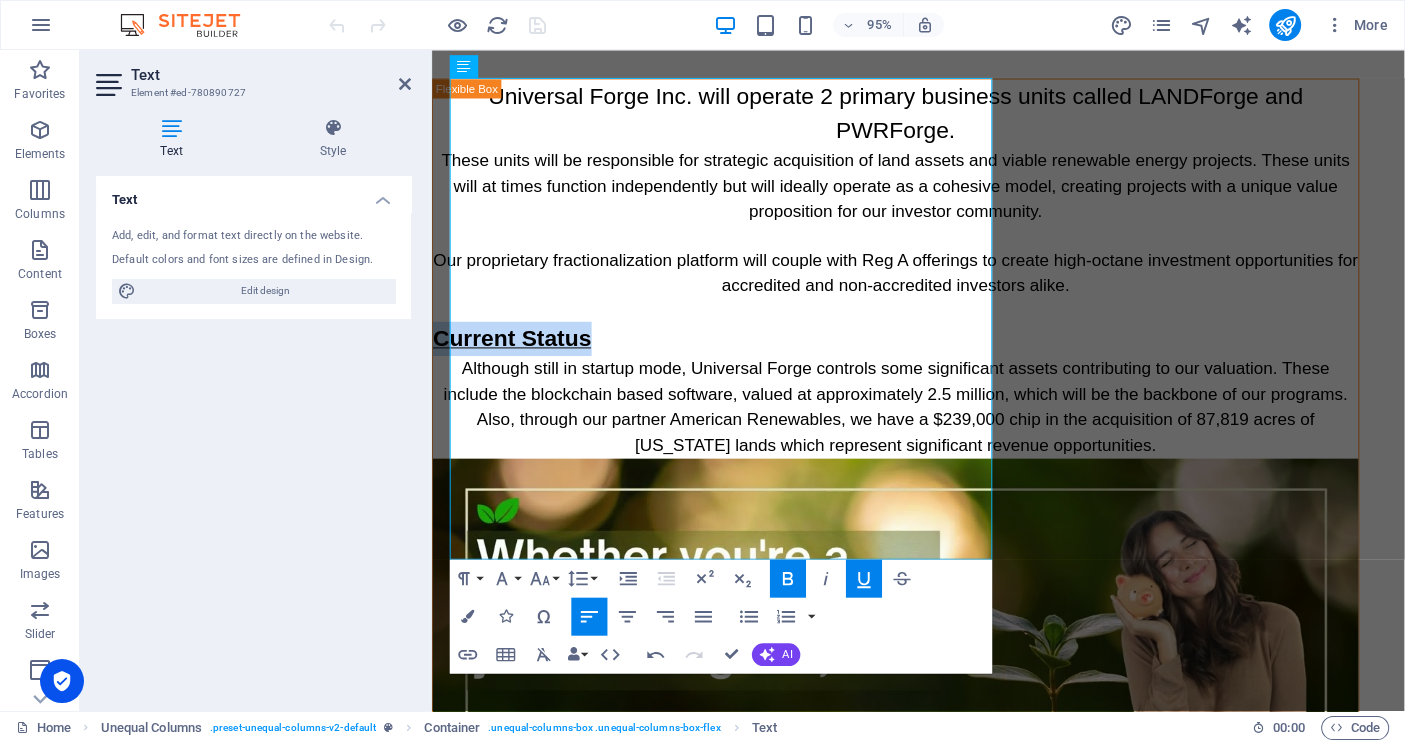 drag, startPoint x: 611, startPoint y: 404, endPoint x: 427, endPoint y: 415, distance: 184.3285 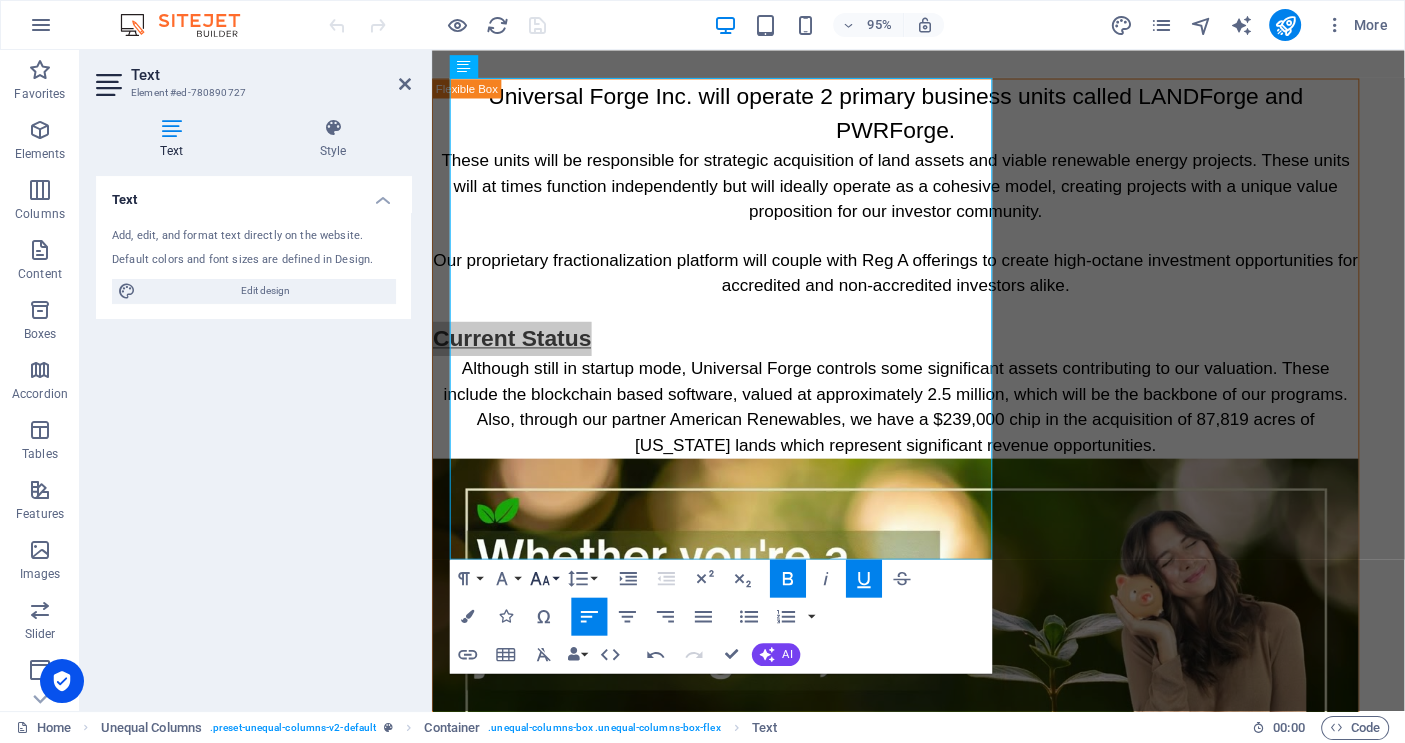 click on "Font Size" at bounding box center (544, 578) 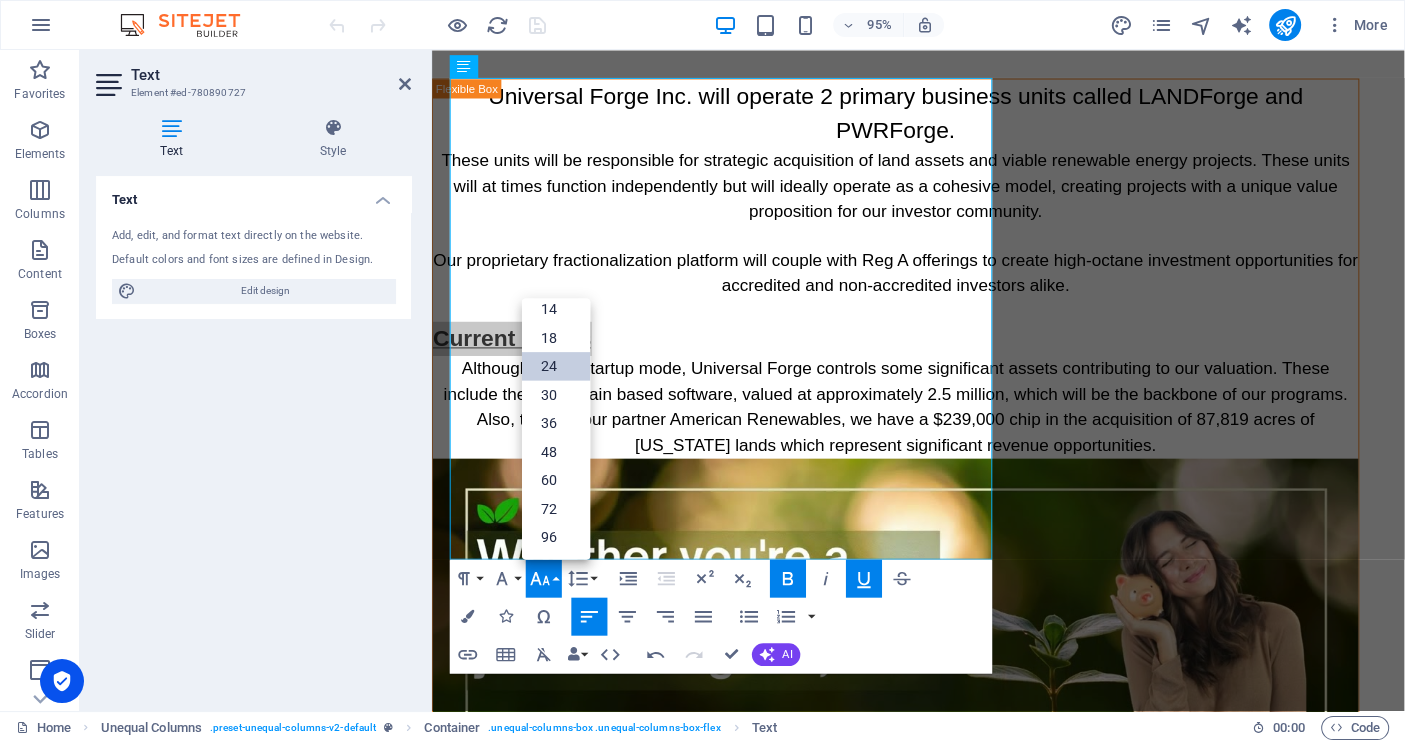 scroll, scrollTop: 160, scrollLeft: 0, axis: vertical 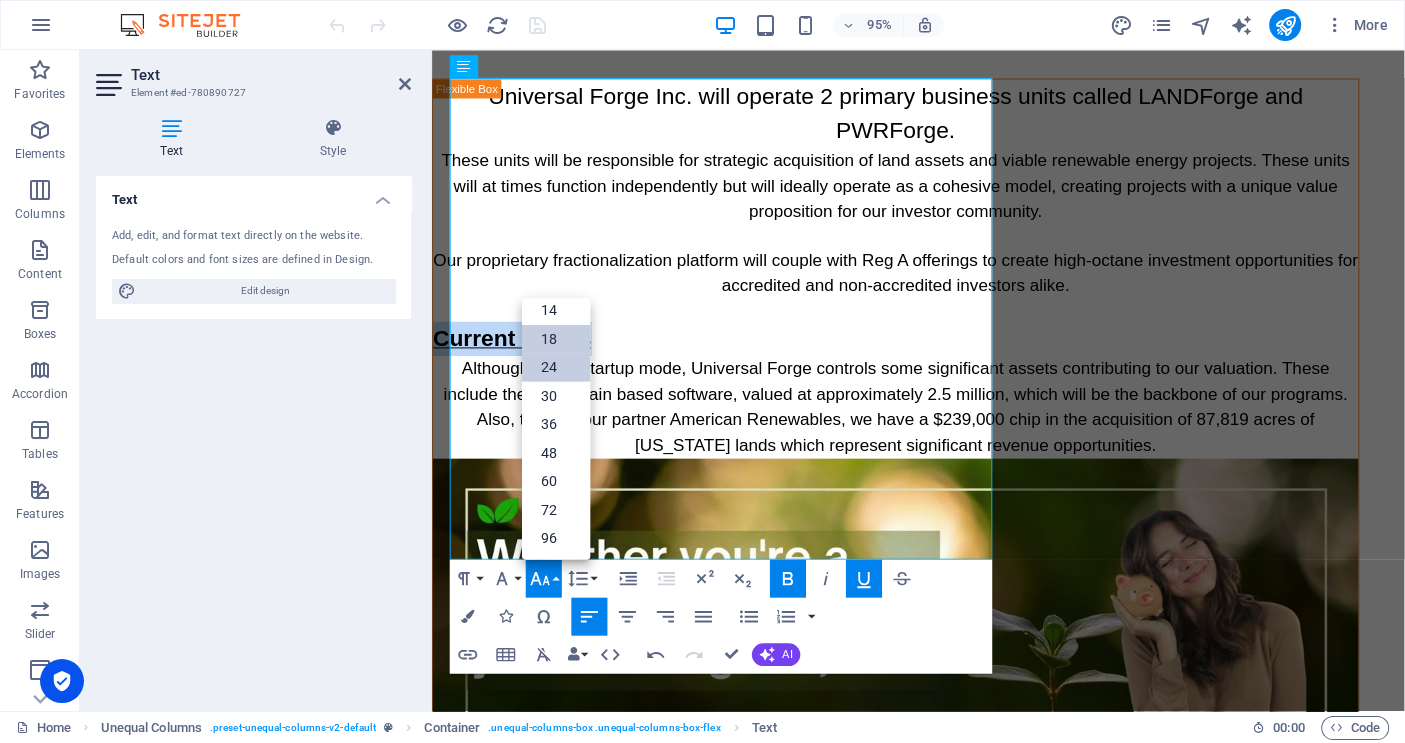 click on "18" at bounding box center [556, 338] 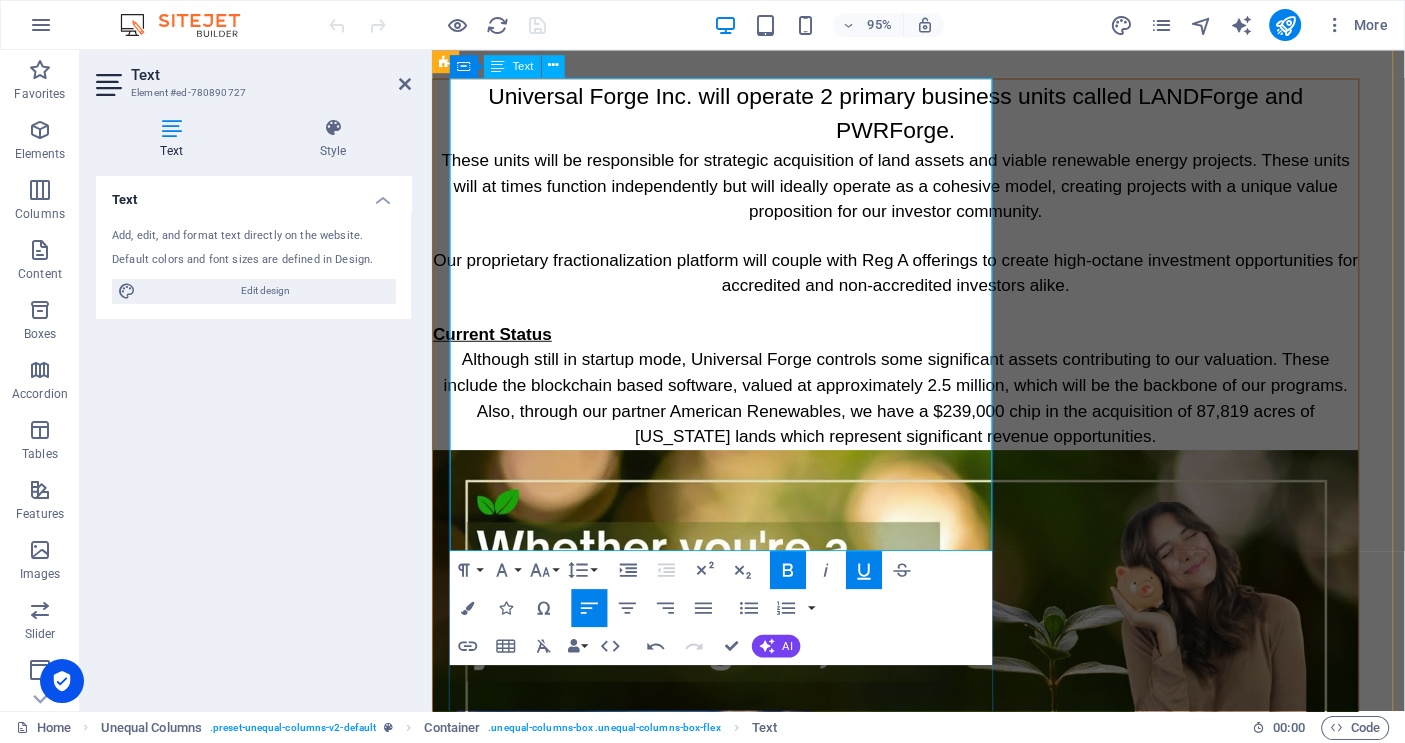 click on "Although still in startup mode, Universal Forge controls some significant assets contributing to our valuation. These include the blockchain based software, valued at approximately 2.5 million, which will be the backbone of our programs. Also, through our partner American Renewables, we have a $239,000 chip in the acquisition of 87,819 acres of Texas lands which represent significant revenue opportunities." at bounding box center (920, 417) 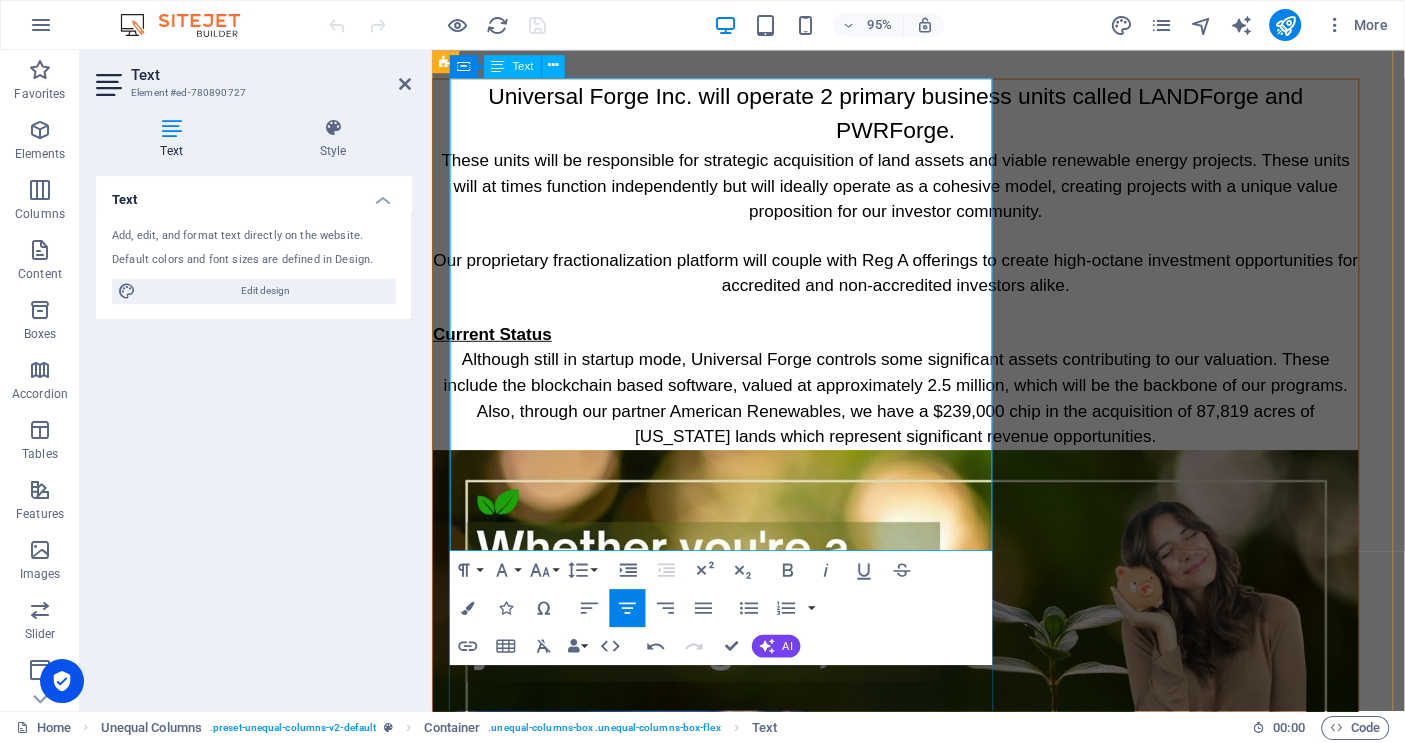 click on "Although still in startup mode, Universal Forge controls some significant assets contributing to our valuation. These include the blockchain based software, valued at approximately 2.5 million, which will be the backbone of our programs. Also, through our partner American Renewables, we have a $239,000 chip in the acquisition of 87,819 acres of Texas lands which represent significant revenue opportunities." at bounding box center [920, 416] 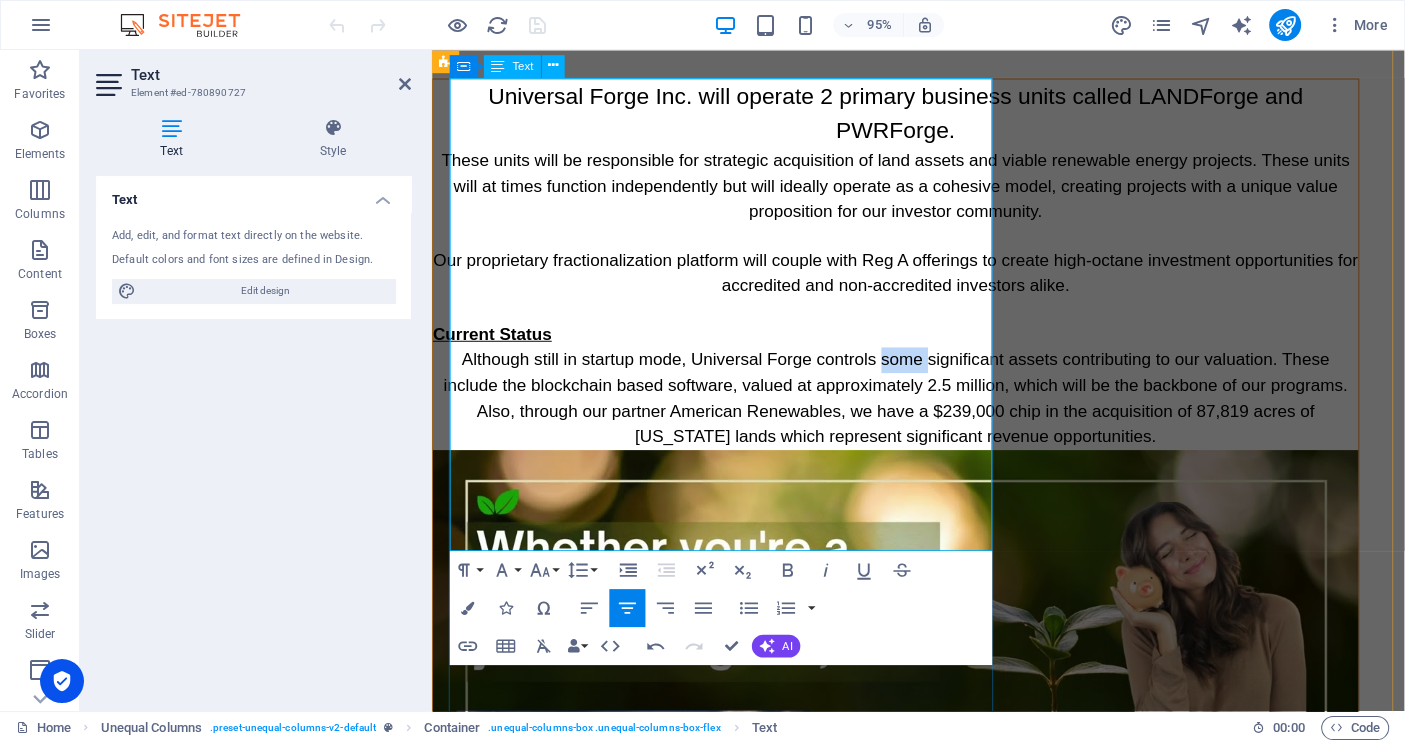 click on "Although still in startup mode, Universal Forge controls some significant assets contributing to our valuation. These include the blockchain based software, valued at approximately 2.5 million, which will be the backbone of our programs. Also, through our partner American Renewables, we have a $239,000 chip in the acquisition of 87,819 acres of Texas lands which represent significant revenue opportunities." at bounding box center (920, 416) 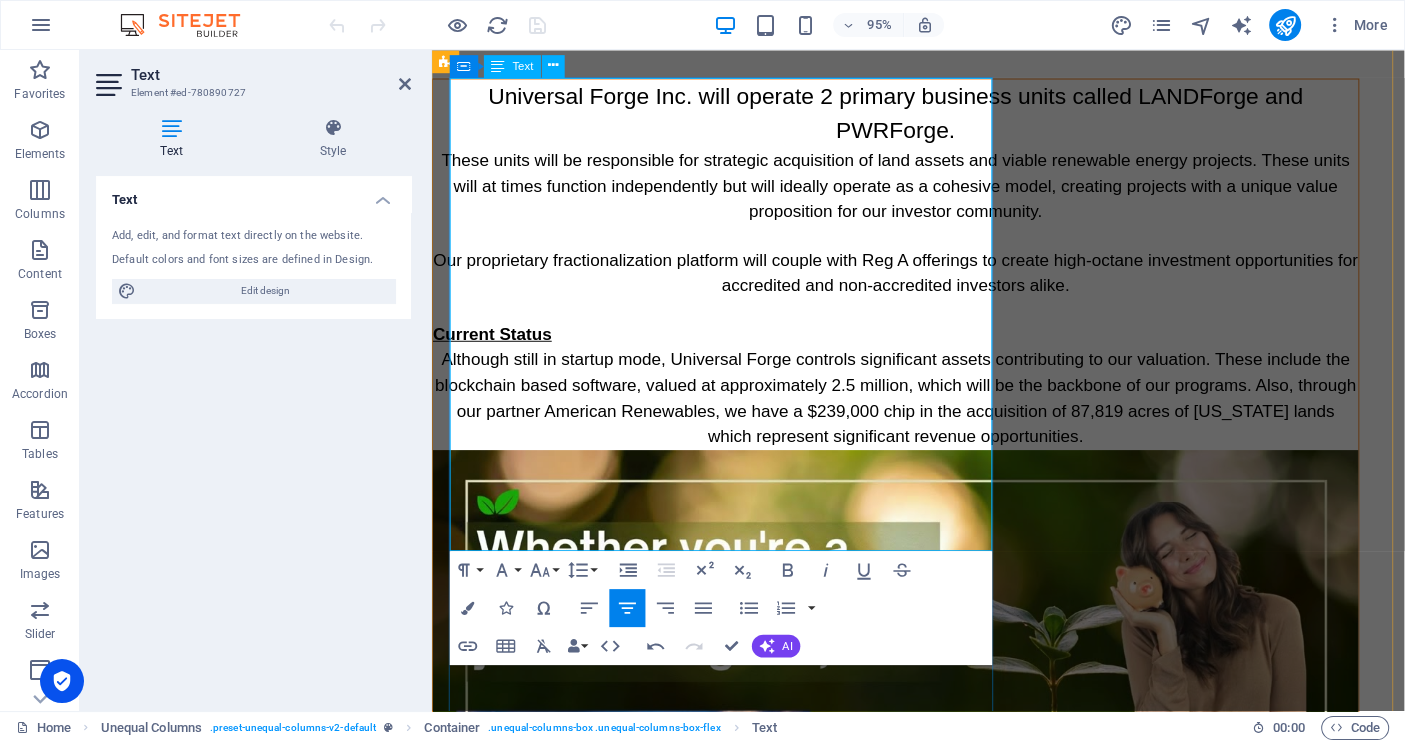 click on "Although still in startup mode, Universal Forge controls significant assets contributing to our valuation. These include the blockchain based software, valued at approximately 2.5 million, which will be the backbone of our programs. Also, through our partner American Renewables, we have a $239,000 chip in the acquisition of 87,819 acres of Texas lands which represent significant revenue opportunities." at bounding box center [920, 416] 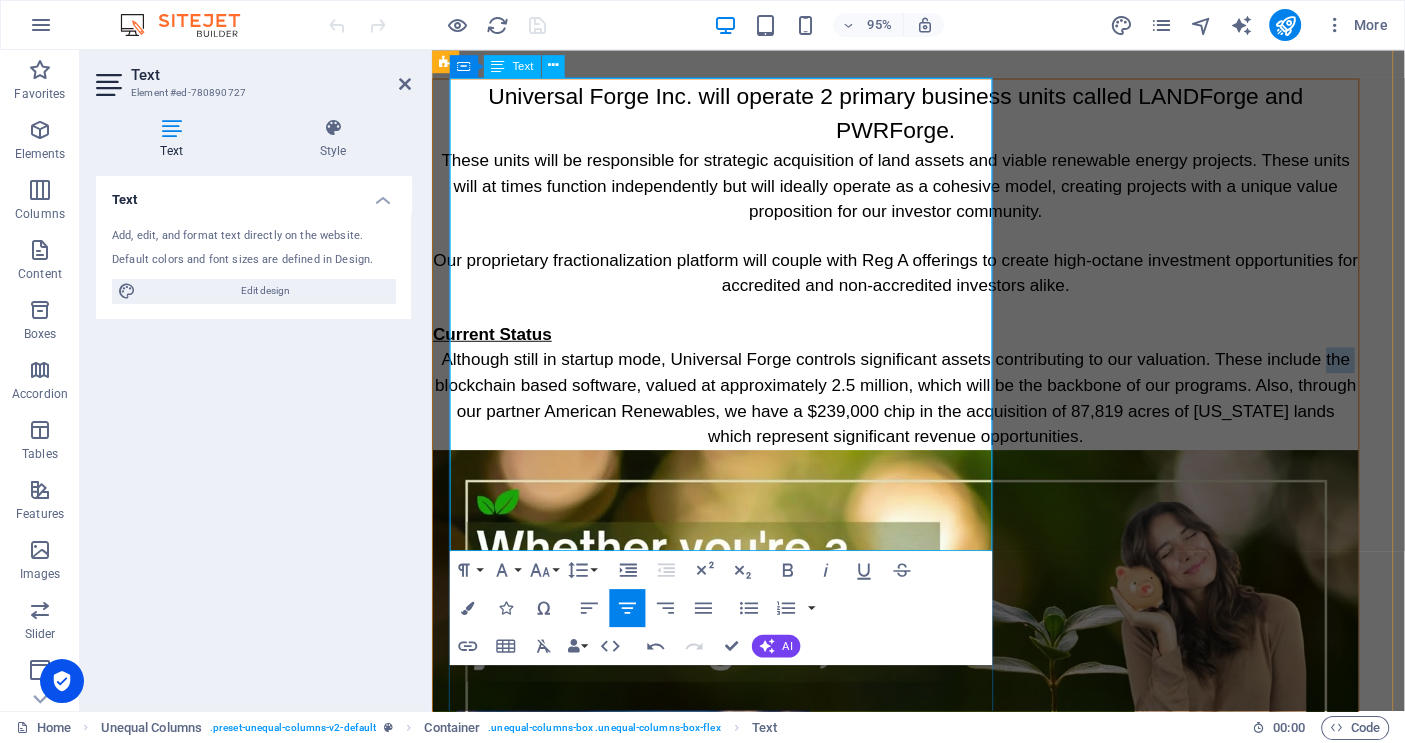 click on "Although still in startup mode, Universal Forge controls significant assets contributing to our valuation. These include the blockchain based software, valued at approximately 2.5 million, which will be the backbone of our programs. Also, through our partner American Renewables, we have a $239,000 chip in the acquisition of 87,819 acres of Texas lands which represent significant revenue opportunities." at bounding box center (920, 416) 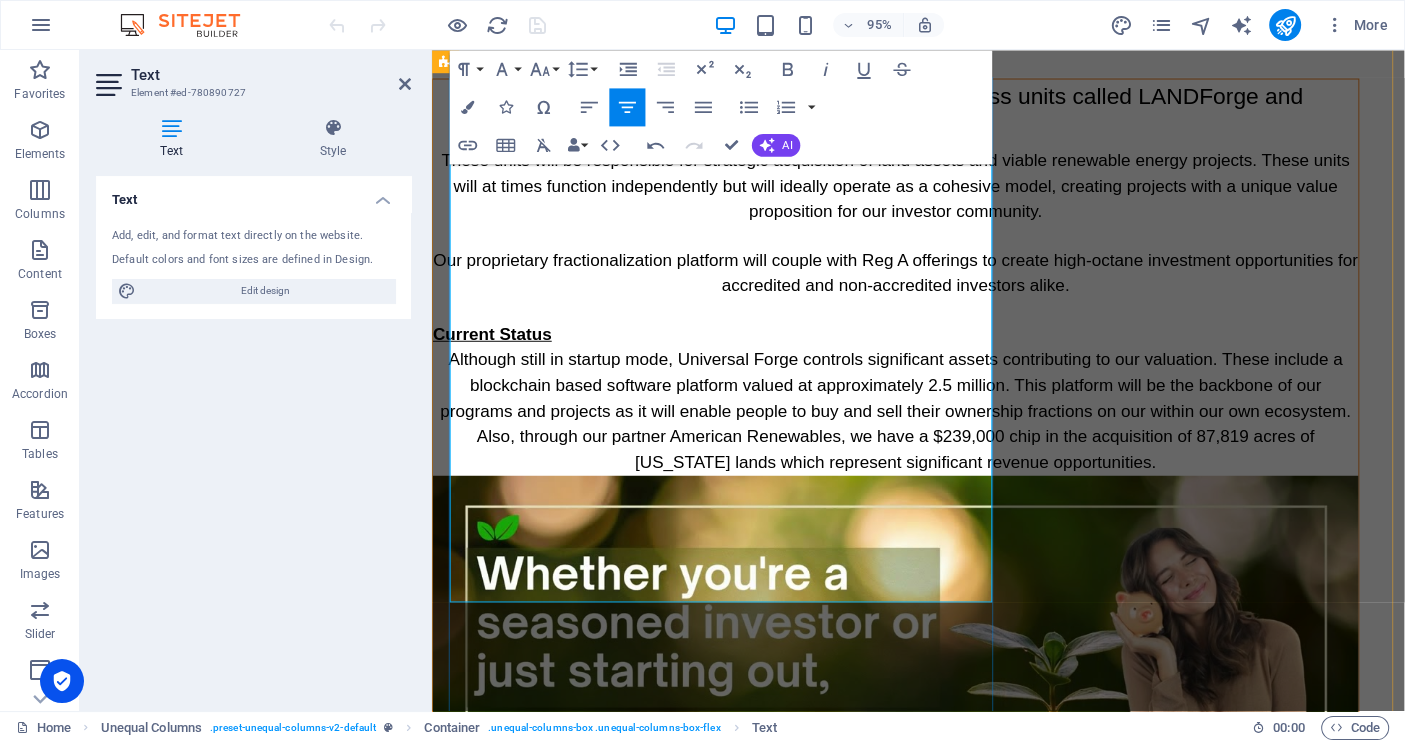 click on "Although still in startup mode, Universal Forge controls significant assets contributing to our valuation. These include a blockchain based software platform valued at approximately 2.5 million. This platform will be the backbone of our programs and projects as it will enable people to buy and sell their ownership fractions on our within our own ecosystem. Also, through our partner American Renewables, we have a $239,000 chip in the acquisition of 87,819 acres of Texas lands which represent significant revenue opportunities." at bounding box center (920, 430) 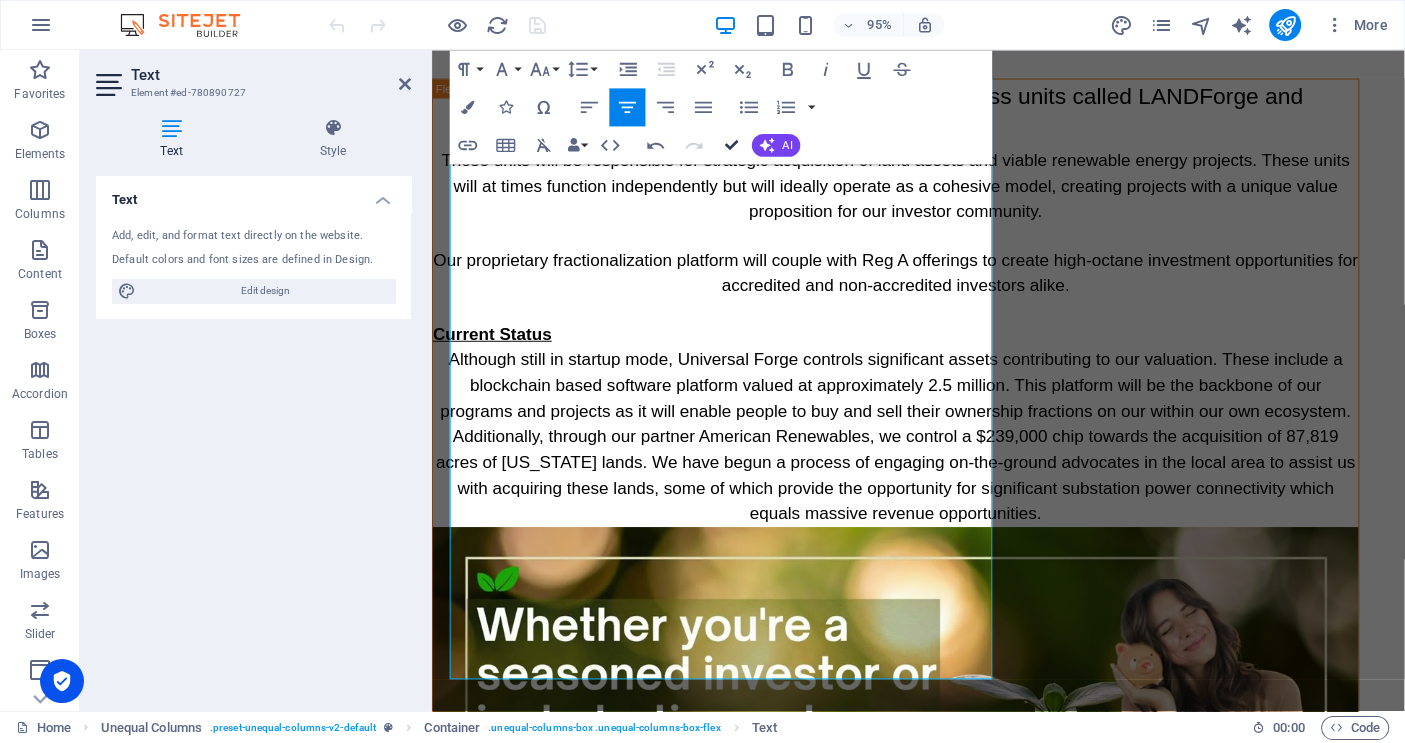scroll, scrollTop: 365, scrollLeft: 0, axis: vertical 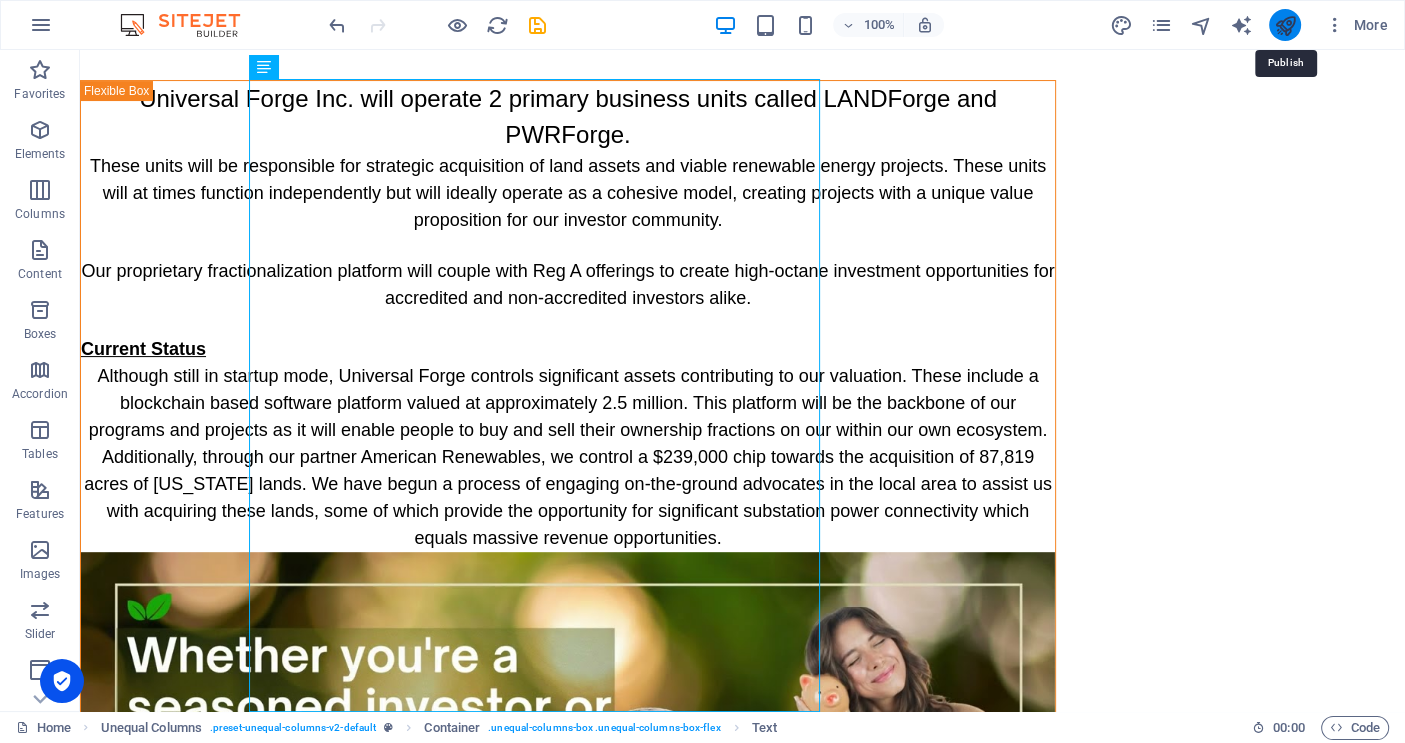 click at bounding box center [1284, 25] 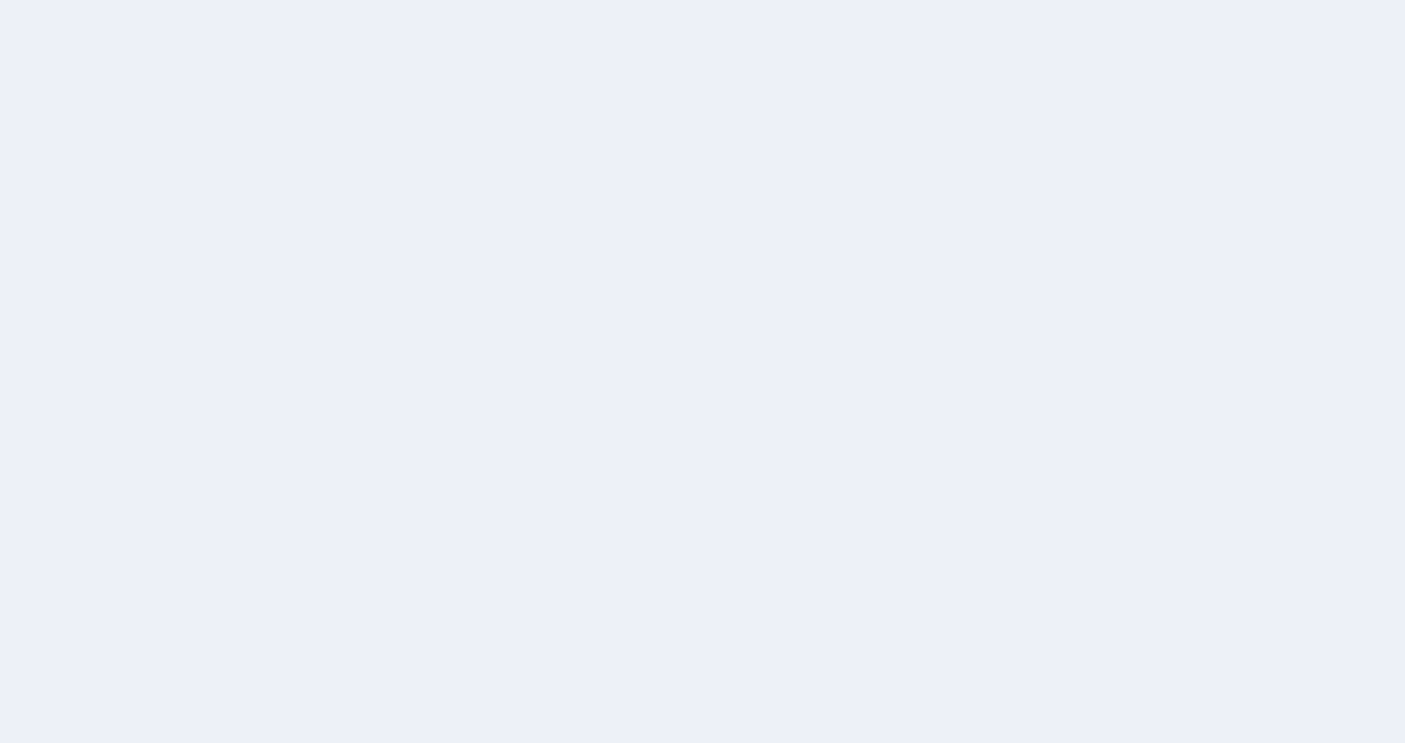 scroll, scrollTop: 0, scrollLeft: 0, axis: both 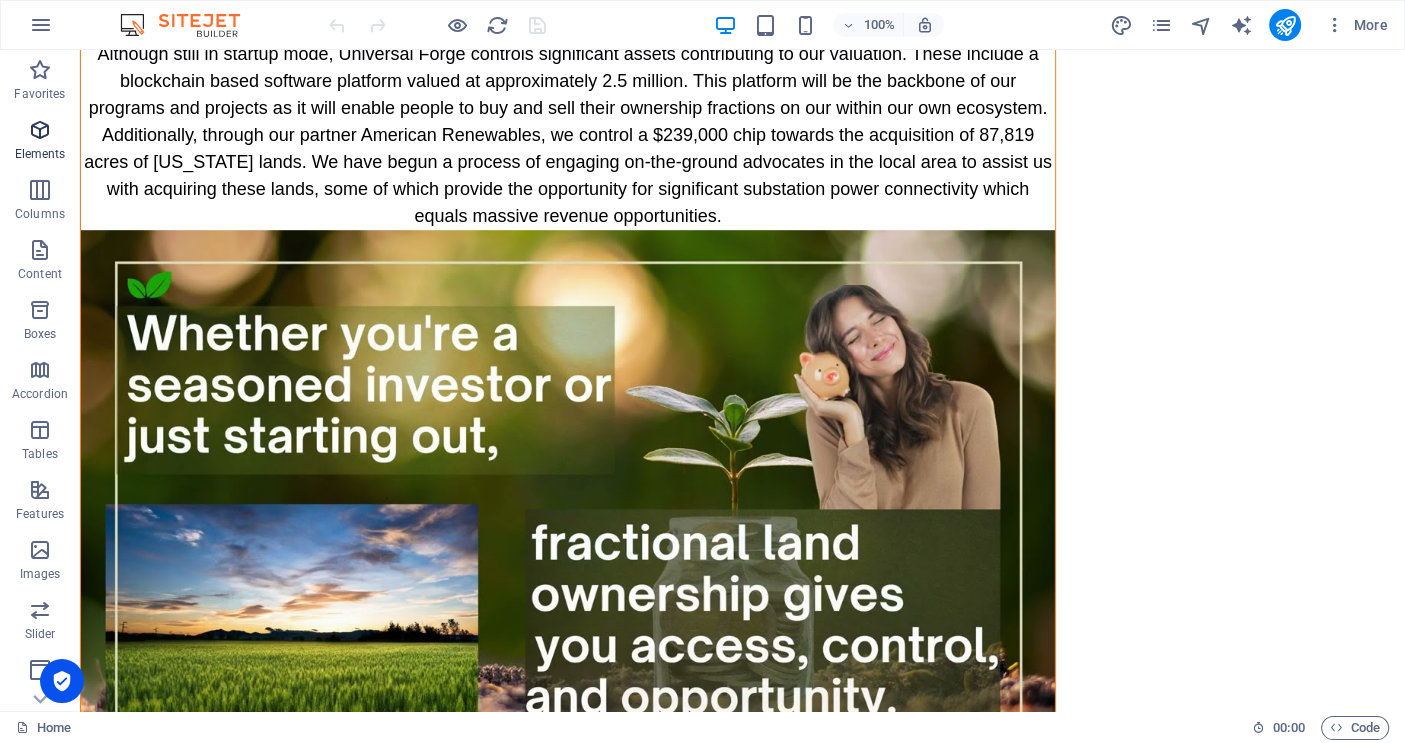 click at bounding box center (40, 130) 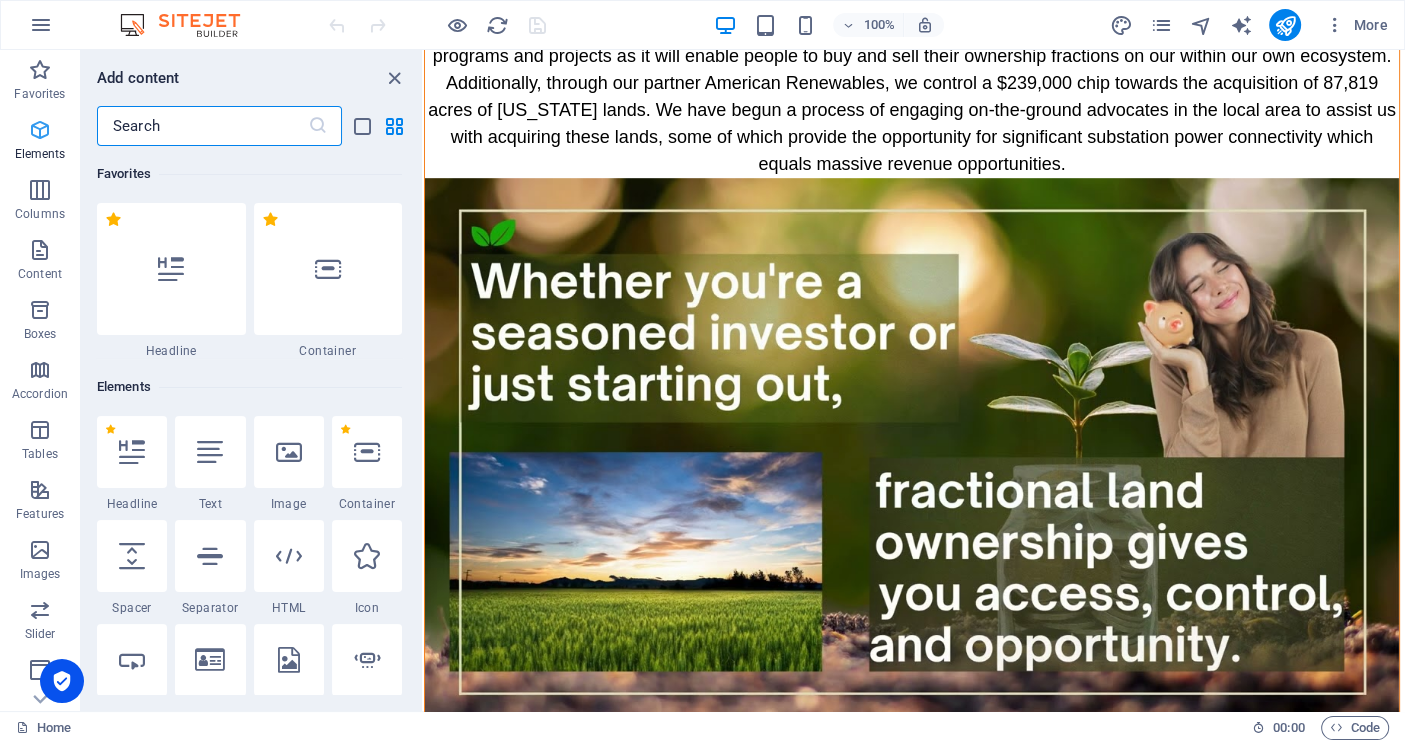 scroll, scrollTop: 660, scrollLeft: 0, axis: vertical 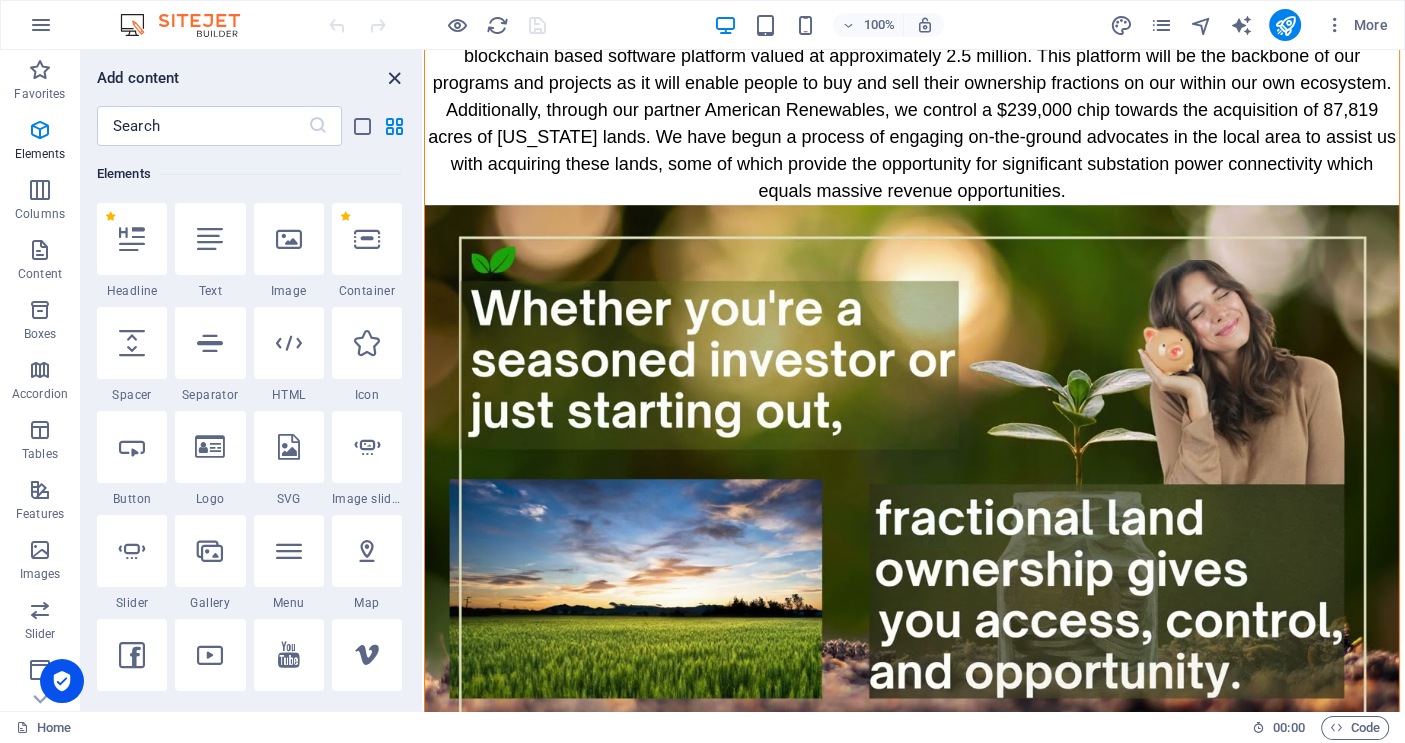 click at bounding box center (394, 78) 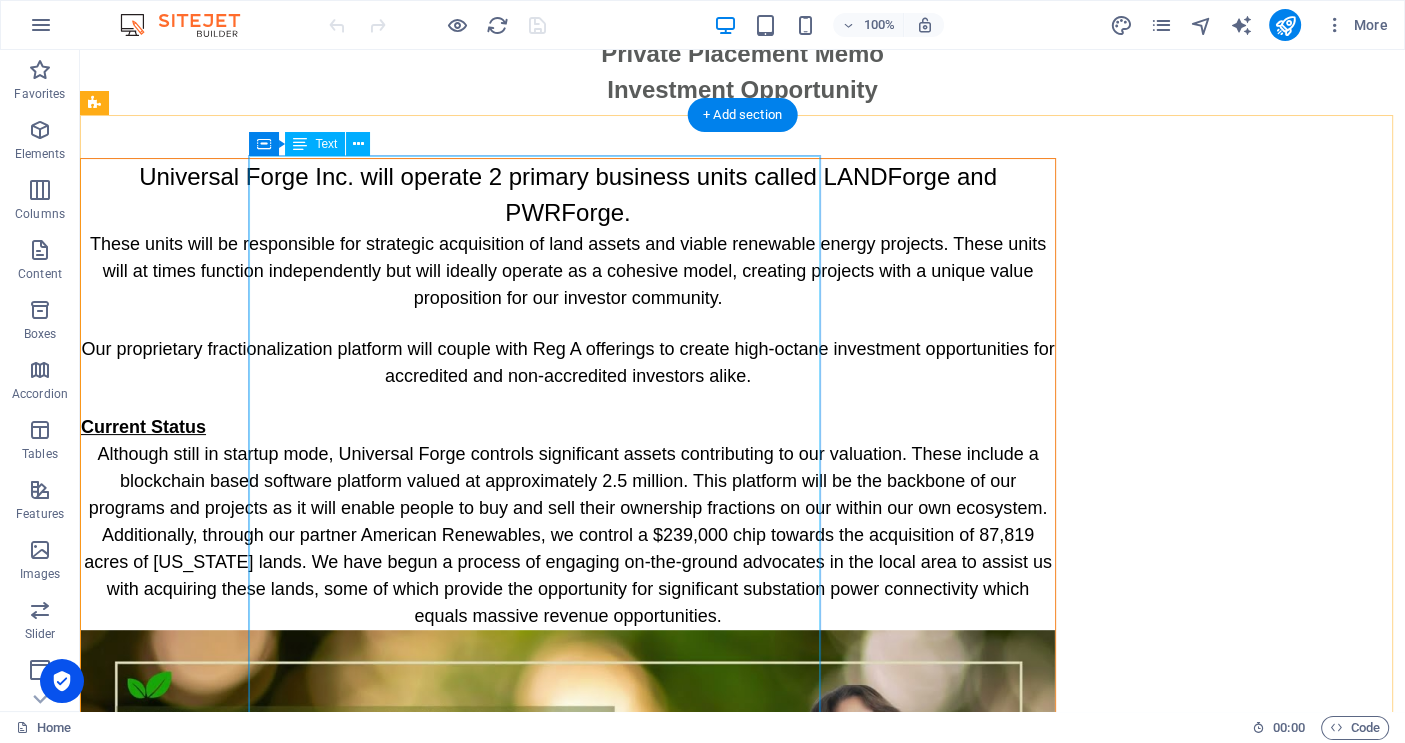 scroll, scrollTop: 687, scrollLeft: 0, axis: vertical 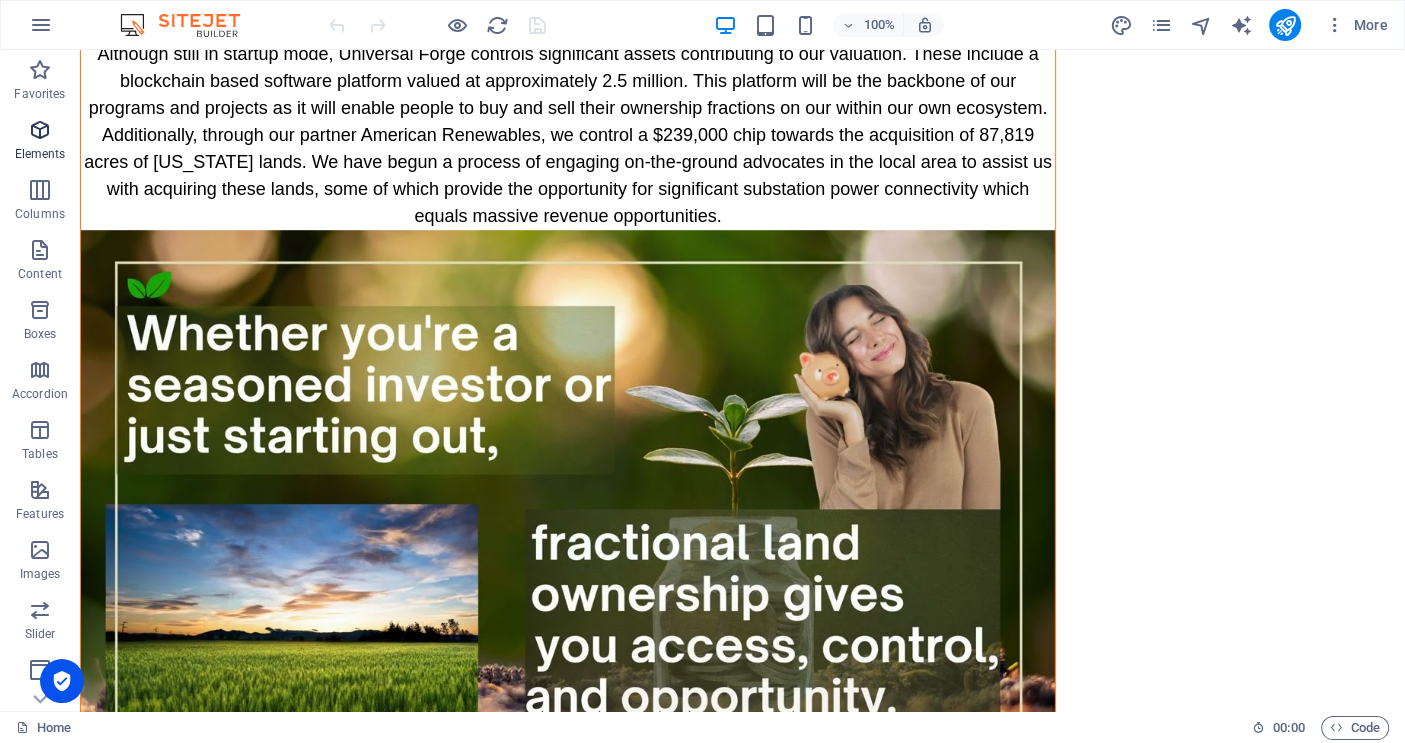 click at bounding box center [40, 130] 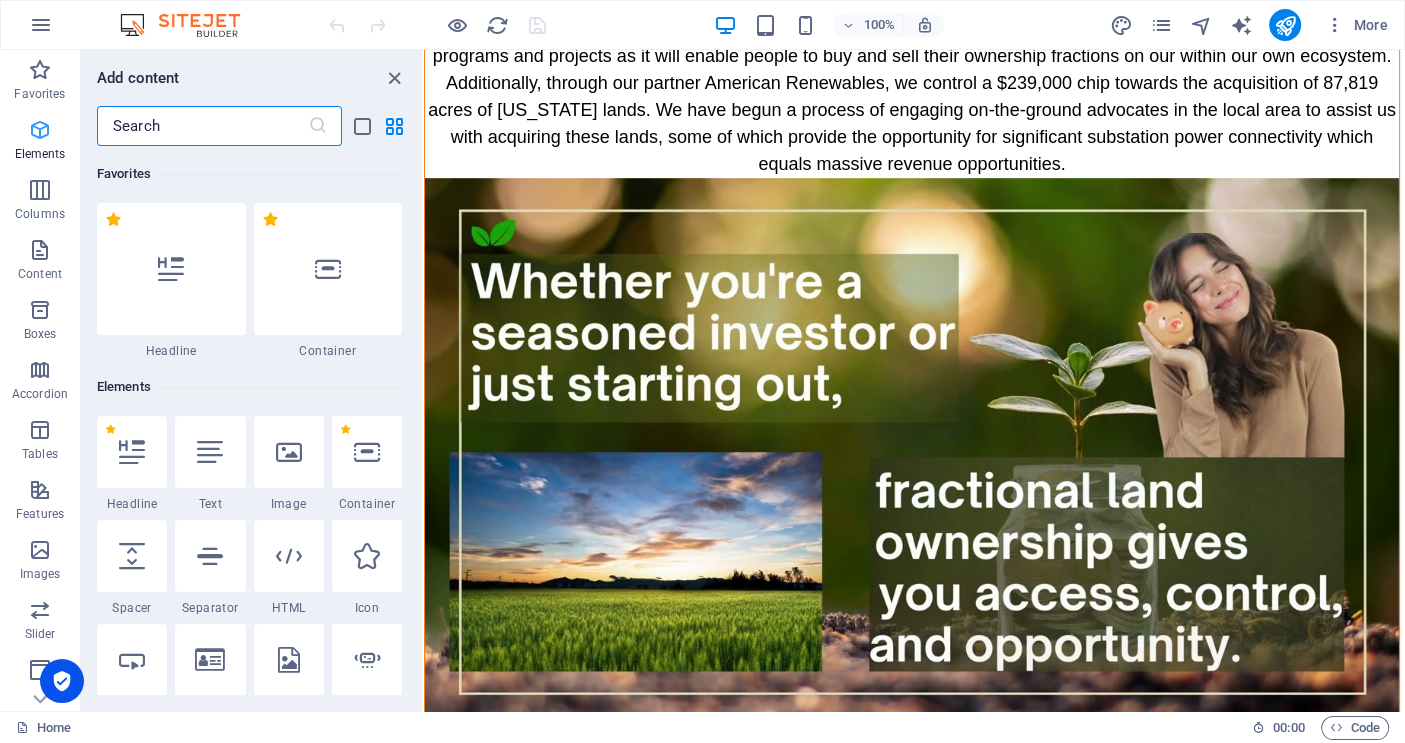 scroll, scrollTop: 660, scrollLeft: 0, axis: vertical 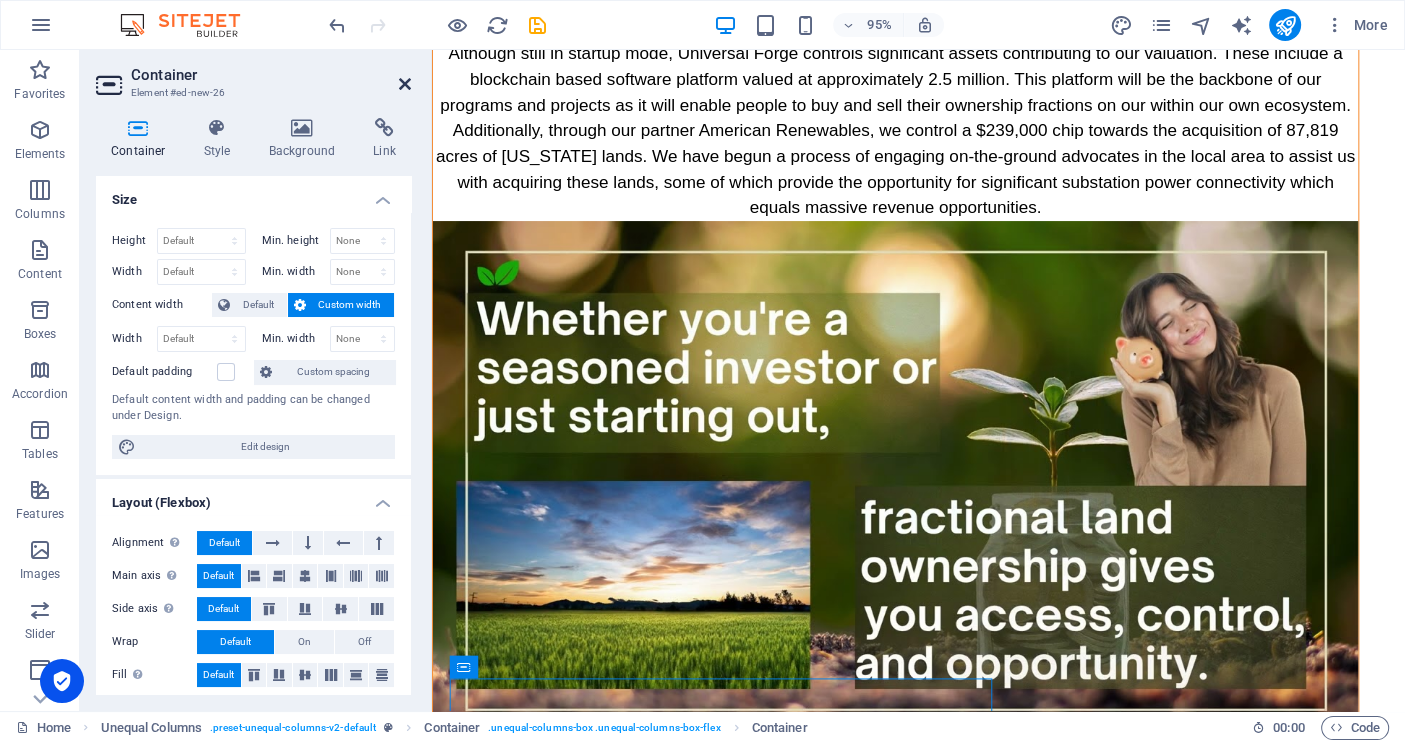 click at bounding box center [405, 84] 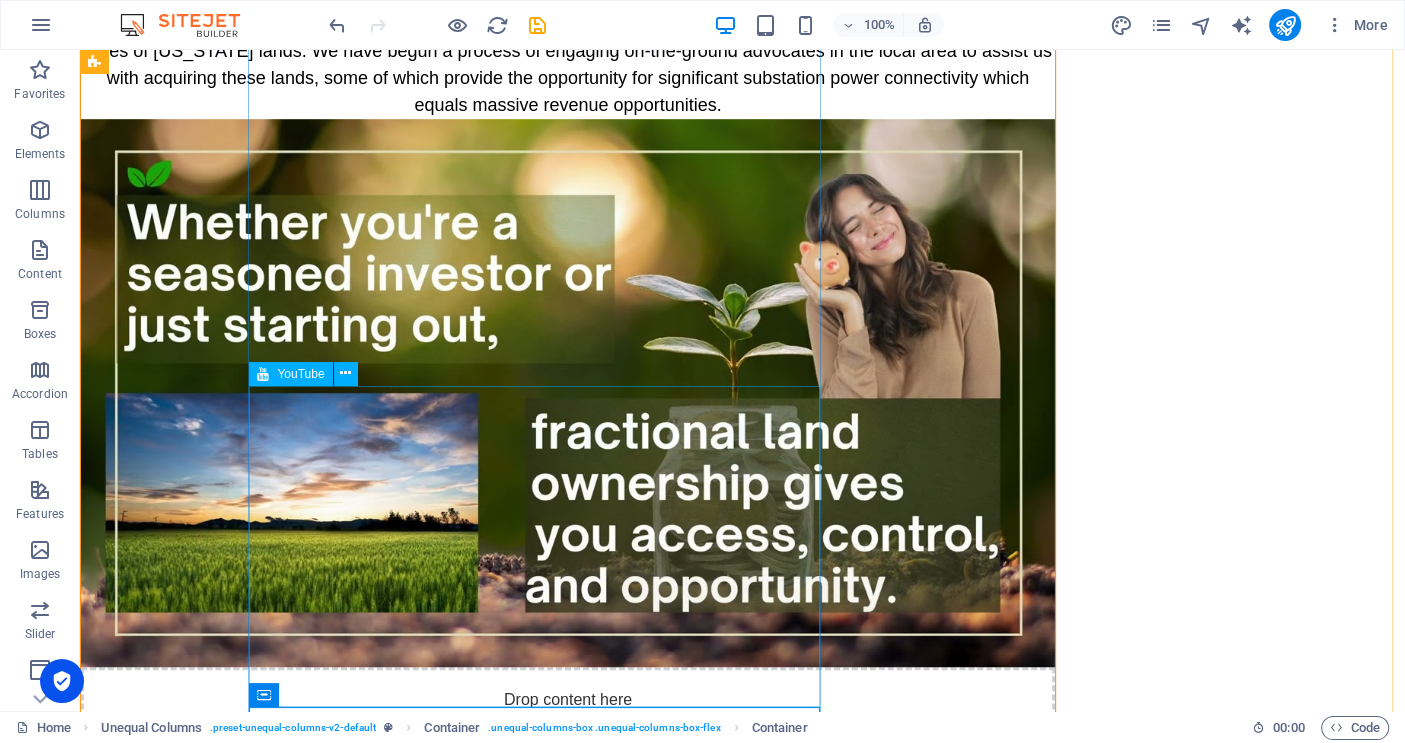 scroll, scrollTop: 828, scrollLeft: 0, axis: vertical 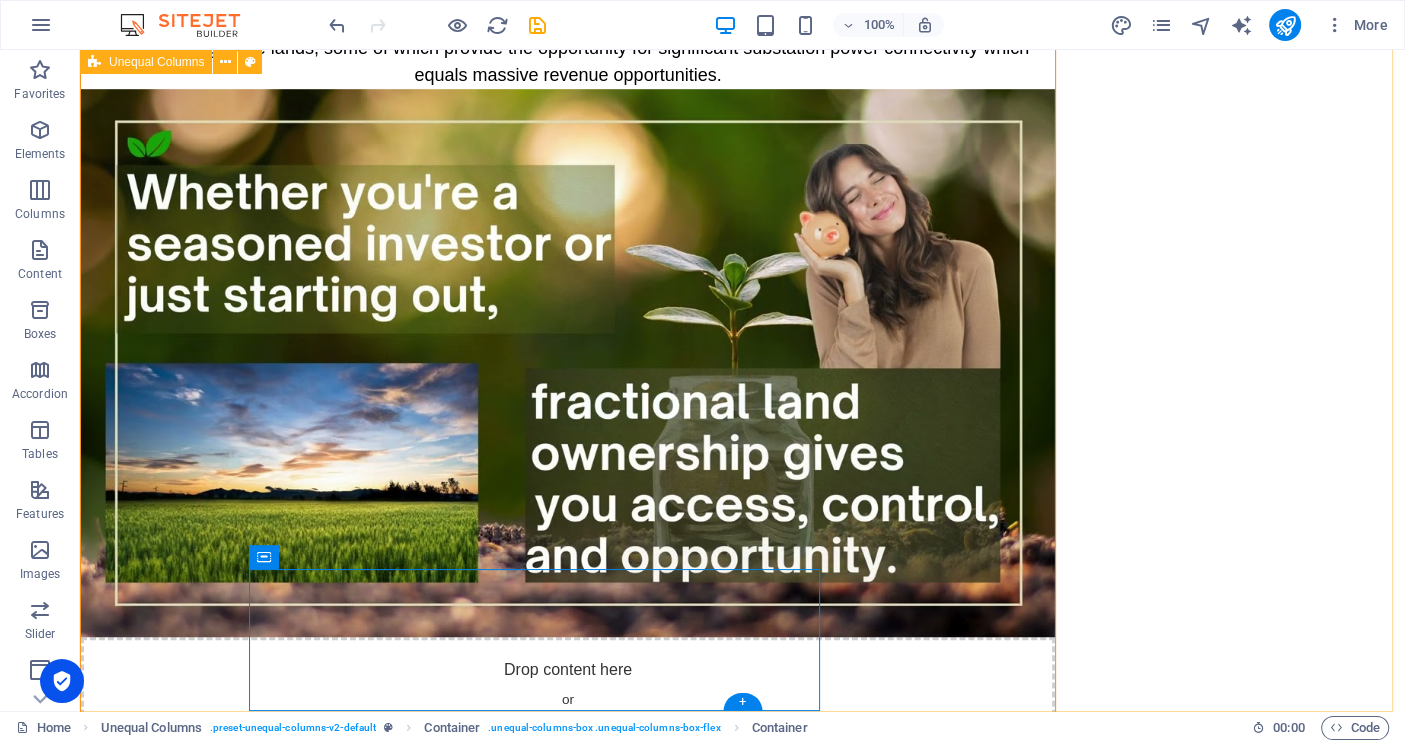 drag, startPoint x: 368, startPoint y: 610, endPoint x: 839, endPoint y: 710, distance: 481.4987 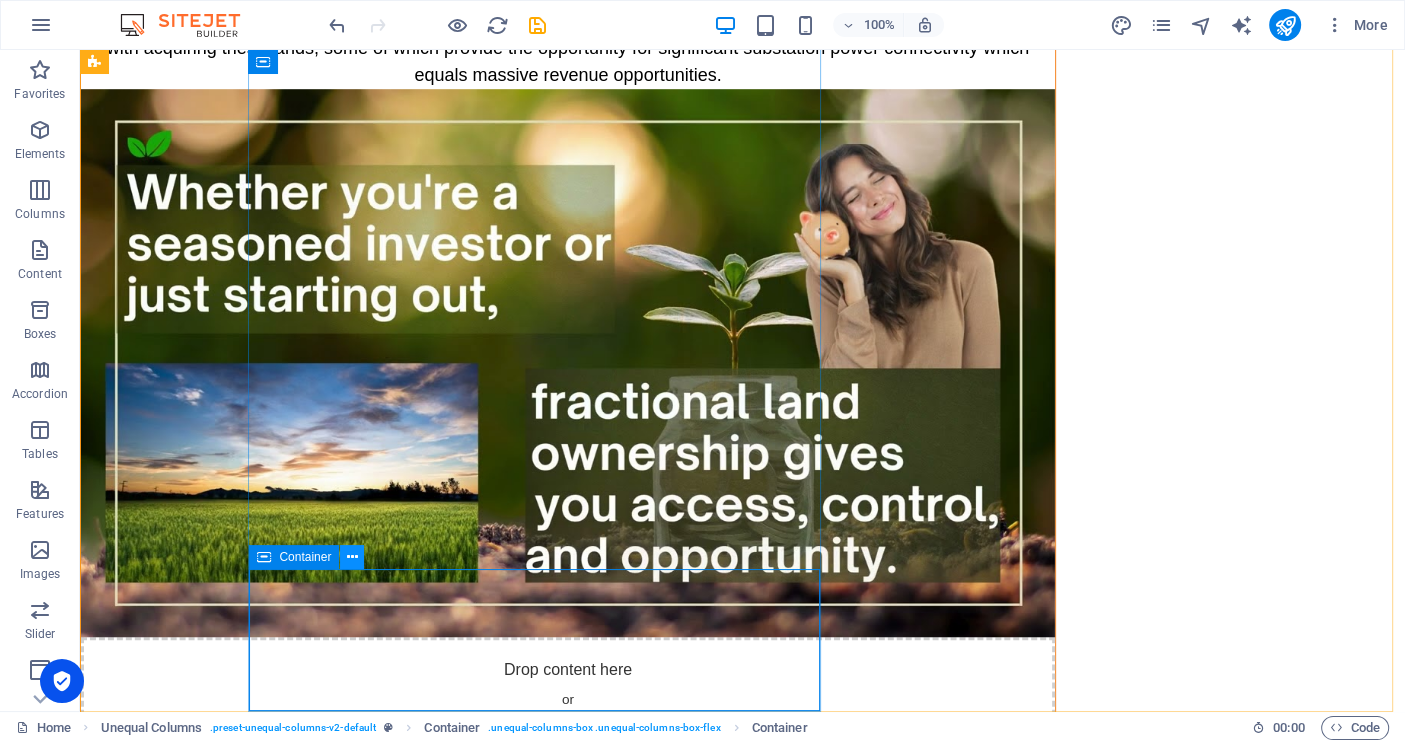 click at bounding box center [352, 557] 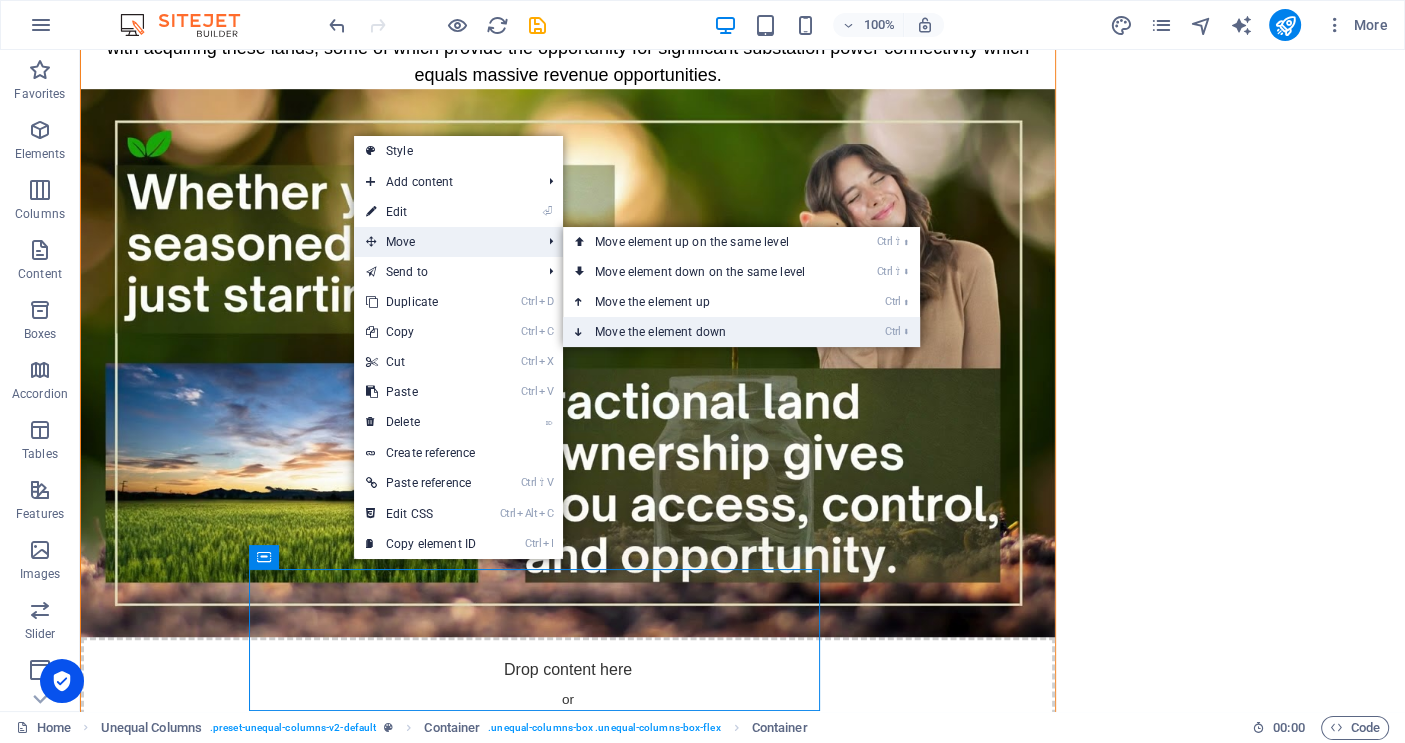 click on "Ctrl ⬇  Move the element down" at bounding box center [704, 332] 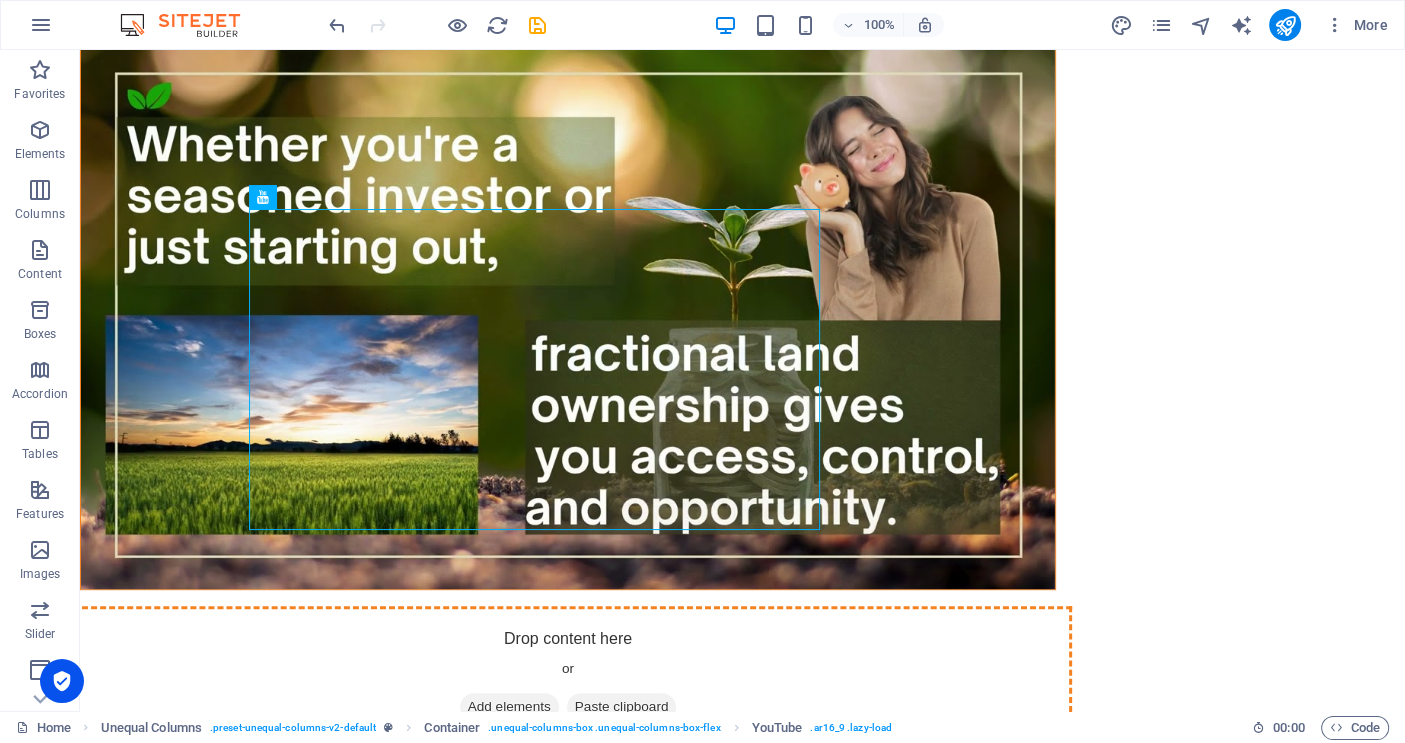 scroll, scrollTop: 914, scrollLeft: 0, axis: vertical 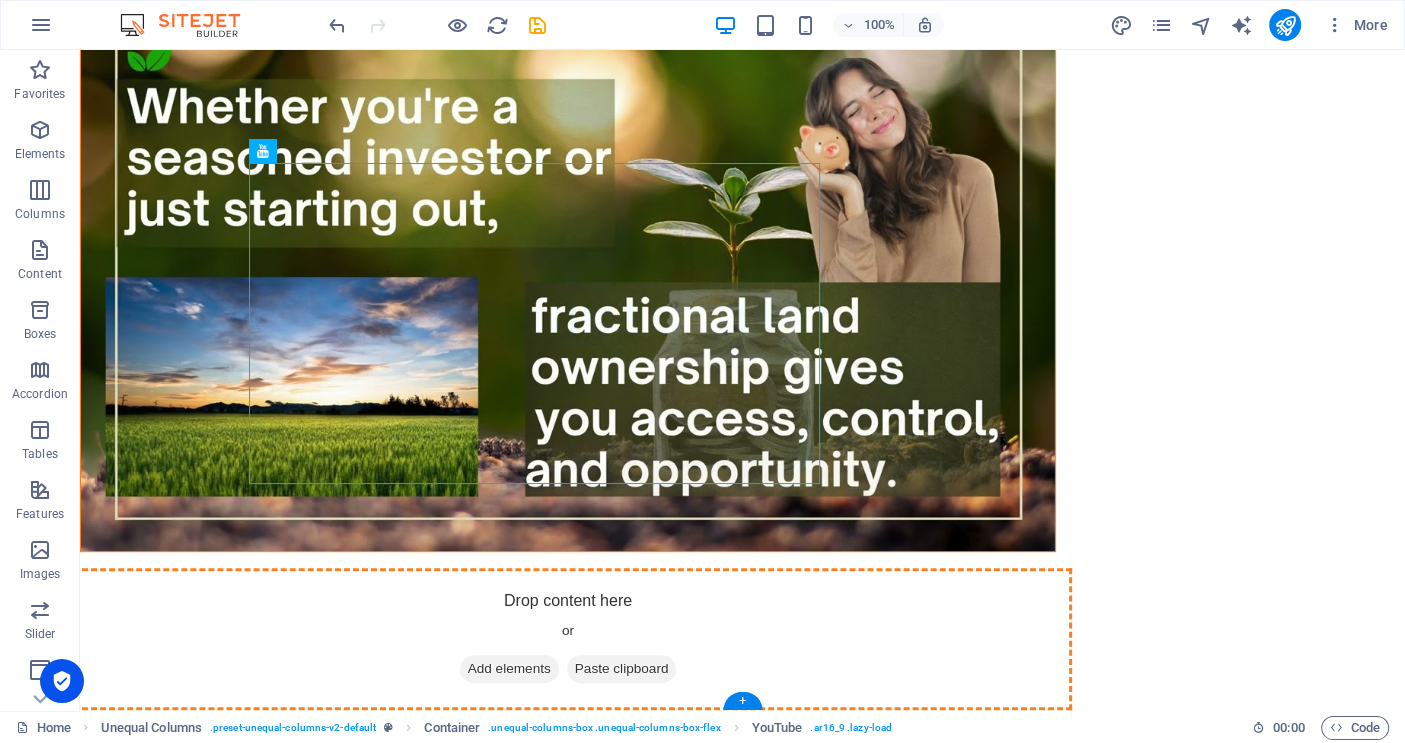 drag, startPoint x: 300, startPoint y: 257, endPoint x: 752, endPoint y: 545, distance: 535.9552 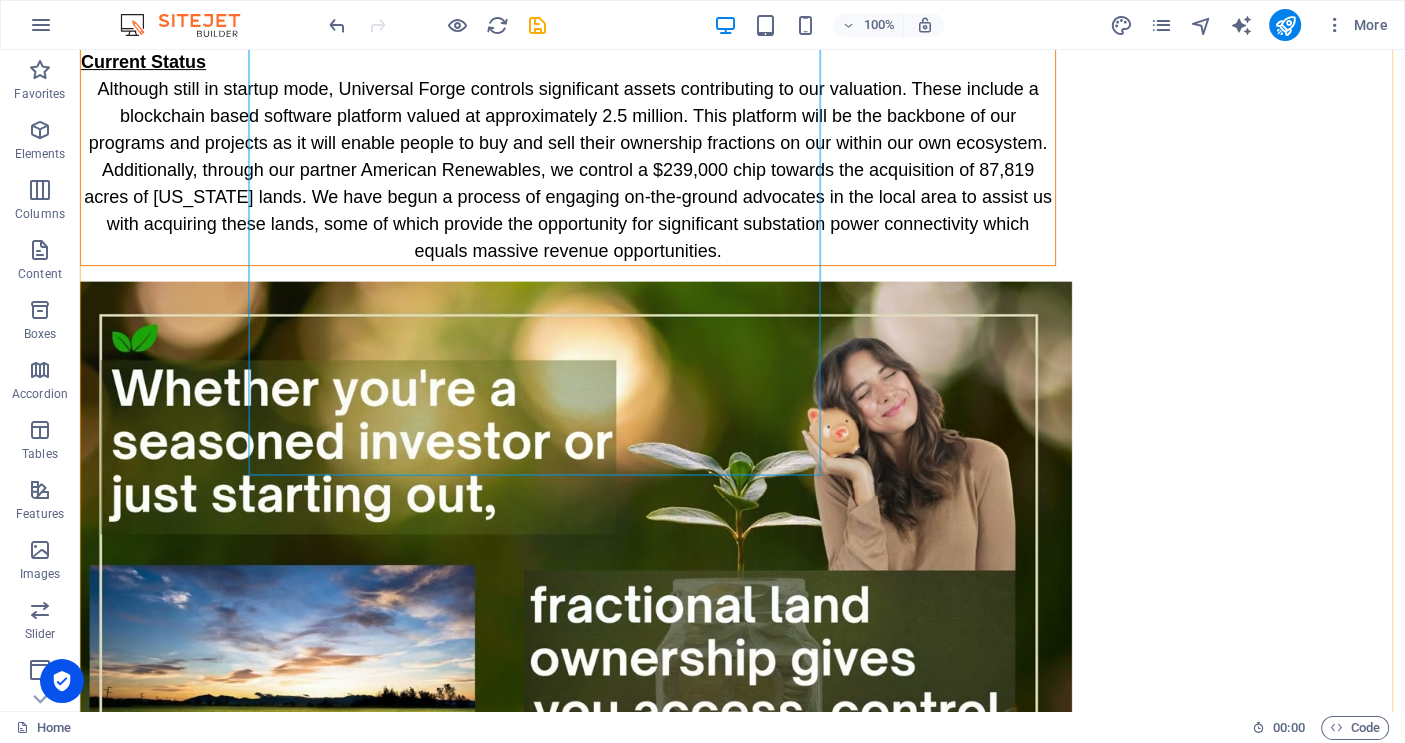 scroll, scrollTop: 674, scrollLeft: 0, axis: vertical 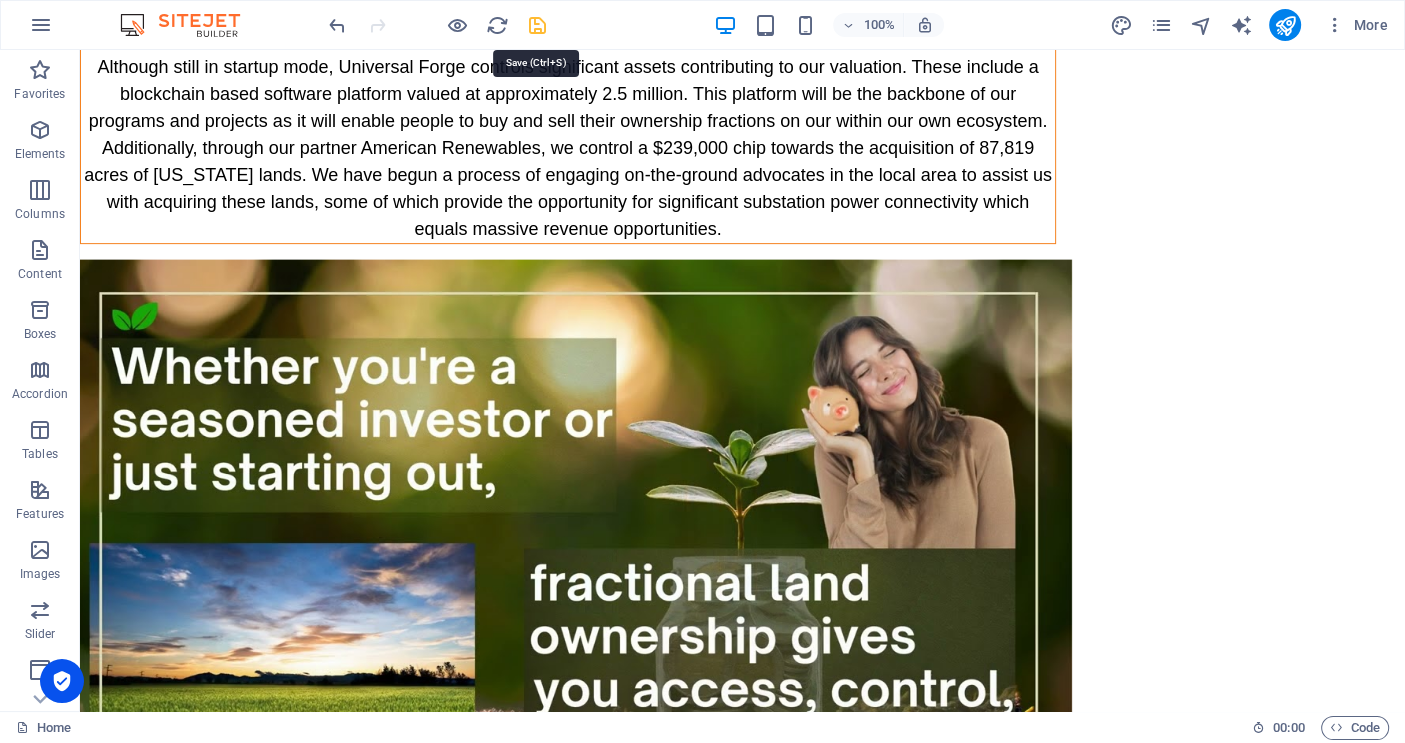 click at bounding box center [537, 25] 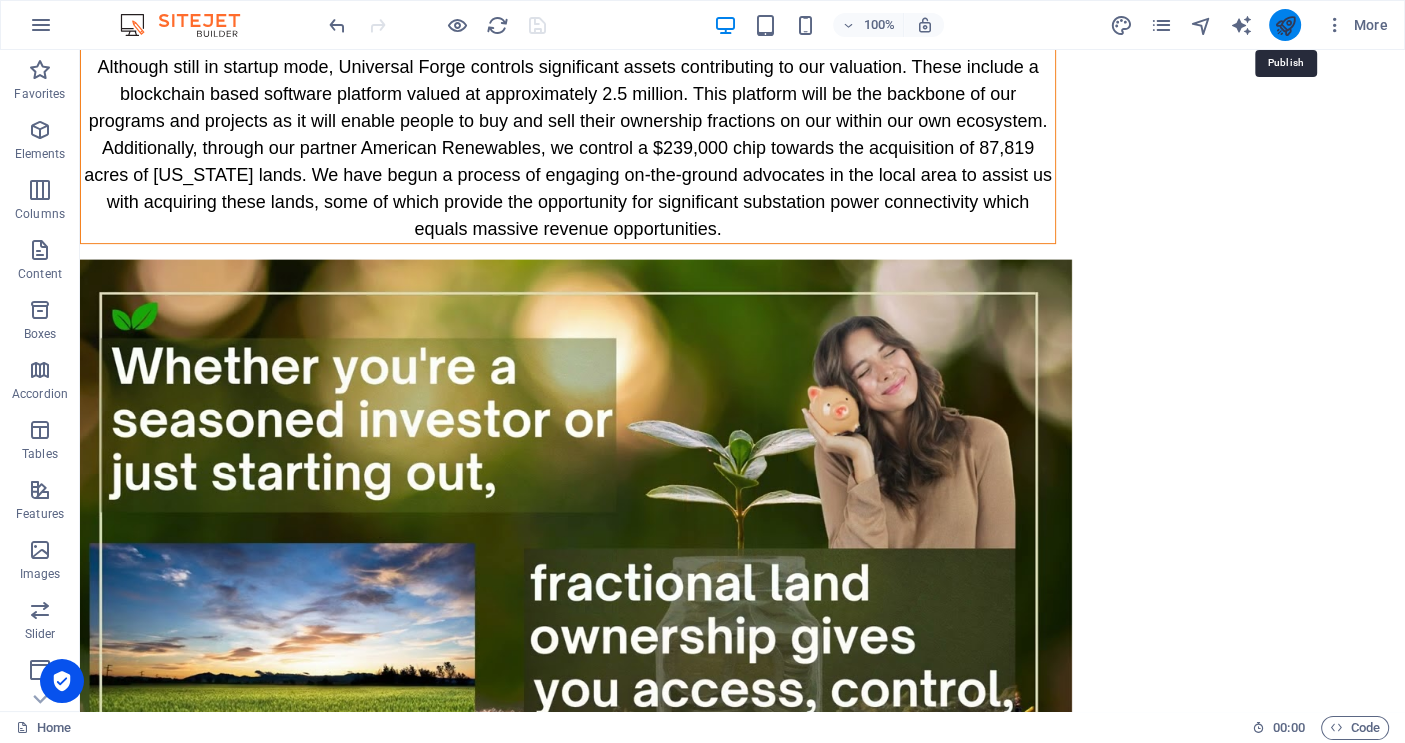 click at bounding box center (1284, 25) 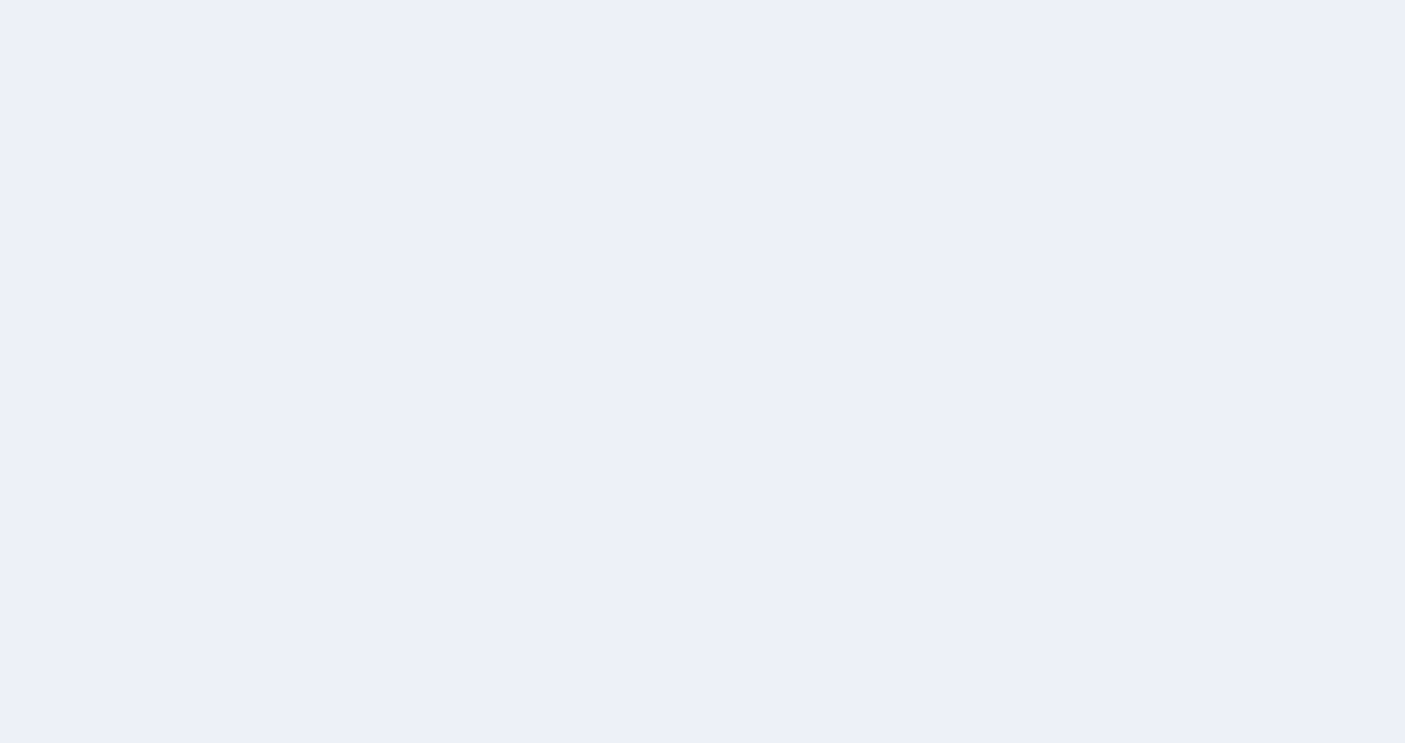 scroll, scrollTop: 0, scrollLeft: 0, axis: both 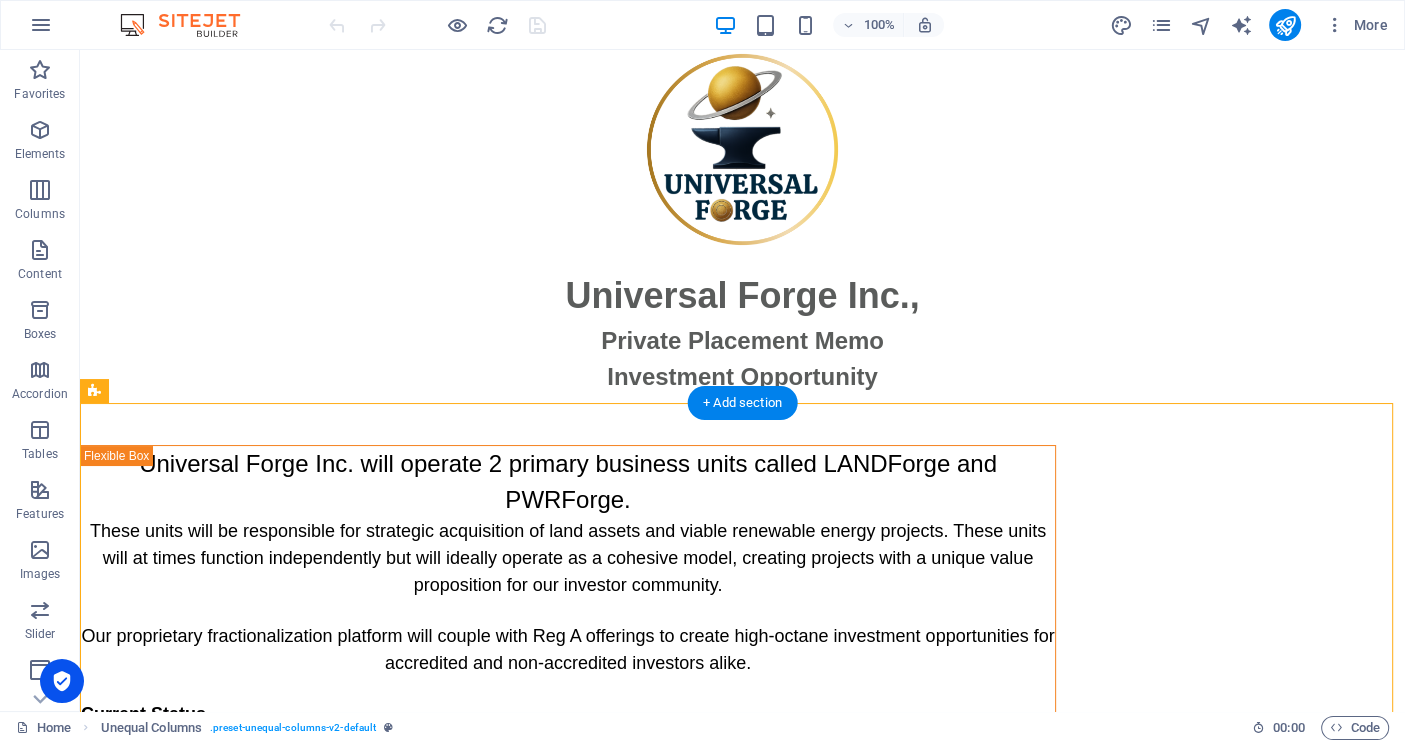 drag, startPoint x: 389, startPoint y: 699, endPoint x: 981, endPoint y: 574, distance: 605.0529 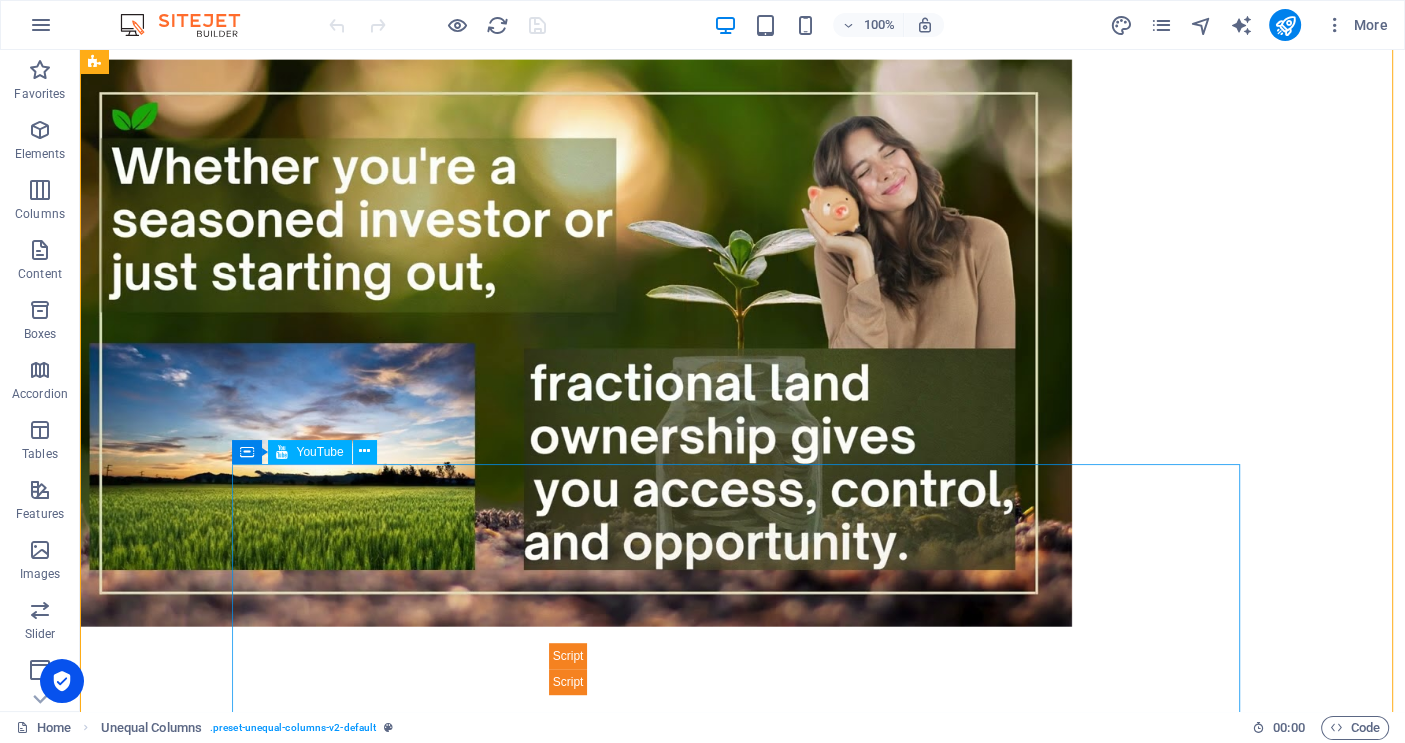 scroll, scrollTop: 1018, scrollLeft: 0, axis: vertical 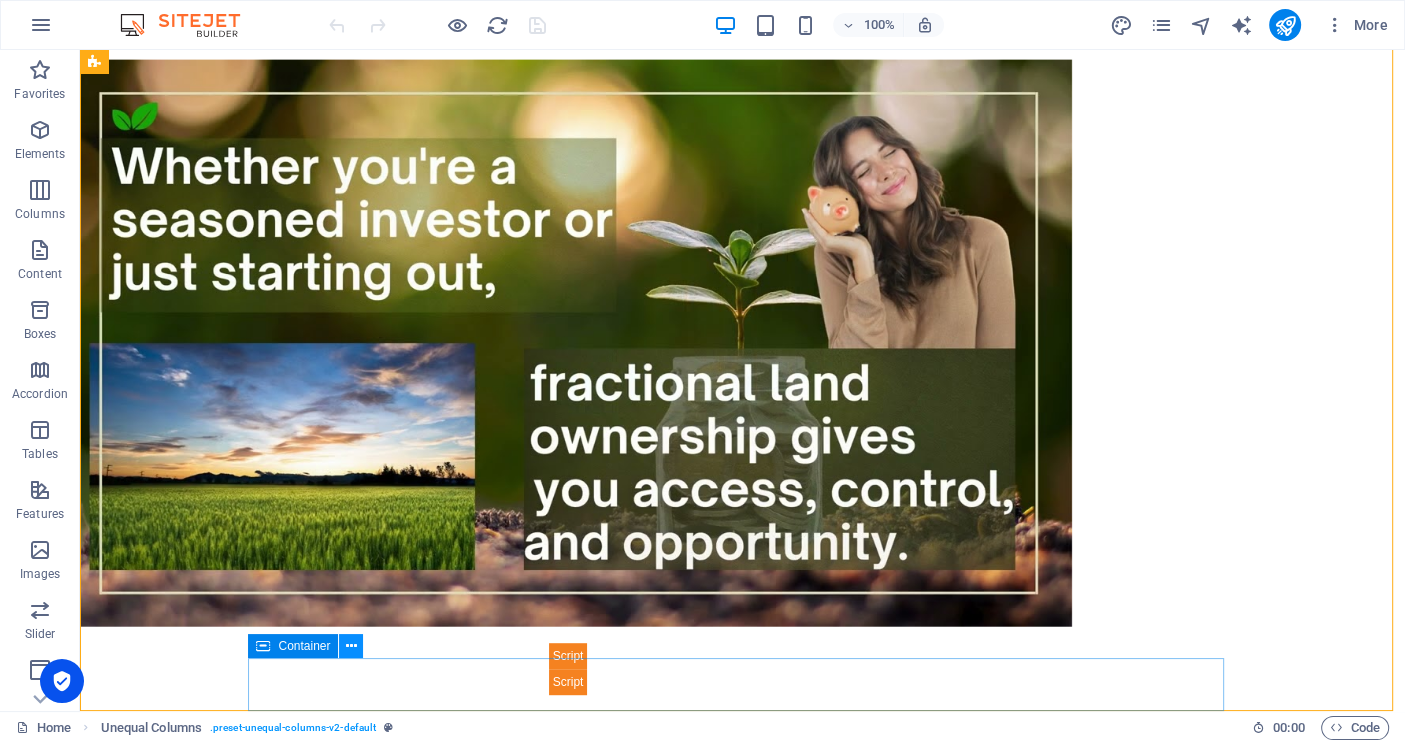 click at bounding box center (351, 646) 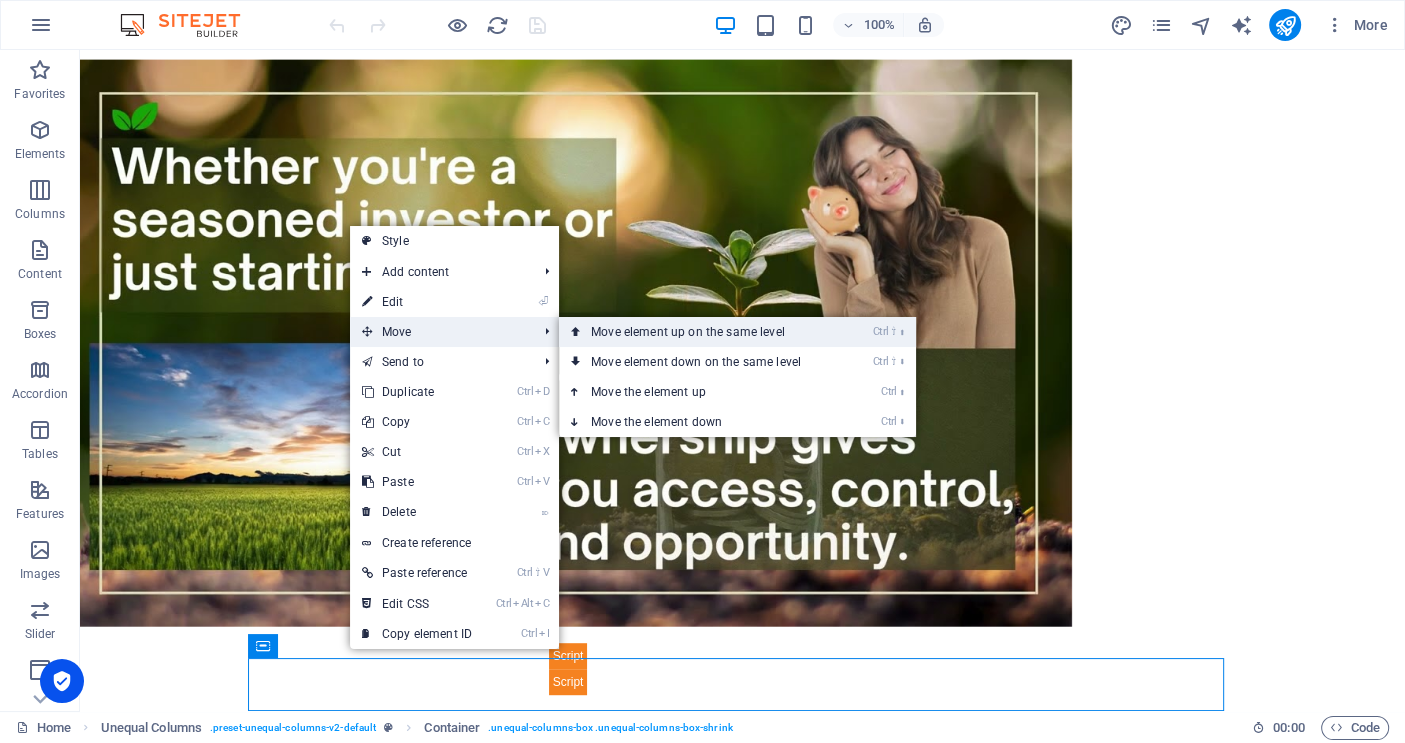 click on "Ctrl ⇧ ⬆  Move element up on the same level" at bounding box center (700, 332) 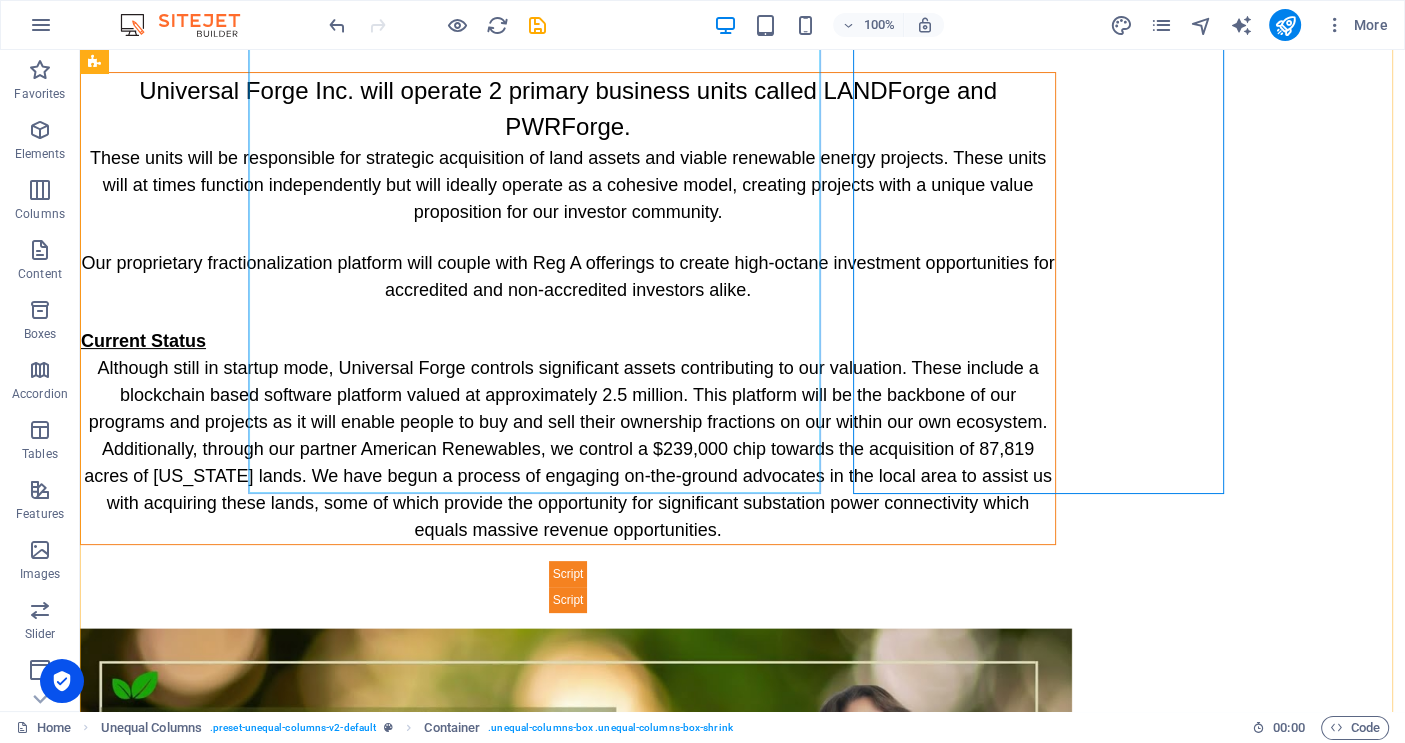 scroll, scrollTop: 853, scrollLeft: 0, axis: vertical 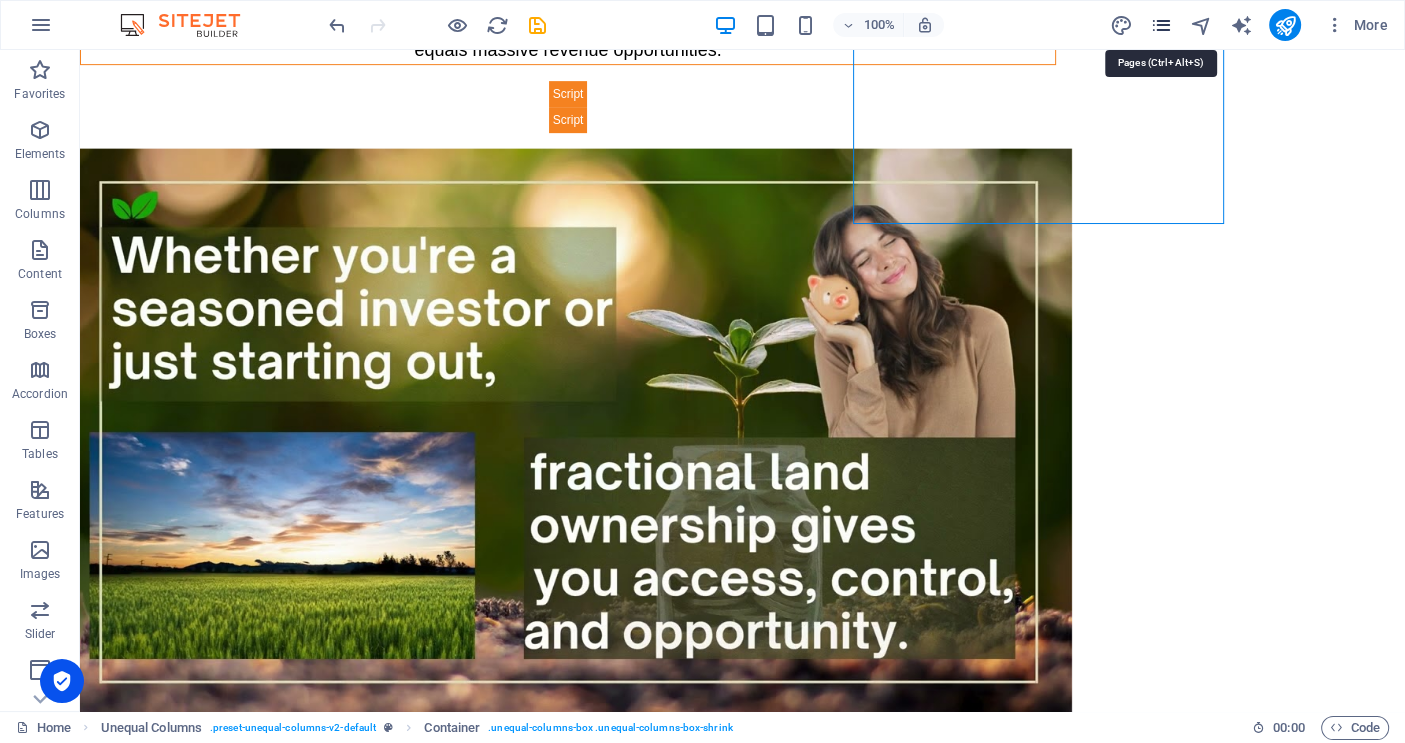 click at bounding box center (1160, 25) 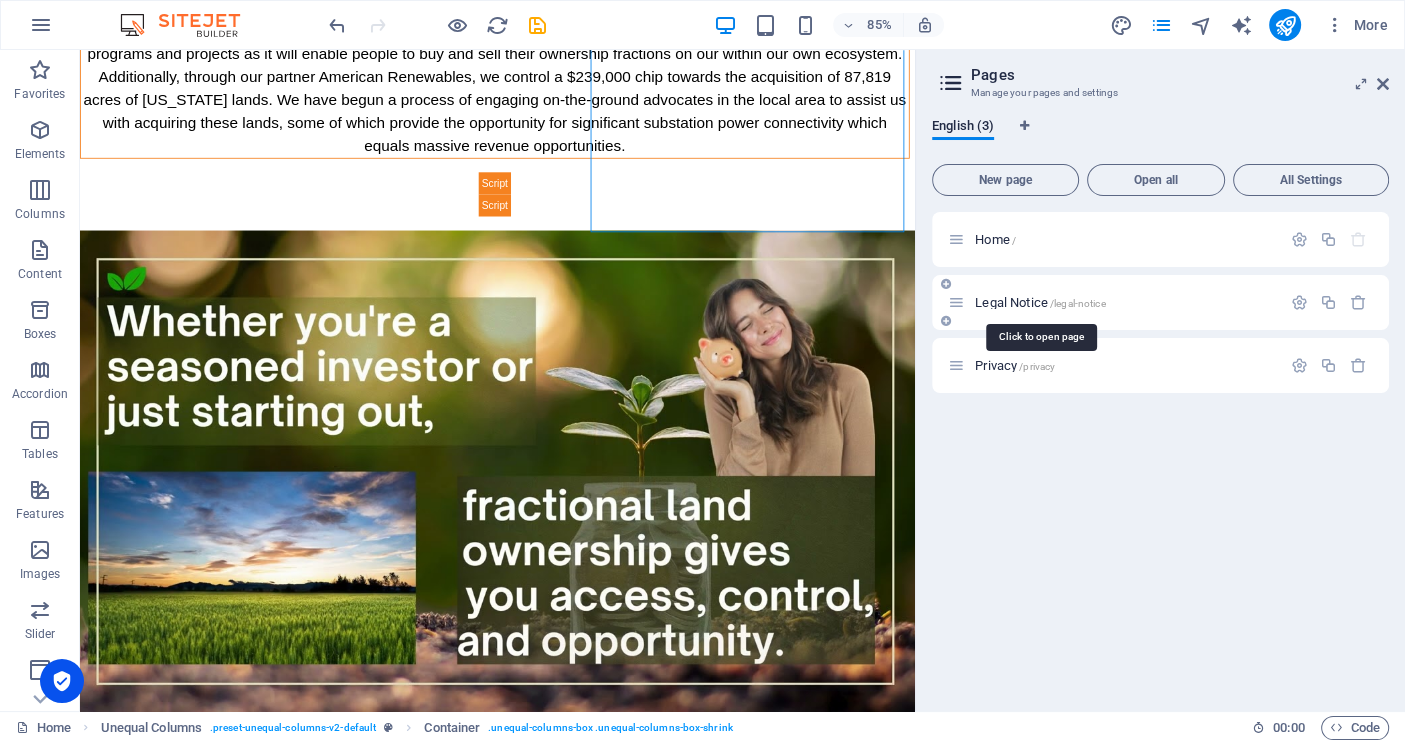 click on "Legal Notice /legal-notice" at bounding box center (1040, 302) 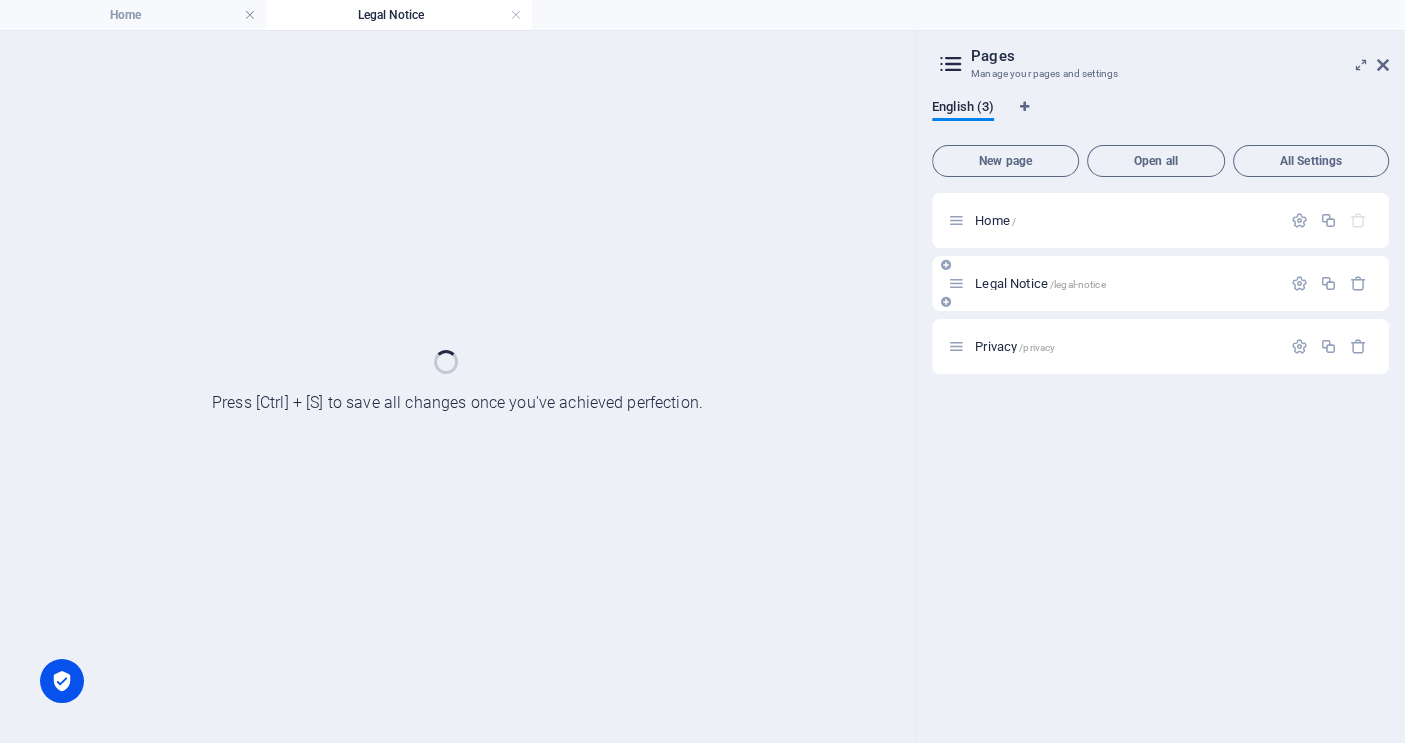 scroll, scrollTop: 0, scrollLeft: 0, axis: both 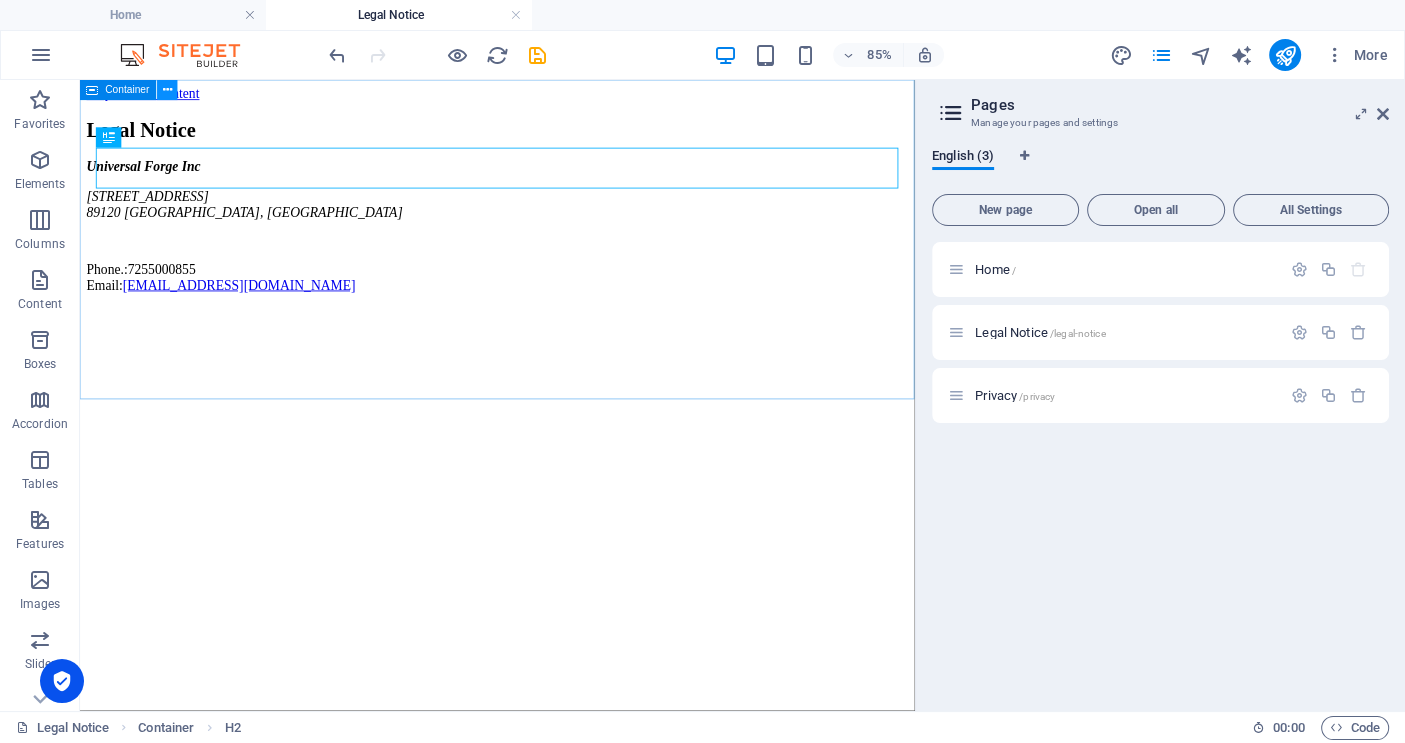 click at bounding box center (167, 90) 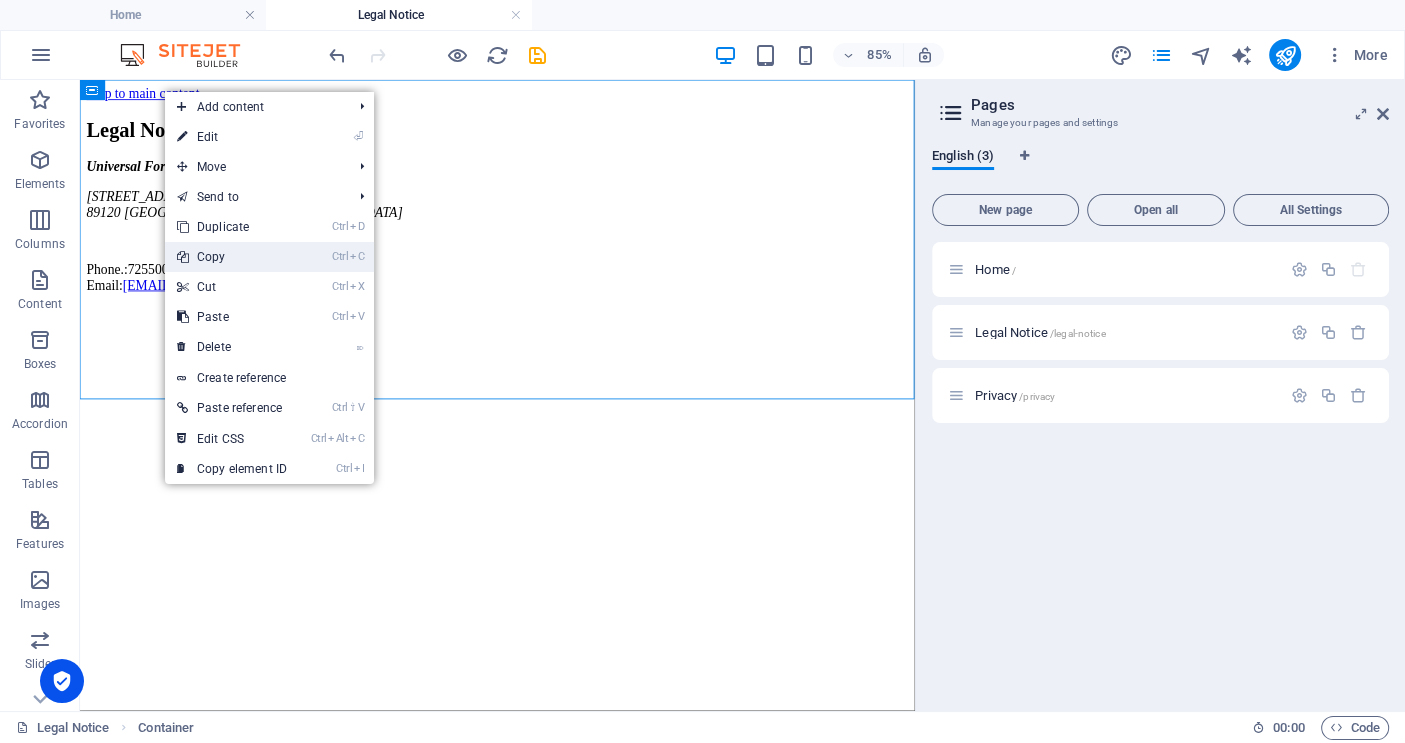click on "Ctrl C  Copy" at bounding box center [232, 257] 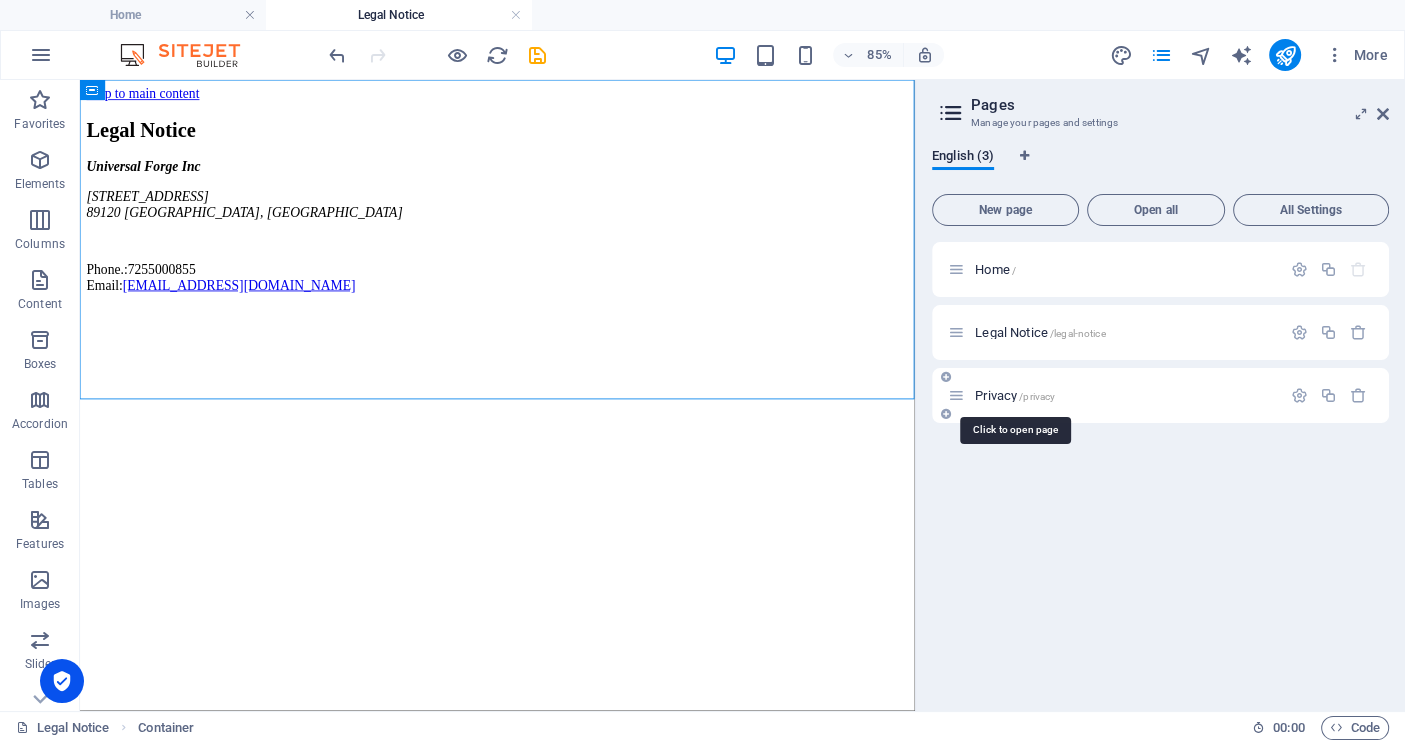 click on "Privacy /privacy" at bounding box center (1015, 395) 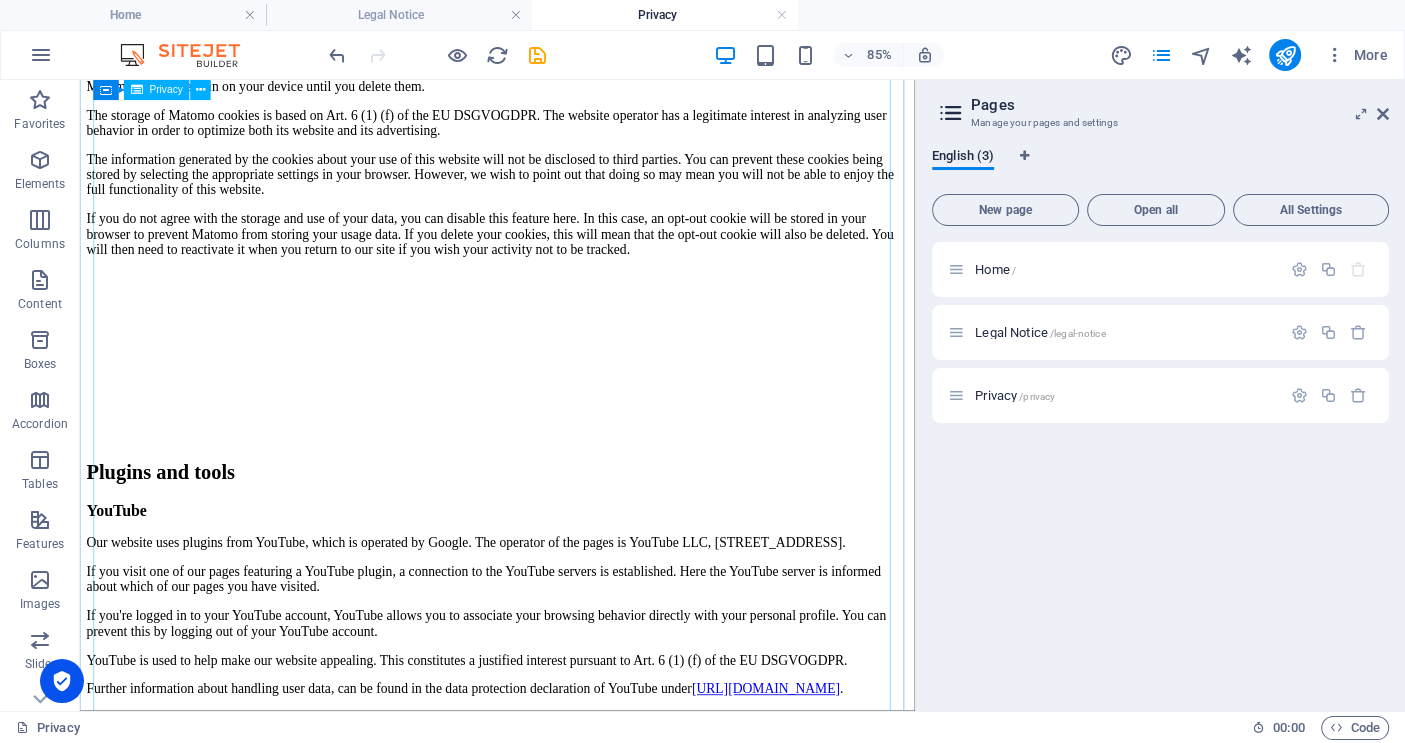 scroll, scrollTop: 4537, scrollLeft: 0, axis: vertical 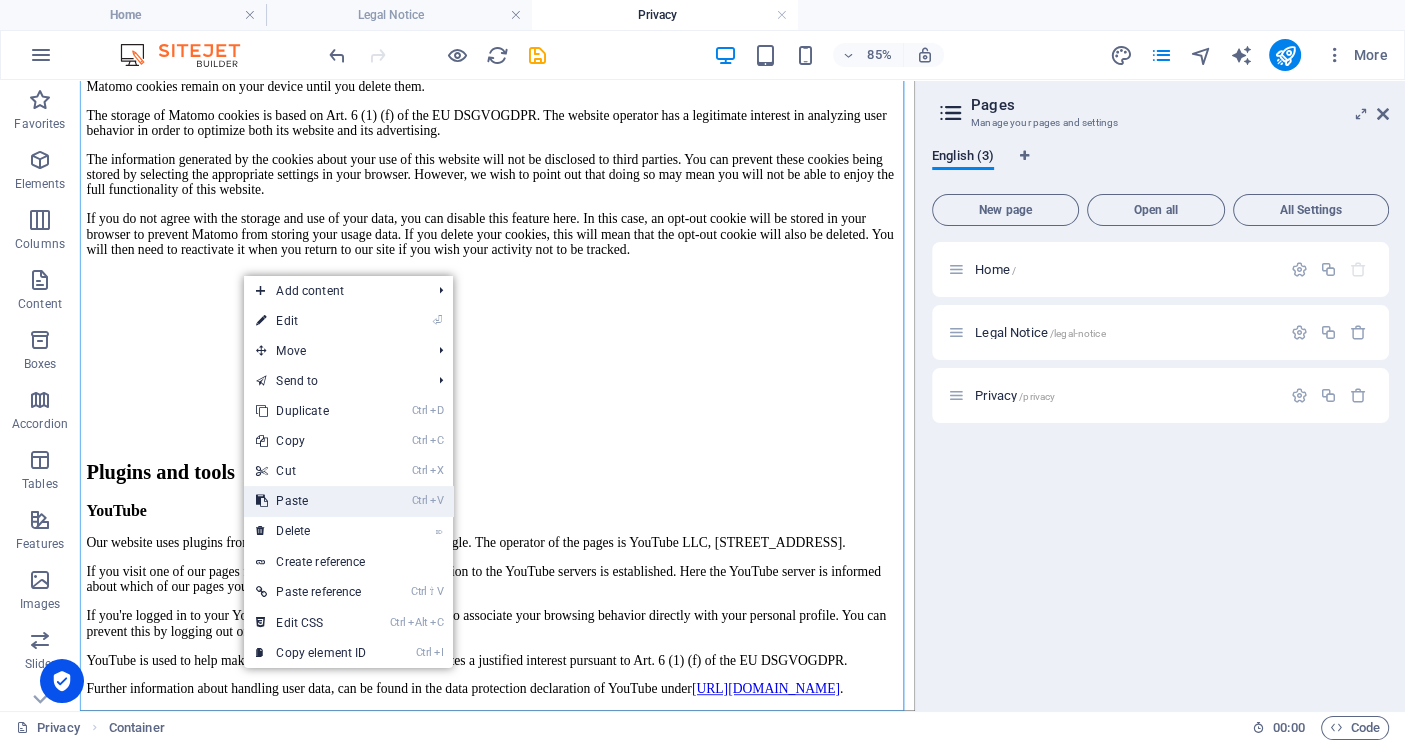 click on "Ctrl V  Paste" at bounding box center (311, 501) 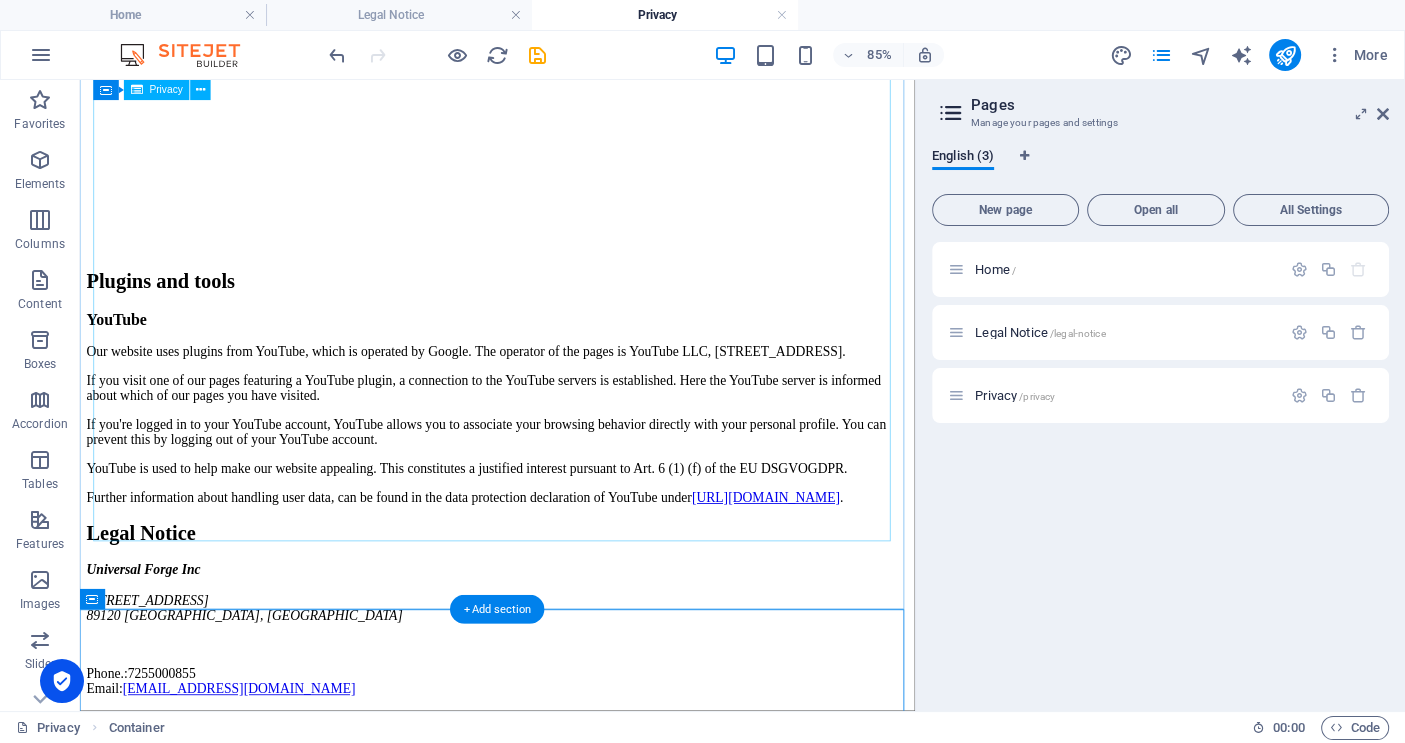 scroll, scrollTop: 4913, scrollLeft: 0, axis: vertical 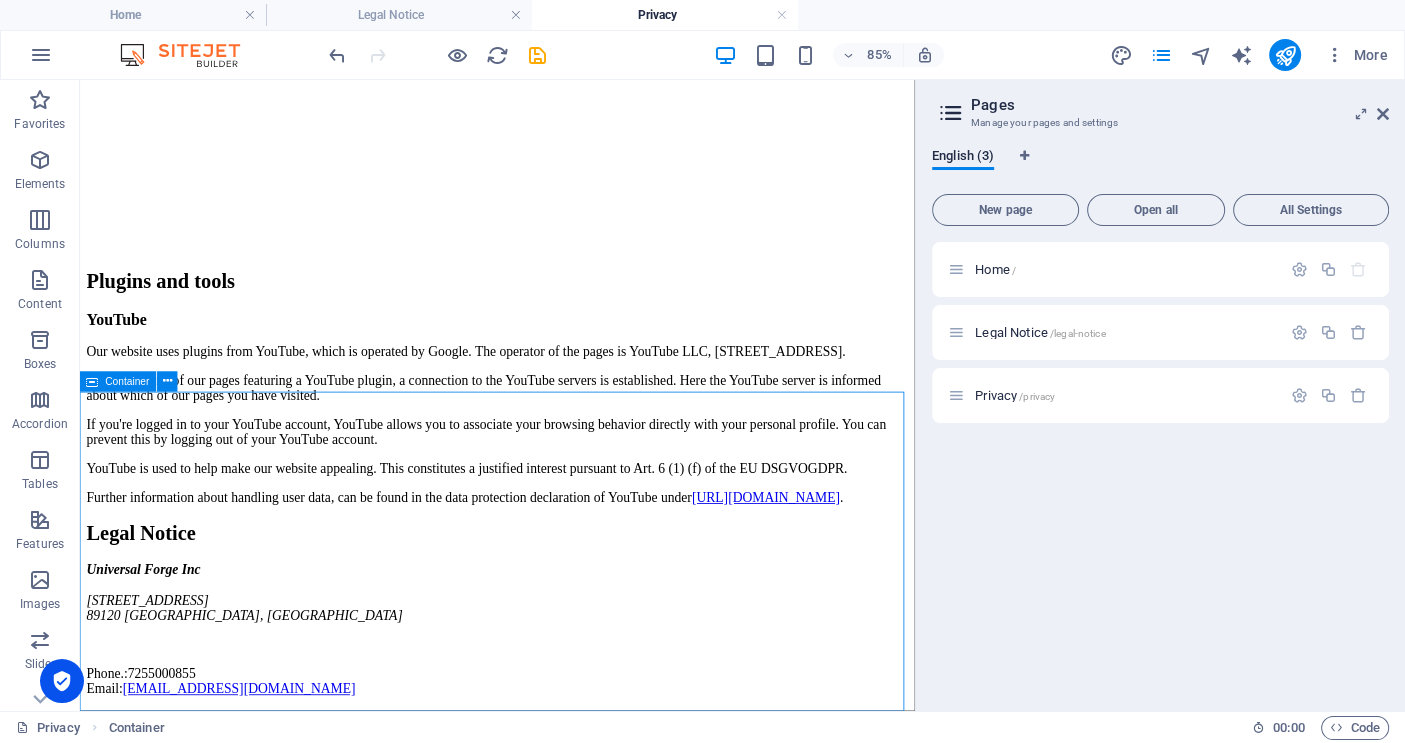 click on "Container" at bounding box center (128, 381) 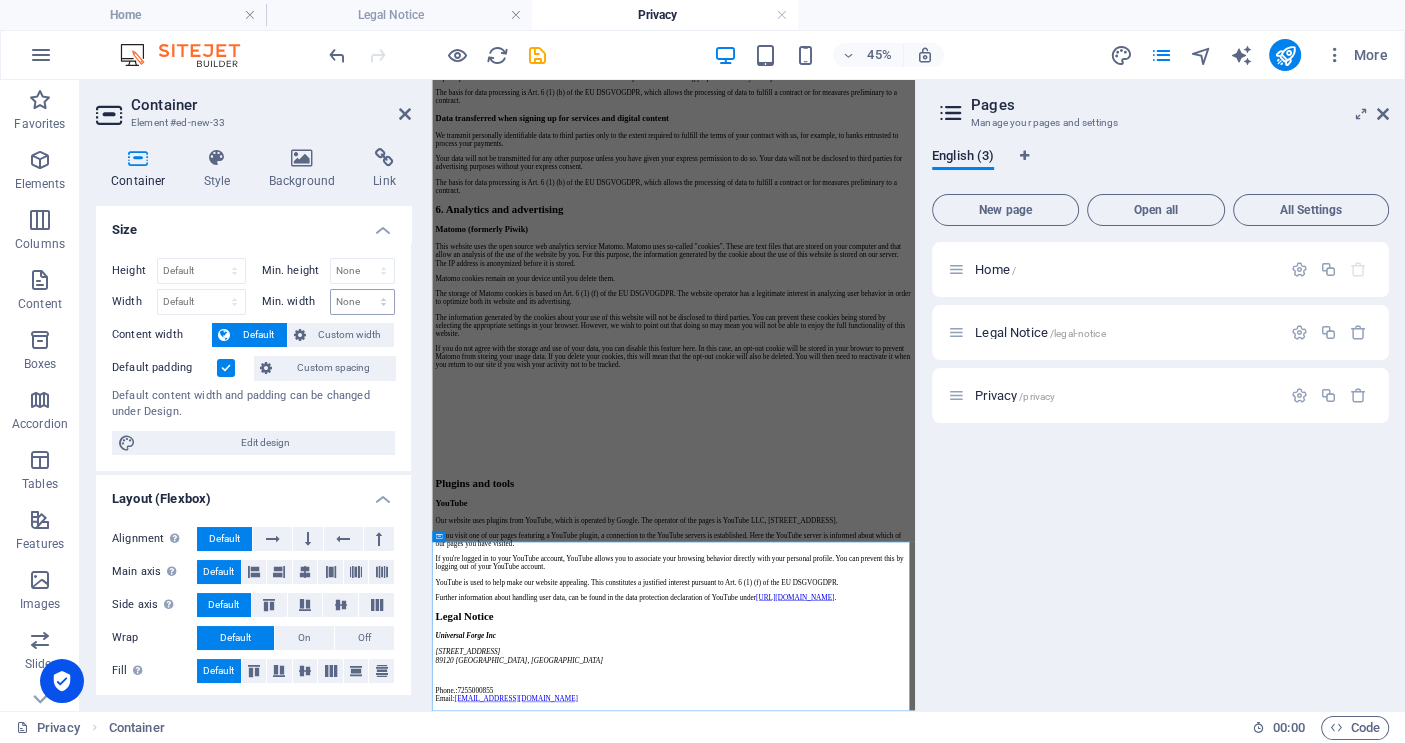 scroll, scrollTop: 4253, scrollLeft: 0, axis: vertical 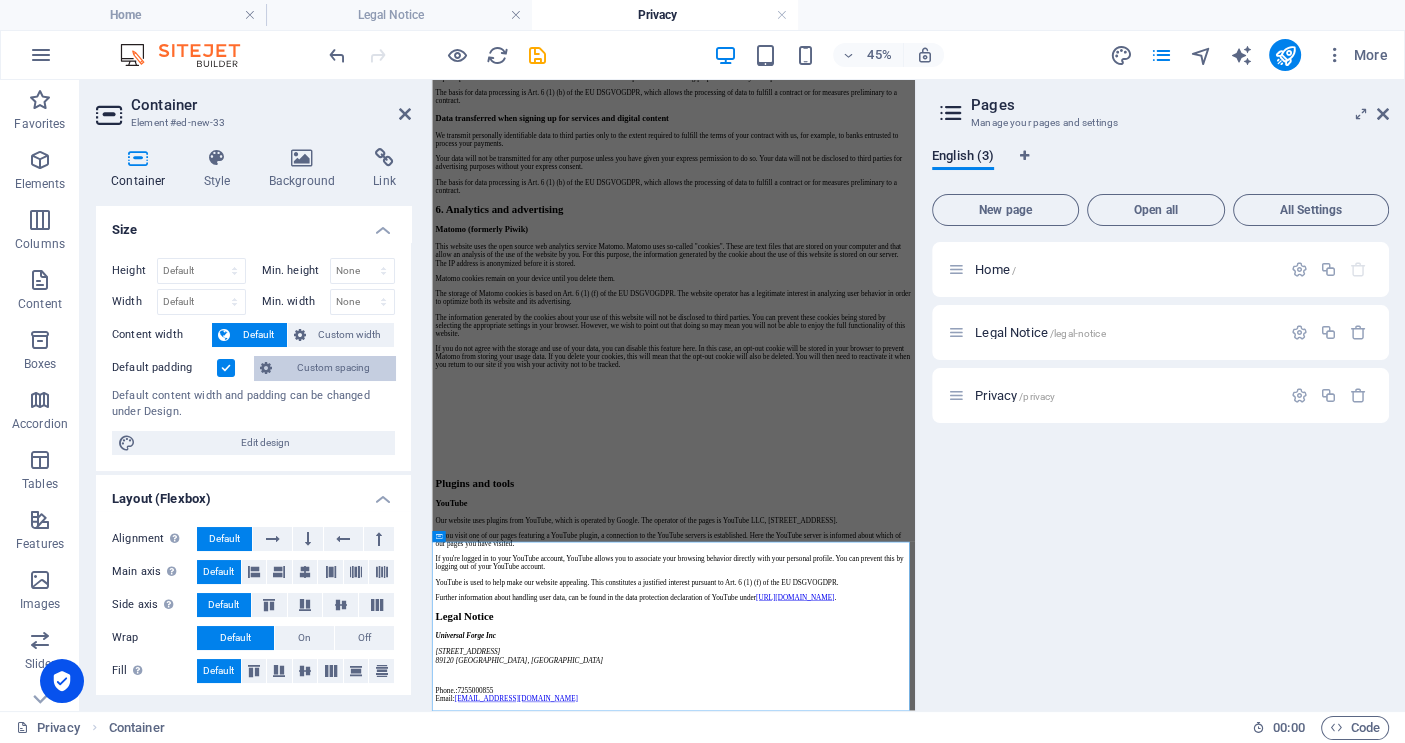 click on "Custom spacing" at bounding box center (333, 368) 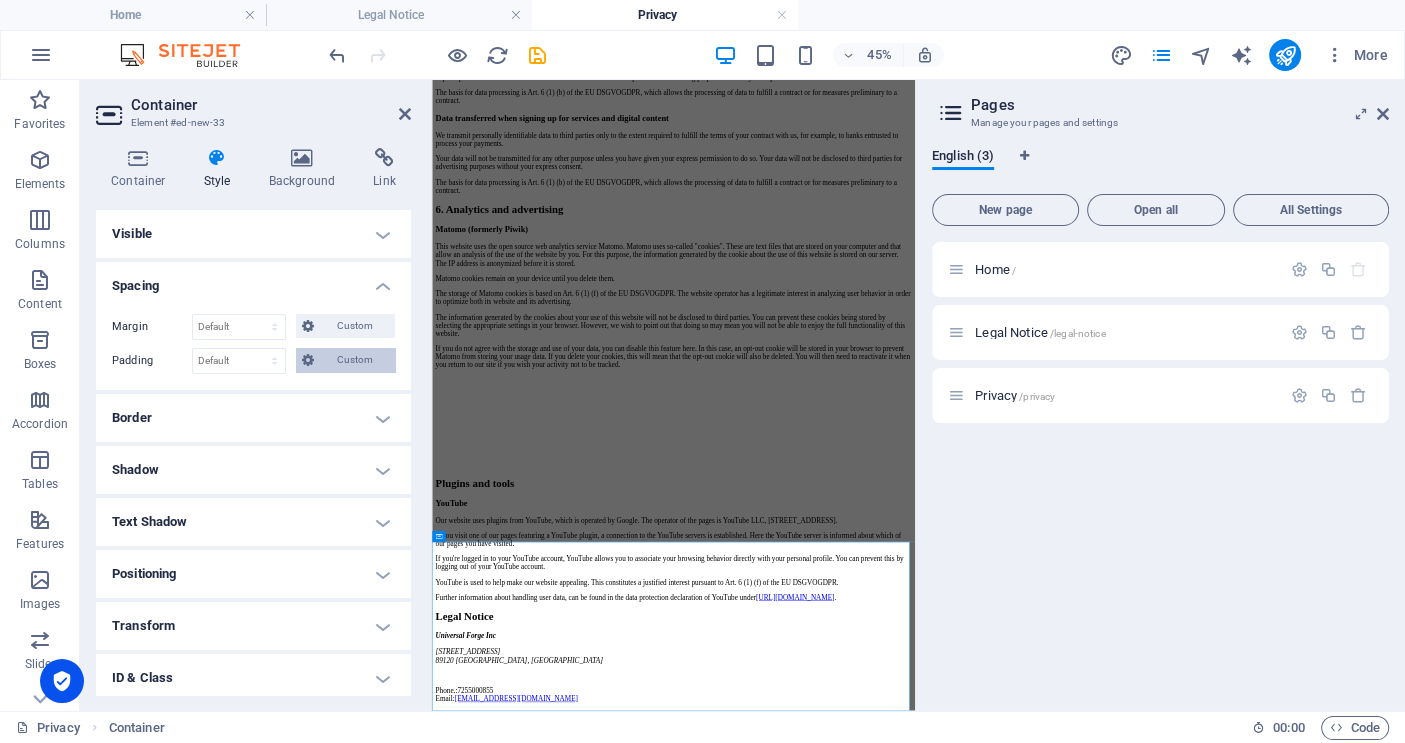 click on "Custom" at bounding box center [354, 360] 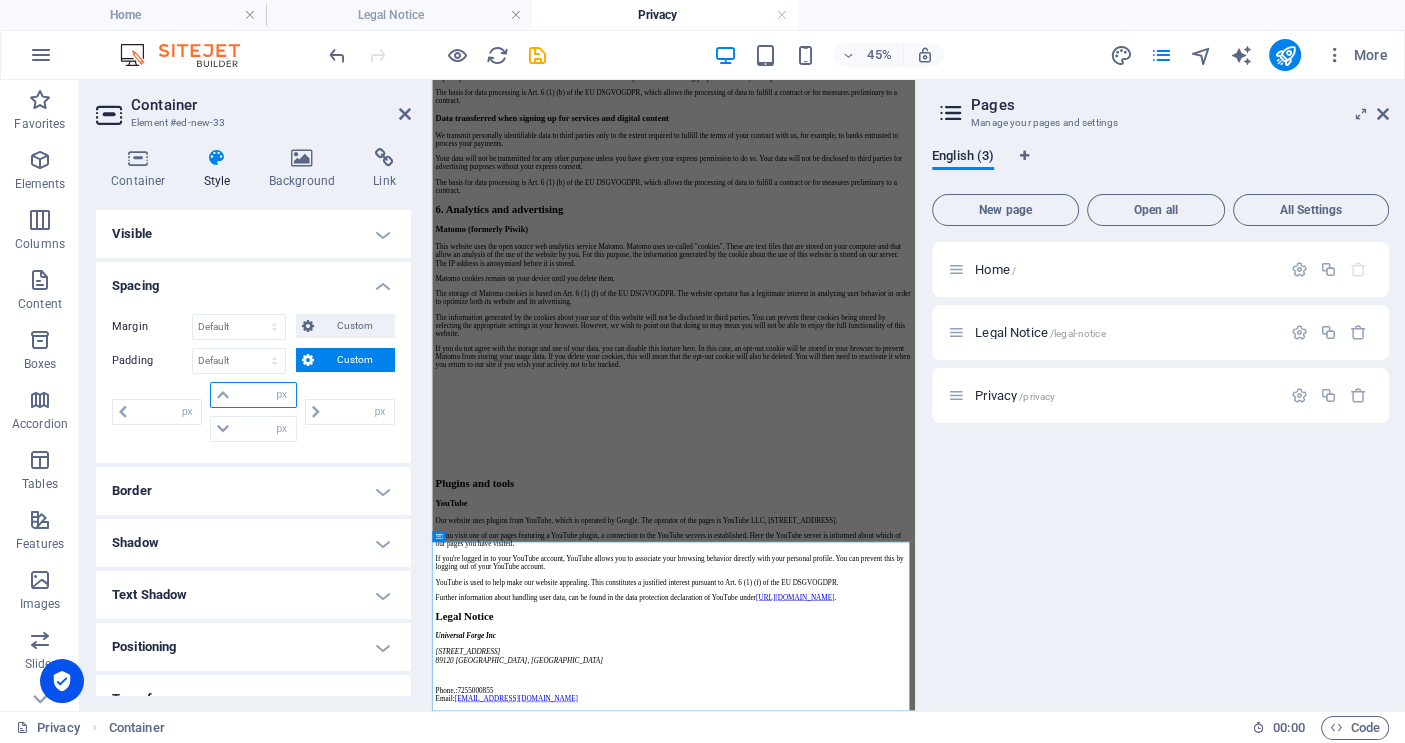 click at bounding box center (265, 395) 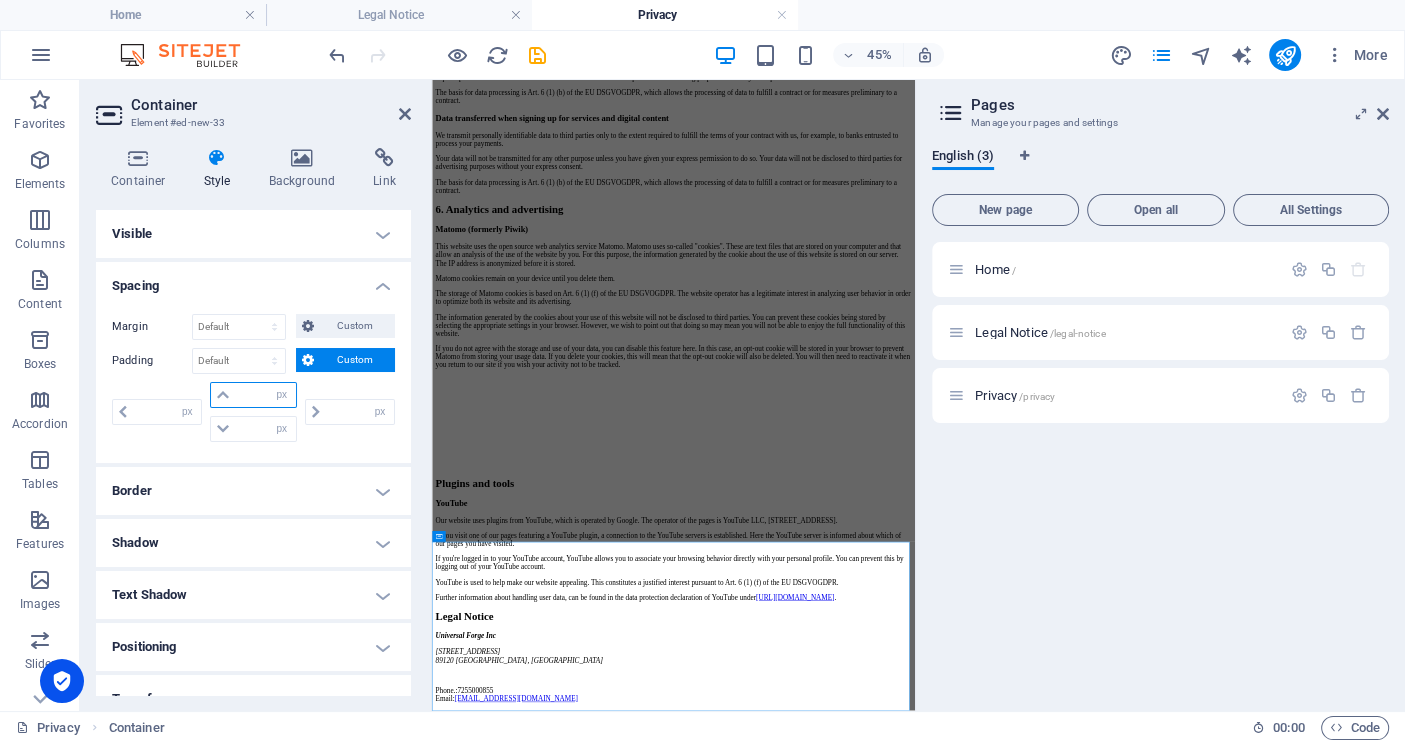 type on "0" 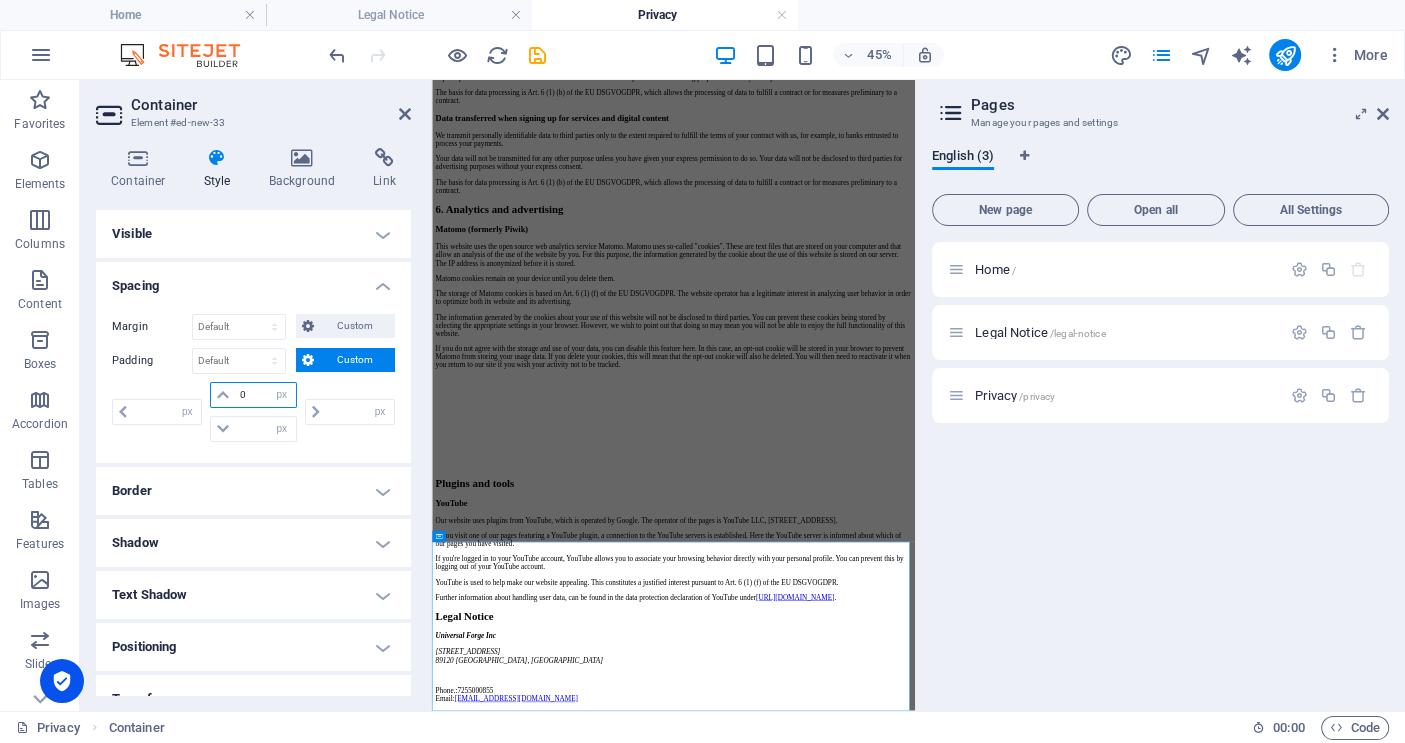 type on "0" 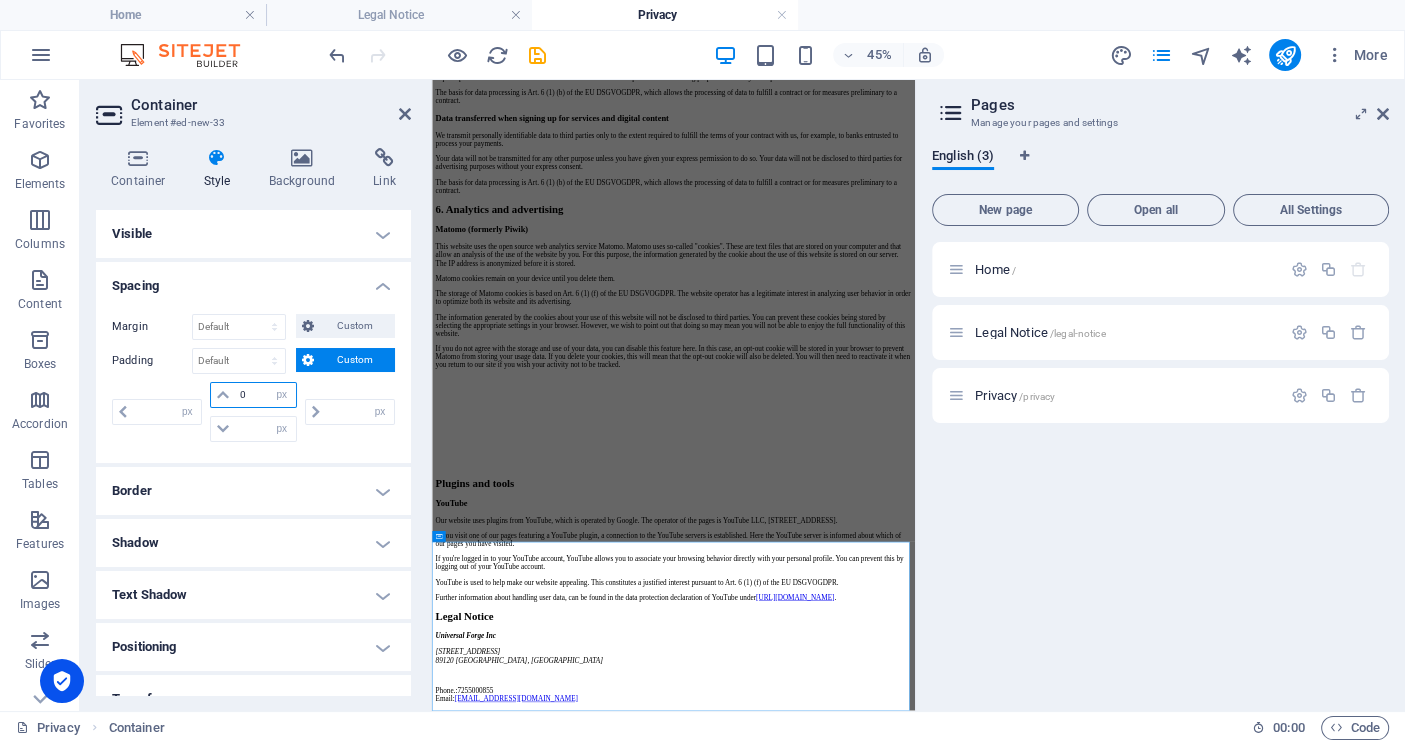 select on "px" 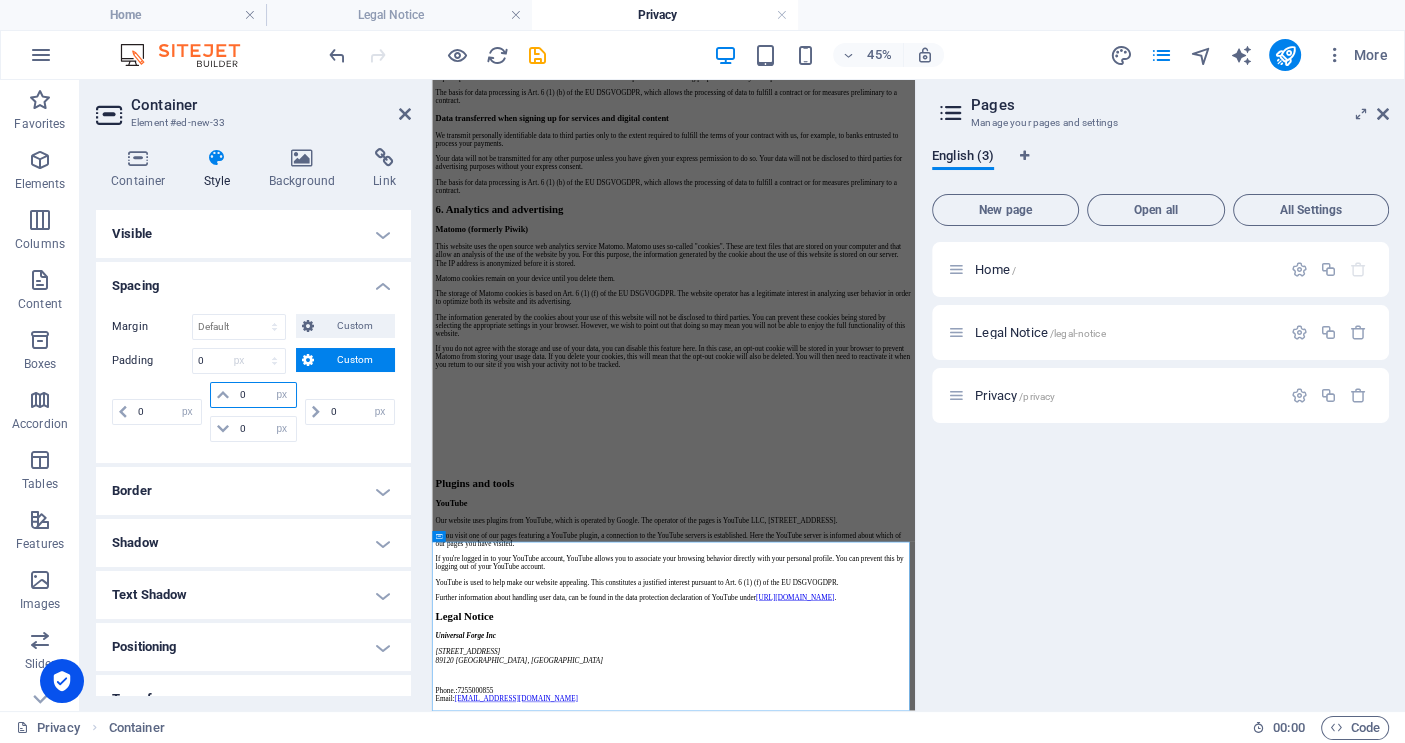 scroll, scrollTop: 4093, scrollLeft: 0, axis: vertical 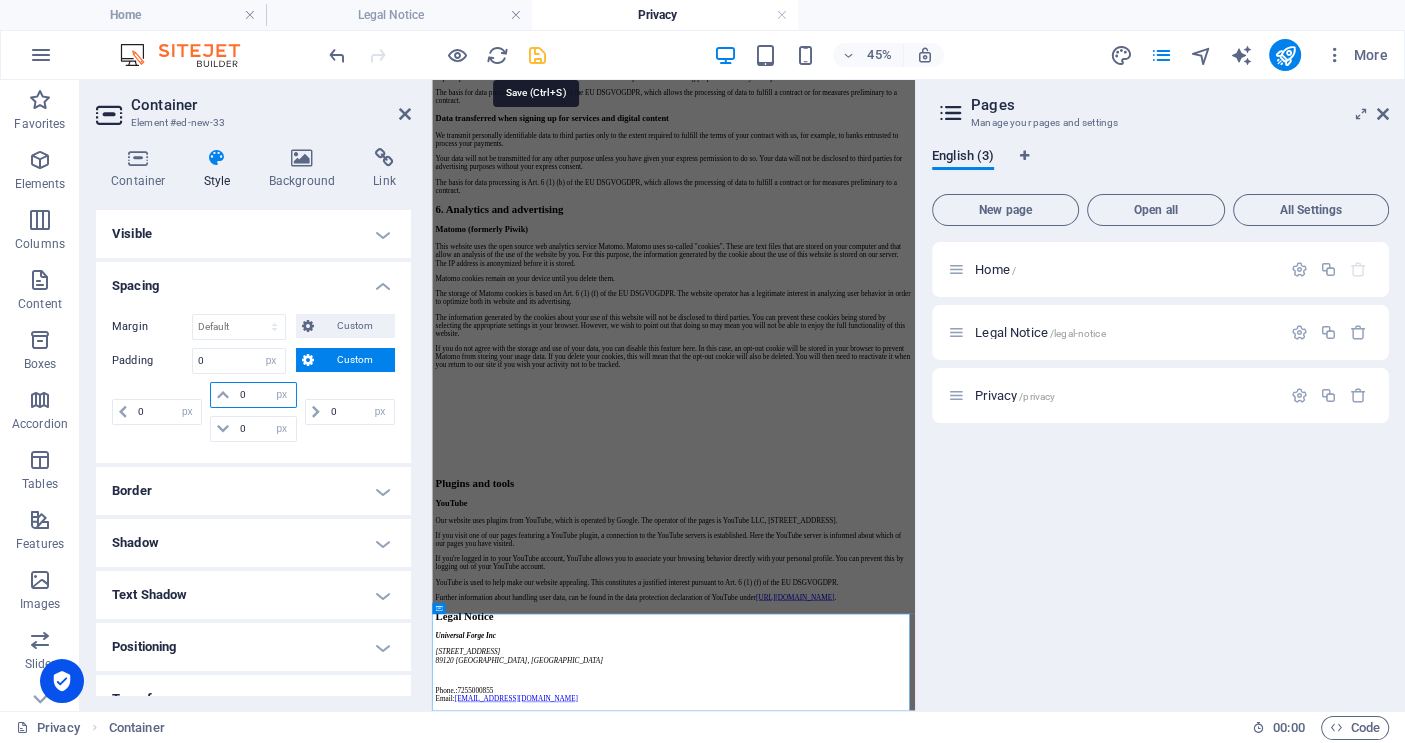 type on "0" 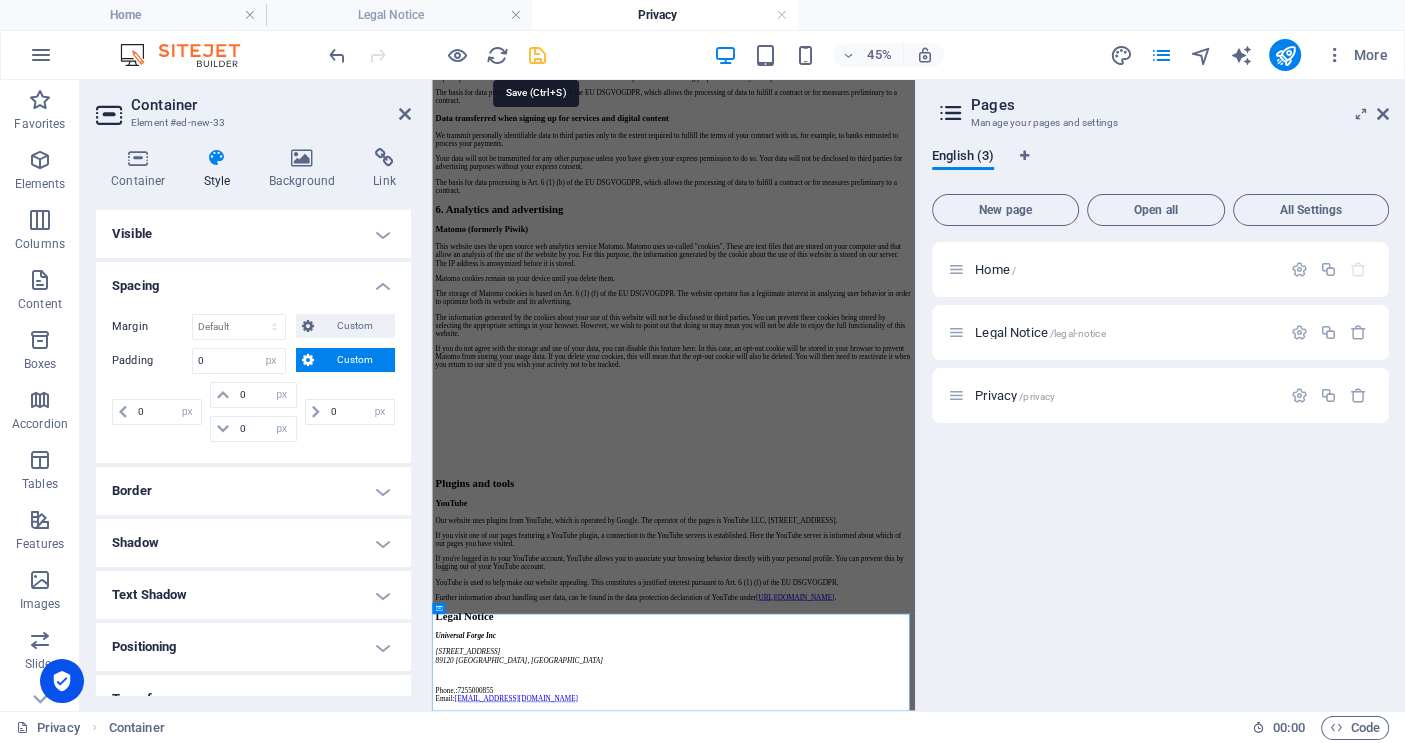 click at bounding box center [537, 55] 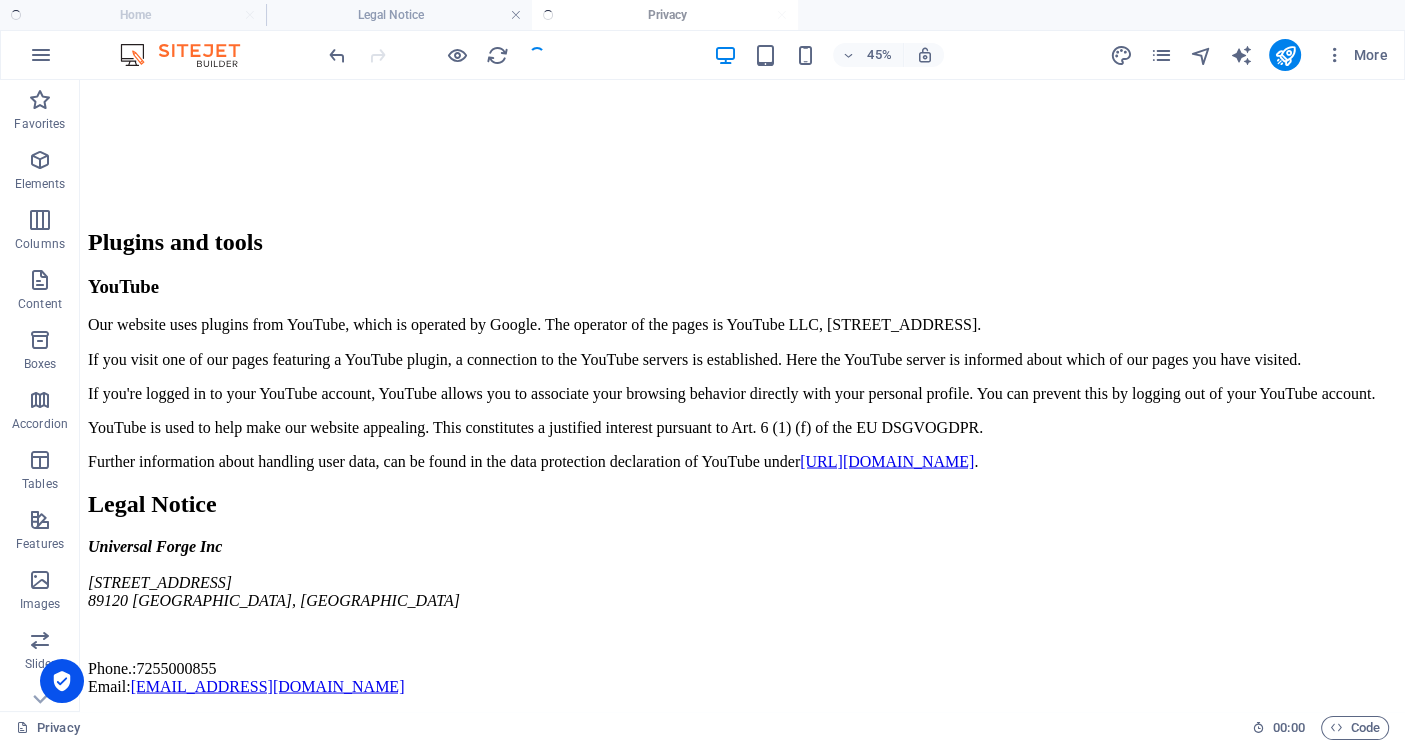 scroll, scrollTop: 4865, scrollLeft: 0, axis: vertical 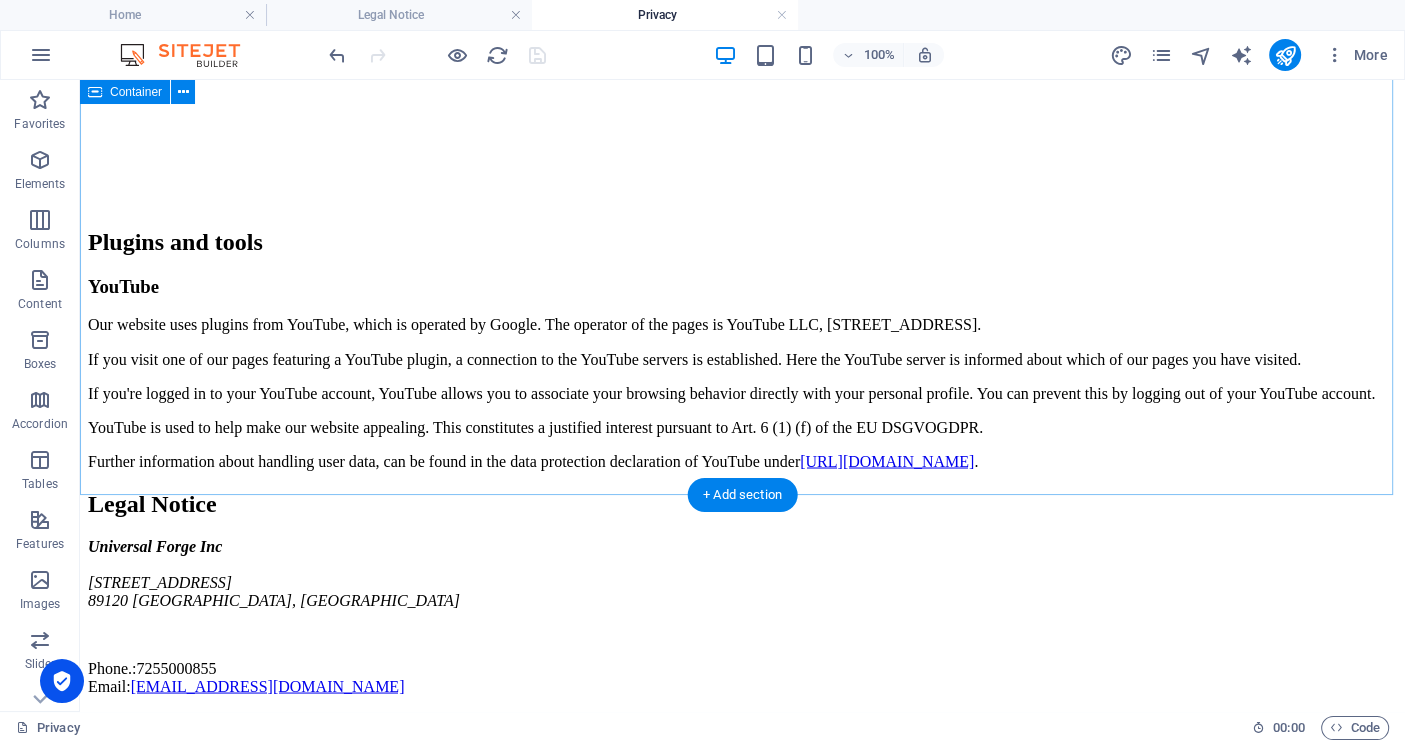 click on "Privacy Policy
An overview of data protection
General
The following gives a simple overview of what kind of personal information we collect, why we collect them and how we handle your data when you are visiting or using our website. Personal information is any data with which you could be personally identified. Detailed information on the subject of data protection can be found in our privacy policy found below.
Data collection on our website
Who is responsible for the data collection on this website?
The data collected on this website are processed by the website operator. The operator's contact details can be found in the website's required legal notice.
How do we collect your data?
Some data are collected when you provide them to us. This could, for example, be data you enter in a contact form.
What do we use your data for?
Part of the data is collected to ensure the proper functioning of the website. Other data can be used to analyze how visitors use the site." at bounding box center [742, -1318] 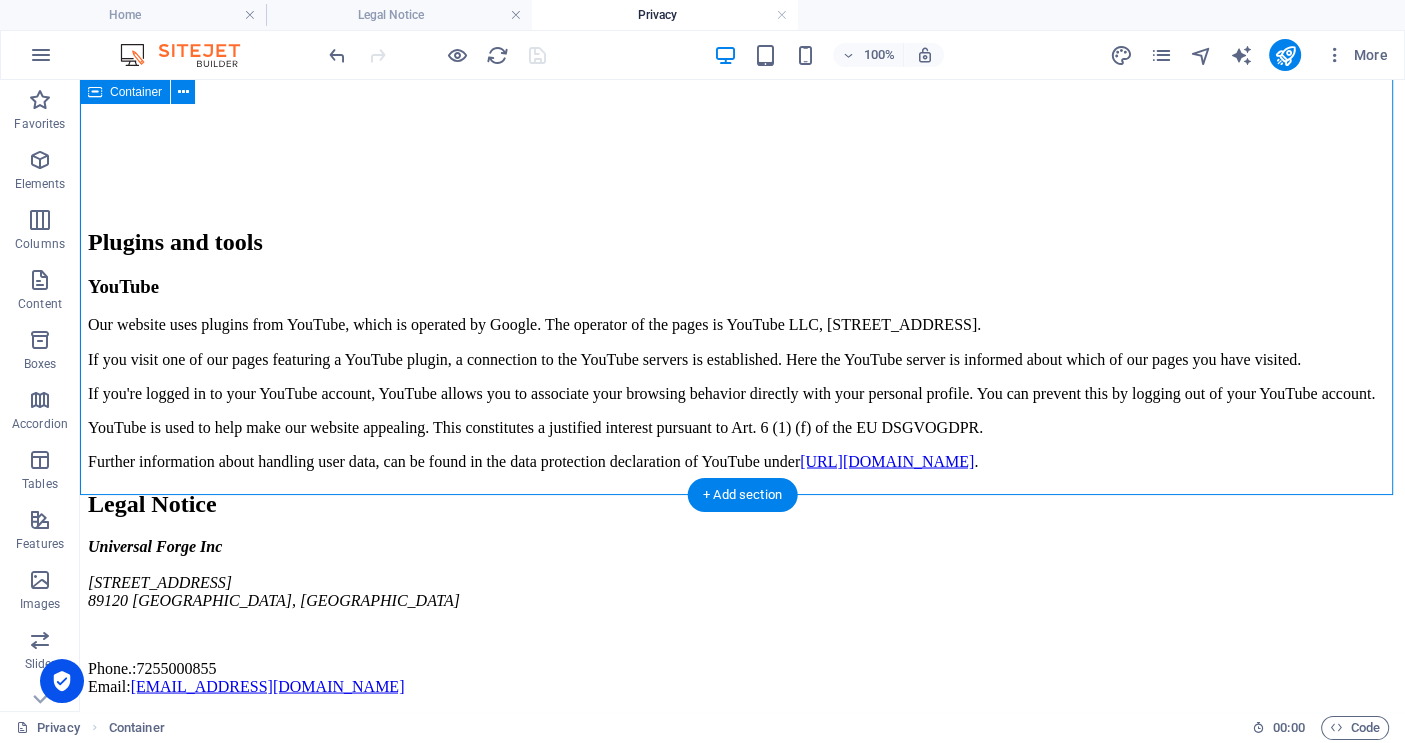 click on "Privacy Policy
An overview of data protection
General
The following gives a simple overview of what kind of personal information we collect, why we collect them and how we handle your data when you are visiting or using our website. Personal information is any data with which you could be personally identified. Detailed information on the subject of data protection can be found in our privacy policy found below.
Data collection on our website
Who is responsible for the data collection on this website?
The data collected on this website are processed by the website operator. The operator's contact details can be found in the website's required legal notice.
How do we collect your data?
Some data are collected when you provide them to us. This could, for example, be data you enter in a contact form.
What do we use your data for?
Part of the data is collected to ensure the proper functioning of the website. Other data can be used to analyze how visitors use the site." at bounding box center [742, -1318] 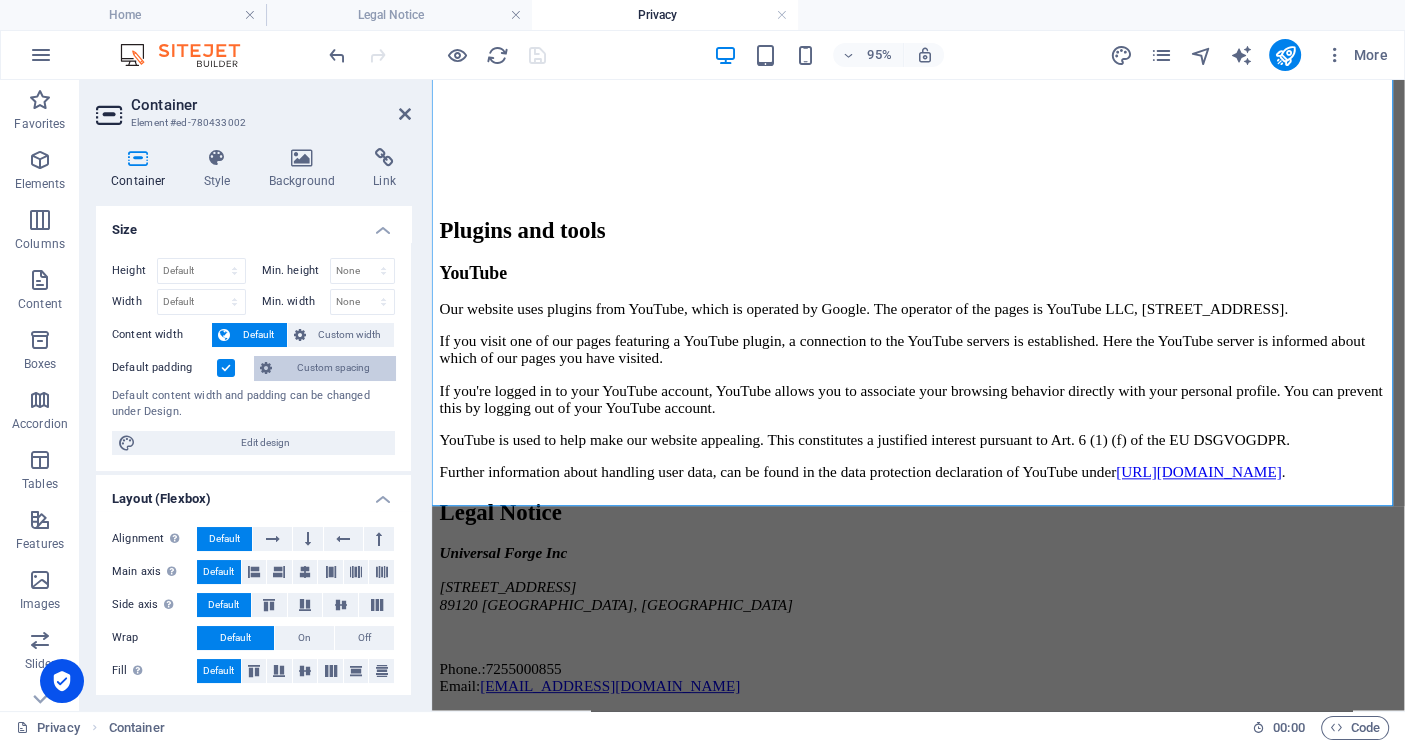 click on "Custom spacing" at bounding box center (333, 368) 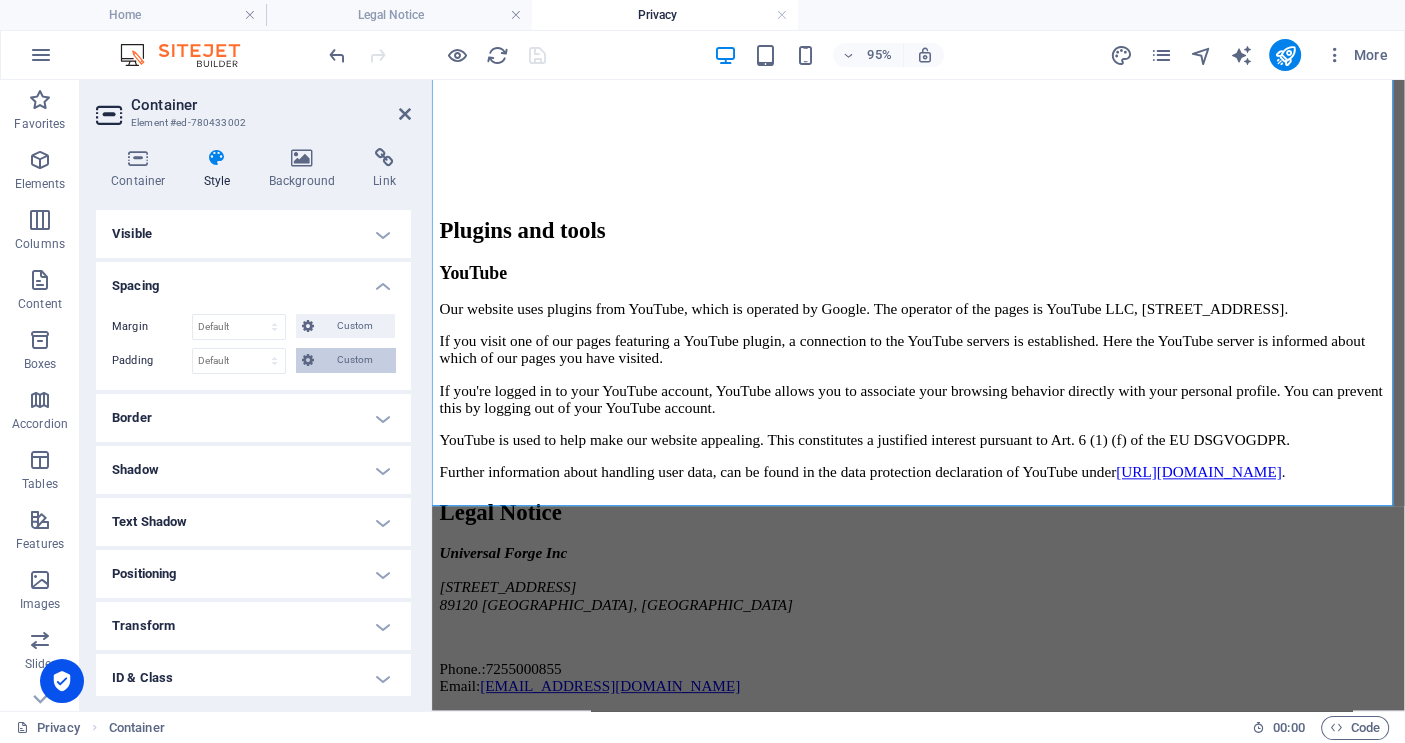 click on "Custom" at bounding box center [354, 360] 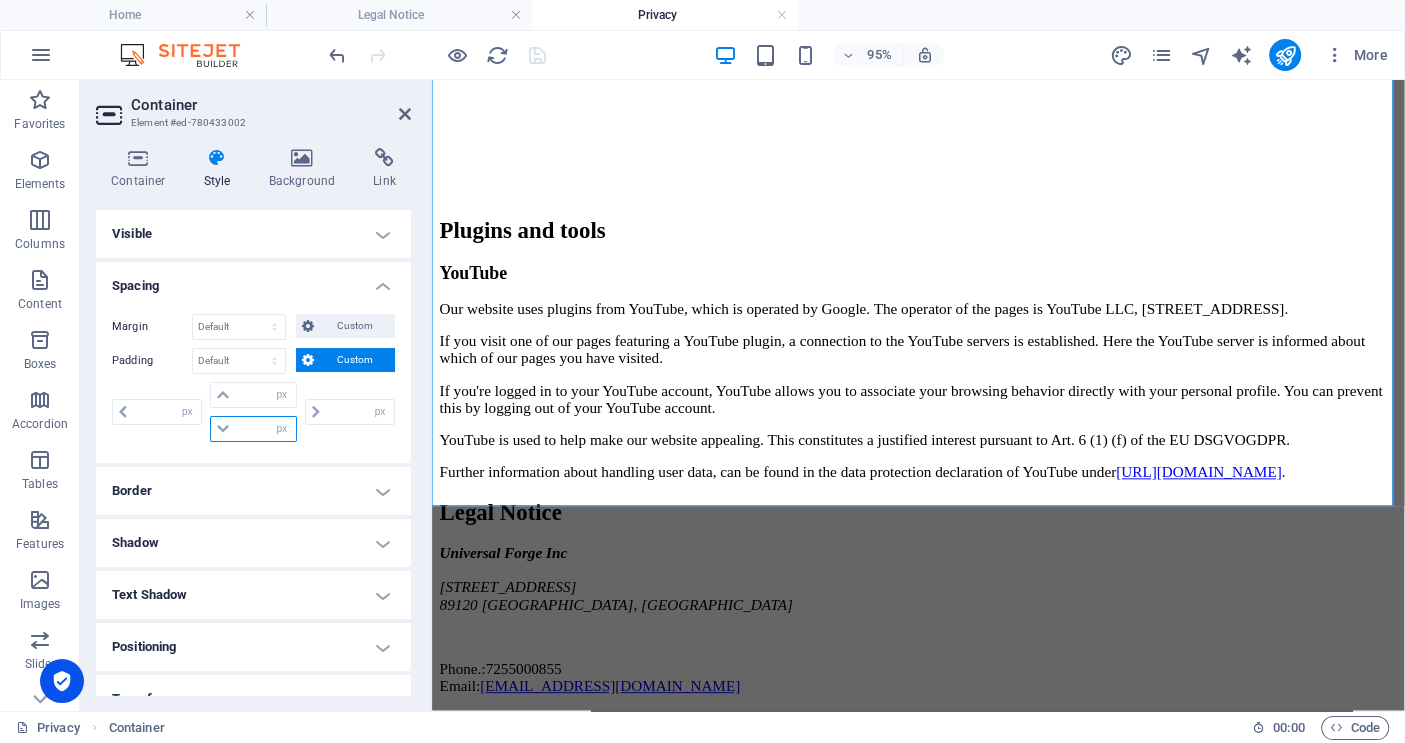 click at bounding box center (265, 429) 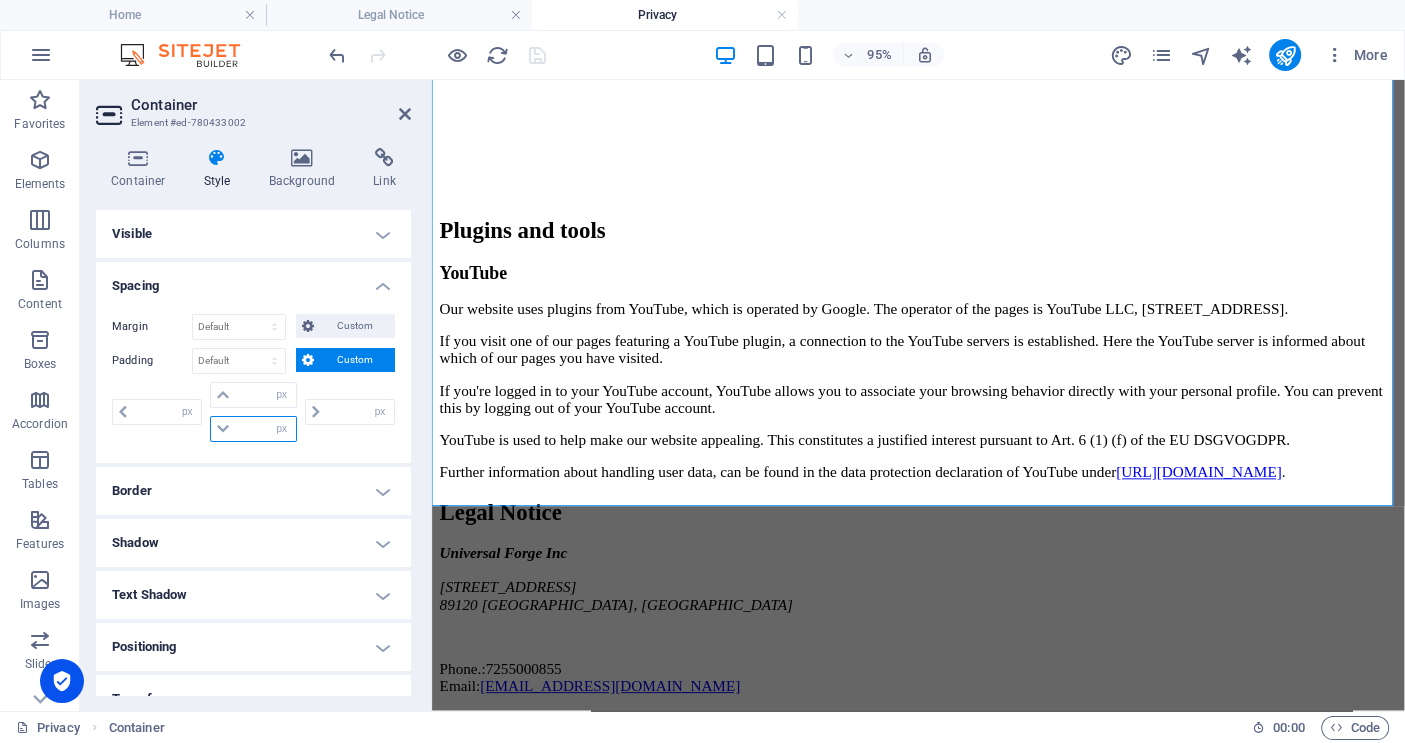 type on "0" 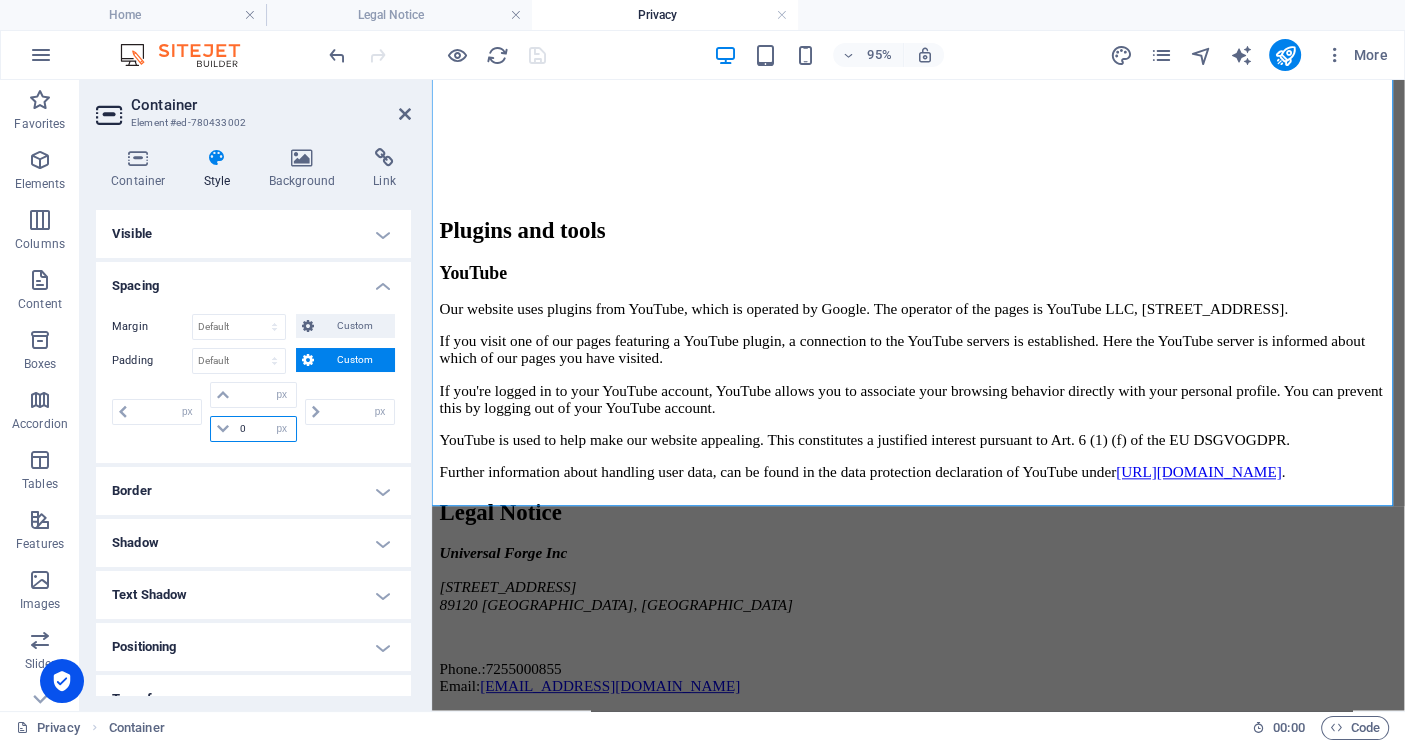 type on "0" 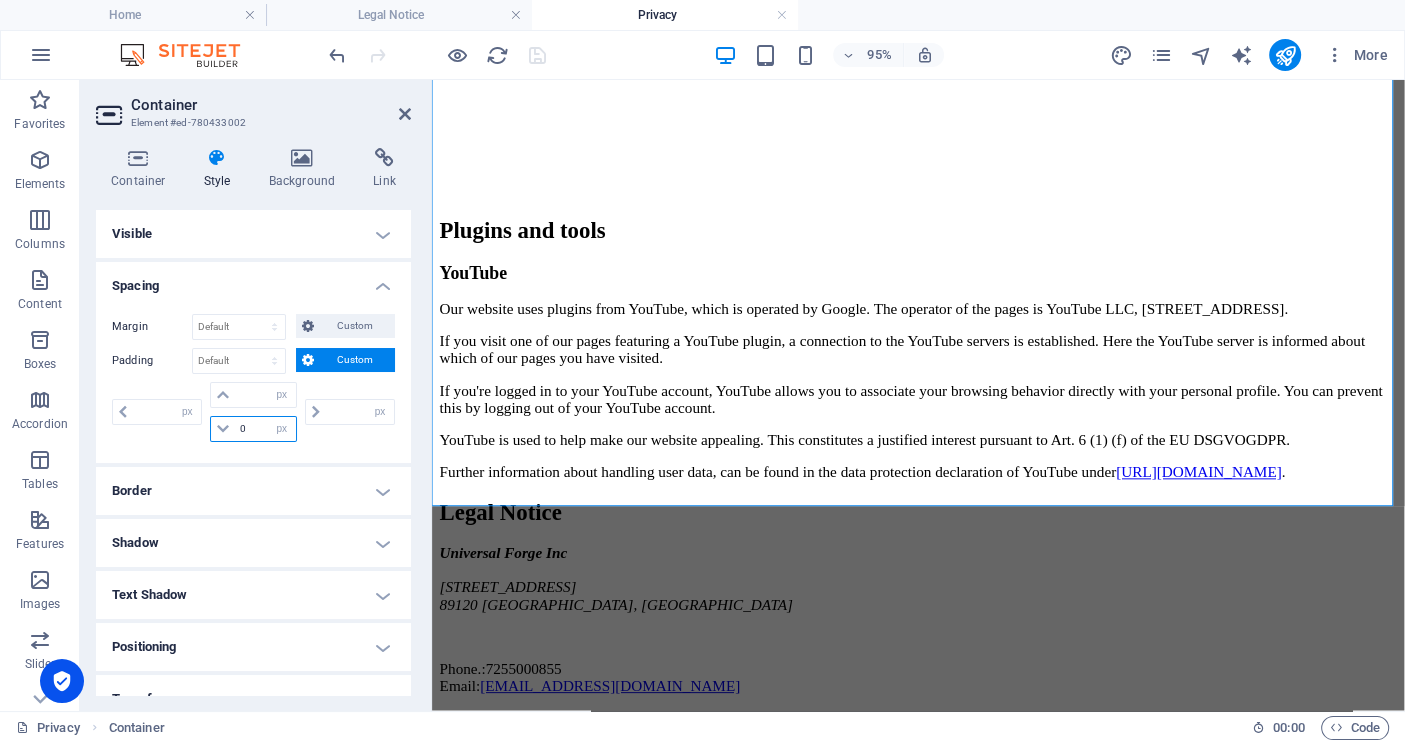 select on "px" 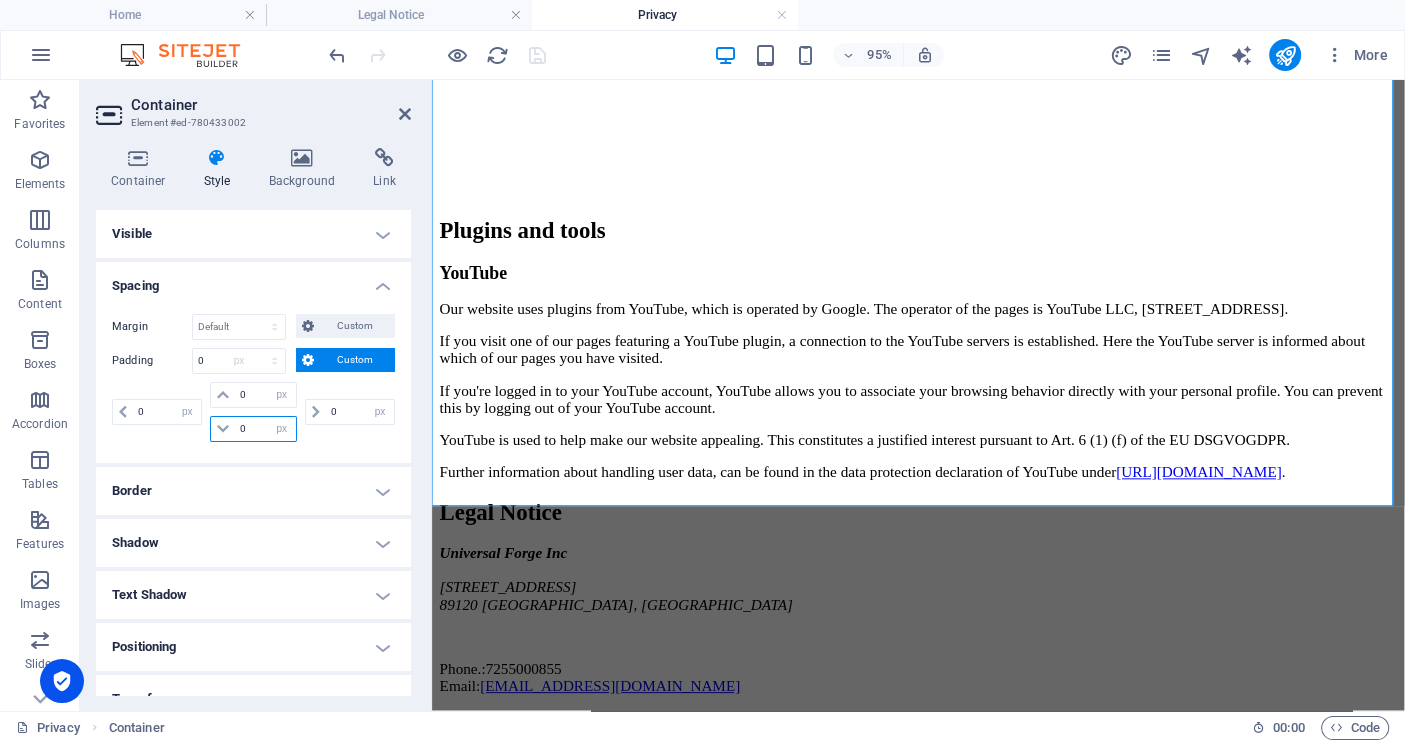 scroll, scrollTop: 4576, scrollLeft: 0, axis: vertical 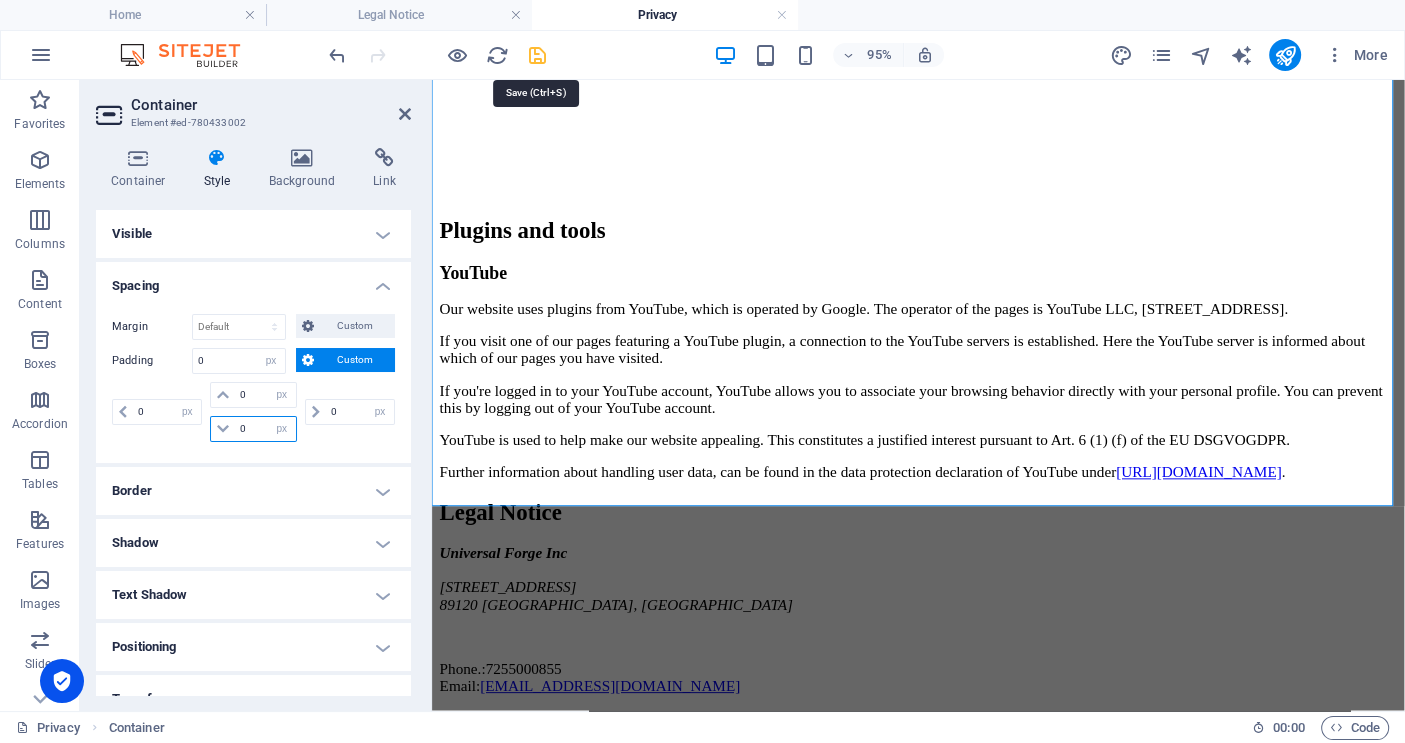 type on "0" 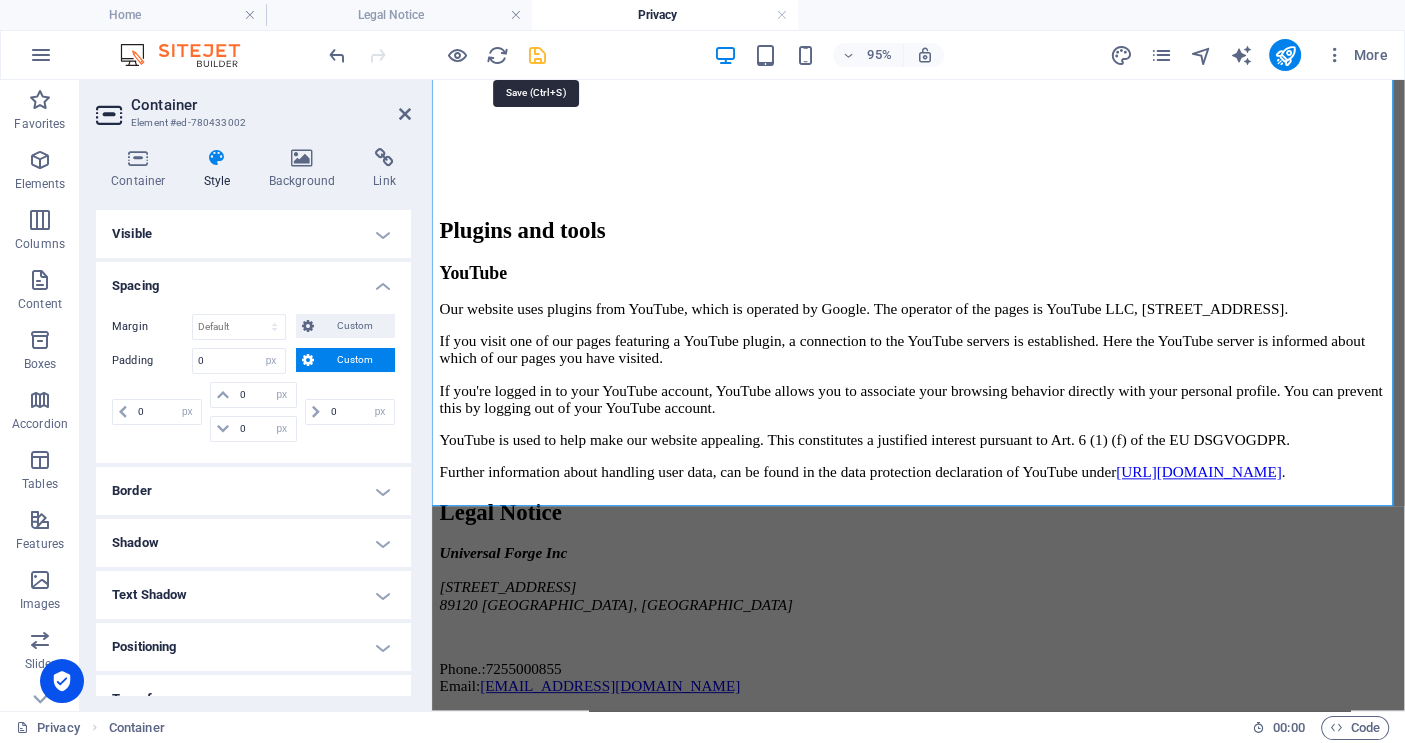 click at bounding box center [537, 55] 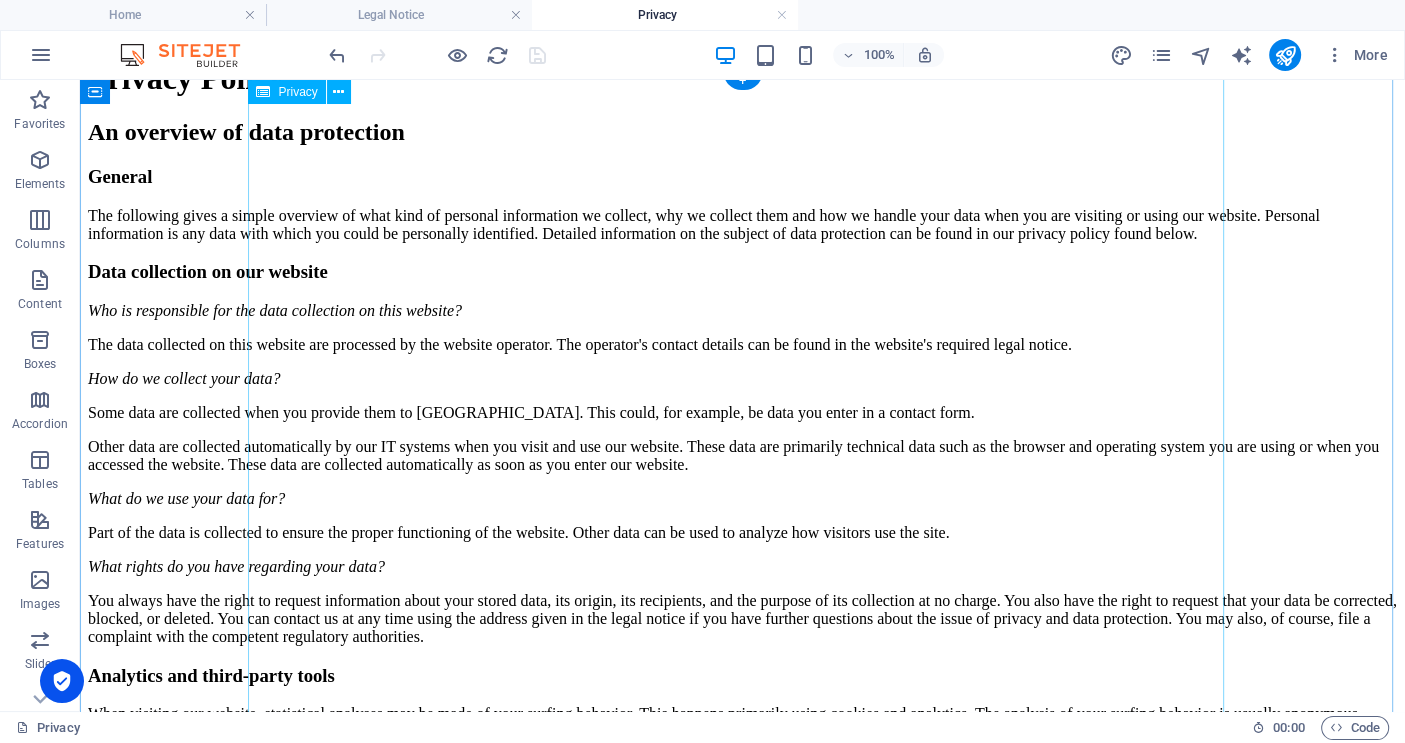 scroll, scrollTop: 0, scrollLeft: 0, axis: both 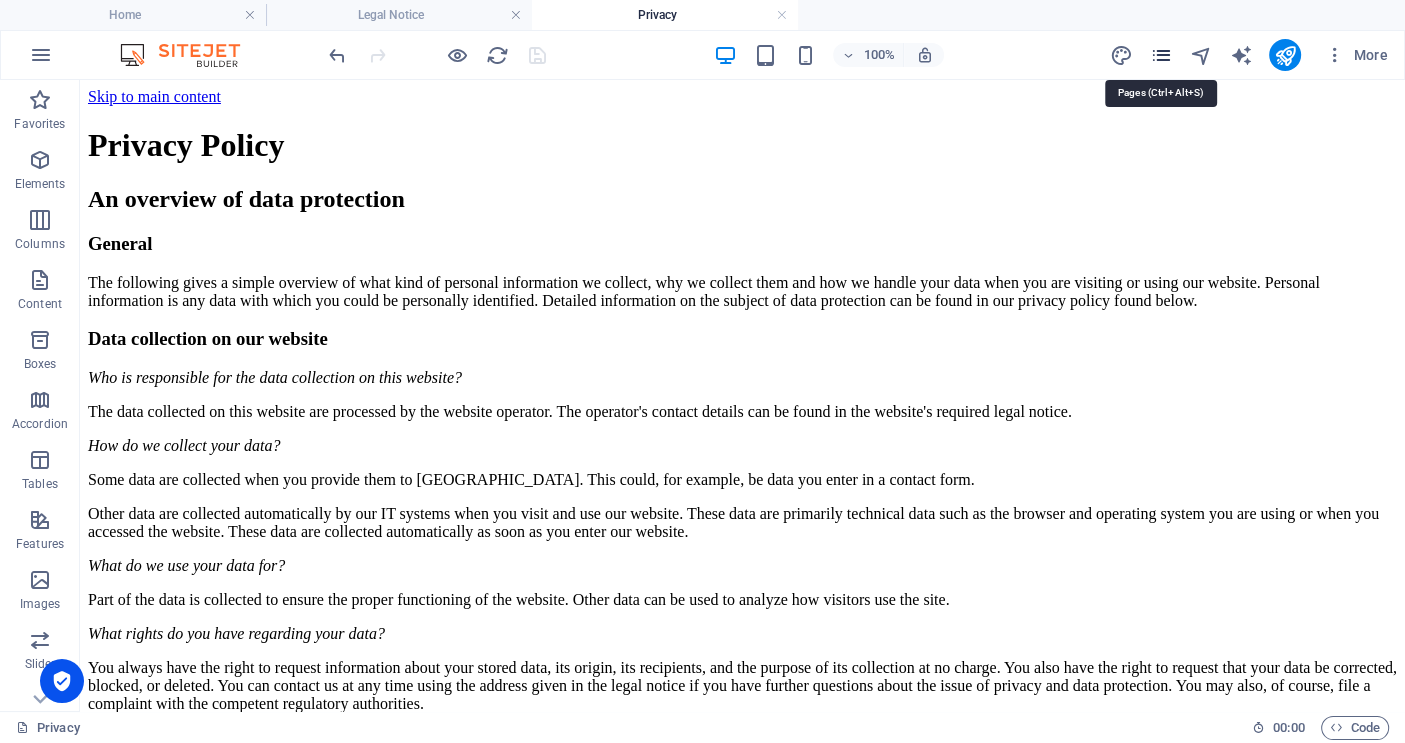 click at bounding box center [1160, 55] 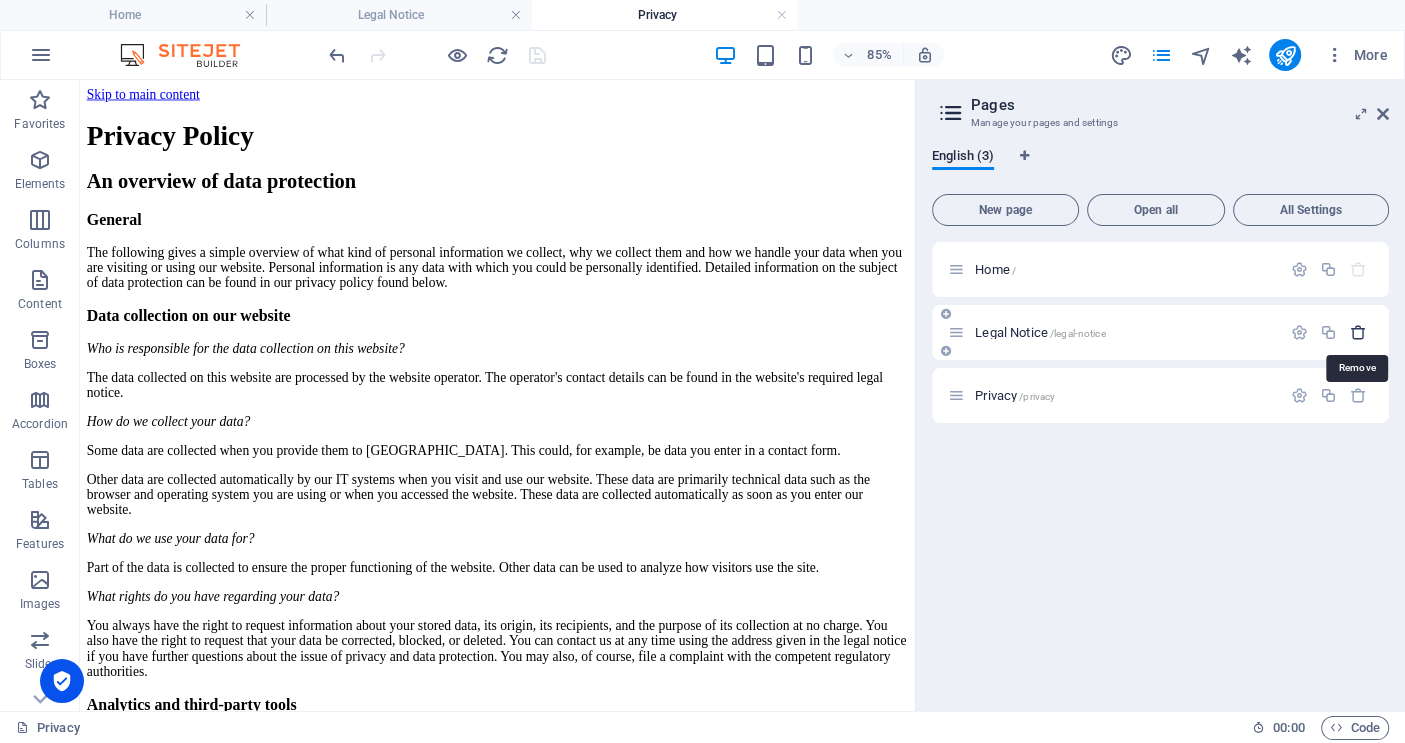 click at bounding box center (1358, 332) 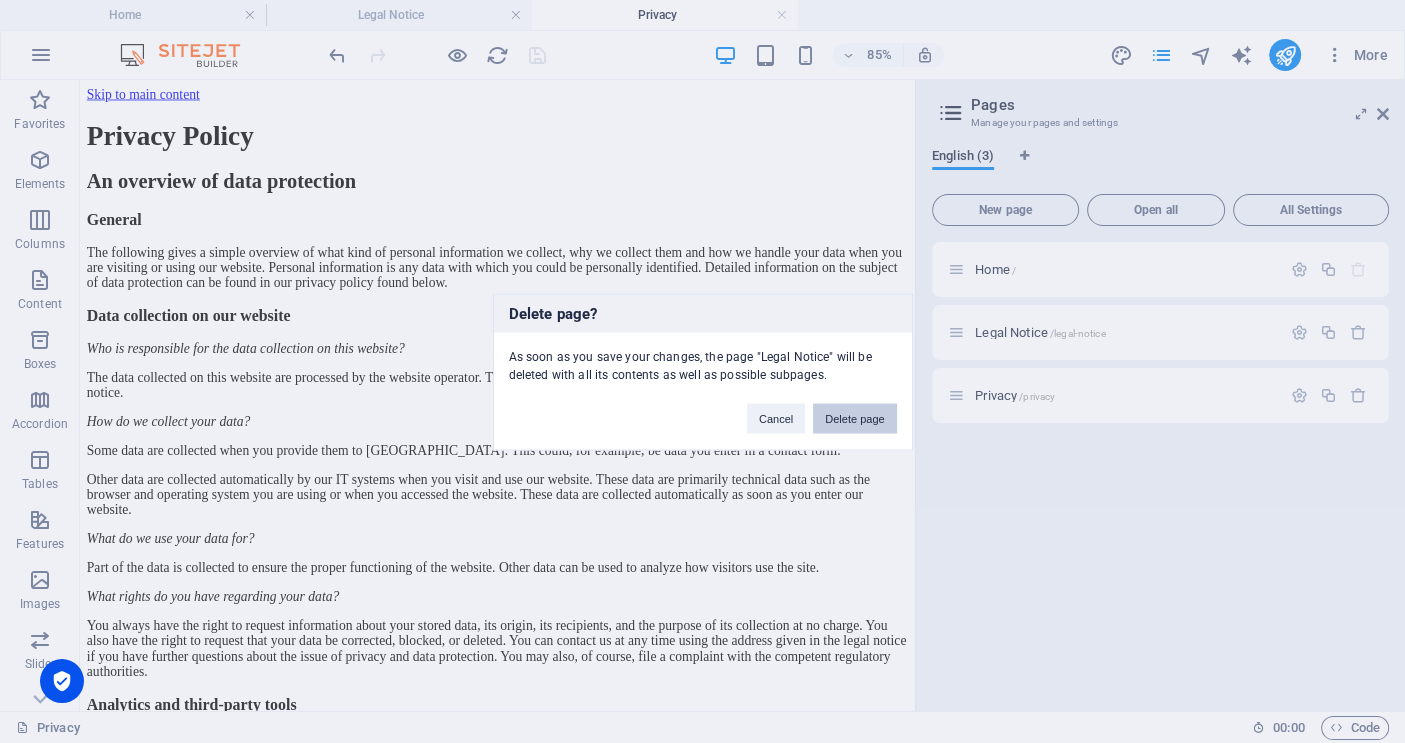 click on "Delete page" at bounding box center (854, 418) 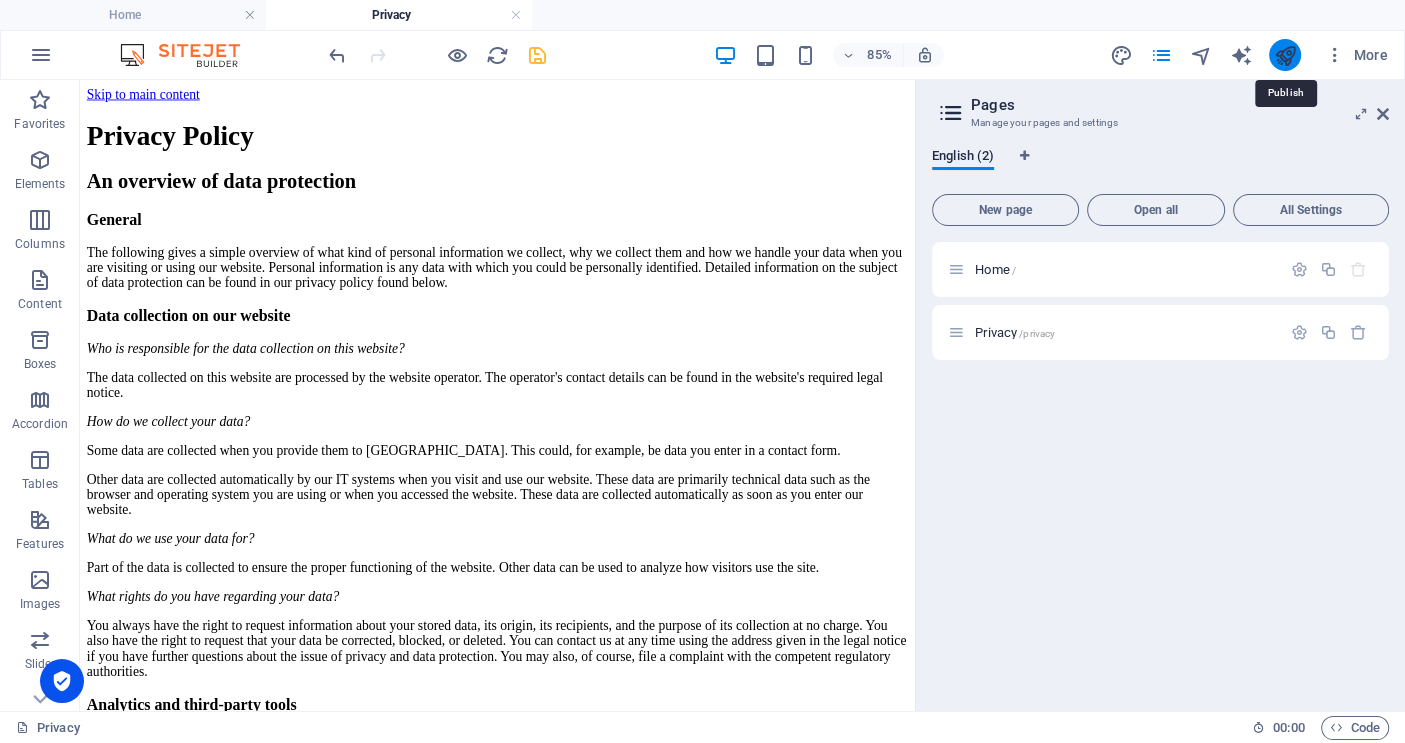 click at bounding box center [1284, 55] 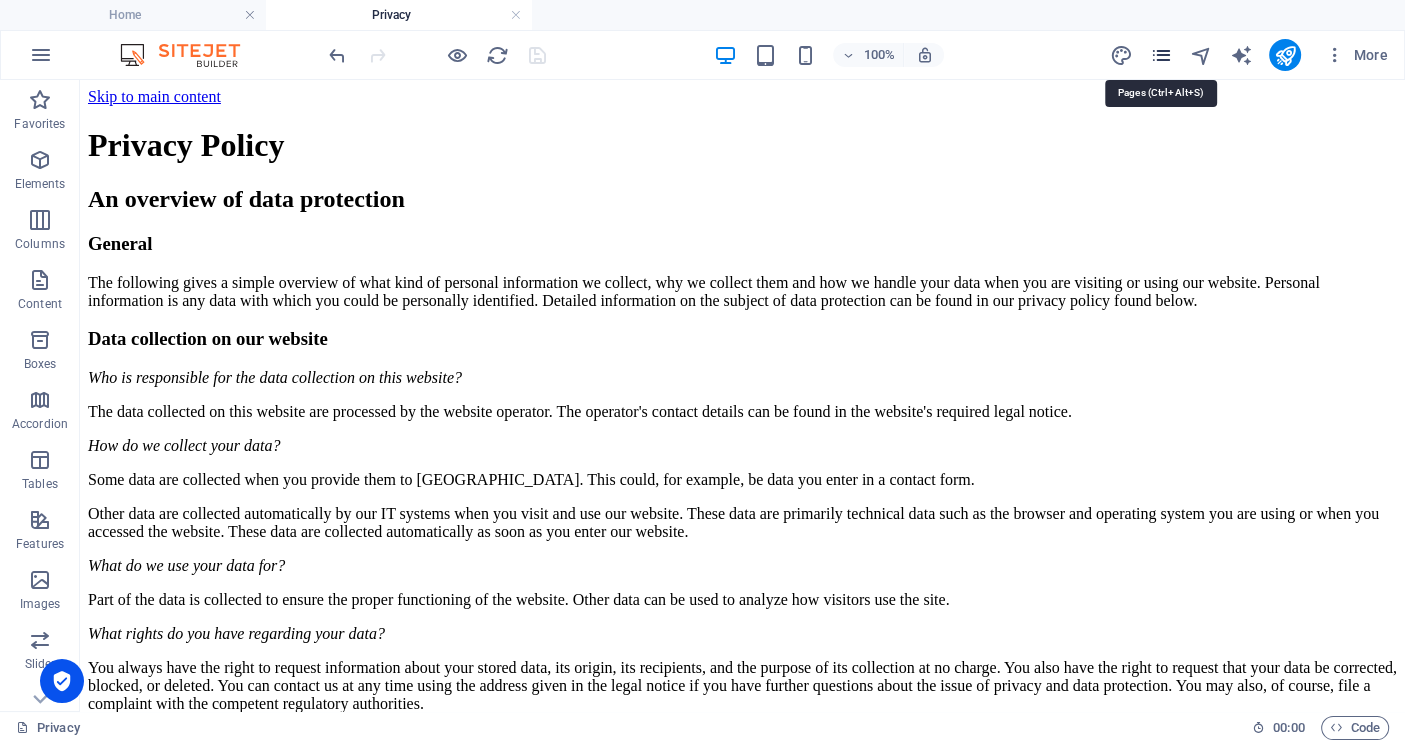 click at bounding box center [1160, 55] 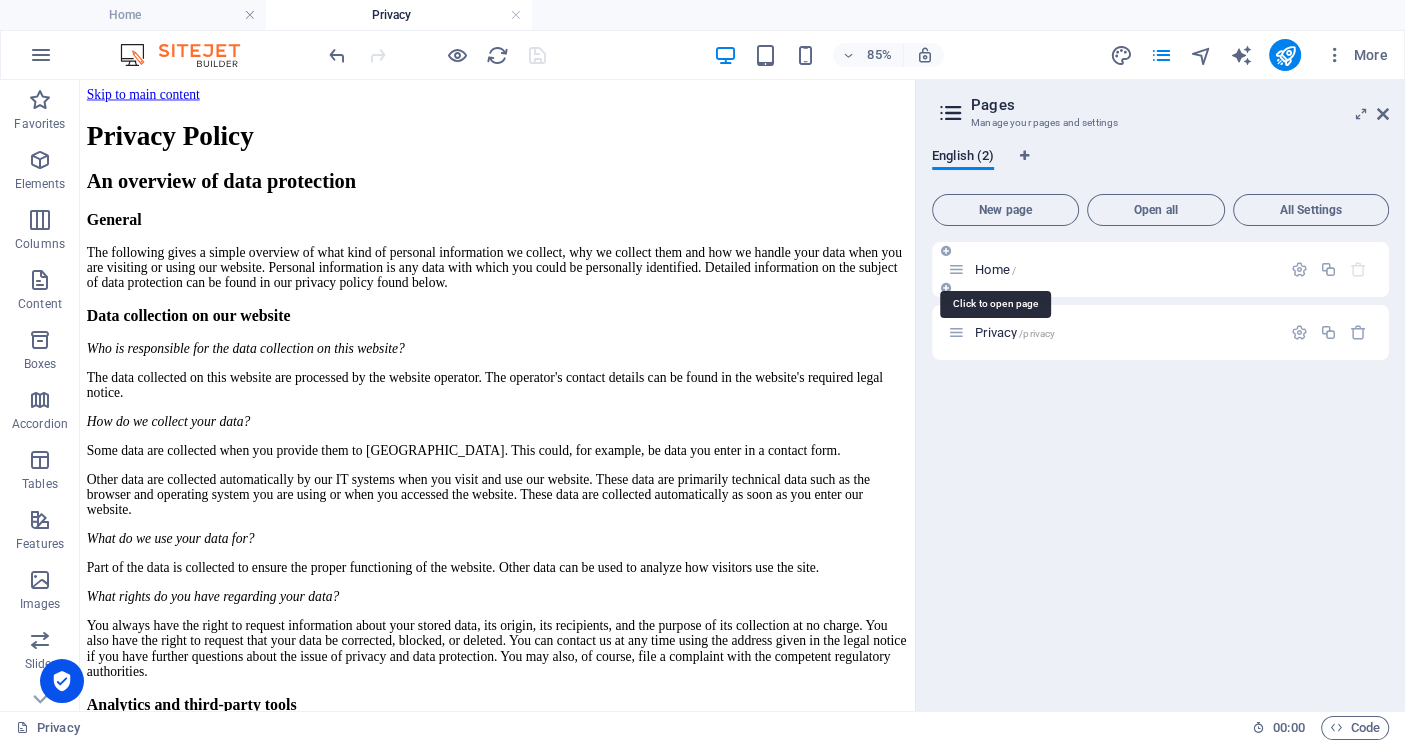click on "Home /" at bounding box center [995, 269] 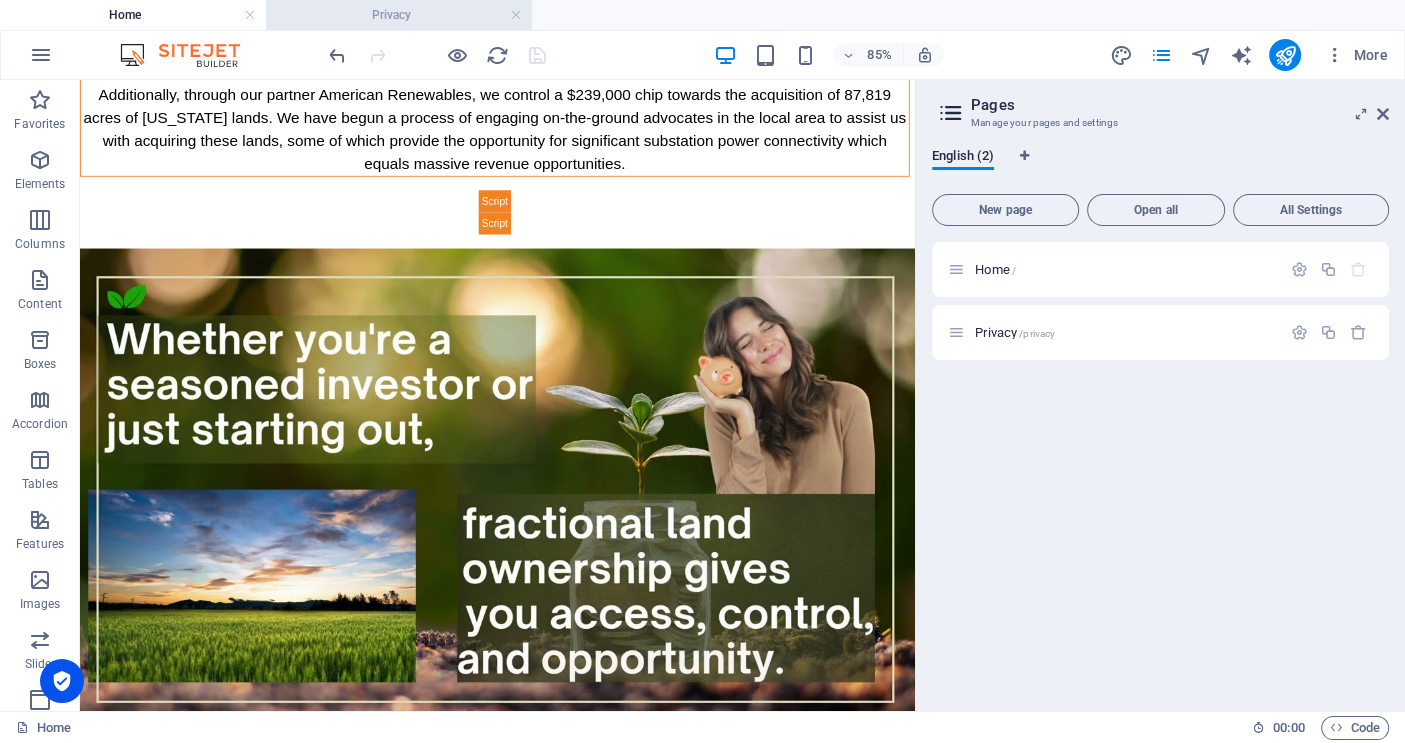 click on "Privacy" at bounding box center (399, 15) 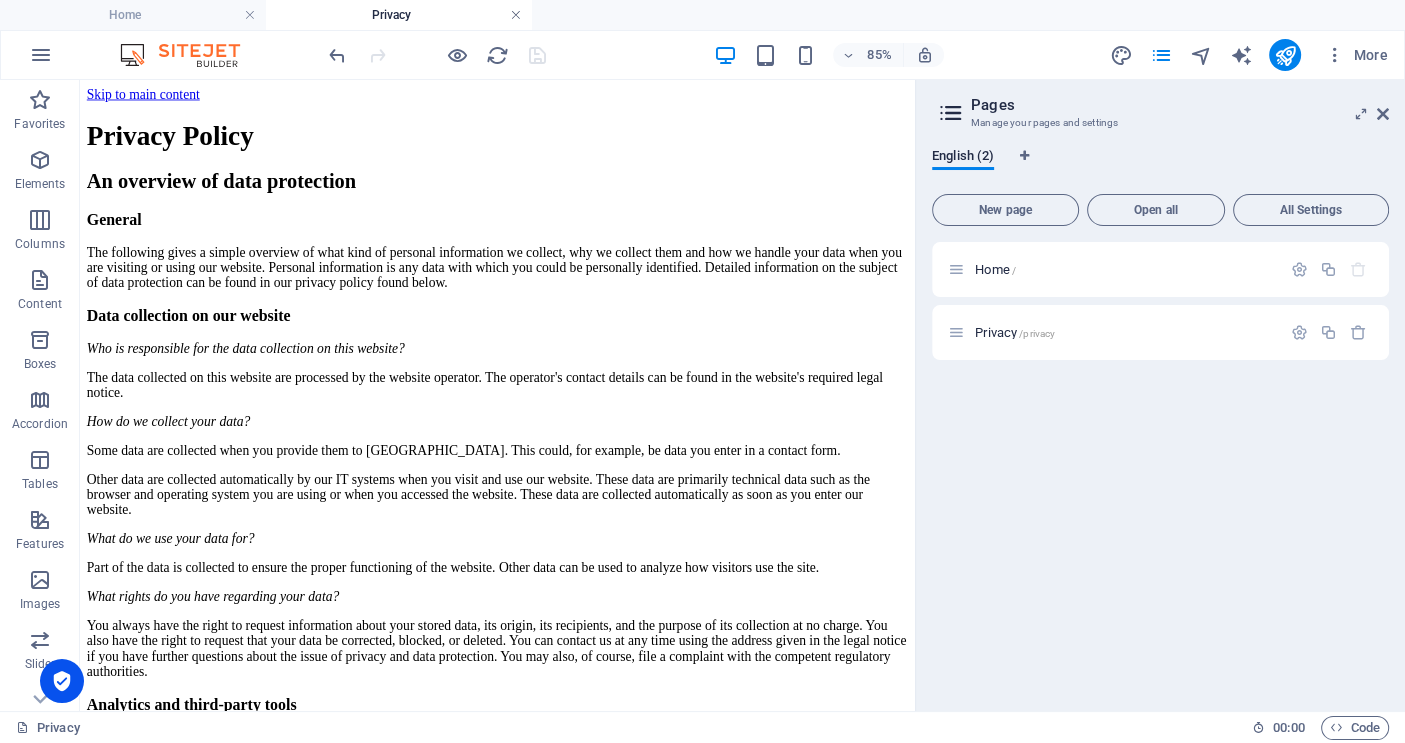 click at bounding box center [516, 15] 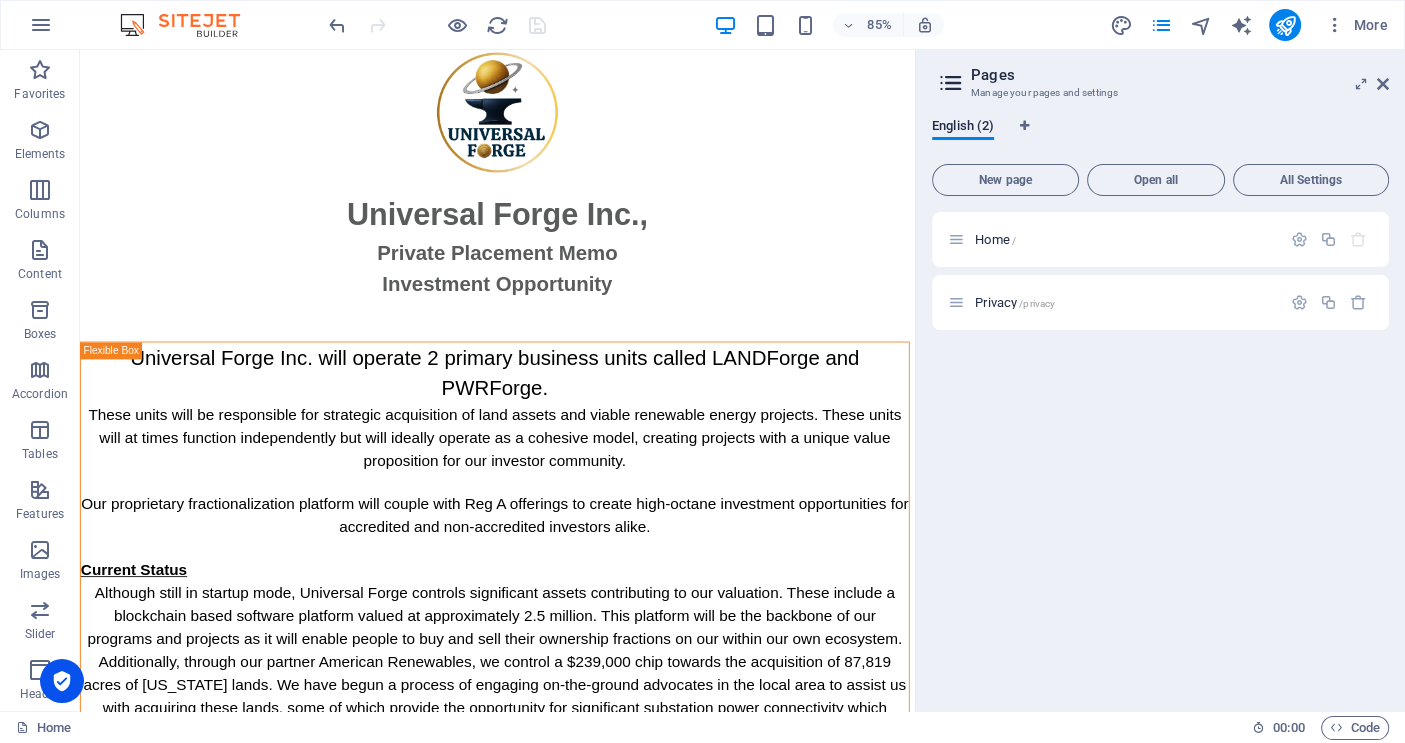 scroll, scrollTop: 702, scrollLeft: 0, axis: vertical 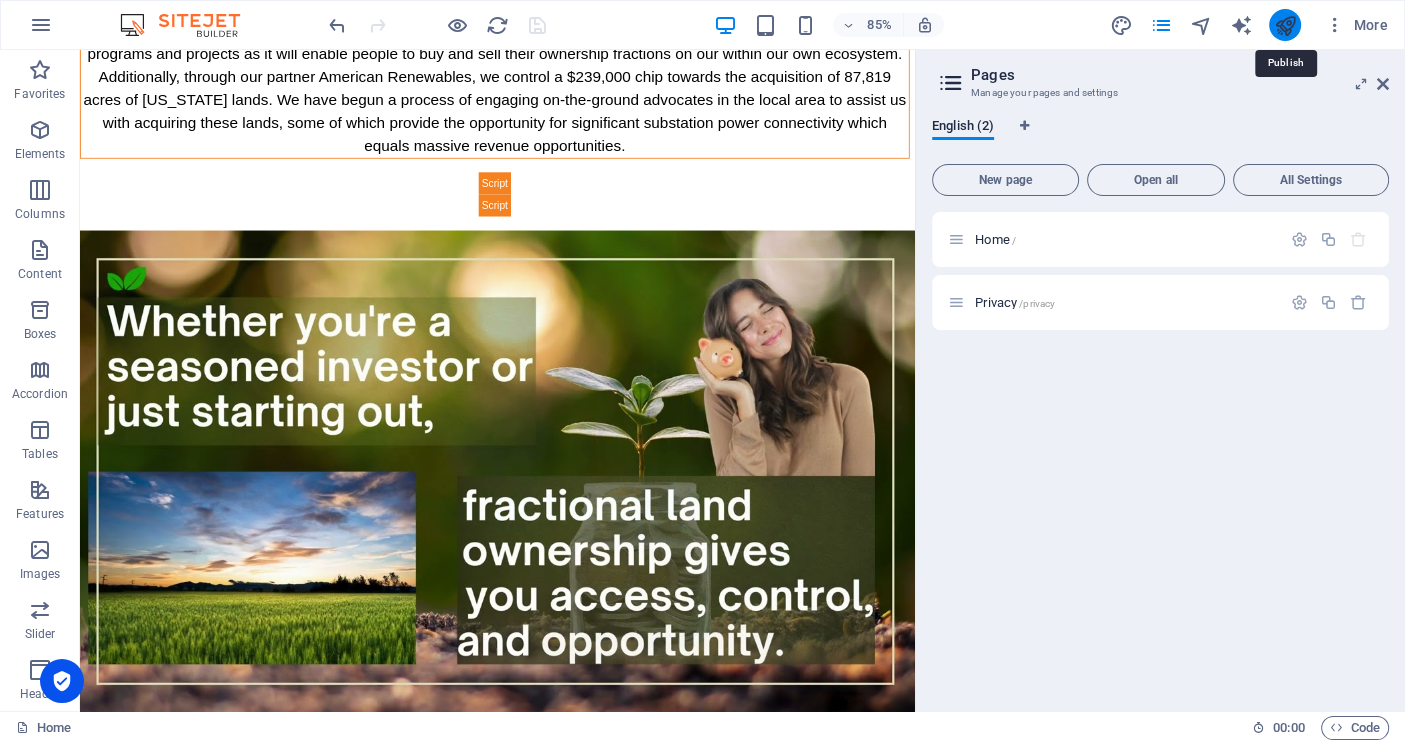 click at bounding box center (1284, 25) 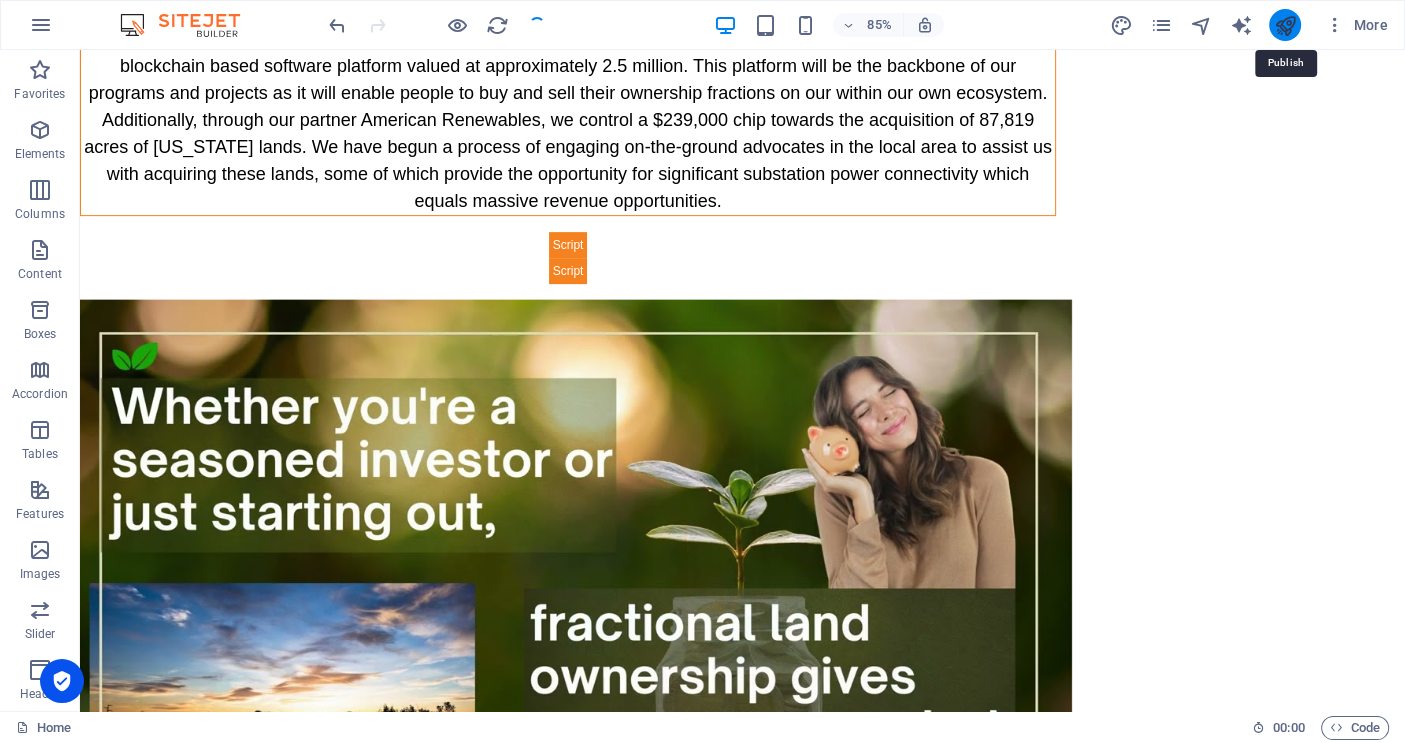 scroll, scrollTop: 753, scrollLeft: 0, axis: vertical 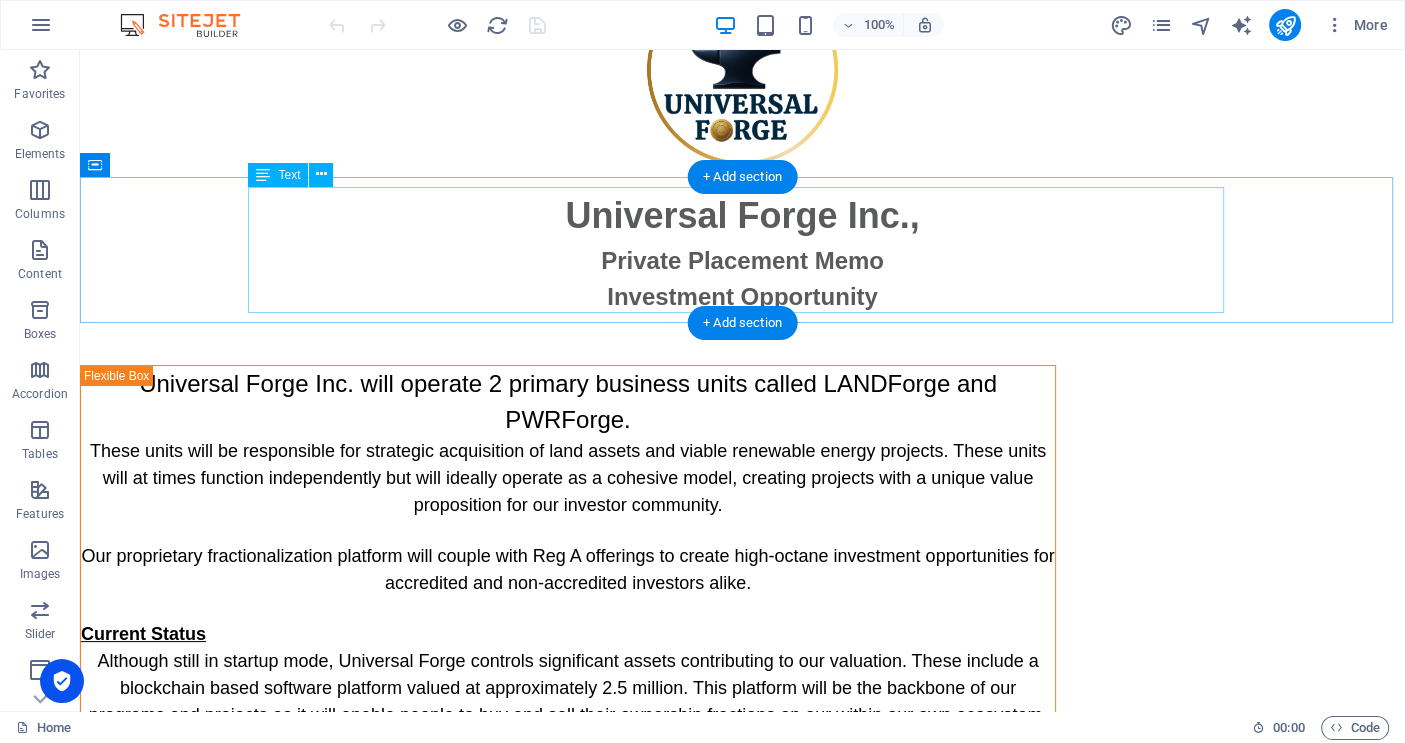 click on "Universal Forge Inc., Private Placement Memo Investment Opportunity" at bounding box center (743, 252) 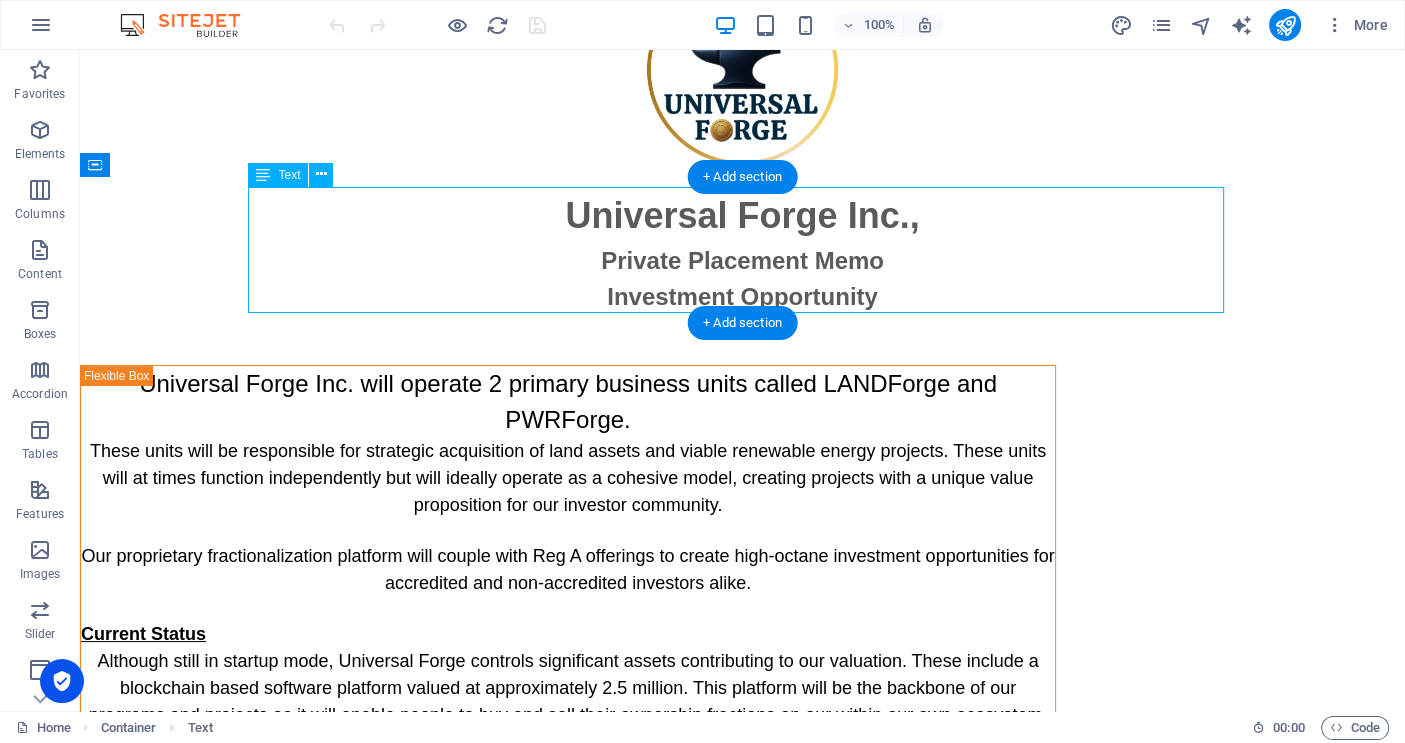 click on "Universal Forge Inc., Private Placement Memo Investment Opportunity" at bounding box center [743, 252] 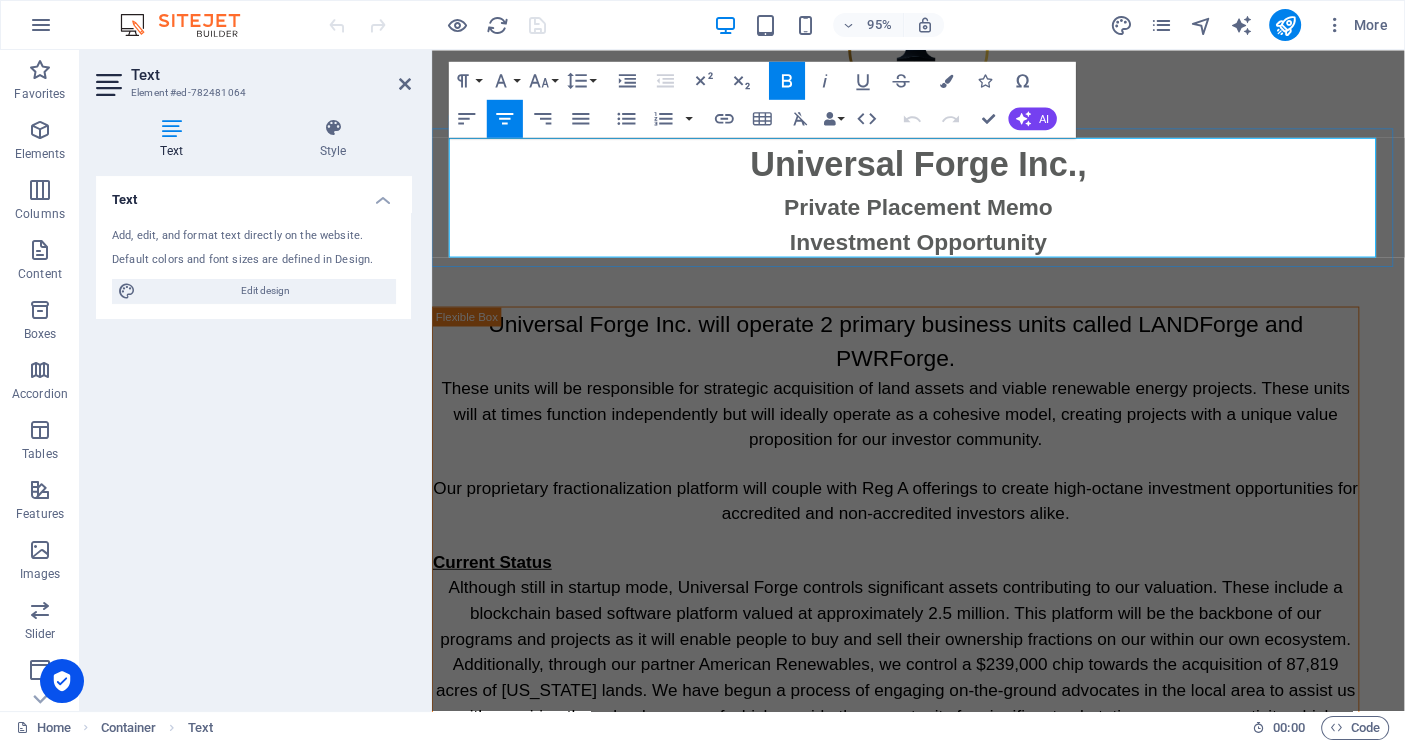click on "Private Placement Memo" at bounding box center (944, 215) 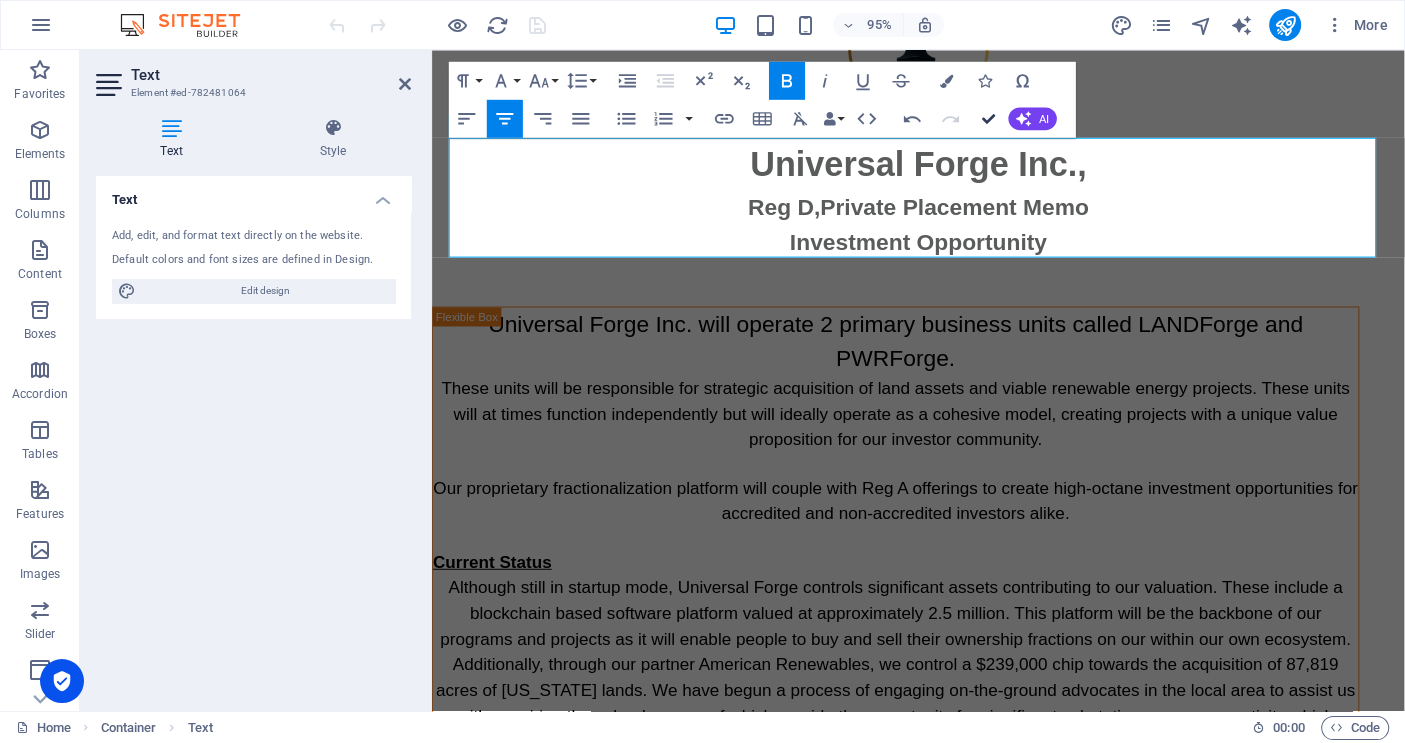 scroll, scrollTop: 125, scrollLeft: 0, axis: vertical 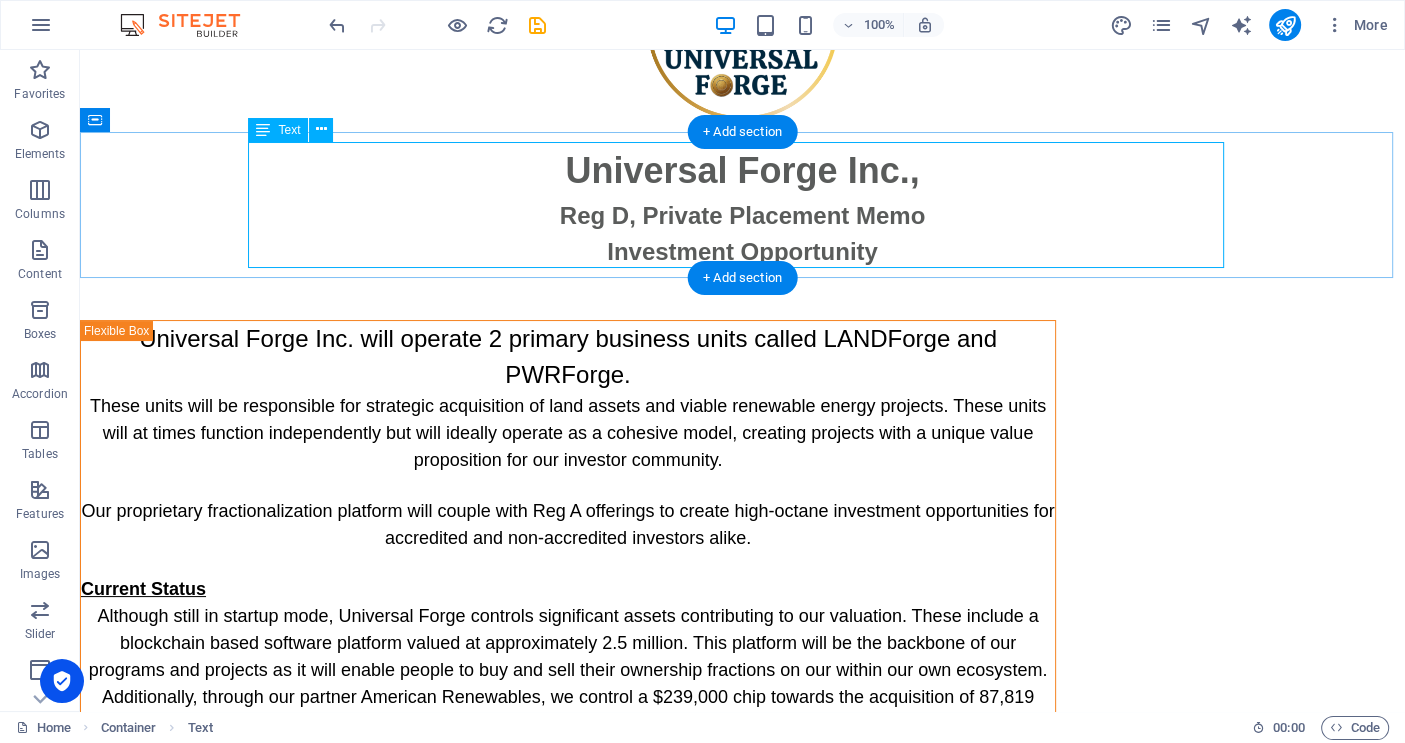 click on "Universal Forge Inc., Reg D, Private Placement Memo Investment Opportunity" at bounding box center [743, 207] 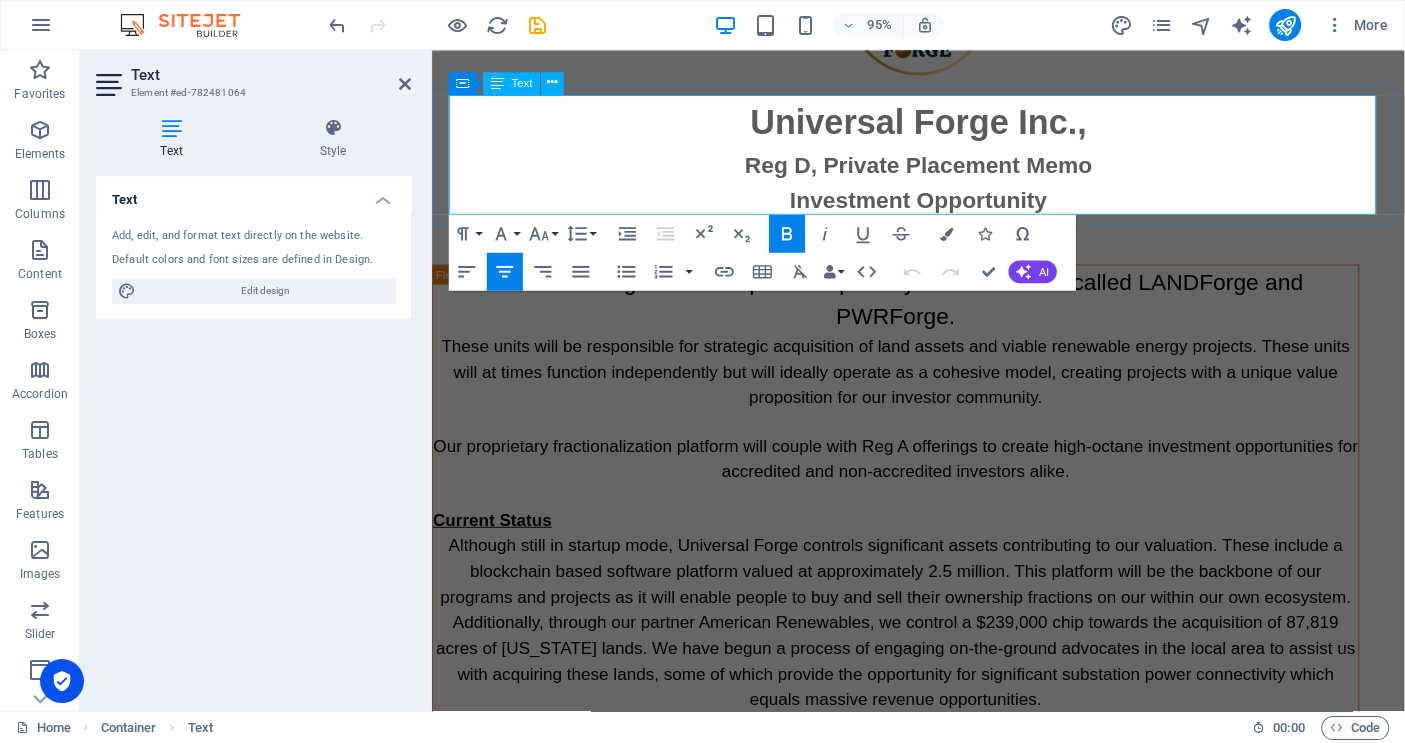 click on "Reg D, Private Placement Memo" at bounding box center (943, 170) 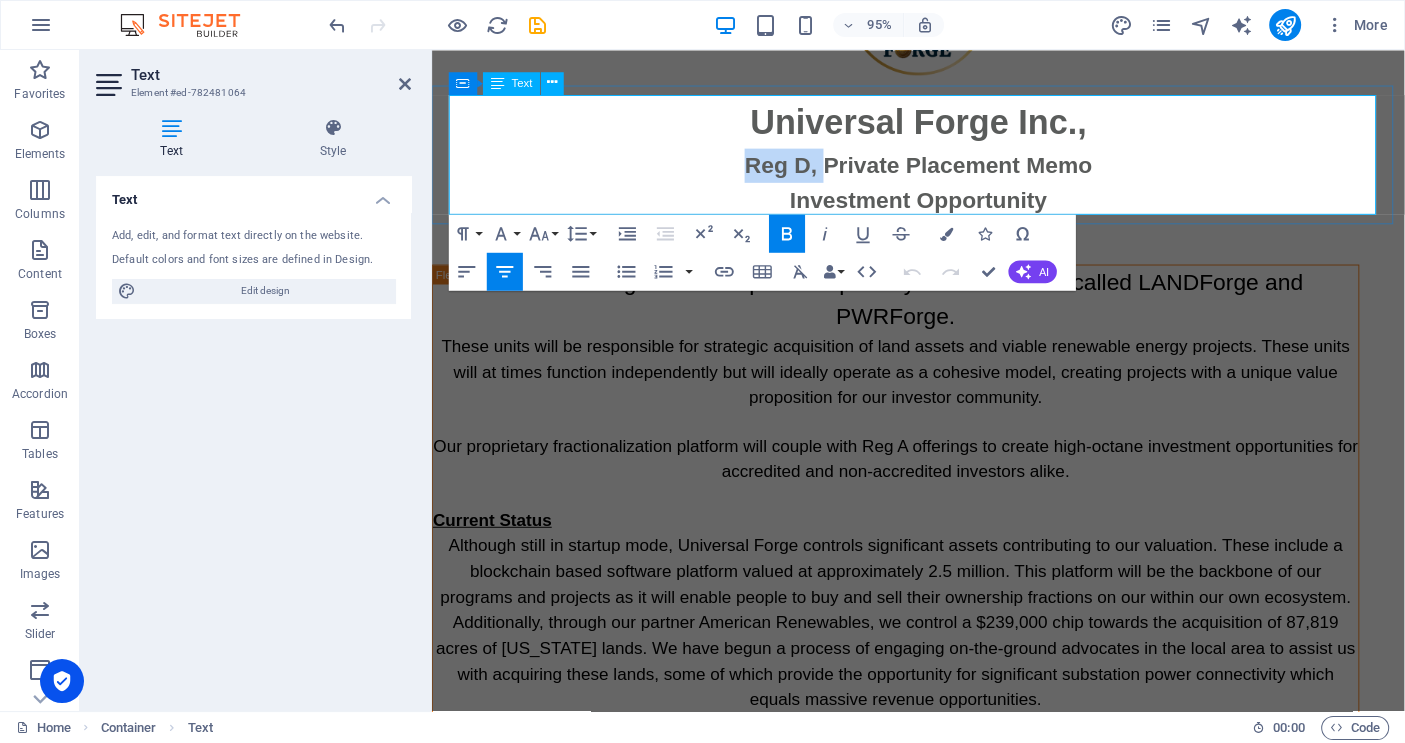 drag, startPoint x: 836, startPoint y: 171, endPoint x: 753, endPoint y: 174, distance: 83.0542 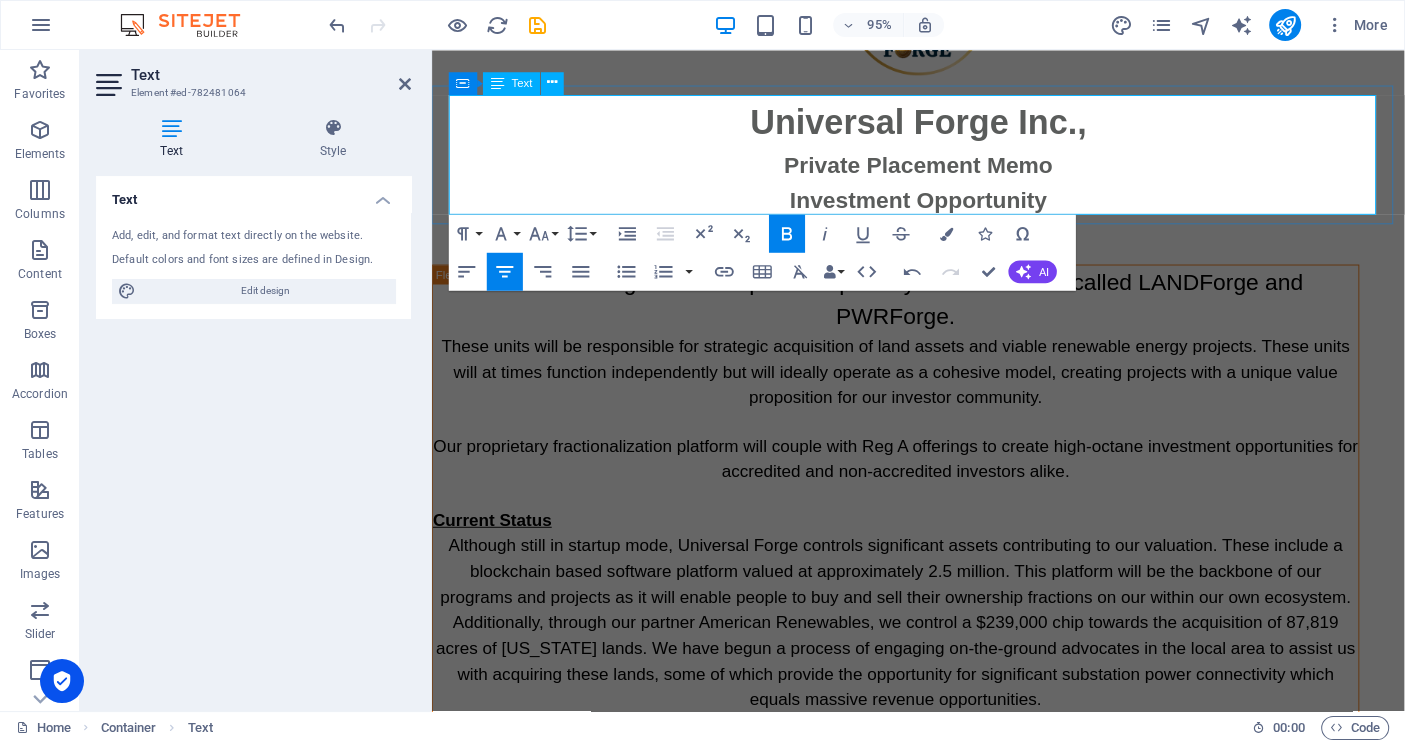 click on "Investment Opportunity" at bounding box center (944, 207) 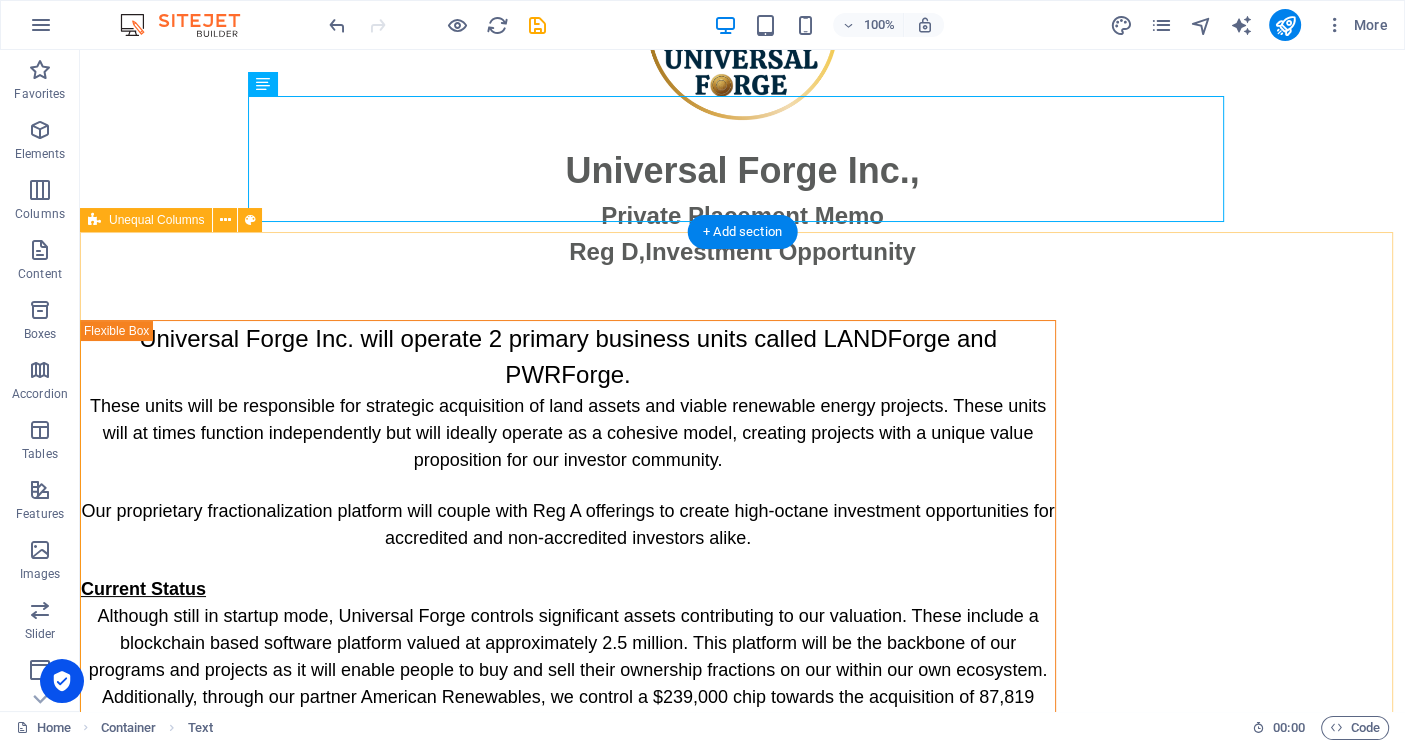 scroll, scrollTop: 170, scrollLeft: 0, axis: vertical 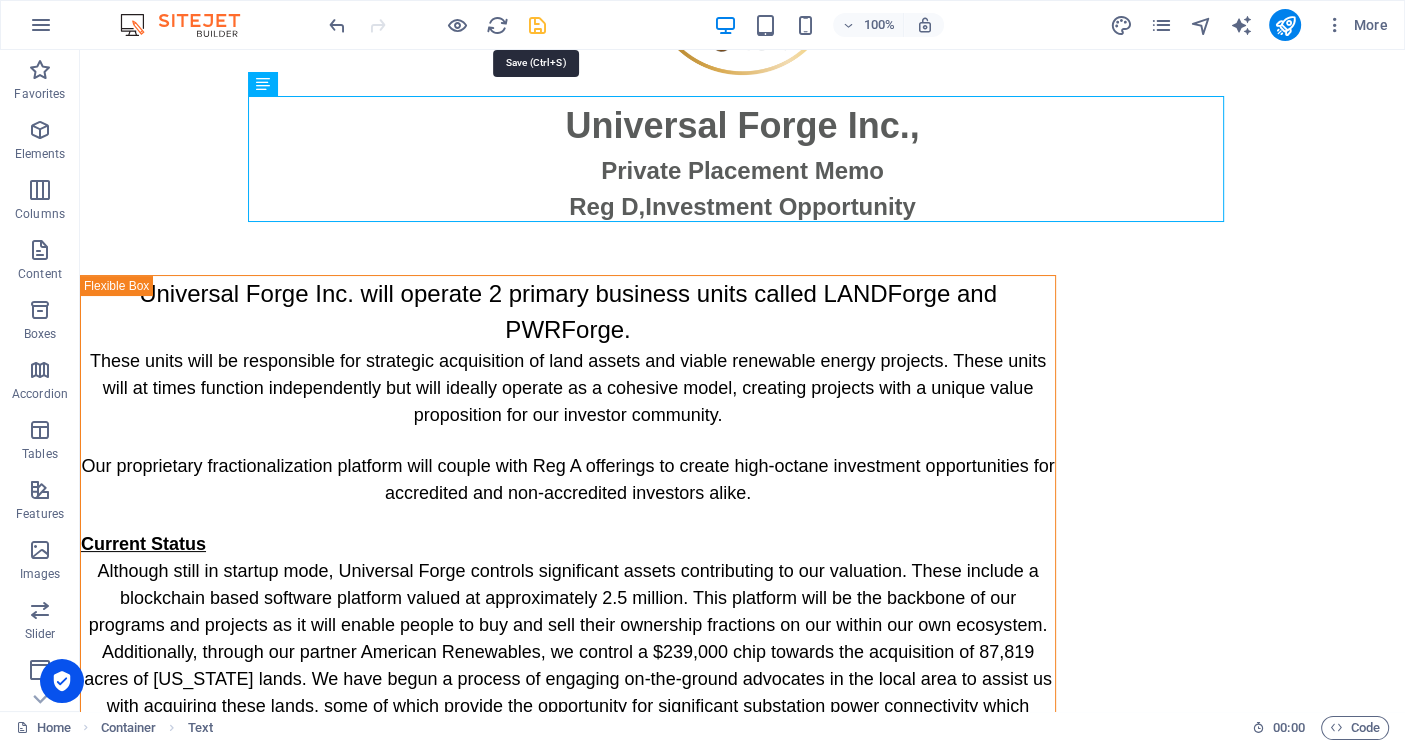 click at bounding box center (537, 25) 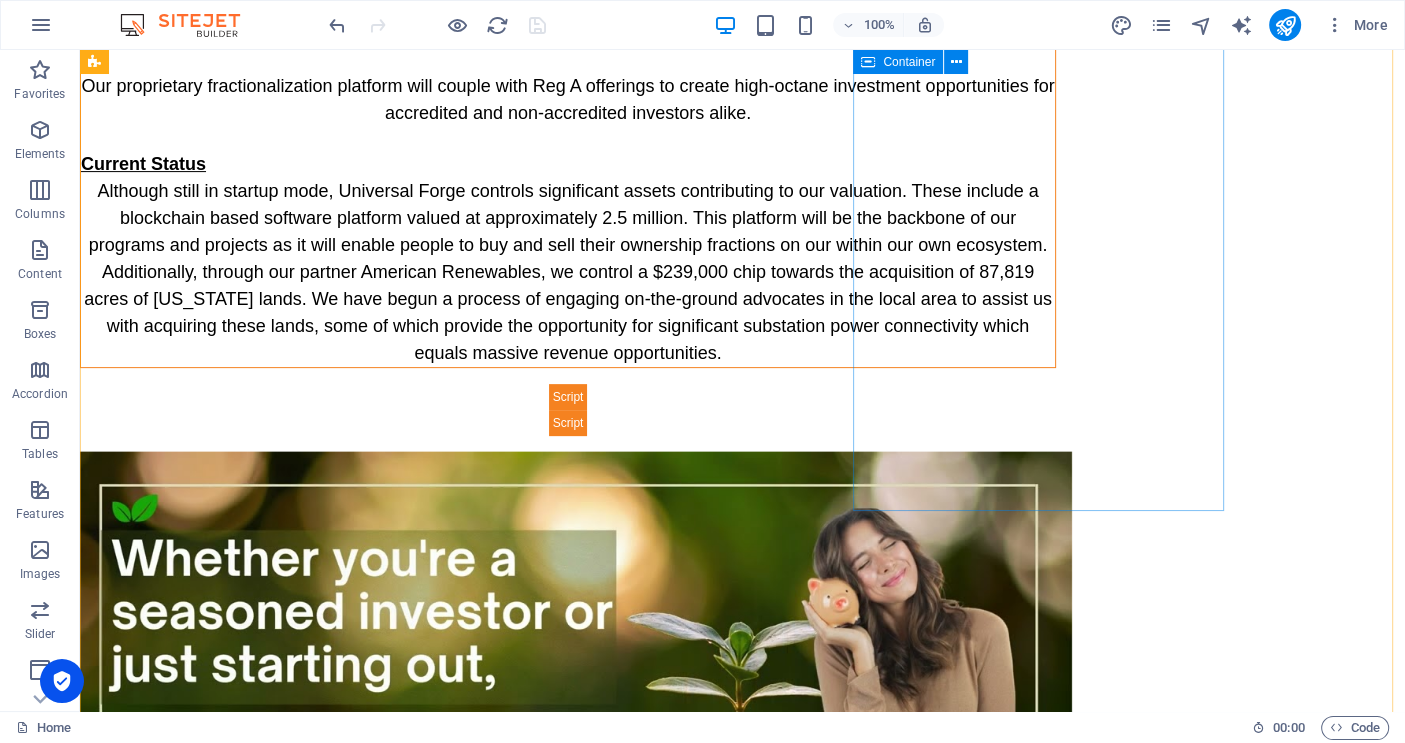 scroll, scrollTop: 570, scrollLeft: 0, axis: vertical 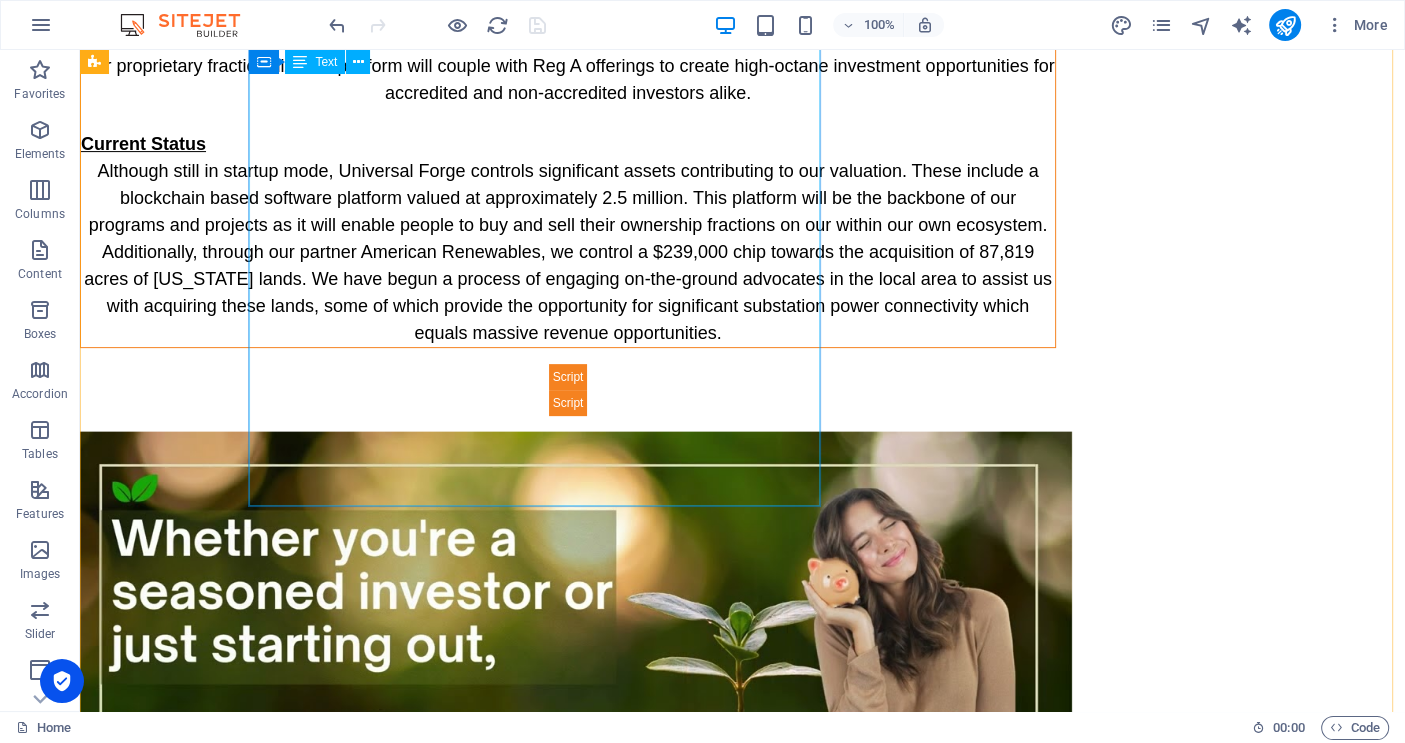 click on "Universal Forge Inc. will operate 2 primary business units called LANDForge and PWRForge. These units will be responsible for strategic acquisition of land assets and viable renewable energy projects. These units will at times function independently but will ideally operate as a cohesive model, creating projects with a unique value proposition for our investor community. Our proprietary fractionalization platform will couple with Reg A offerings to create high-octane investment opportunities for accredited and non-accredited investors alike. Current Status" at bounding box center (568, 111) 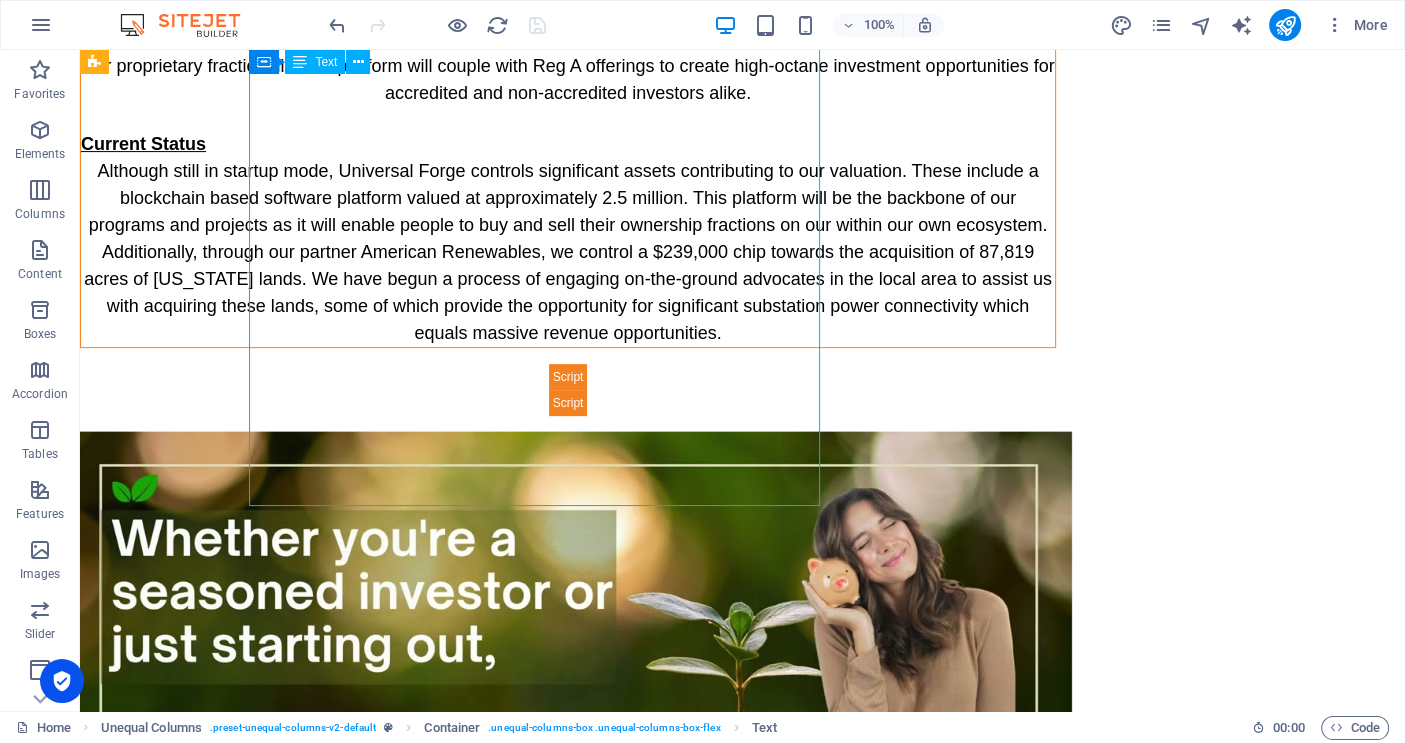 click on "Universal Forge Inc. will operate 2 primary business units called LANDForge and PWRForge. These units will be responsible for strategic acquisition of land assets and viable renewable energy projects. These units will at times function independently but will ideally operate as a cohesive model, creating projects with a unique value proposition for our investor community. Our proprietary fractionalization platform will couple with Reg A offerings to create high-octane investment opportunities for accredited and non-accredited investors alike. Current Status" at bounding box center [568, 111] 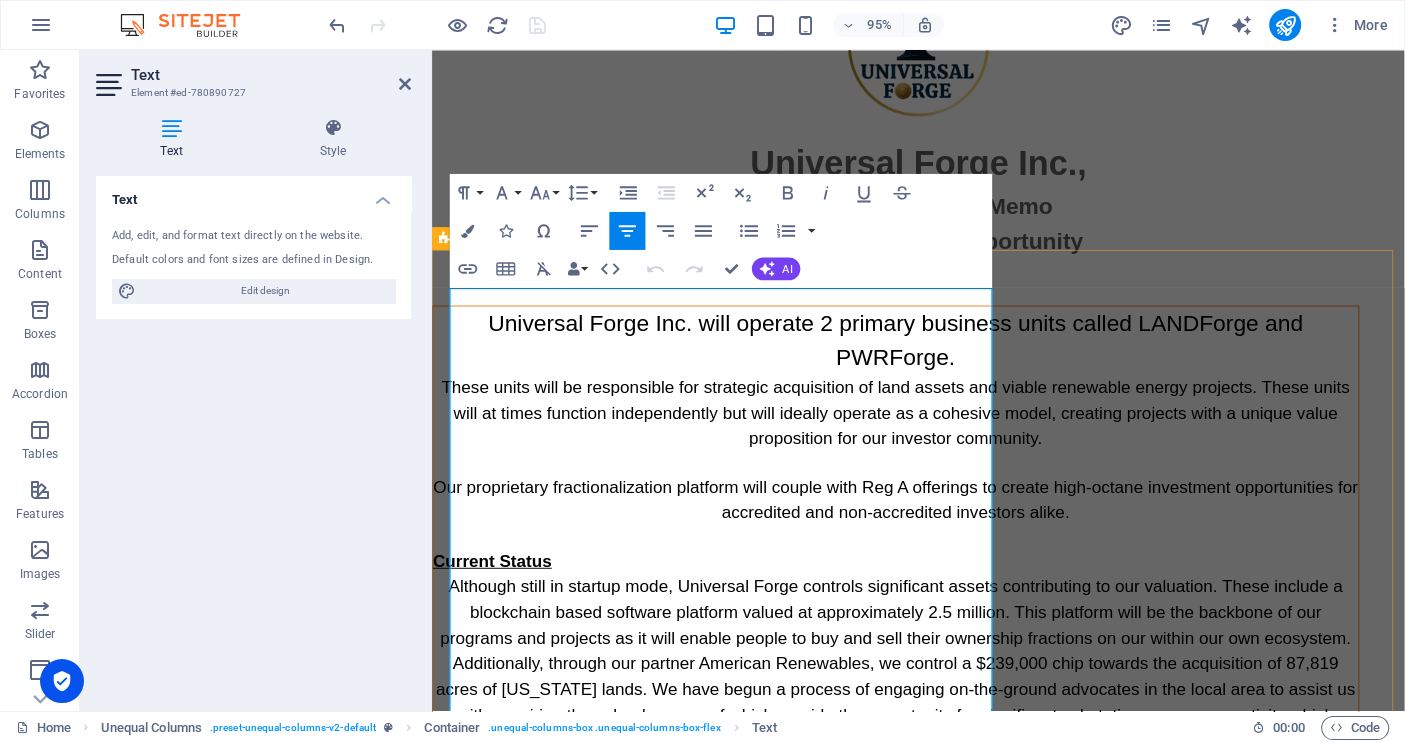scroll, scrollTop: 98, scrollLeft: 0, axis: vertical 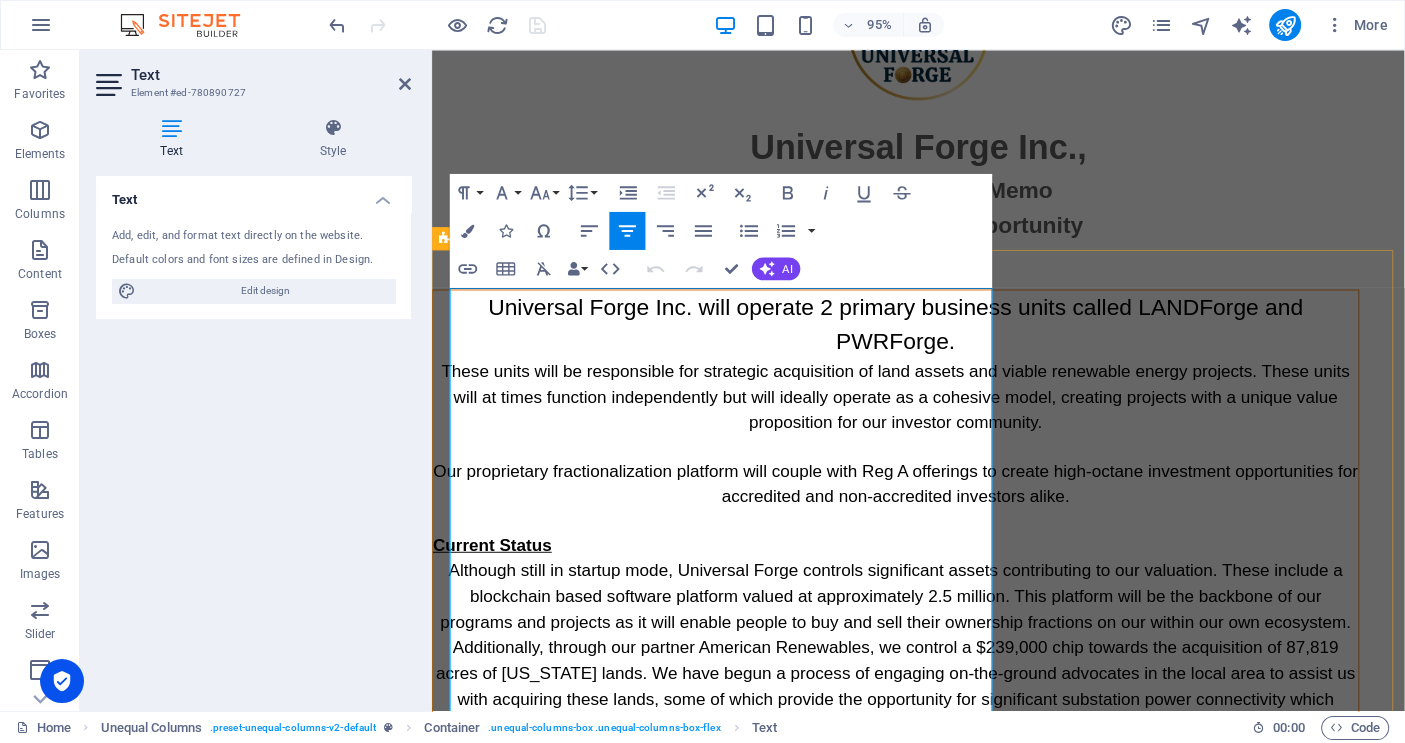 click at bounding box center [920, 546] 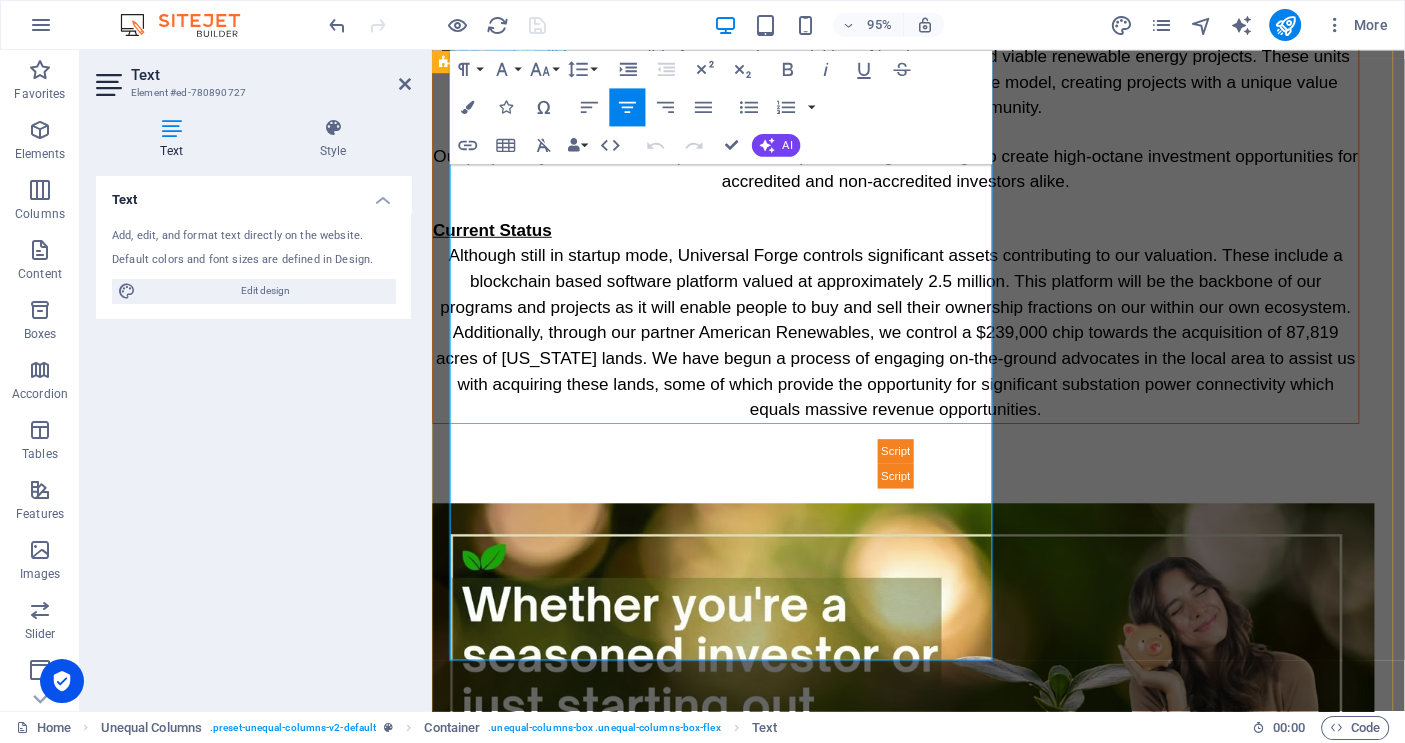 scroll, scrollTop: 498, scrollLeft: 0, axis: vertical 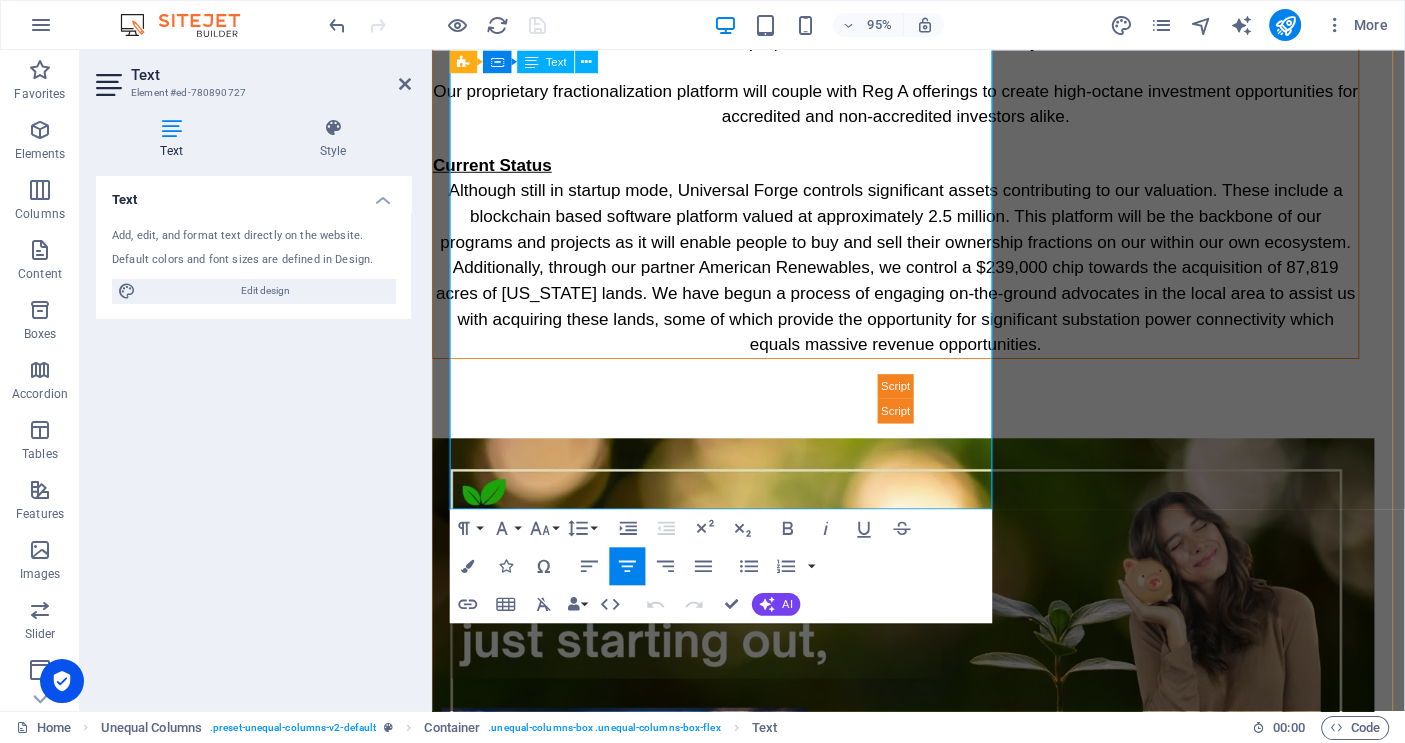 click on "Although still in startup mode, Universal Forge controls significant assets contributing to our valuation. These include a blockchain based software platform valued at approximately 2.5 million. This platform will be the backbone of our programs and projects as it will enable people to buy and sell their ownership fractions on our within our own ecosystem. Additionally, through our partner American Renewables, we control a $239,000 chip towards the acquisition of 87,819 acres of [US_STATE] lands. We have begun a process of engaging on-the-ground advocates in the local area to assist us with acquiring these lands, some of which provide the opportunity for significant substation power connectivity which equals massive revenue opportunities." at bounding box center [920, 279] 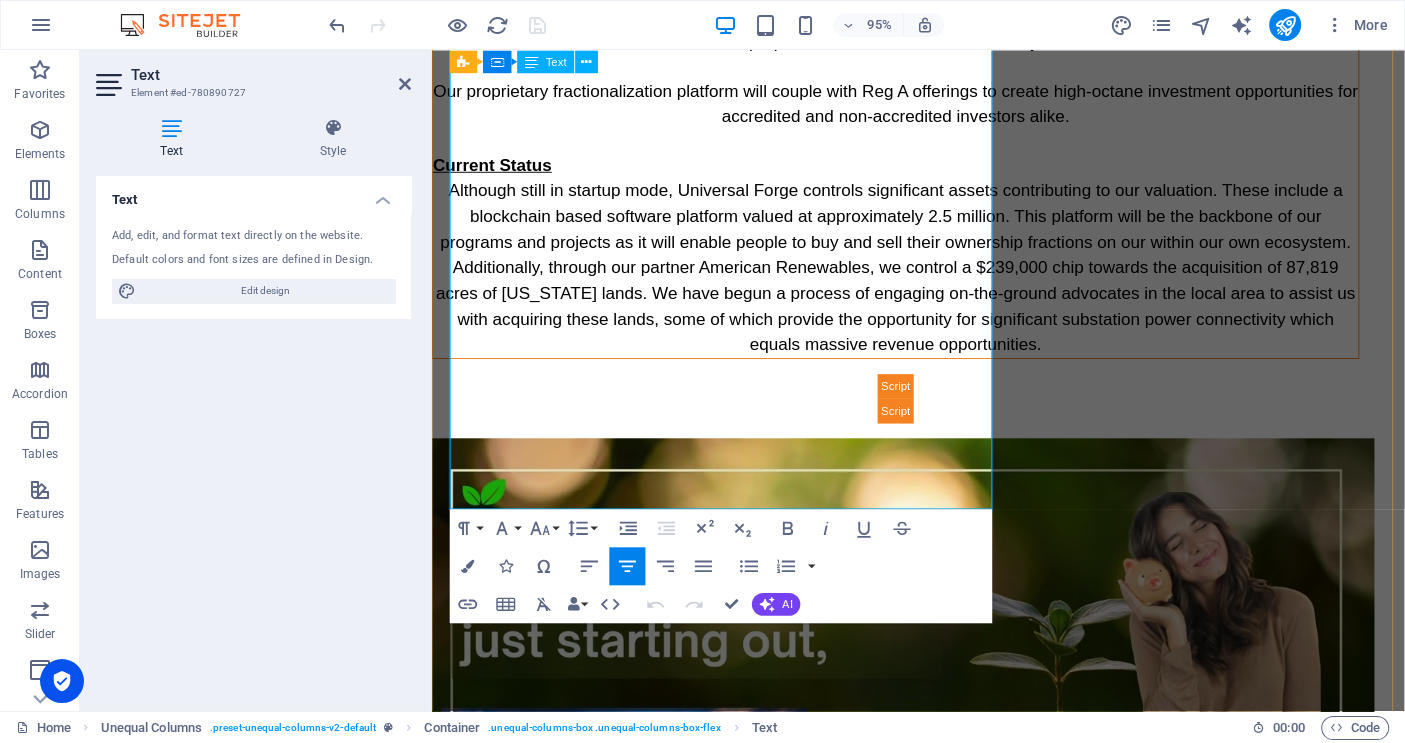 click on "Although still in startup mode, Universal Forge controls significant assets contributing to our valuation. These include a blockchain based software platform valued at approximately 2.5 million. This platform will be the backbone of our programs and projects as it will enable people to buy and sell their ownership fractions on our within our own ecosystem. Additionally, through our partner American Renewables, we control a $239,000 chip towards the acquisition of 87,819 acres of [US_STATE] lands. We have begun a process of engaging on-the-ground advocates in the local area to assist us with acquiring these lands, some of which provide the opportunity for significant substation power connectivity which equals massive revenue opportunities." at bounding box center [920, 279] 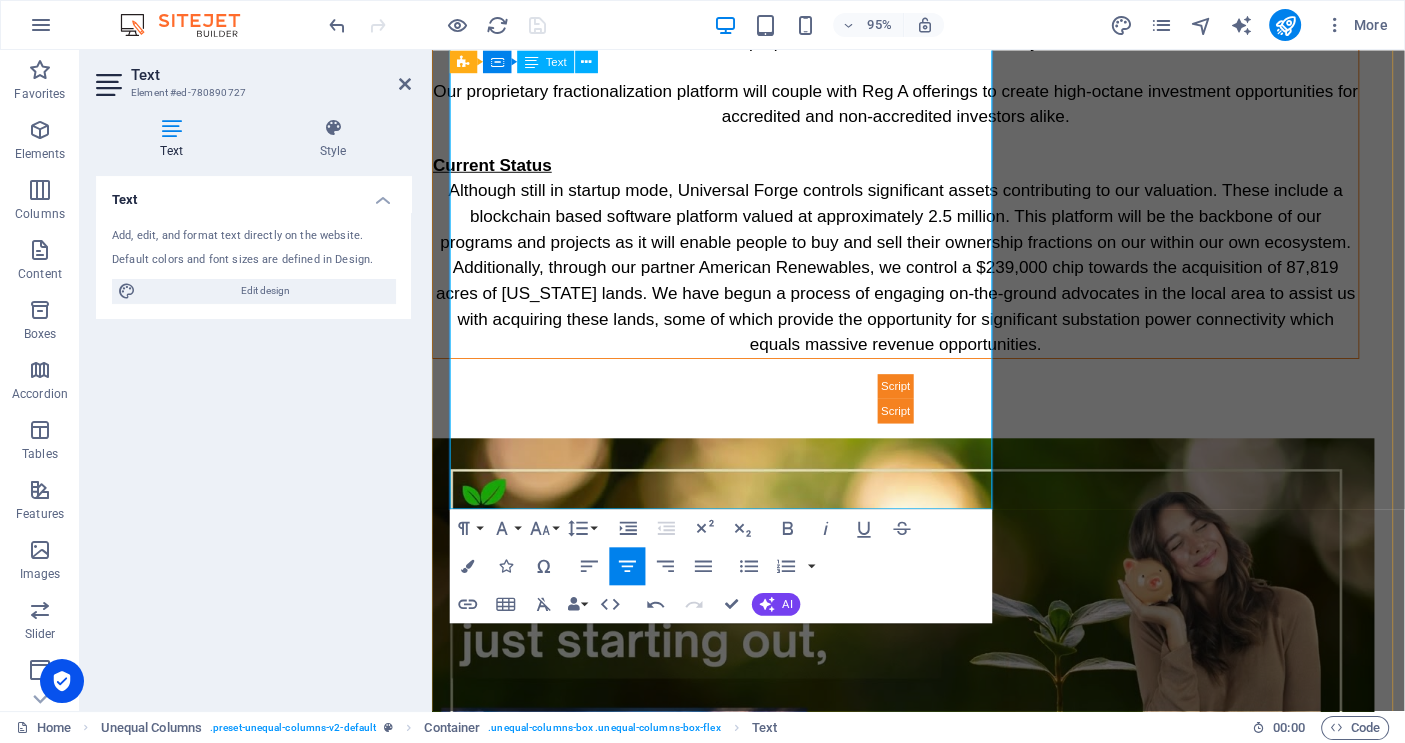 scroll, scrollTop: 578, scrollLeft: 0, axis: vertical 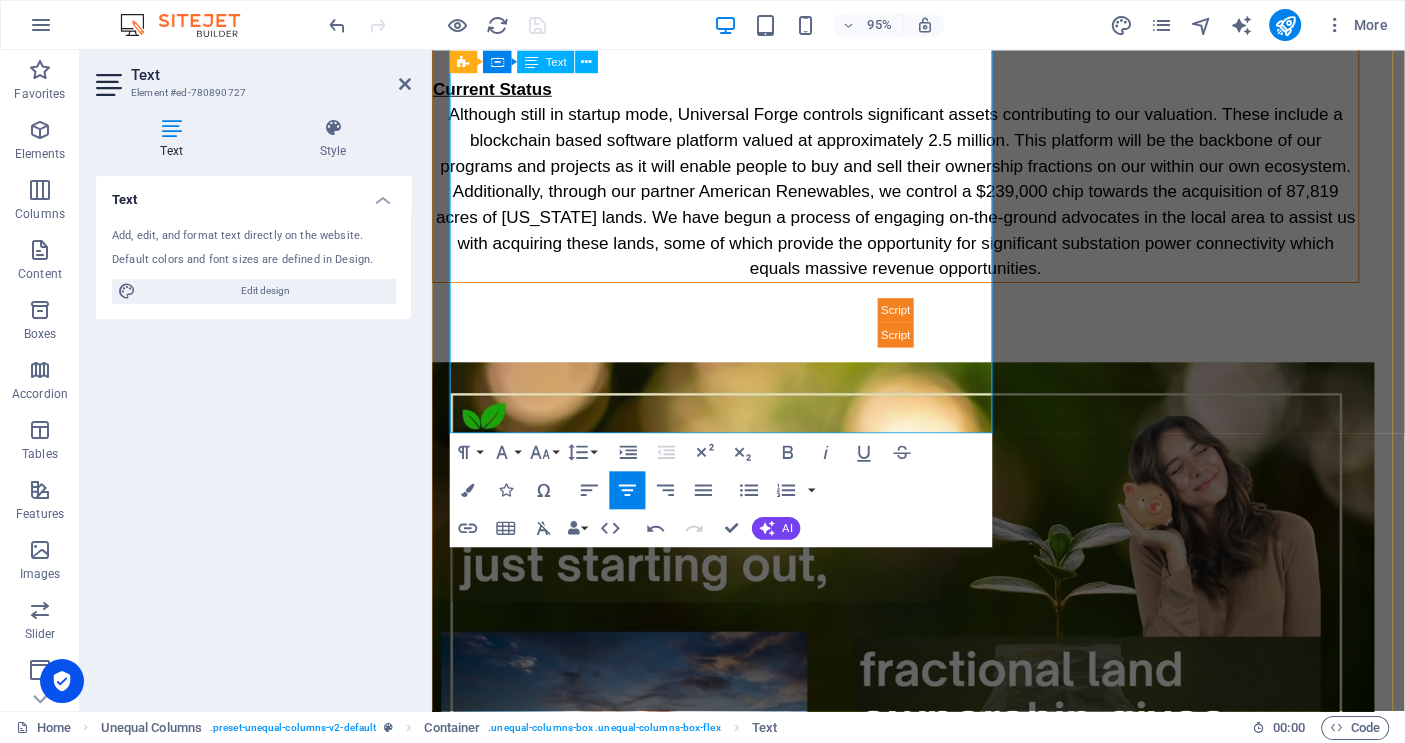 click on "Although still in startup mode, Universal Forge controls significant assets contributing to our valuation. These include a blockchain based software platform valued at approximately 2.5 million. This platform will be the backbone of our programs and projects as it will enable people to buy and sell their ownership fractions on our within our own ecosystem. Additionally, through our partner American Renewables, we control a $239,000 chip towards the acquisition of 87,819 acres of [US_STATE] lands. We have begun a process of engaging on-the-ground advocates in the local area to assist us with acquiring these lands, some of which provide the opportunity for significant substation power connectivity which equals massive revenue opportunities." at bounding box center (920, 199) 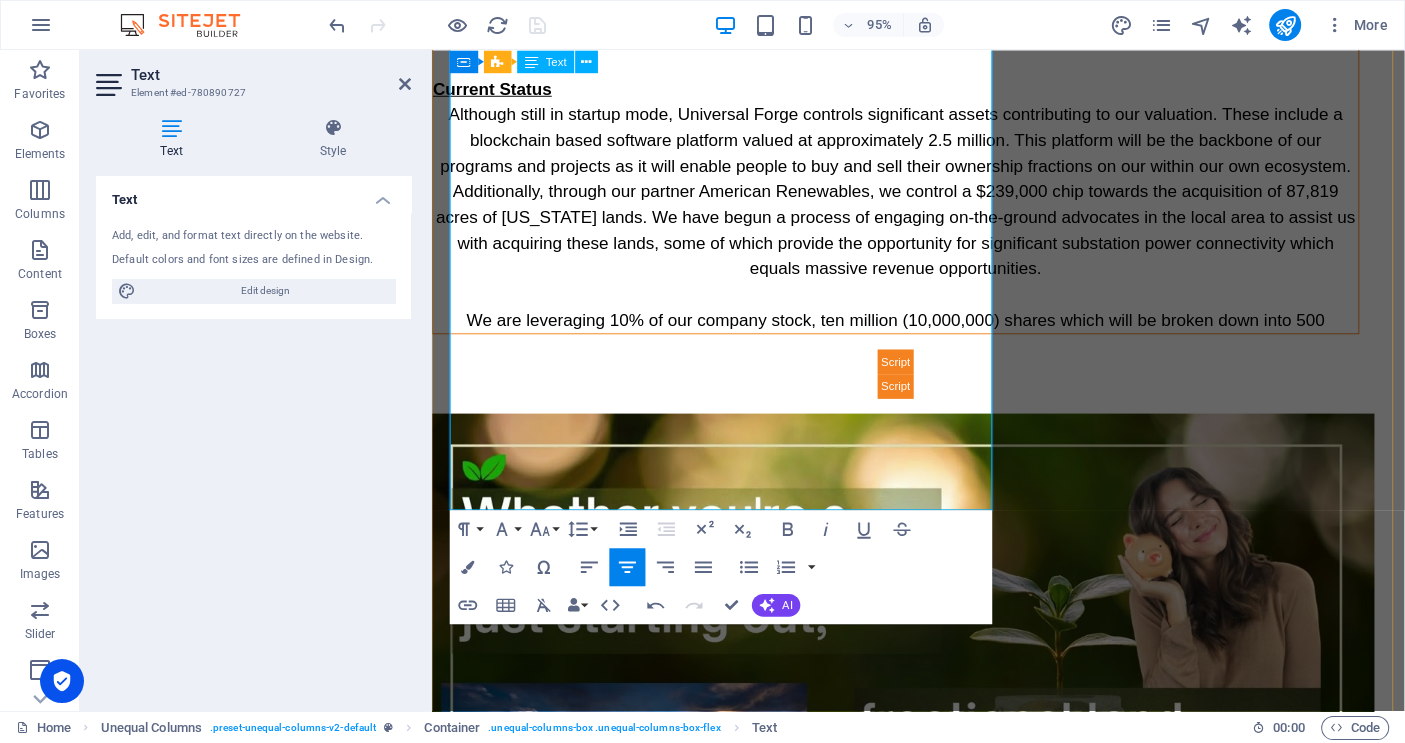 click on "We are leveraging 10% of our company stock, ten million (10,000,000) shares which will be broken down into 500" at bounding box center [920, 334] 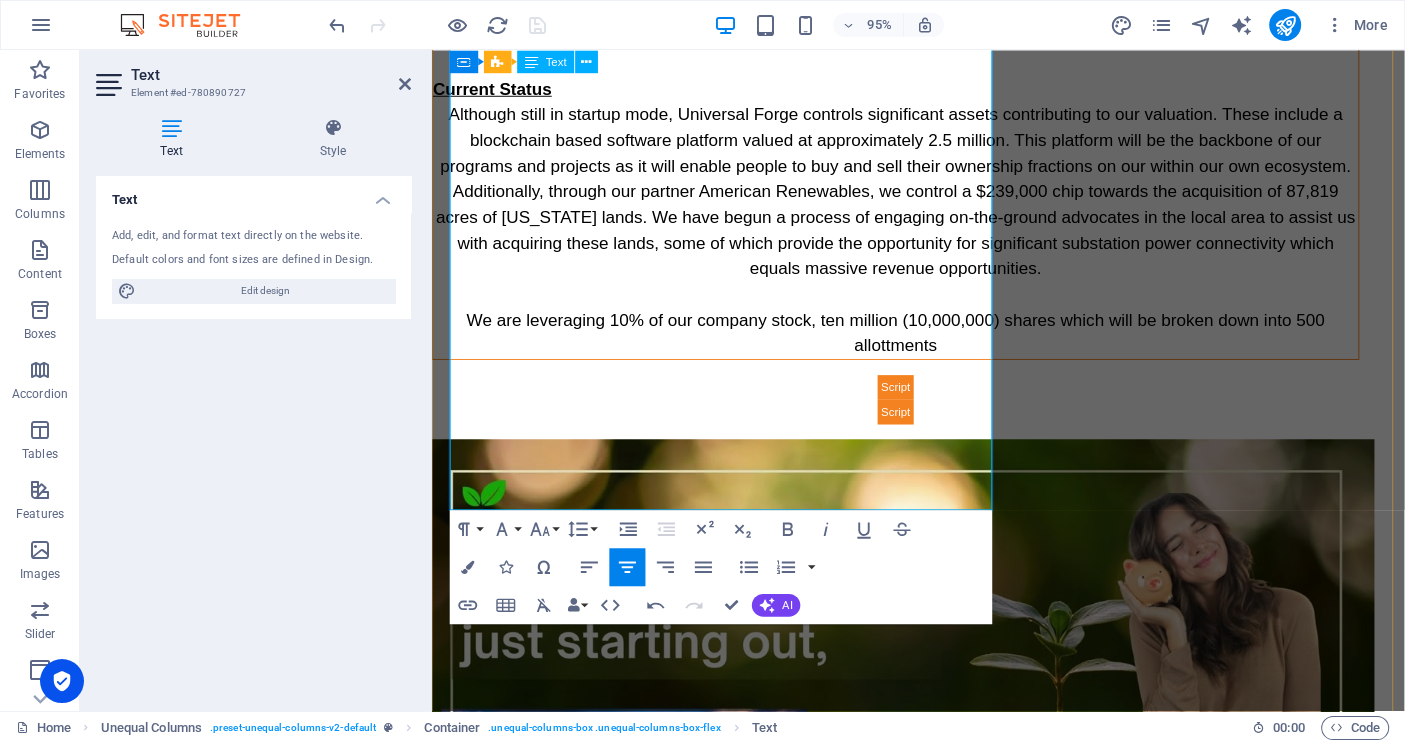 click on "We are leveraging 10% of our company stock, ten million (10,000,000) shares which will be broken down into 500 allottments" at bounding box center [919, 347] 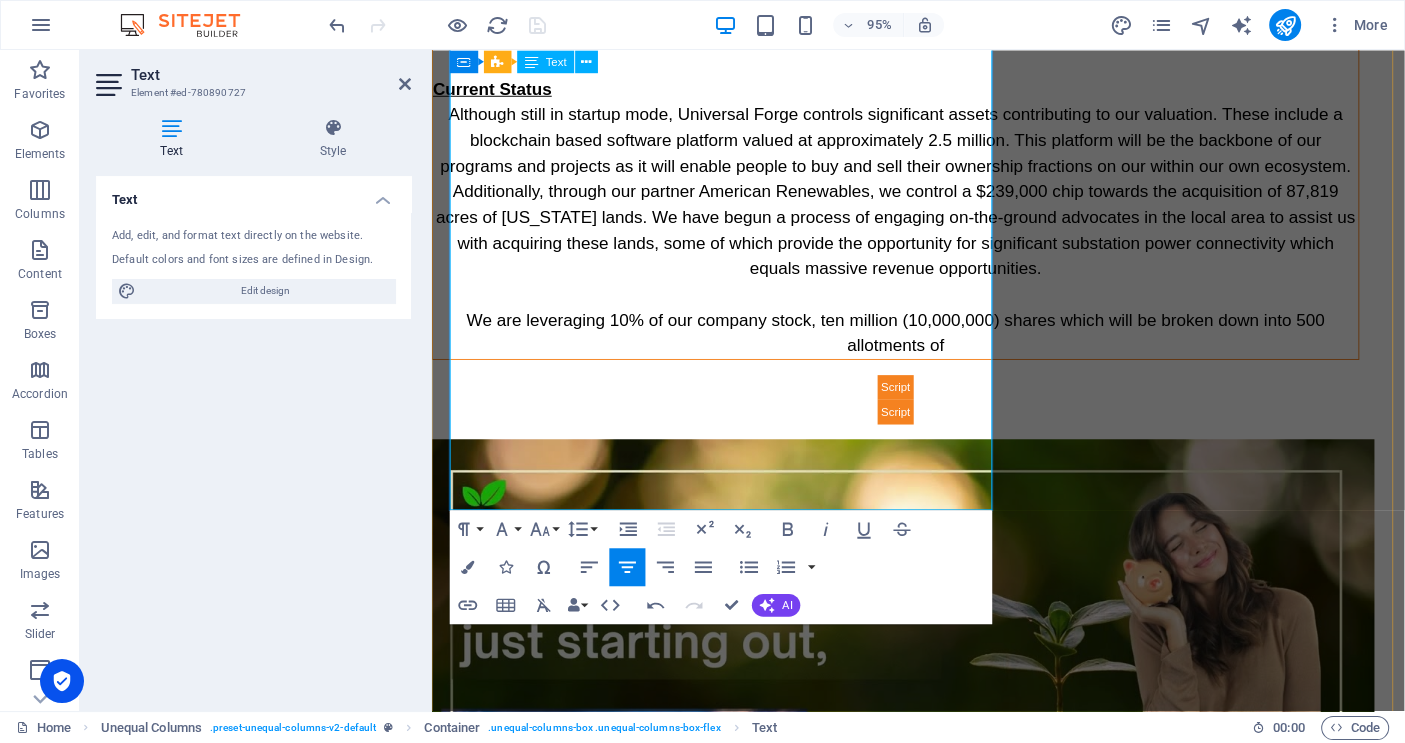 click on "We are leveraging 10% of our company stock, ten million (10,000,000) shares which will be broken down into 500 allotments of" at bounding box center (920, 348) 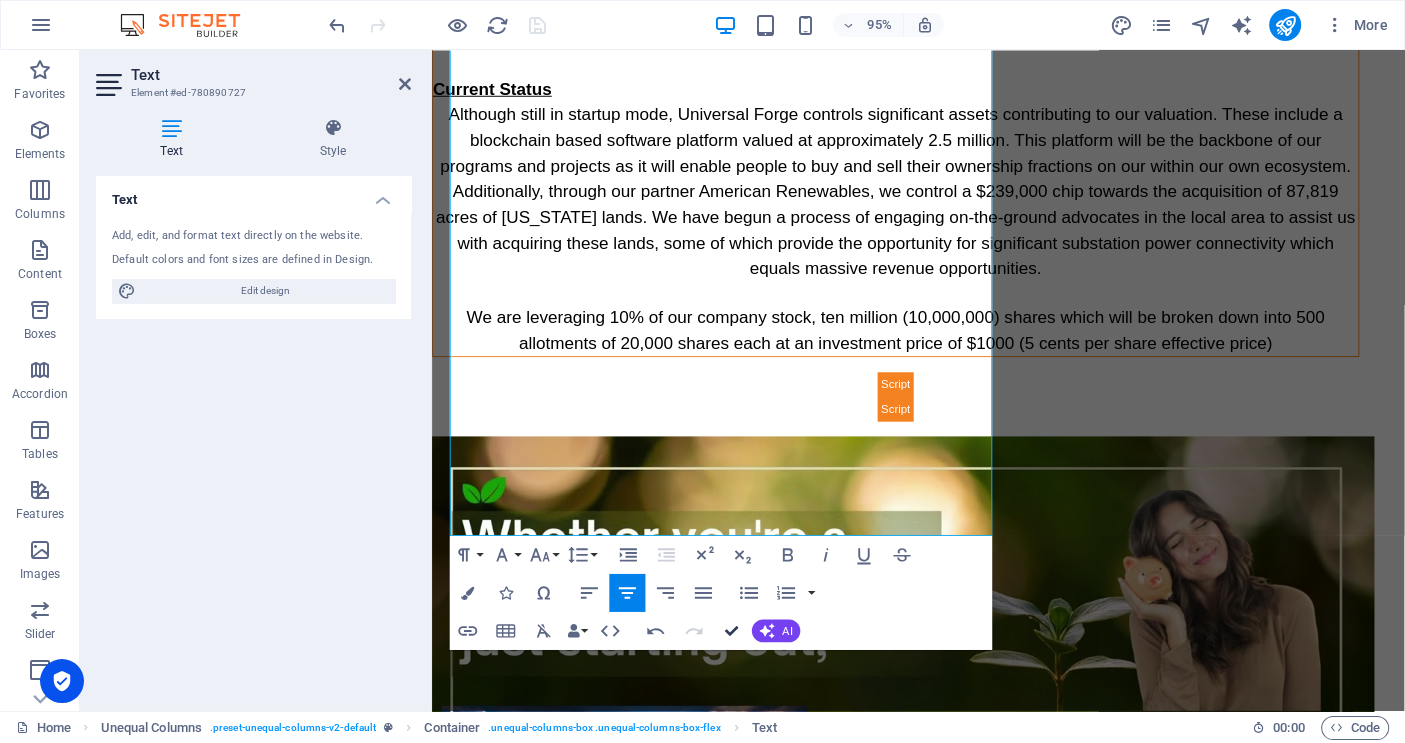scroll, scrollTop: 623, scrollLeft: 0, axis: vertical 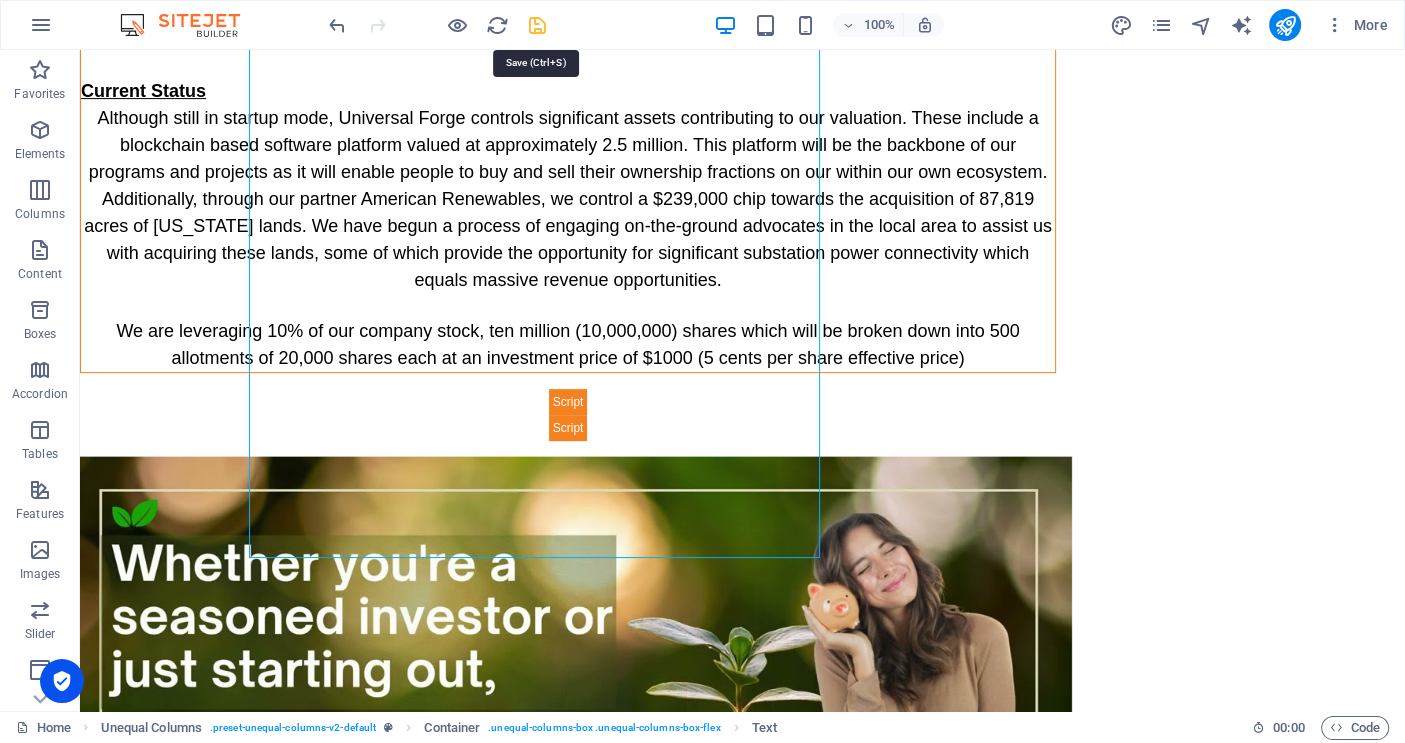 click at bounding box center (537, 25) 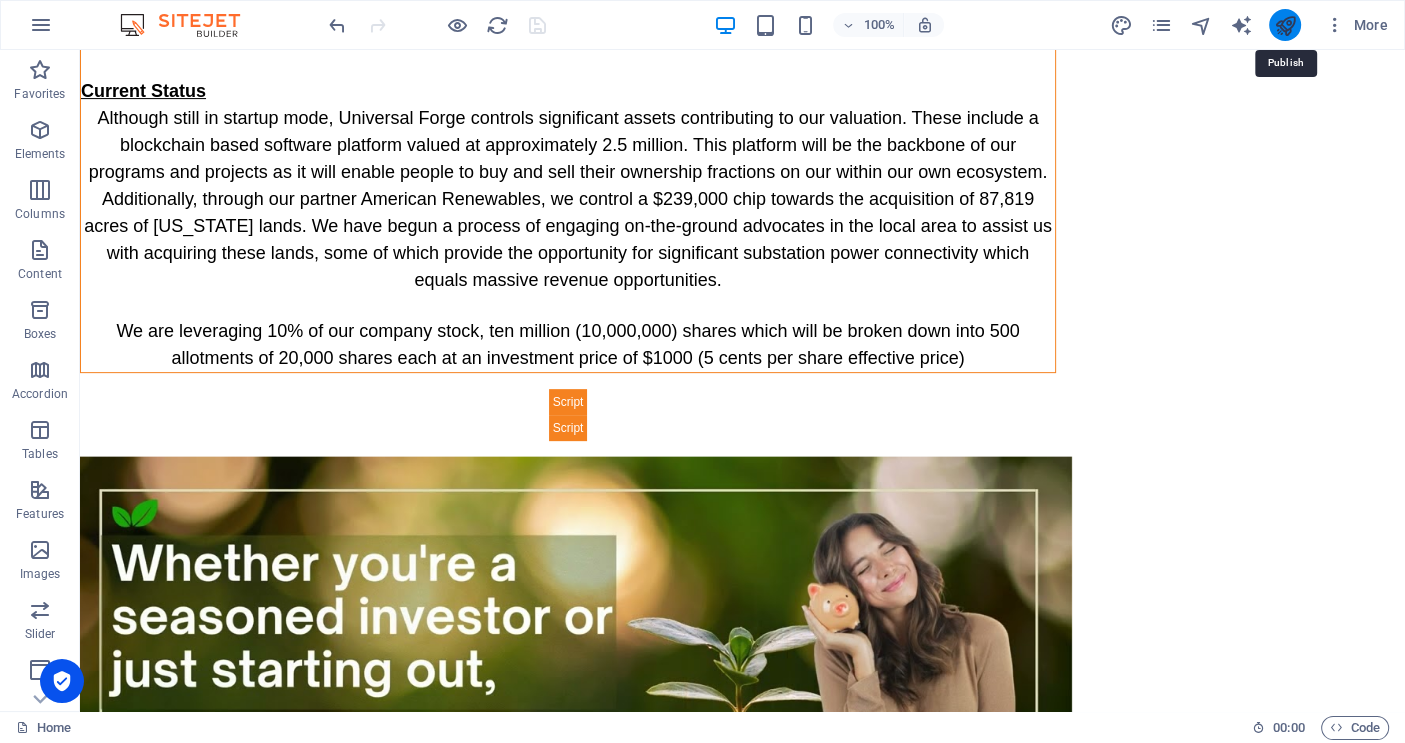 click at bounding box center [1284, 25] 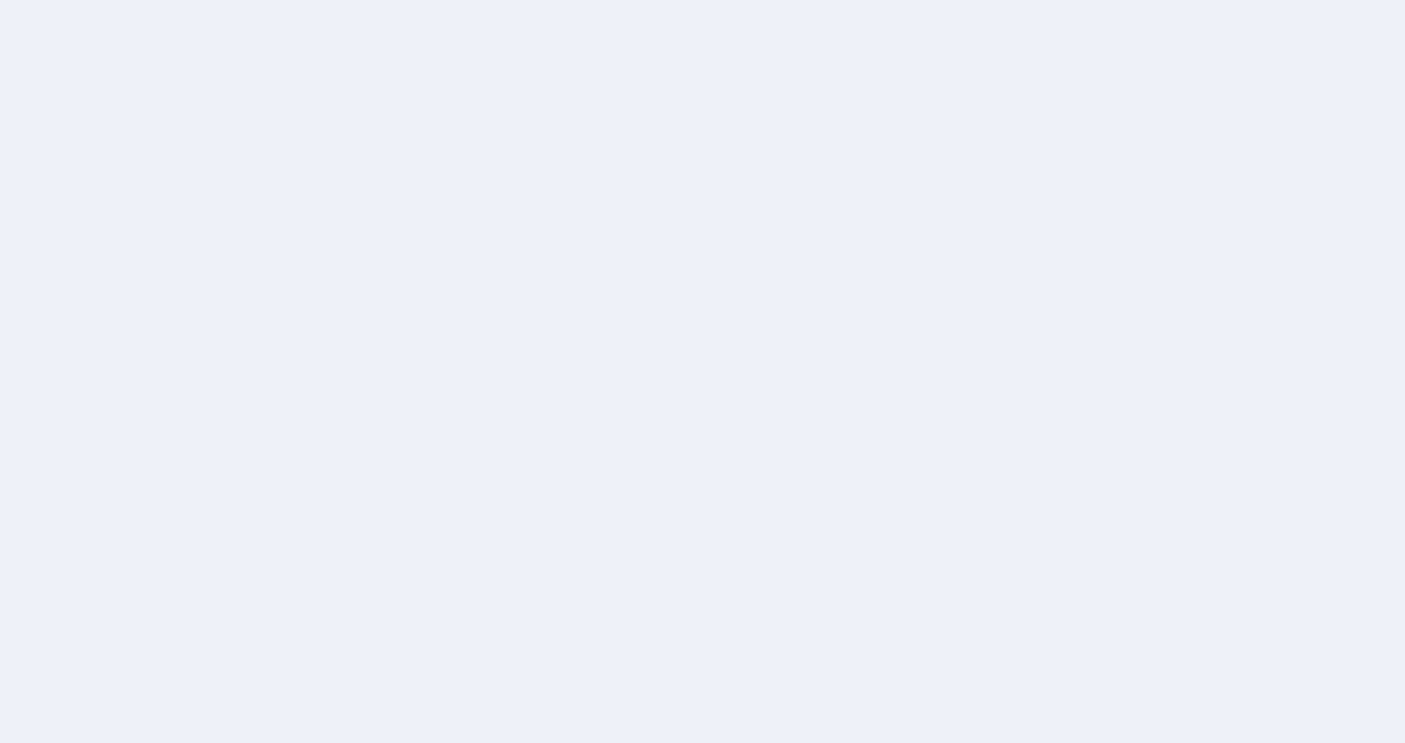 scroll, scrollTop: 0, scrollLeft: 0, axis: both 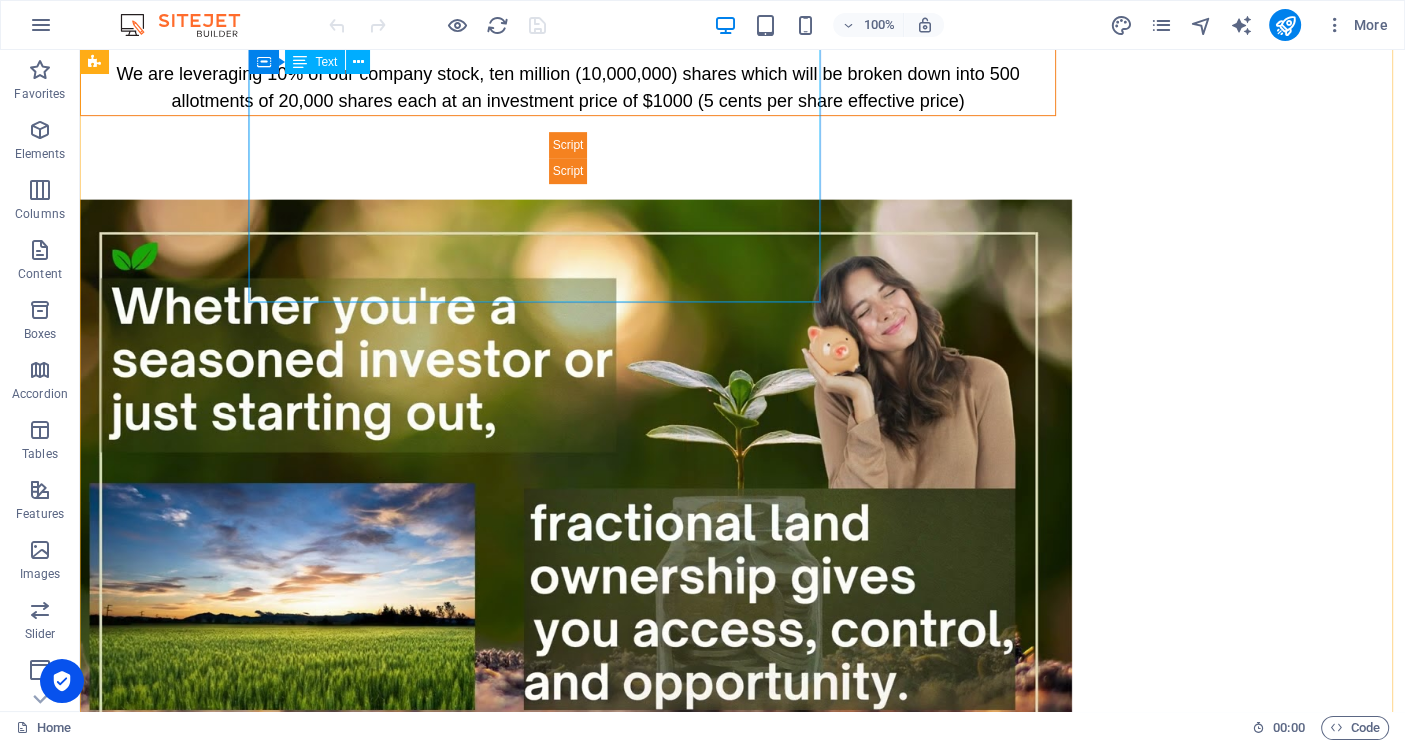 click on "Universal Forge Inc. will operate 2 primary business units called LANDForge and PWRForge. These units will be responsible for strategic acquisition of land assets and viable renewable energy projects. These units will at times function independently but will ideally operate as a cohesive model, creating projects with a unique value proposition for our investor community. Our proprietary fractionalization platform will couple with Reg A offerings to create high-octane investment opportunities for accredited and non-accredited investors alike. Current Status We are leveraging 10% of our company stock, ten million (10,000,000) shares which will be broken down into 500 allotments of 20,000 shares each at an investment price of $1000 (5 cents per share effective price)" at bounding box center [568, -160] 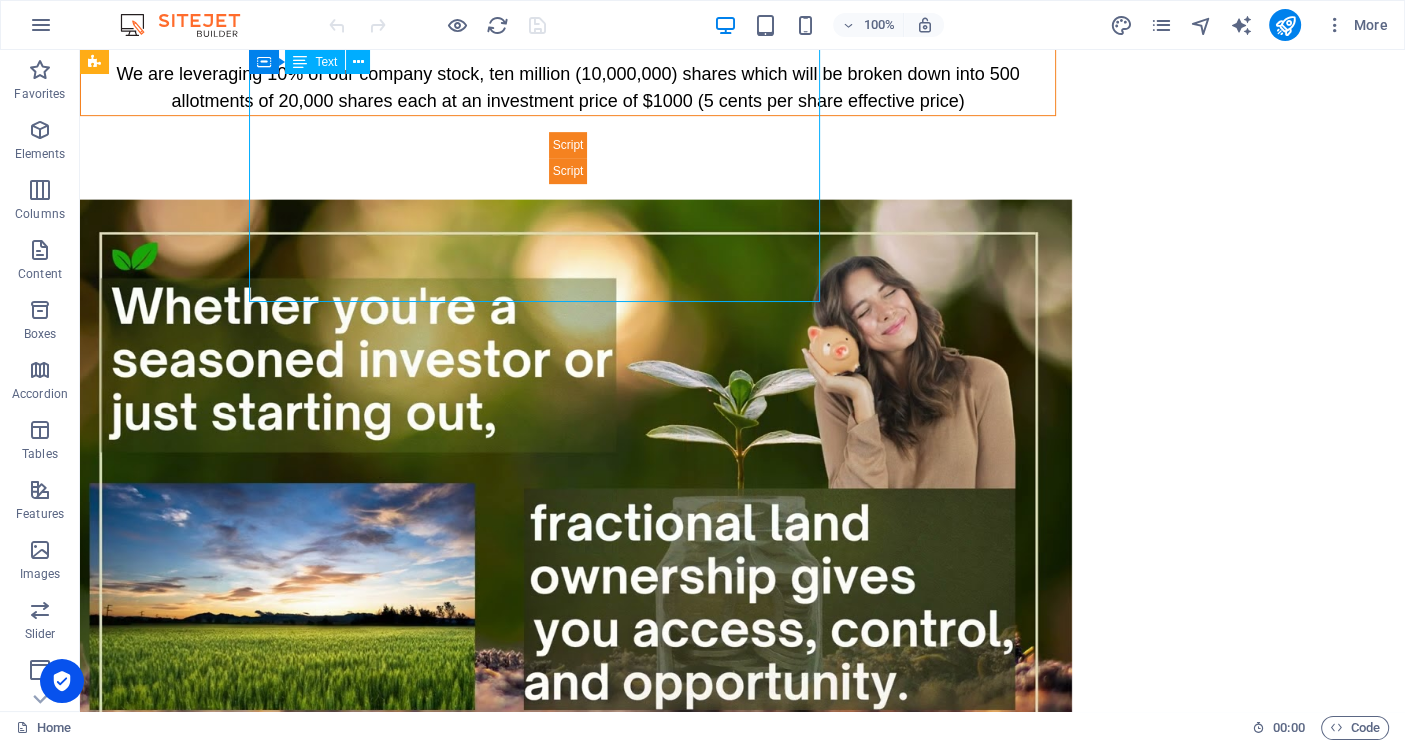 click on "Universal Forge Inc. will operate 2 primary business units called LANDForge and PWRForge. These units will be responsible for strategic acquisition of land assets and viable renewable energy projects. These units will at times function independently but will ideally operate as a cohesive model, creating projects with a unique value proposition for our investor community. Our proprietary fractionalization platform will couple with Reg A offerings to create high-octane investment opportunities for accredited and non-accredited investors alike. Current Status We are leveraging 10% of our company stock, ten million (10,000,000) shares which will be broken down into 500 allotments of 20,000 shares each at an investment price of $1000 (5 cents per share effective price)" at bounding box center [568, -160] 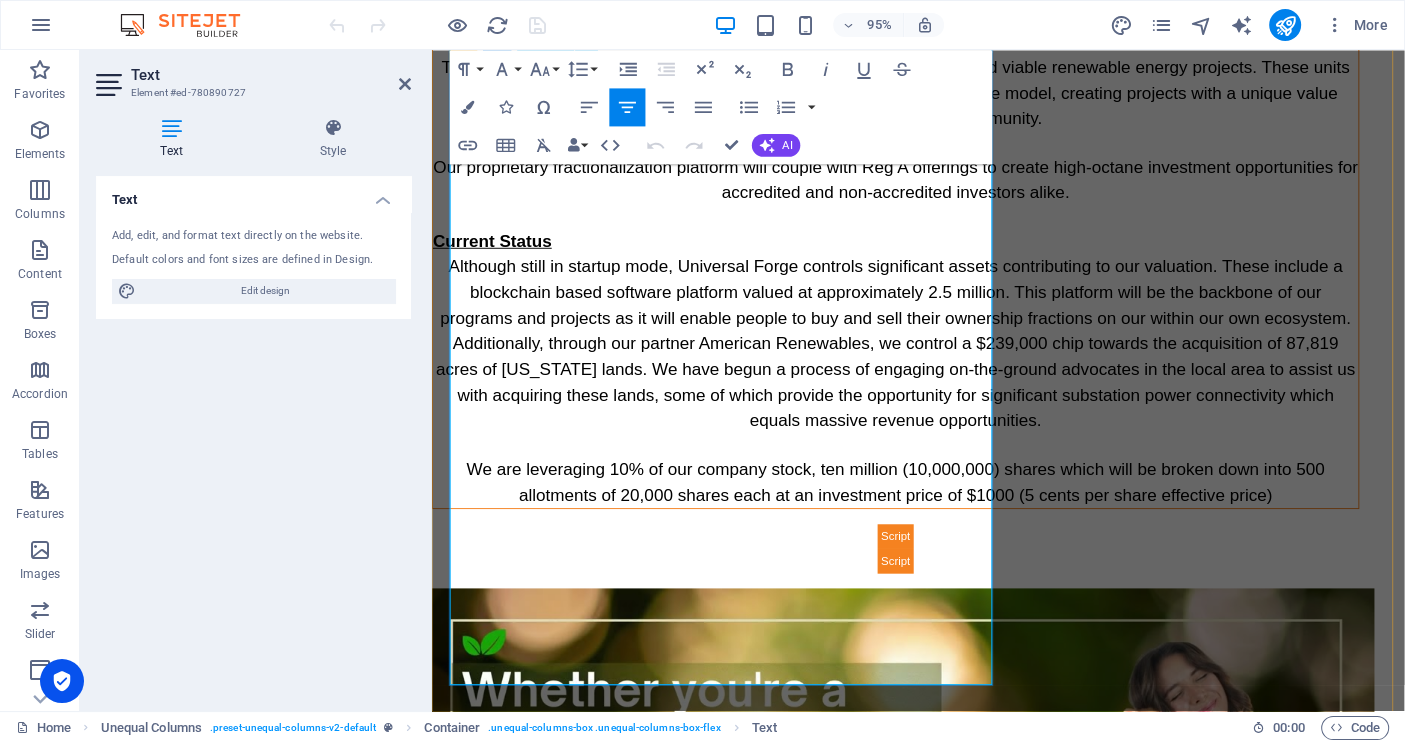 scroll, scrollTop: 578, scrollLeft: 0, axis: vertical 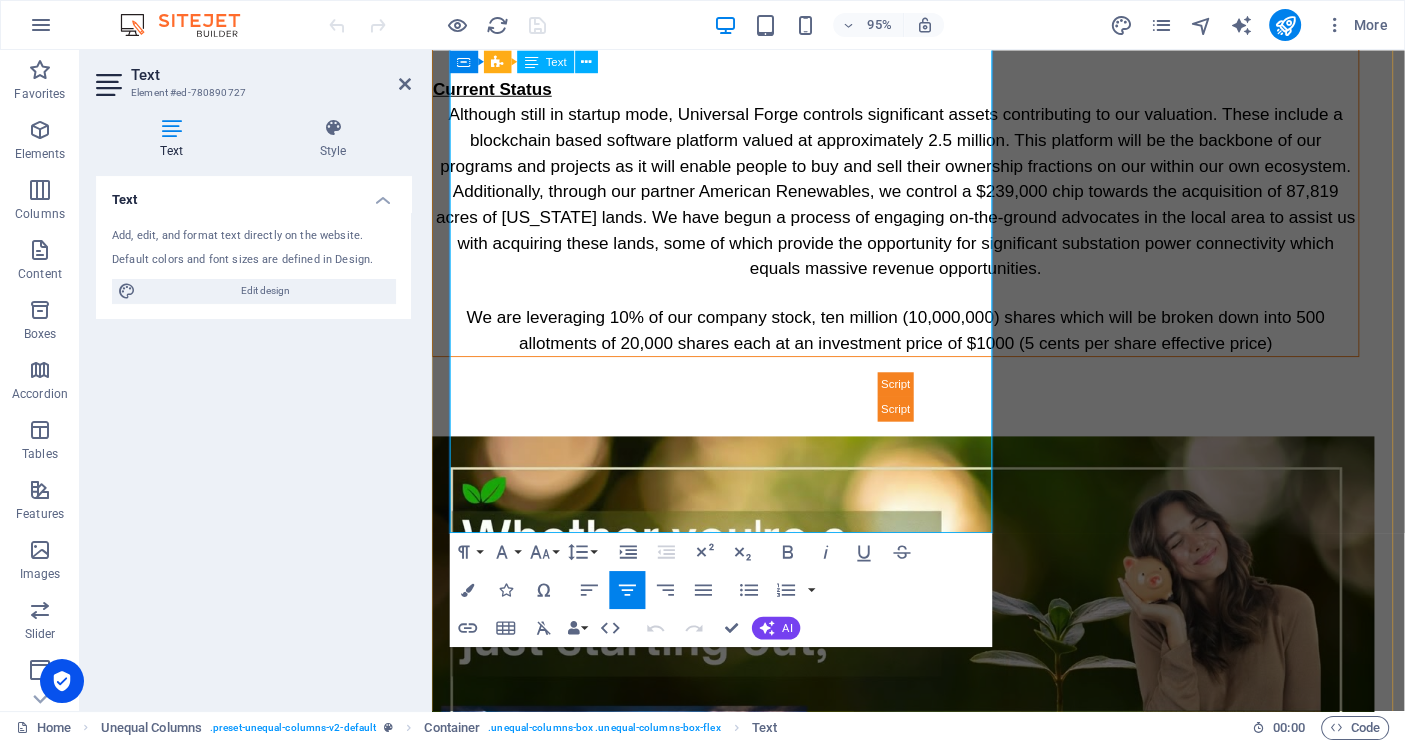 click at bounding box center (920, 306) 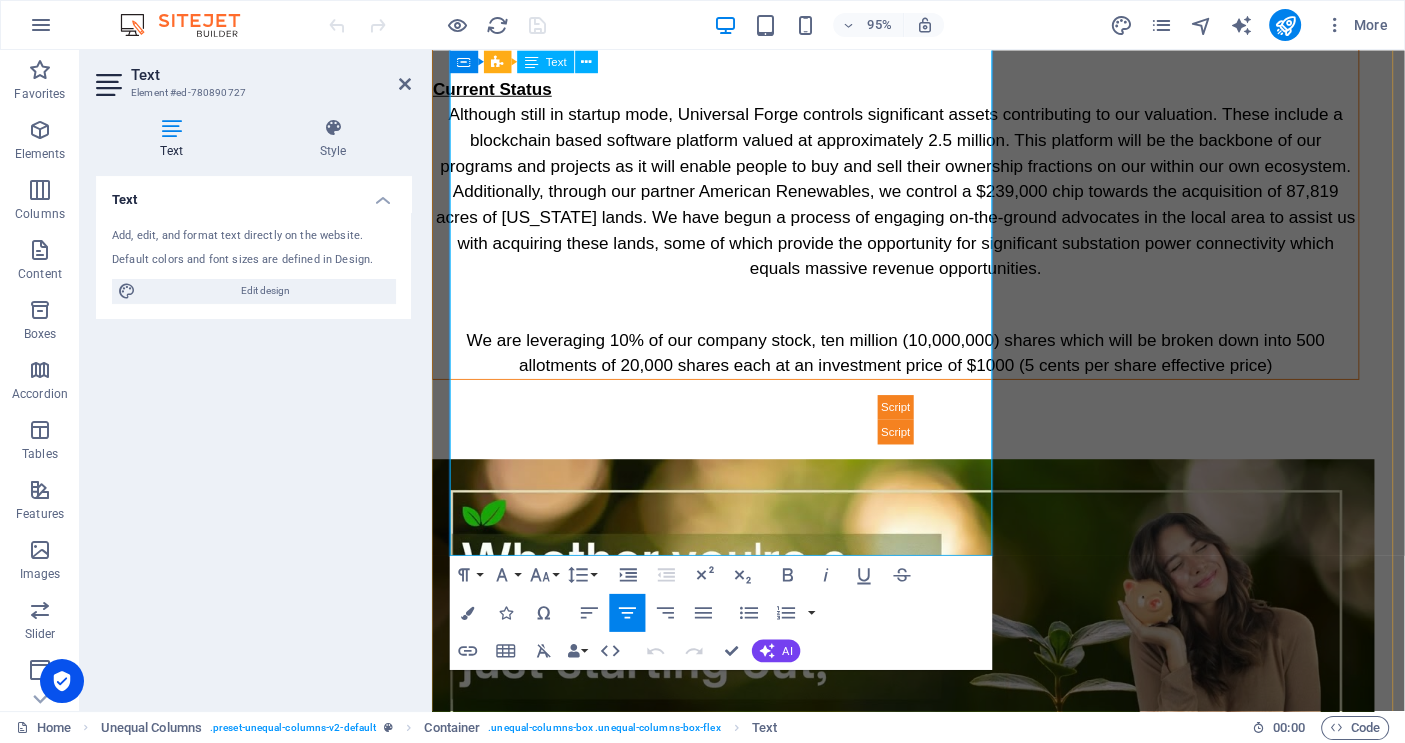 type 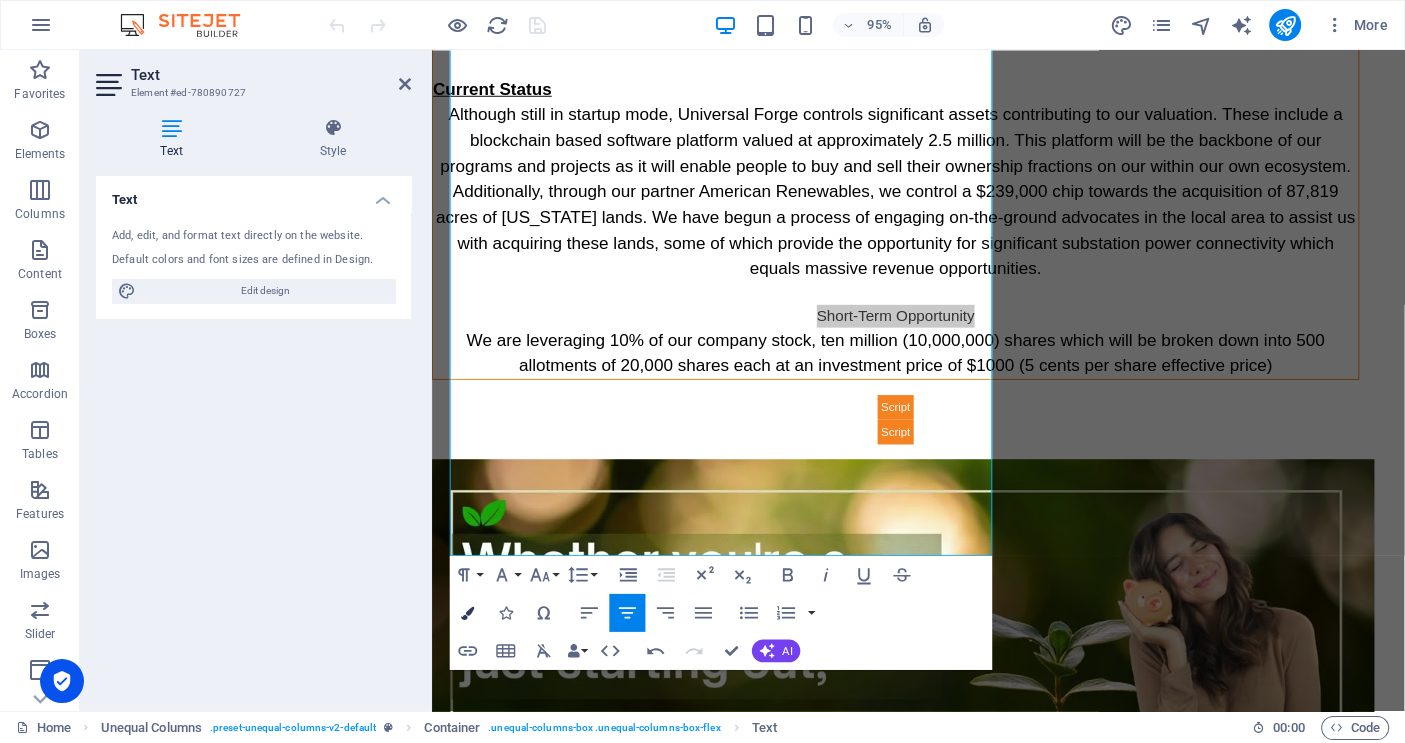 click at bounding box center (467, 612) 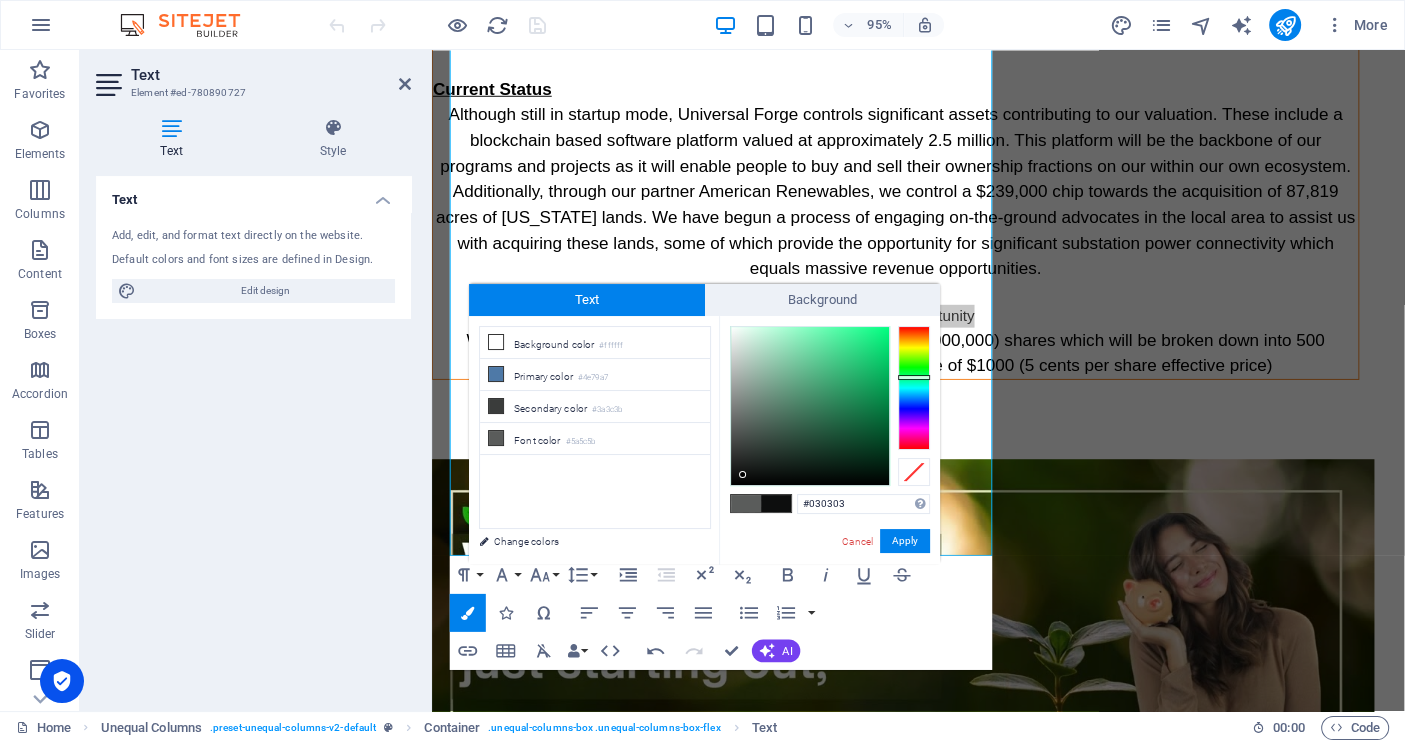 type on "#000000" 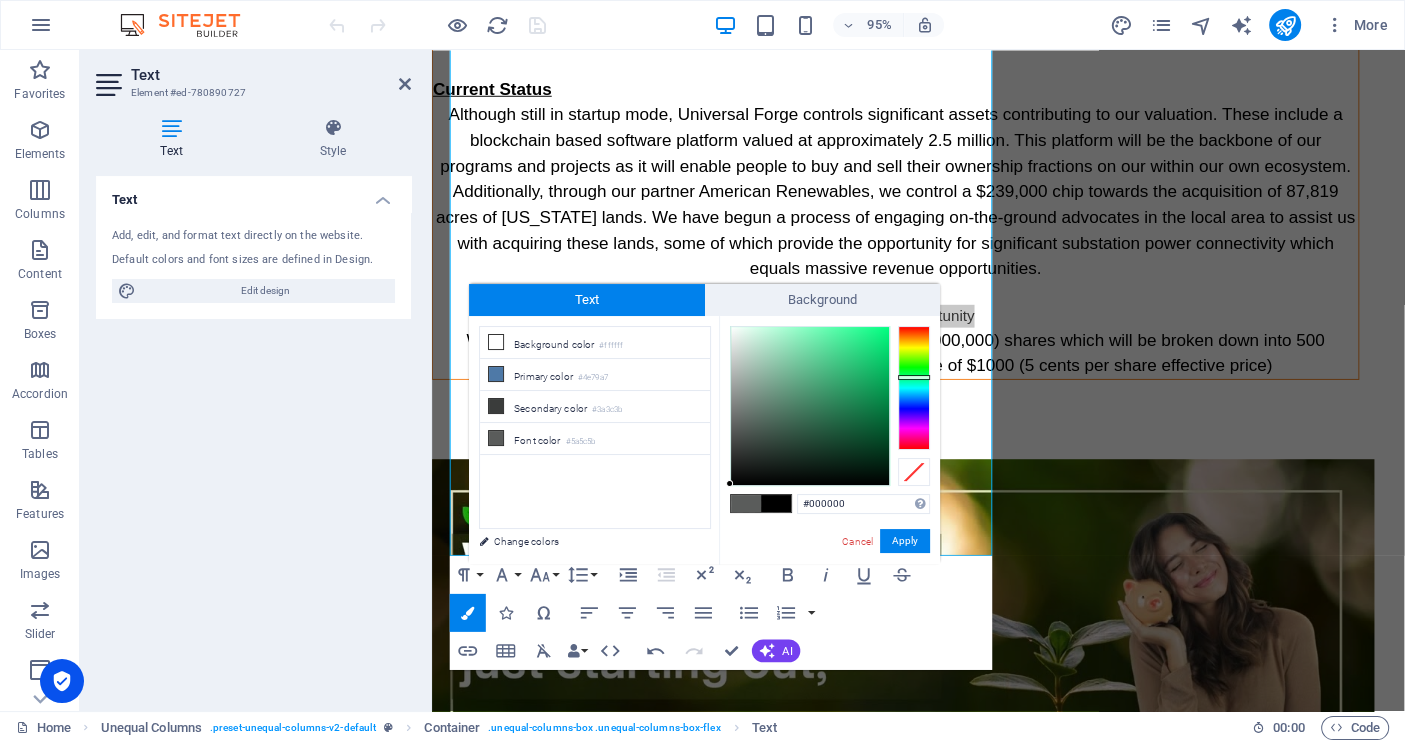 drag, startPoint x: 743, startPoint y: 475, endPoint x: 723, endPoint y: 495, distance: 28.284271 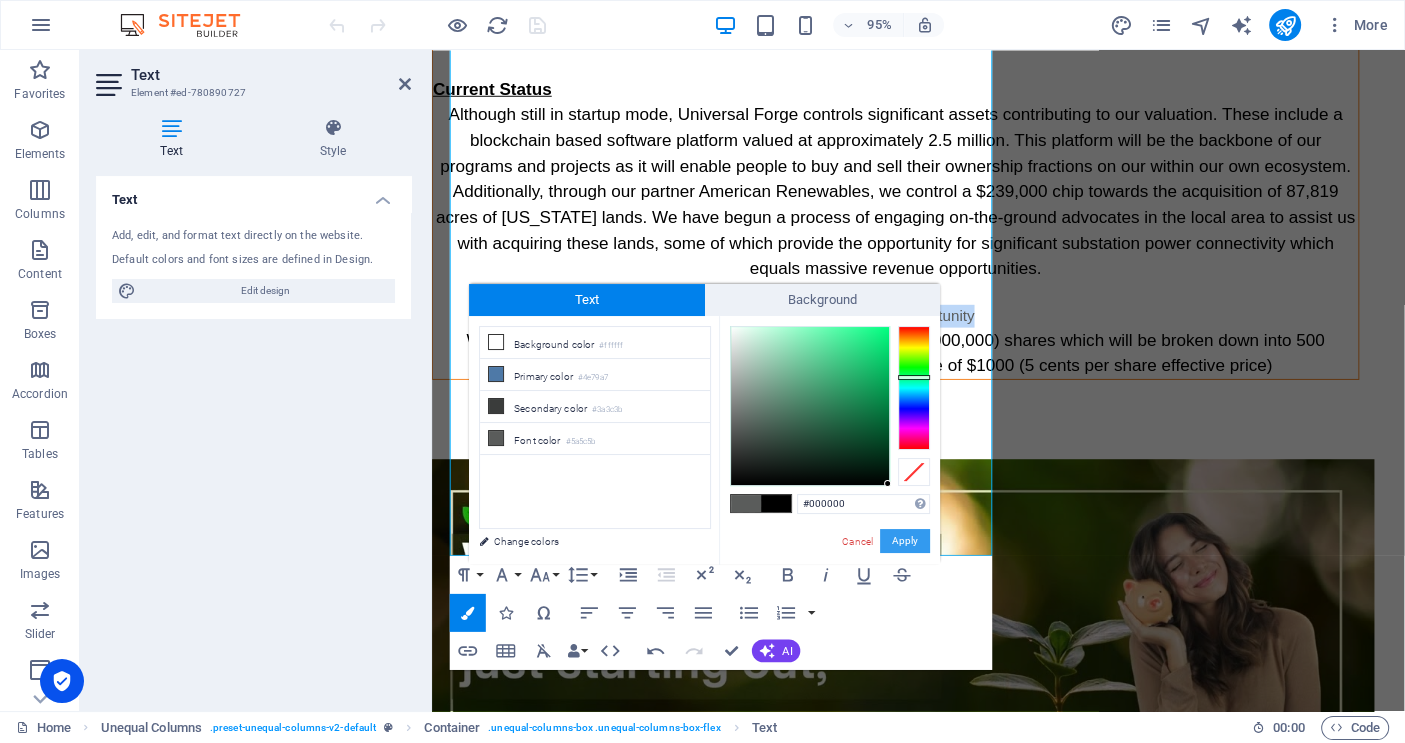 click on "Apply" at bounding box center [905, 541] 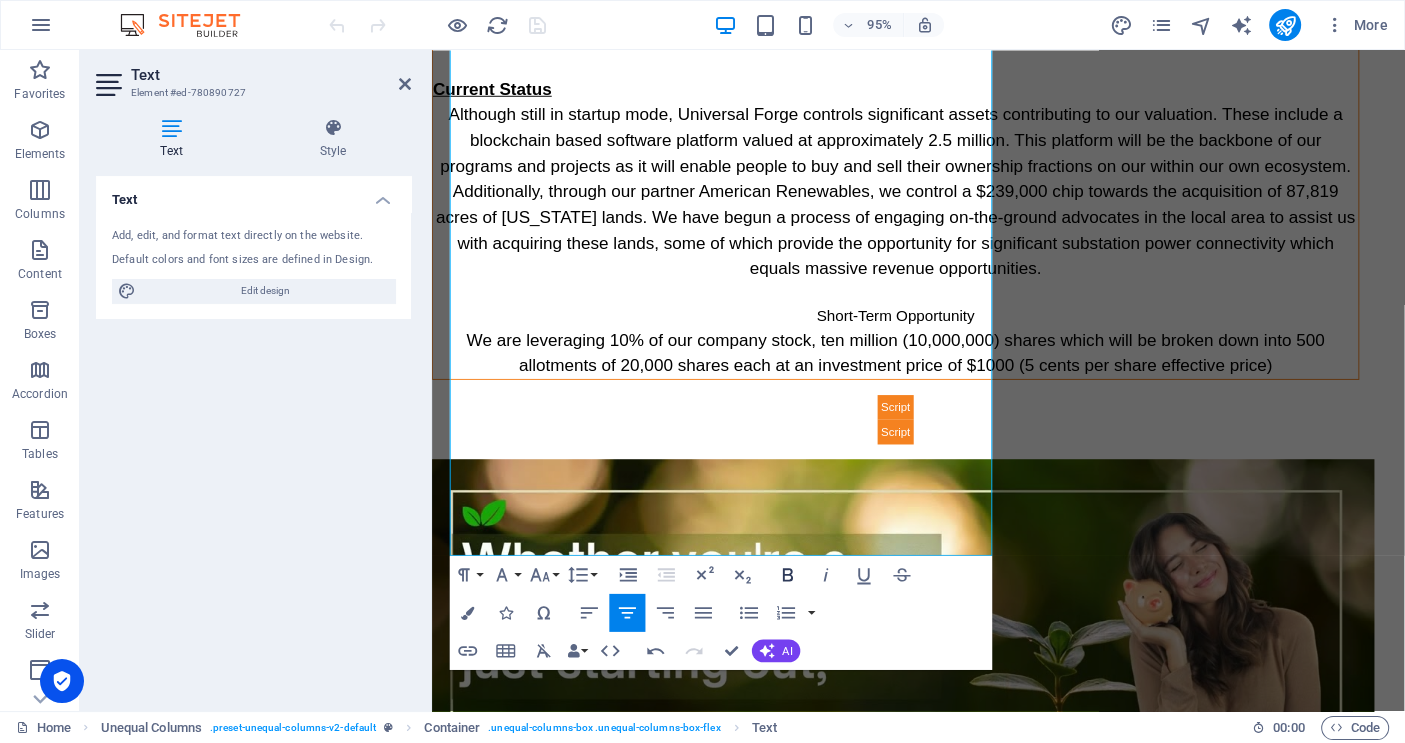 click 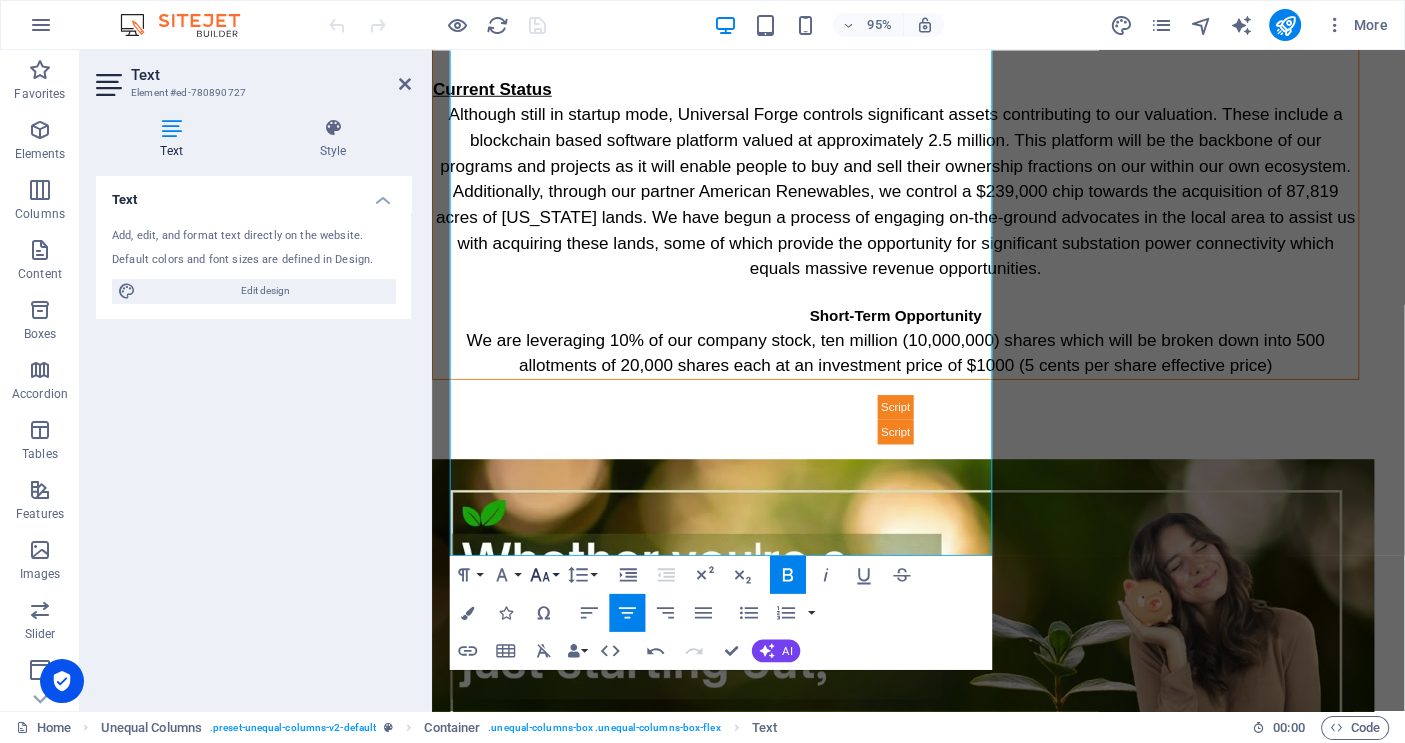 click 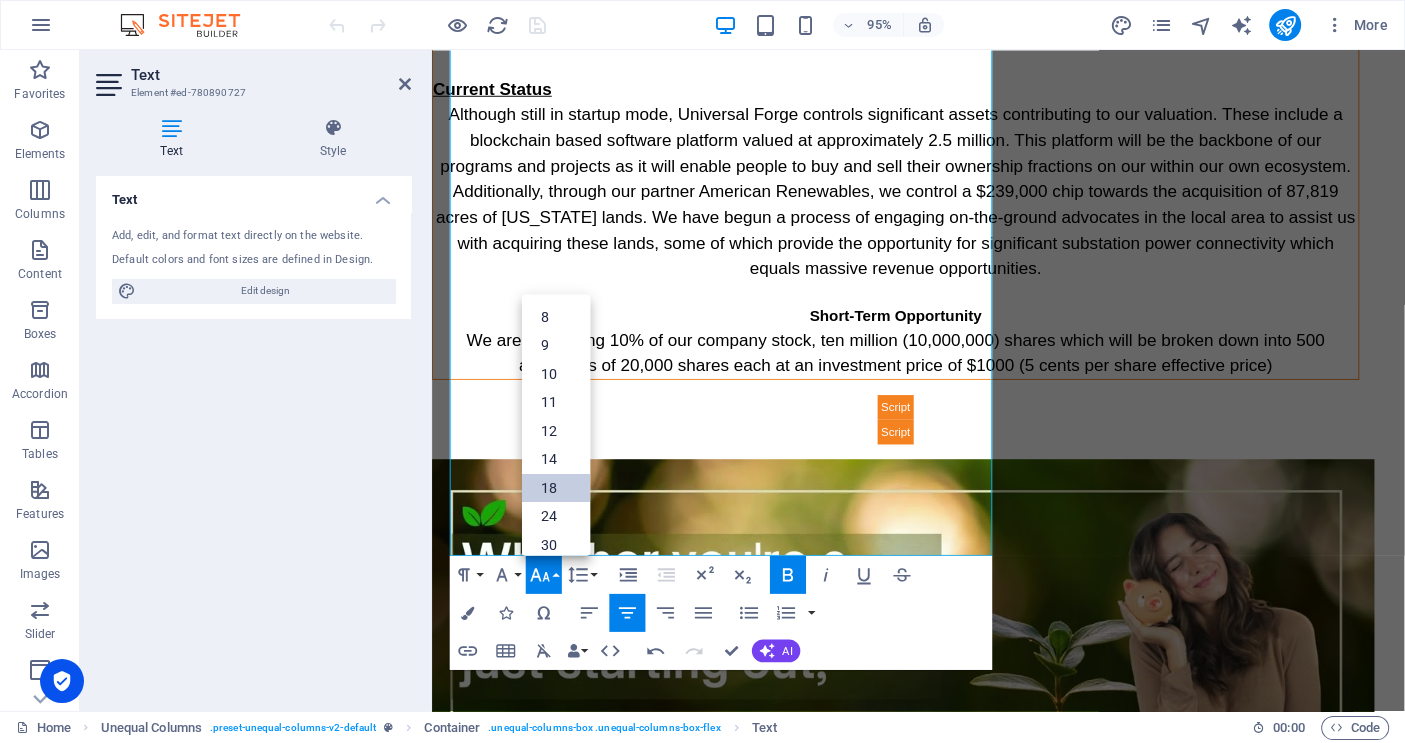 click on "18" at bounding box center (556, 487) 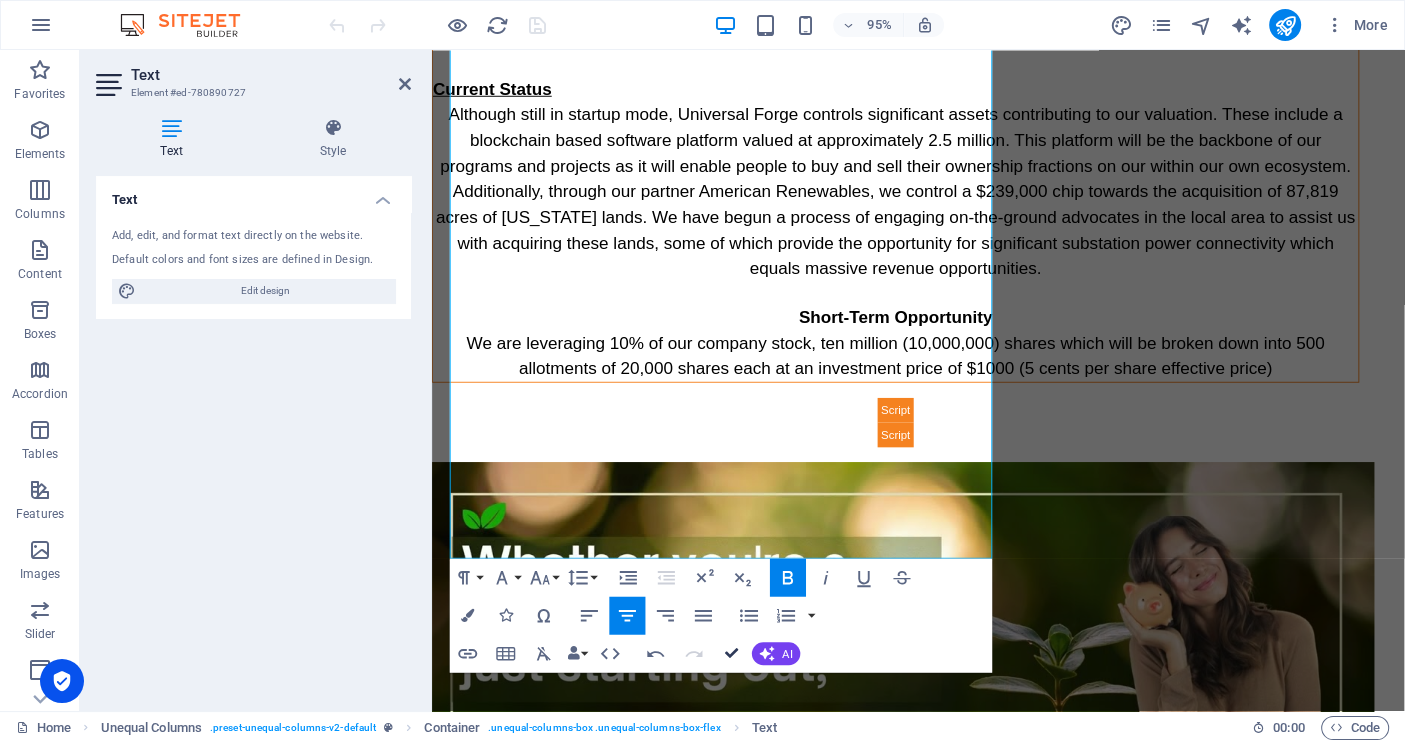 scroll, scrollTop: 623, scrollLeft: 0, axis: vertical 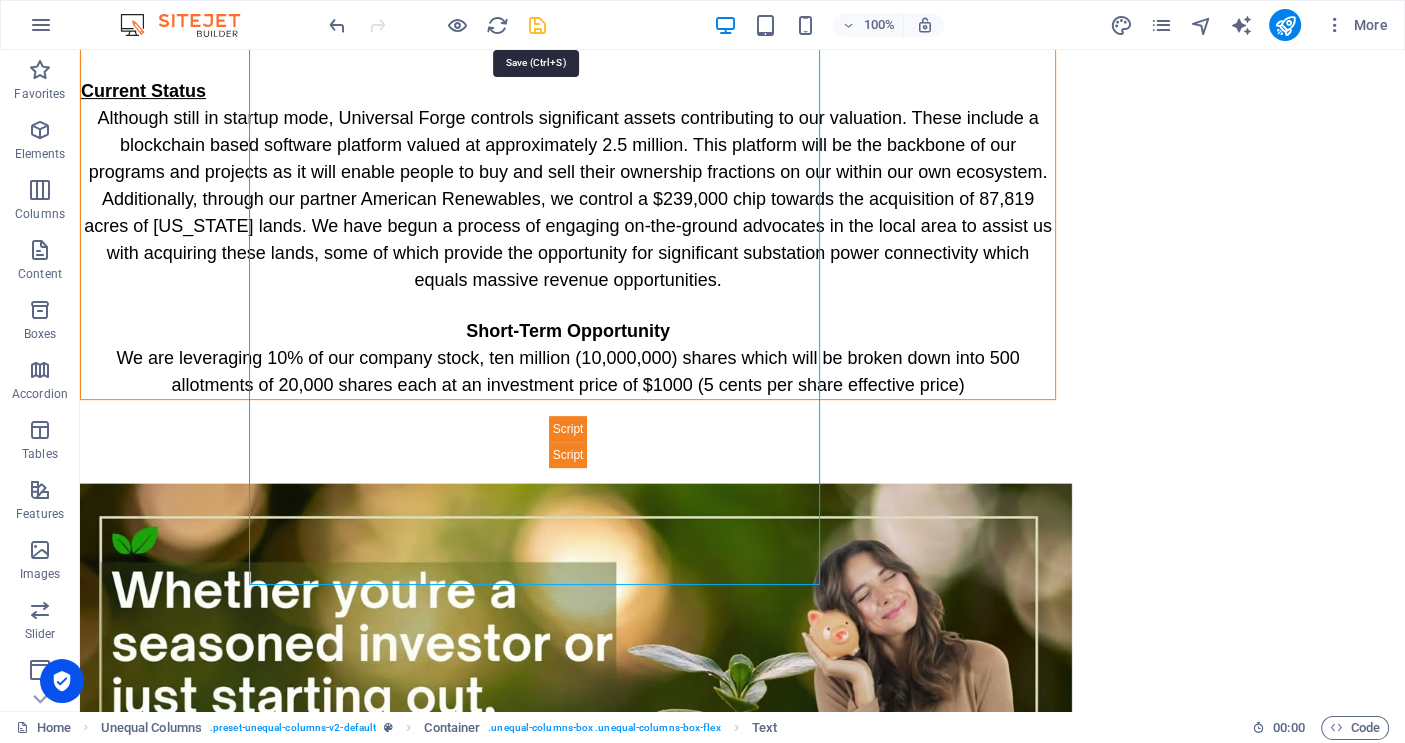 click at bounding box center (537, 25) 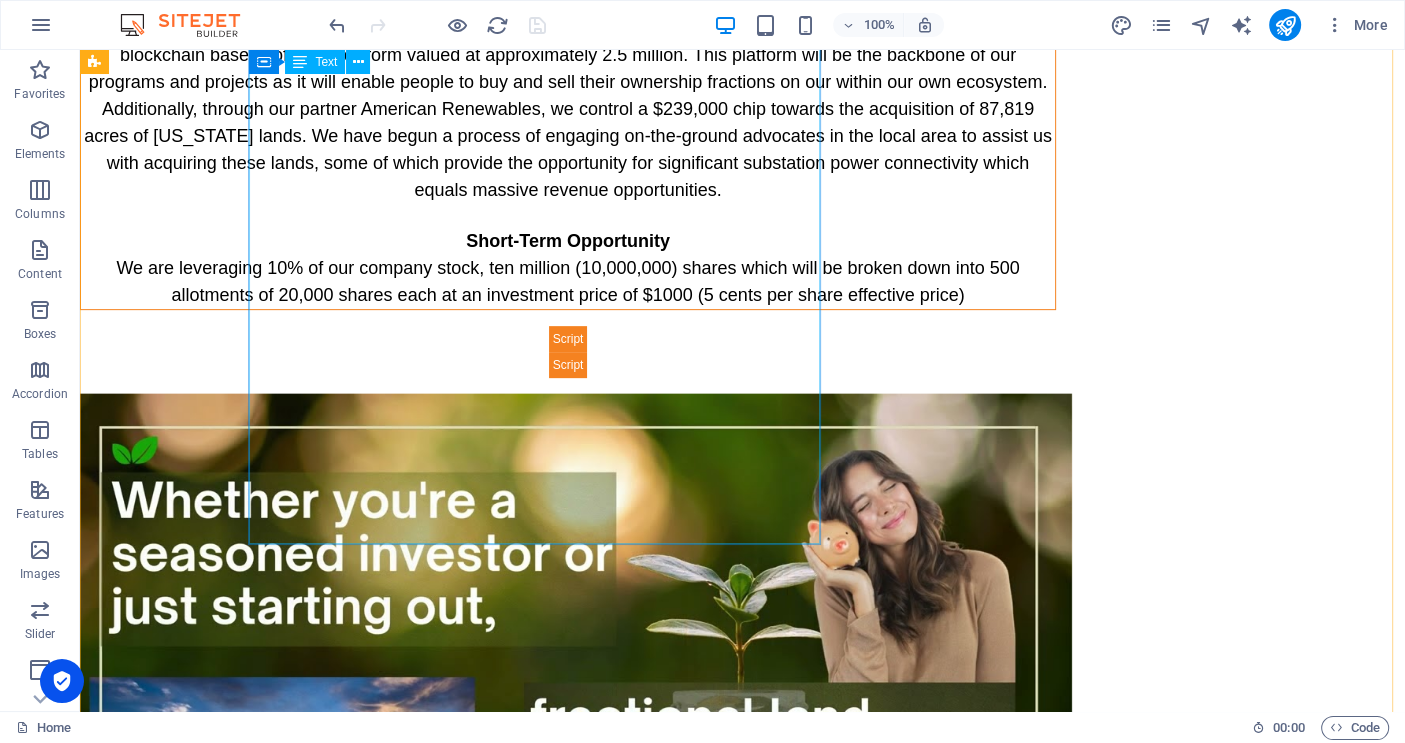 scroll, scrollTop: 783, scrollLeft: 0, axis: vertical 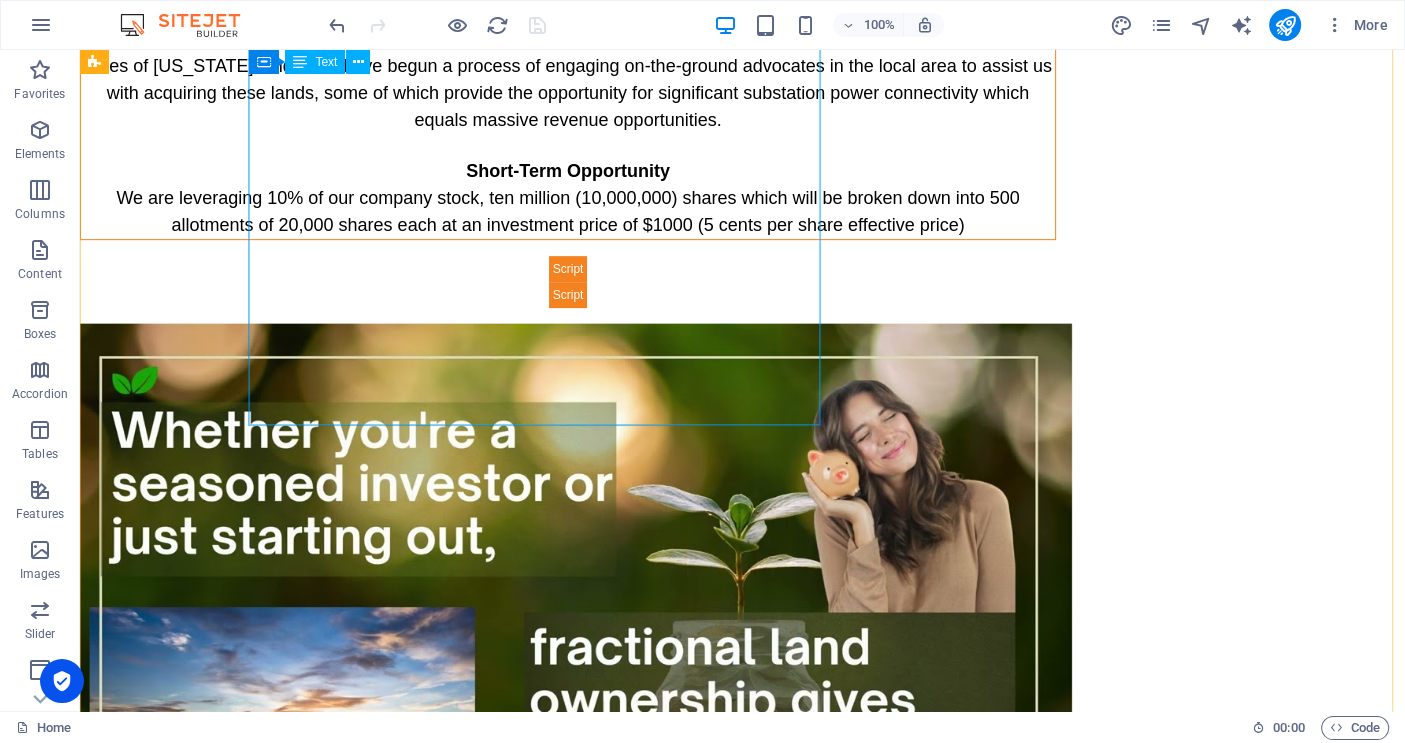 click on "Universal Forge Inc. will operate 2 primary business units called LANDForge and PWRForge. These units will be responsible for strategic acquisition of land assets and viable renewable energy projects. These units will at times function independently but will ideally operate as a cohesive model, creating projects with a unique value proposition for our investor community. Our proprietary fractionalization platform will couple with Reg A offerings to create high-octane investment opportunities for accredited and non-accredited investors alike. Current Status Short-Term Opportunity We are leveraging 10% of our company stock, ten million (10,000,000) shares which will be broken down into 500 allotments of 20,000 shares each at an investment price of $1000 (5 cents per share effective price)" at bounding box center [568, -49] 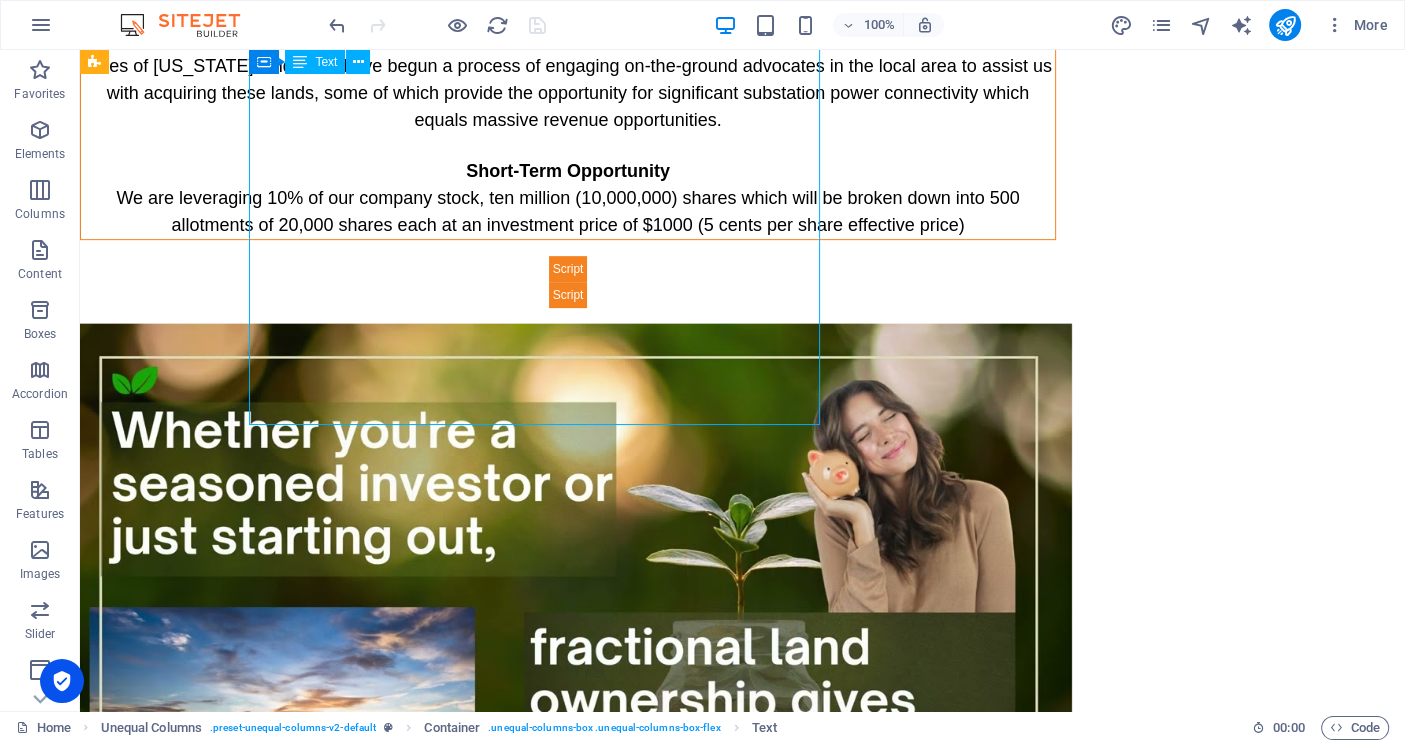 click on "Universal Forge Inc. will operate 2 primary business units called LANDForge and PWRForge. These units will be responsible for strategic acquisition of land assets and viable renewable energy projects. These units will at times function independently but will ideally operate as a cohesive model, creating projects with a unique value proposition for our investor community. Our proprietary fractionalization platform will couple with Reg A offerings to create high-octane investment opportunities for accredited and non-accredited investors alike. Current Status Short-Term Opportunity We are leveraging 10% of our company stock, ten million (10,000,000) shares which will be broken down into 500 allotments of 20,000 shares each at an investment price of $1000 (5 cents per share effective price)" at bounding box center [568, -49] 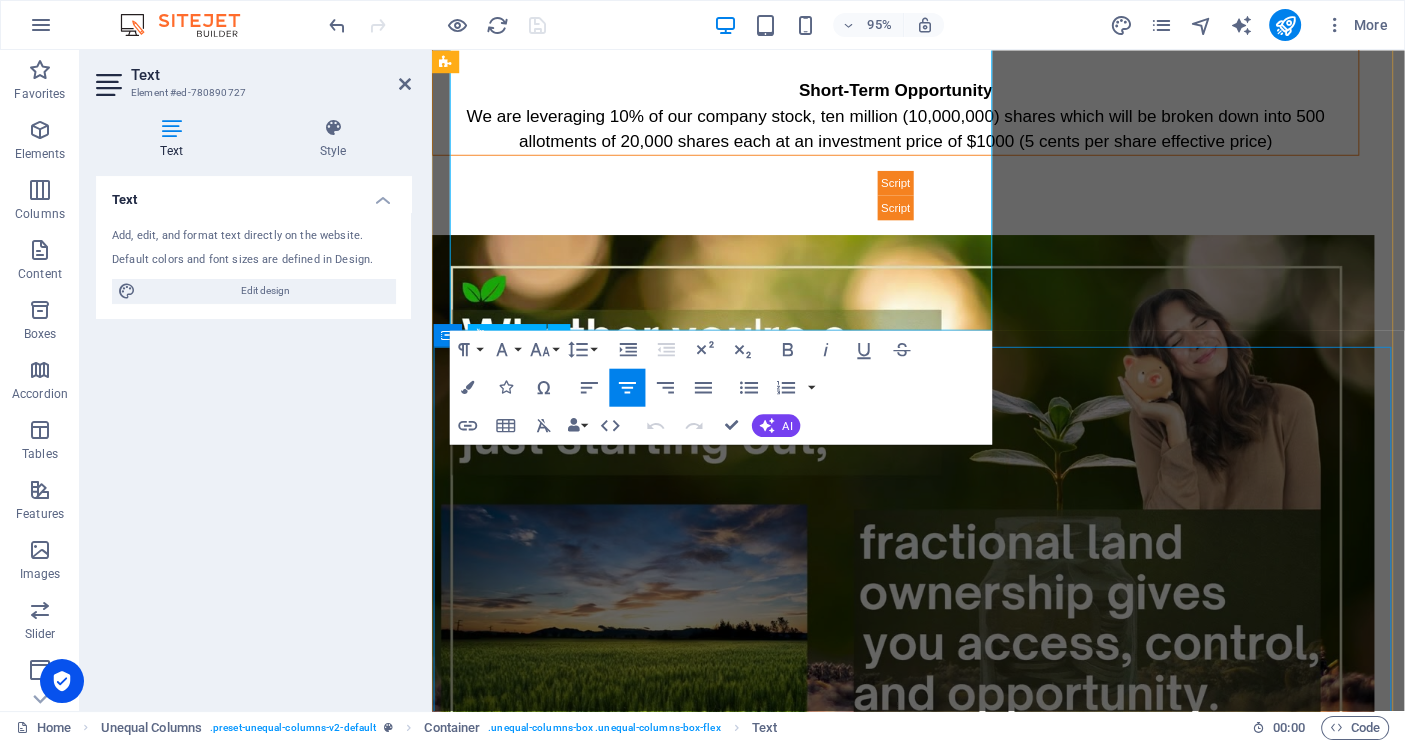 scroll, scrollTop: 818, scrollLeft: 0, axis: vertical 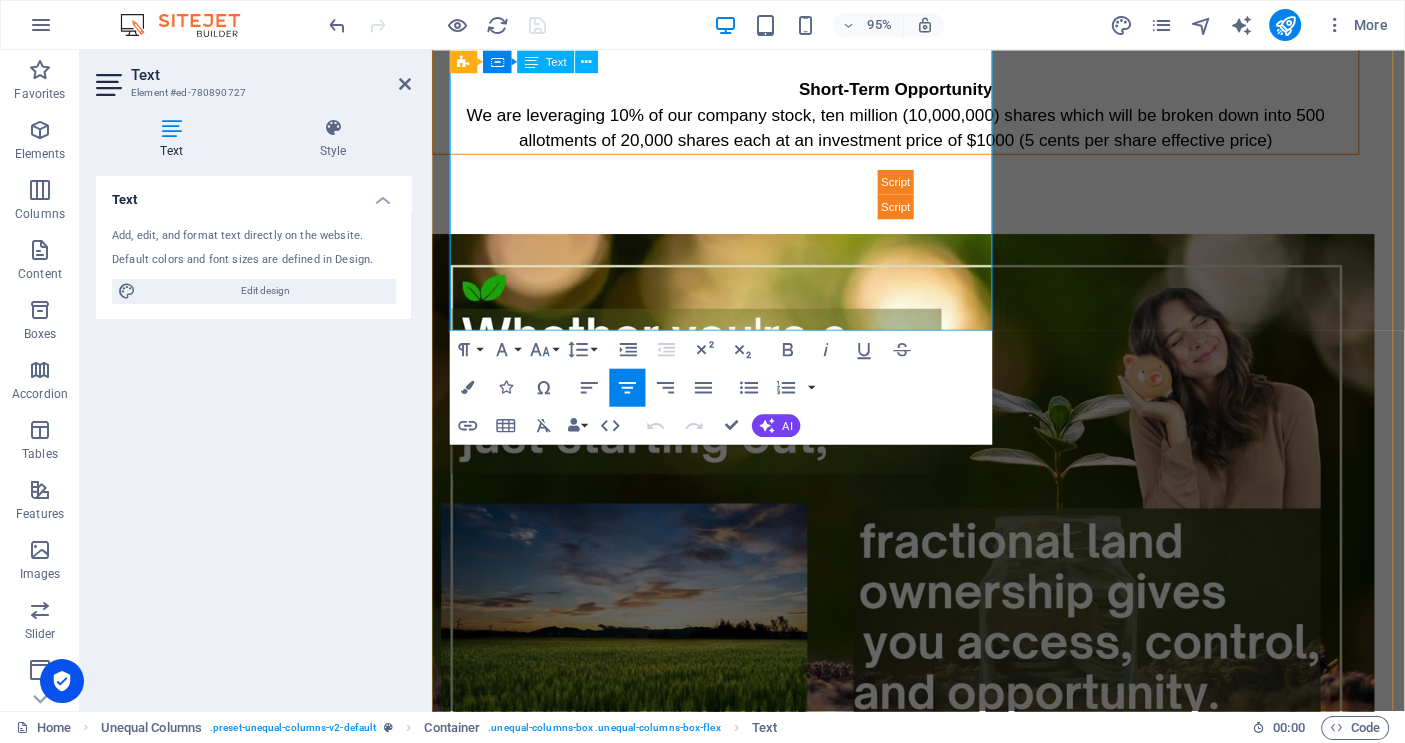 click on "Short-Term Opportunity" at bounding box center [920, 91] 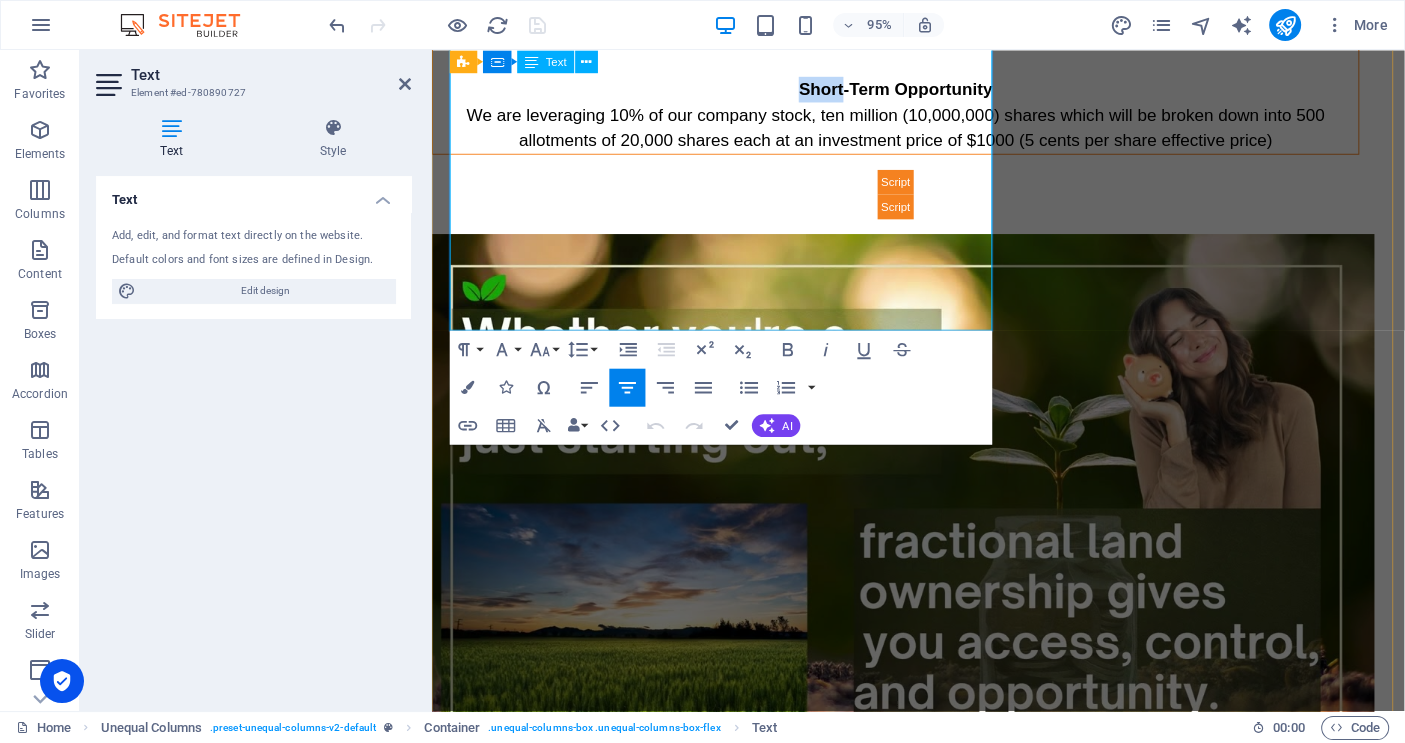 click on "Short-Term Opportunity" at bounding box center (920, 91) 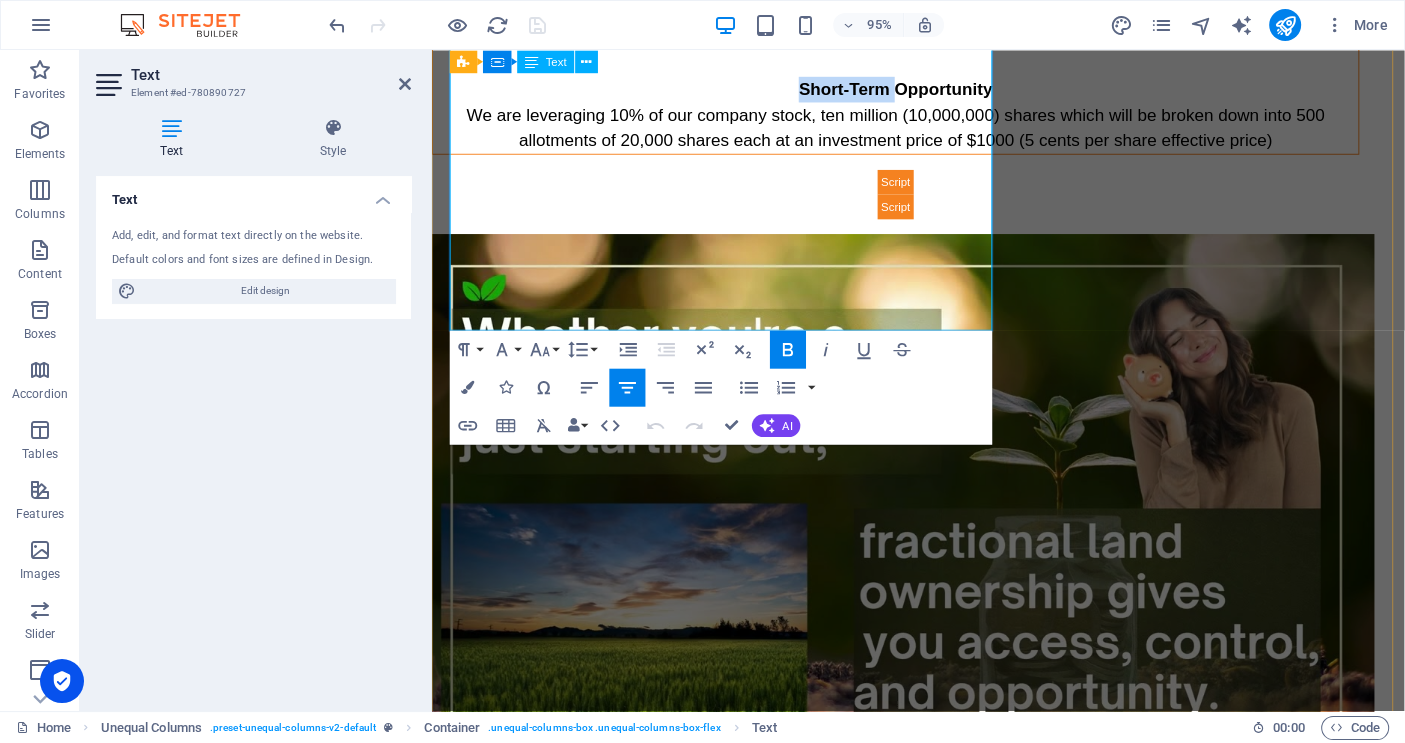 type 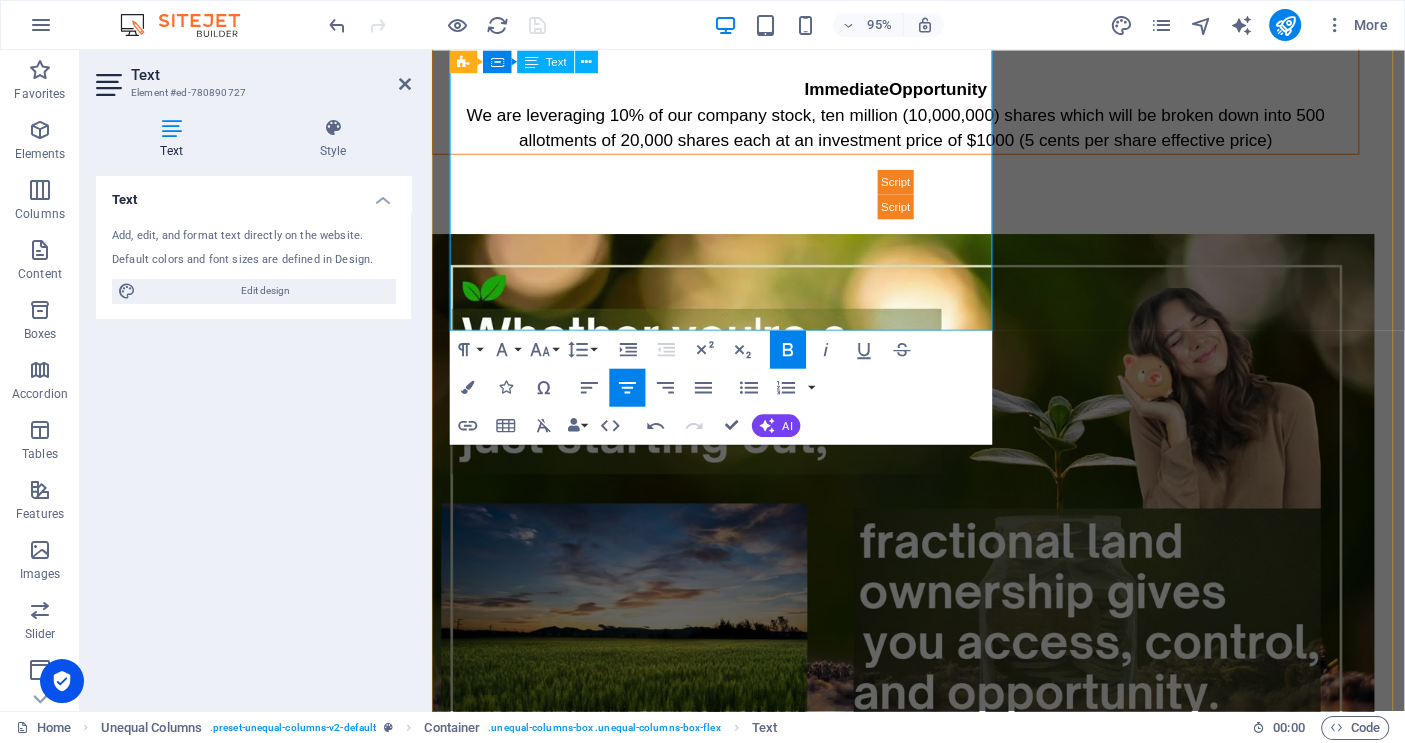 click on "We are leveraging 10% of our company stock, ten million (10,000,000) shares which will be broken down into 500 allotments of 20,000 shares each at an investment price of $1000 (5 cents per share effective price)" at bounding box center (919, 131) 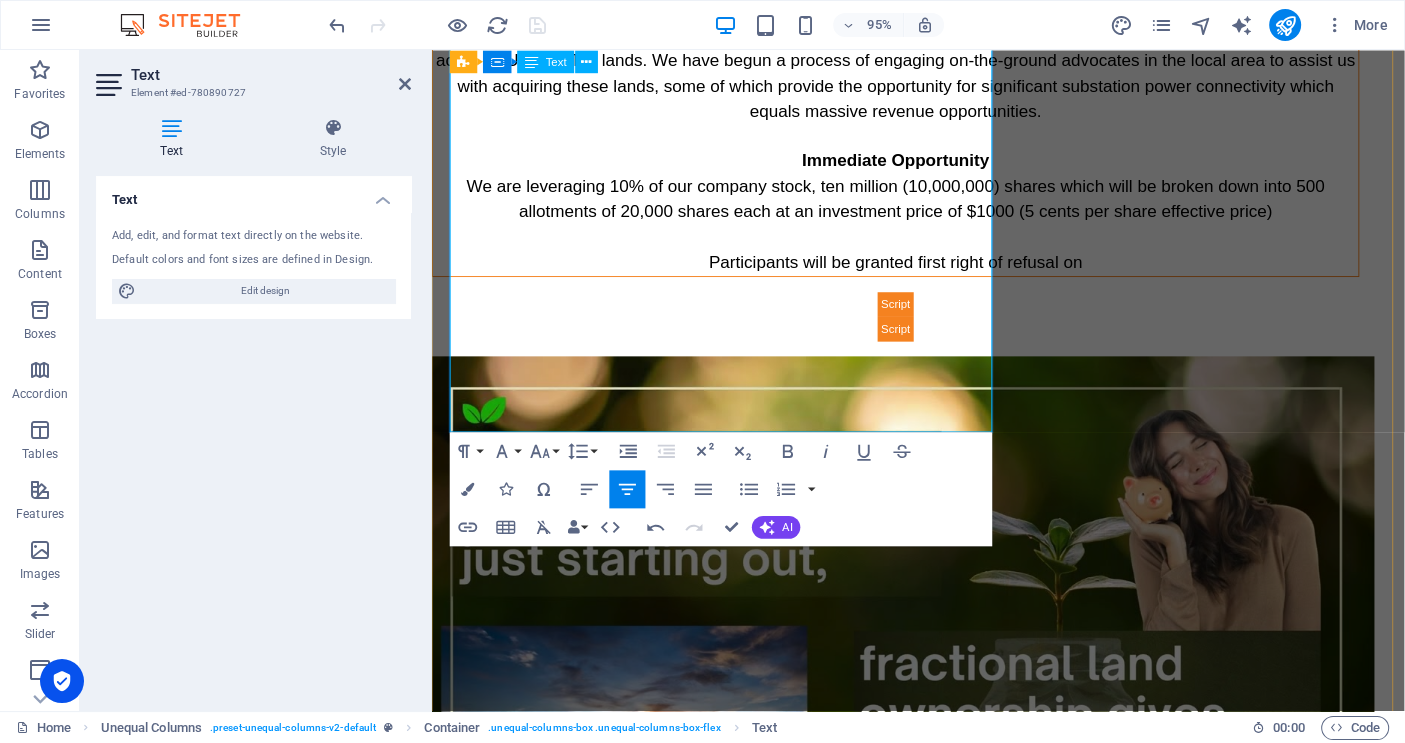 scroll, scrollTop: 658, scrollLeft: 0, axis: vertical 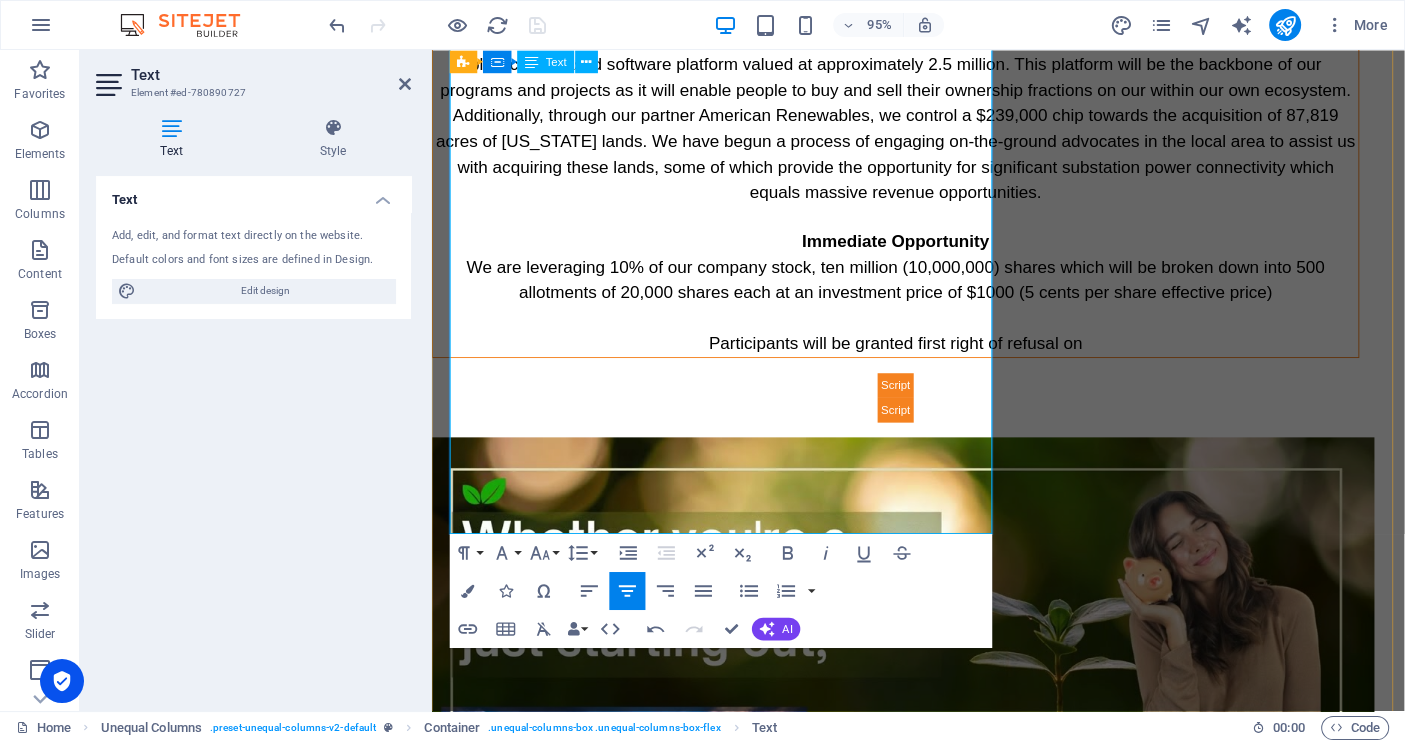 click on "Although still in startup mode, Universal Forge controls significant assets contributing to our valuation. These include a blockchain based software platform valued at approximately 2.5 million. This platform will be the backbone of our programs and projects as it will enable people to buy and sell their ownership fractions on our within our own ecosystem. Additionally, through our partner American Renewables, we control a $239,000 chip towards the acquisition of 87,819 acres of [US_STATE] lands. We have begun a process of engaging on-the-ground advocates in the local area to assist us with acquiring these lands, some of which provide the opportunity for significant substation power connectivity which equals massive revenue opportunities." at bounding box center [920, 119] 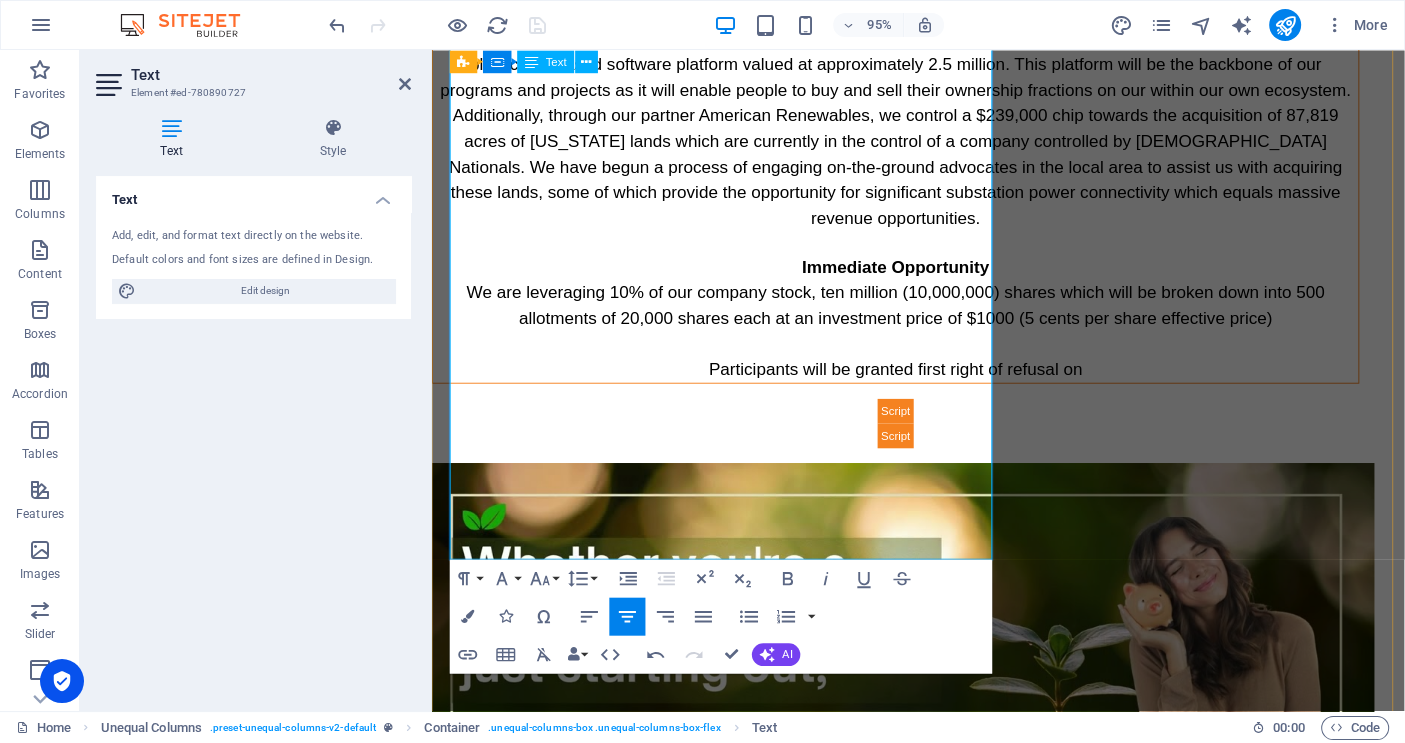 click on "Although still in startup mode, Universal Forge controls significant assets contributing to our valuation. These include a blockchain based software platform valued at approximately 2.5 million. This platform will be the backbone of our programs and projects as it will enable people to buy and sell their ownership fractions on our within our own ecosystem. Additionally, through our partner American Renewables, we control a $239,000 chip towards the acquisition of 87,819 acres of [US_STATE] lands which are currently in the control of a company controlled by [DEMOGRAPHIC_DATA] Nationals . We have begun a process of engaging on-the-ground advocates in the local area to assist us with acquiring these lands, some of which provide the opportunity for significant substation power connectivity which equals massive revenue opportunities." at bounding box center (920, 133) 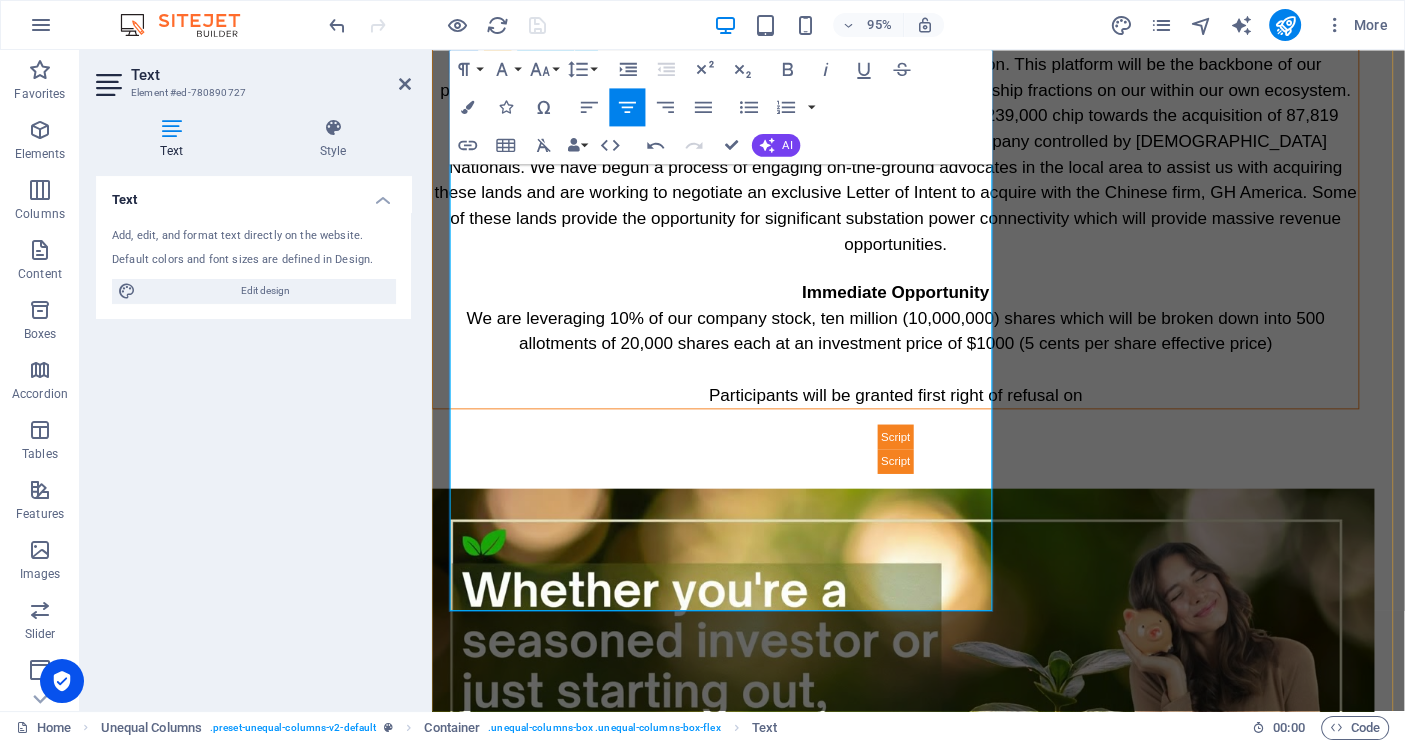 click on "Participants will be granted first right of refusal on" at bounding box center [920, 413] 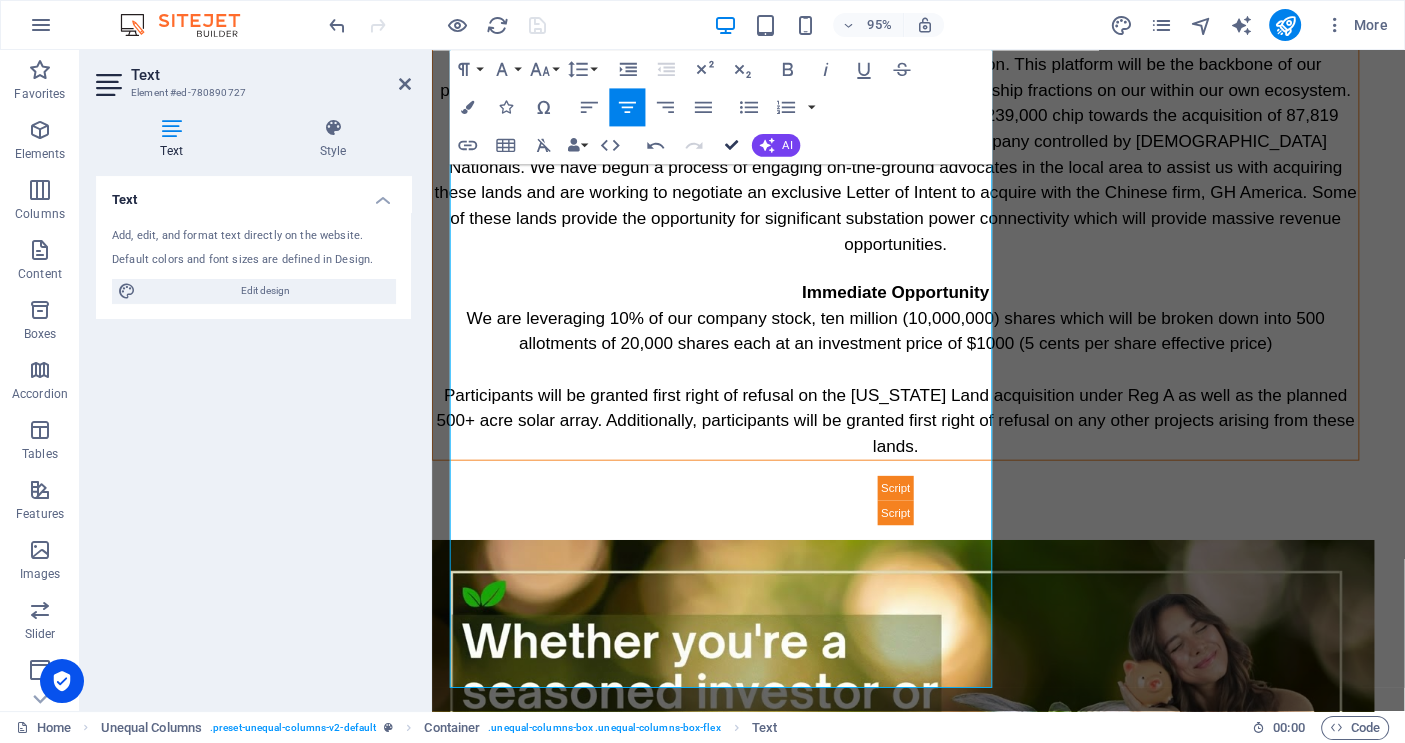 scroll, scrollTop: 703, scrollLeft: 0, axis: vertical 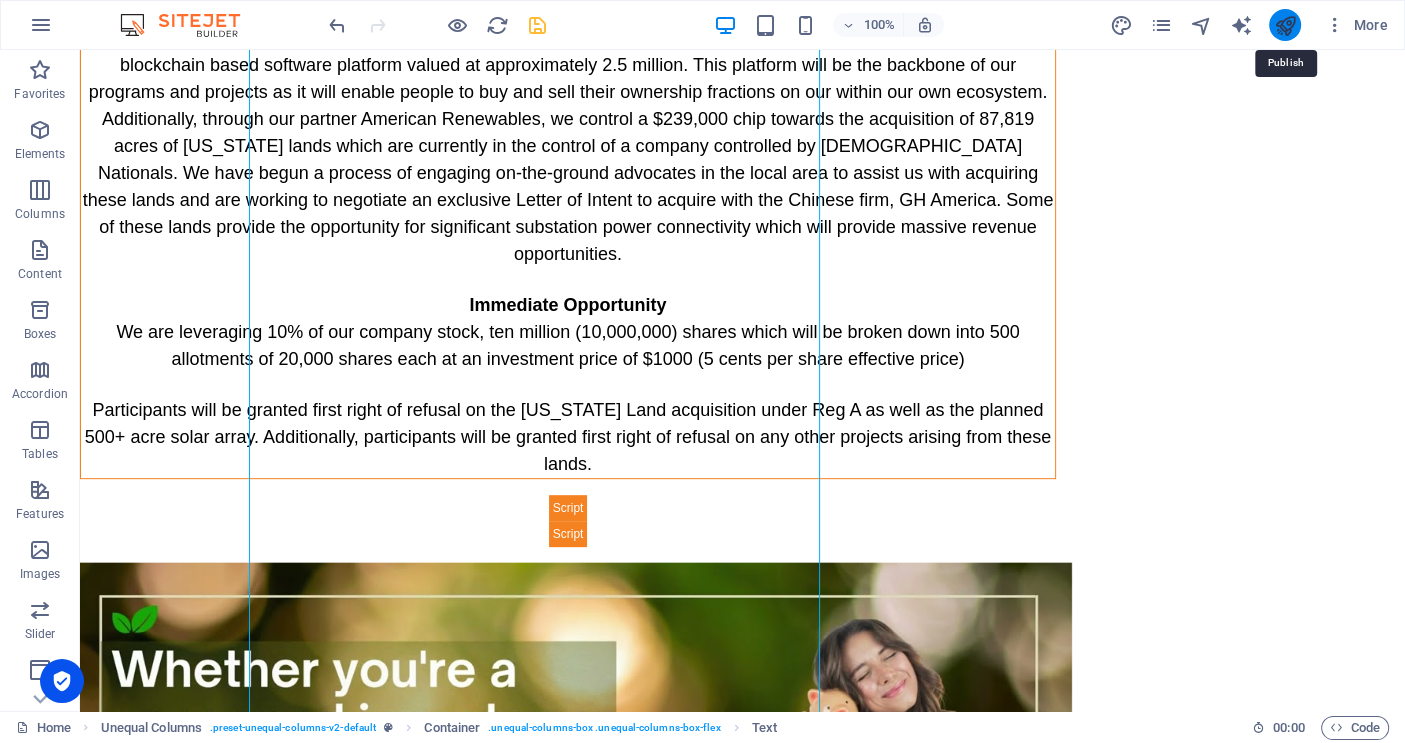 click at bounding box center [1284, 25] 